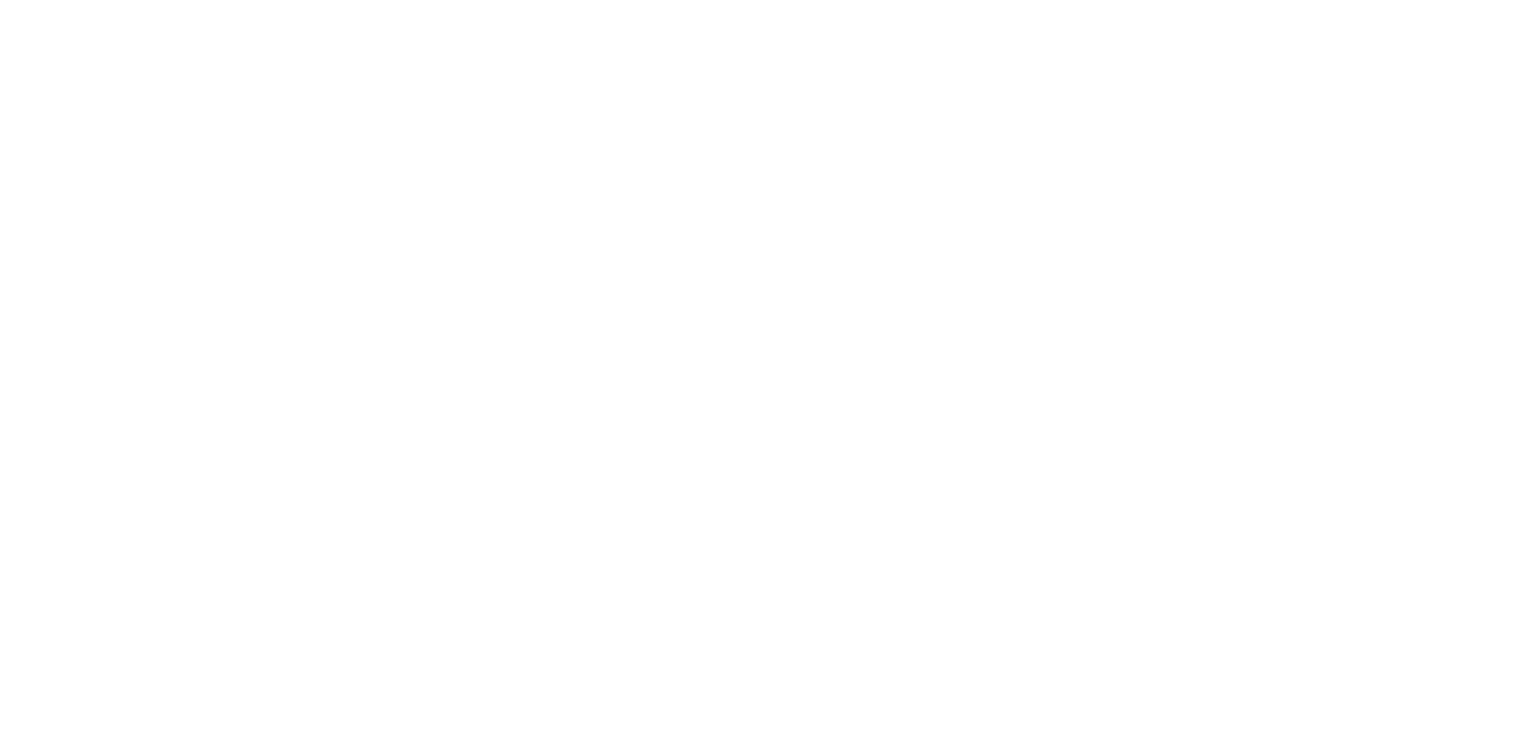 scroll, scrollTop: 0, scrollLeft: 0, axis: both 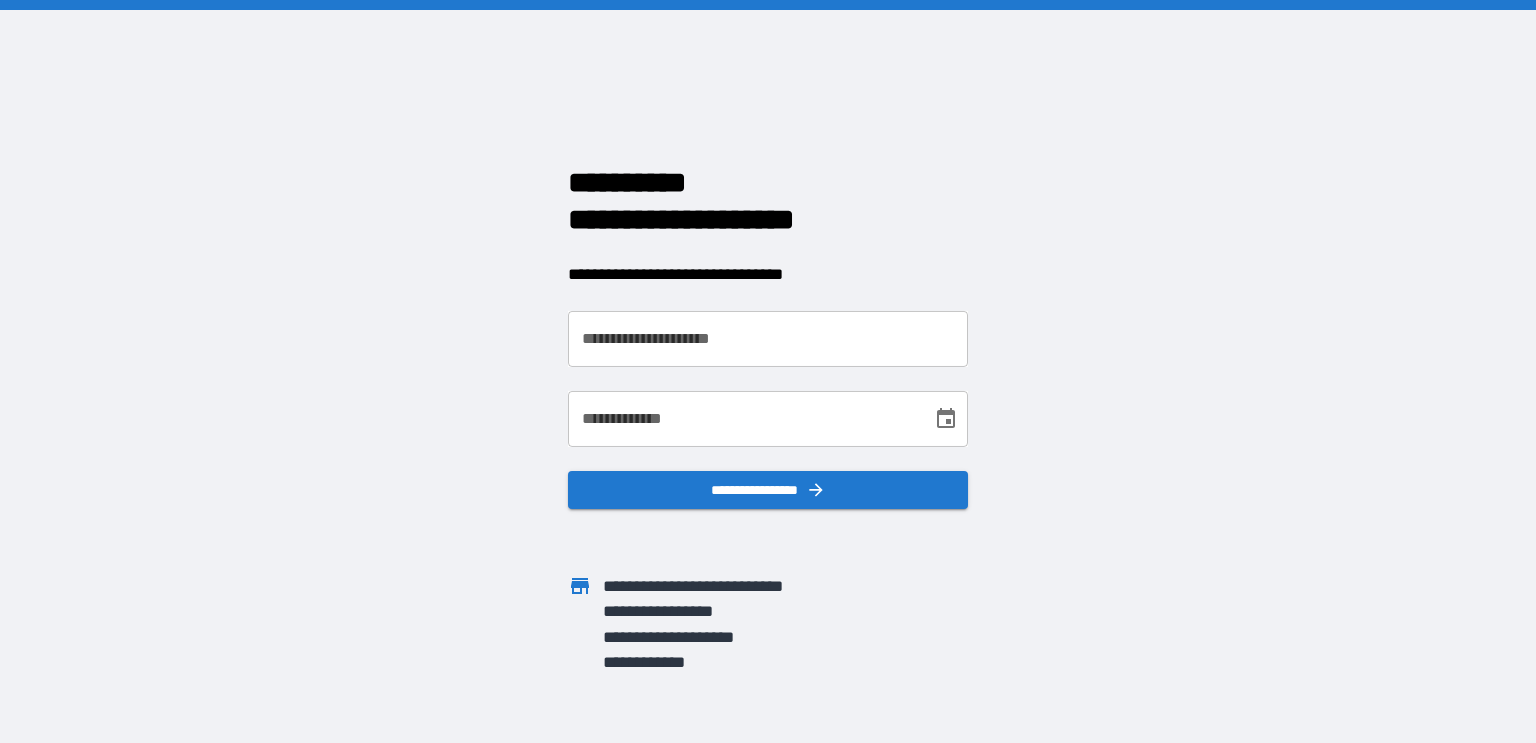 click on "**********" at bounding box center (768, 339) 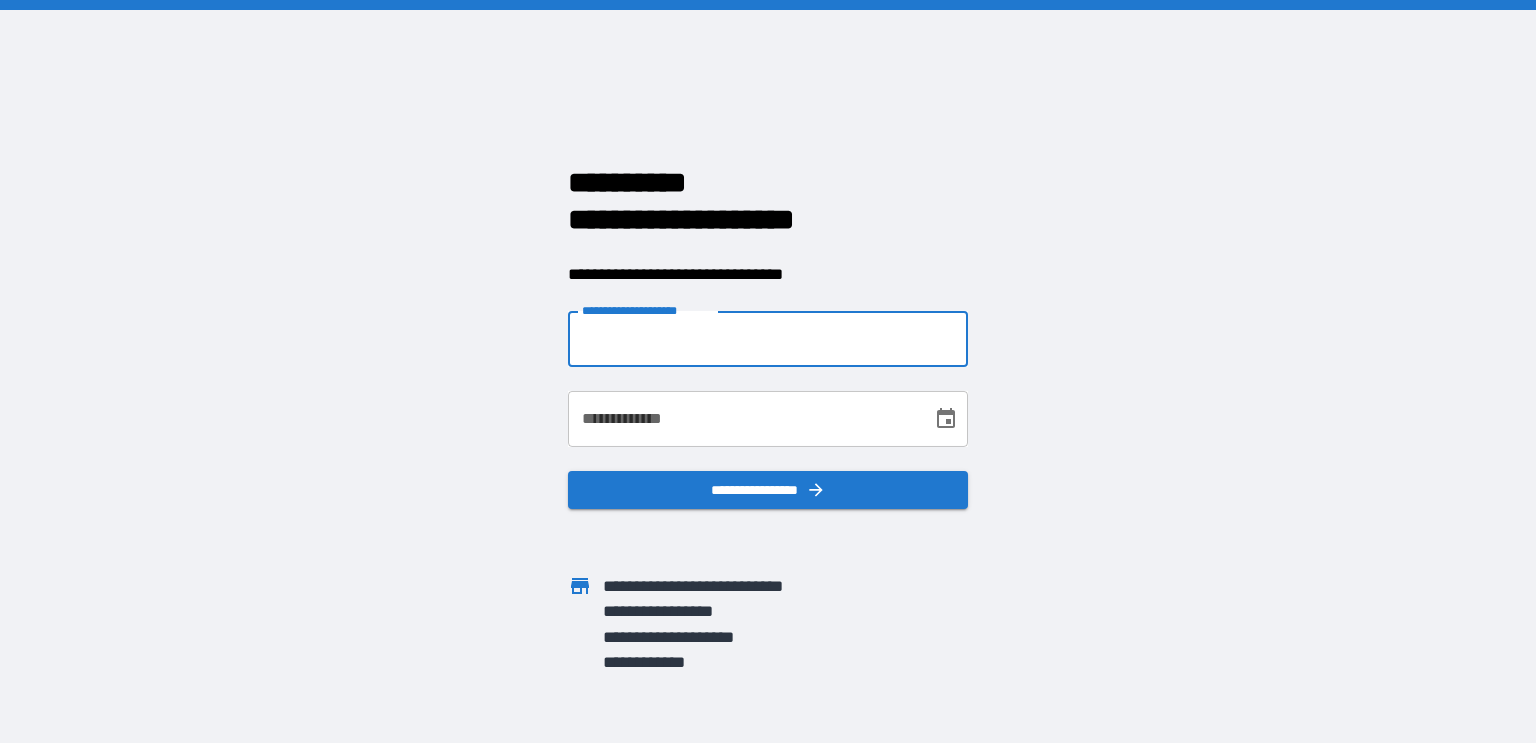 type on "**********" 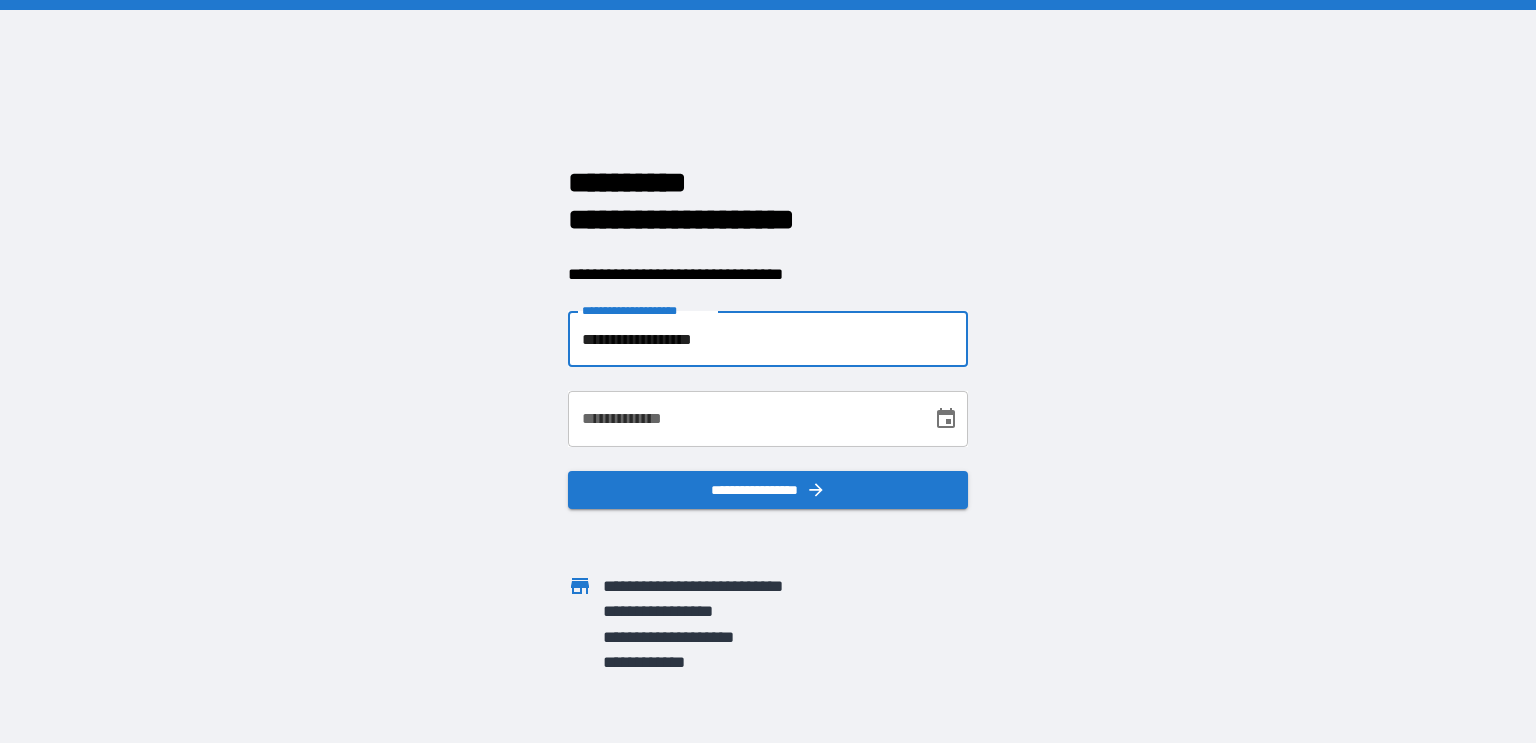click on "**********" at bounding box center [743, 419] 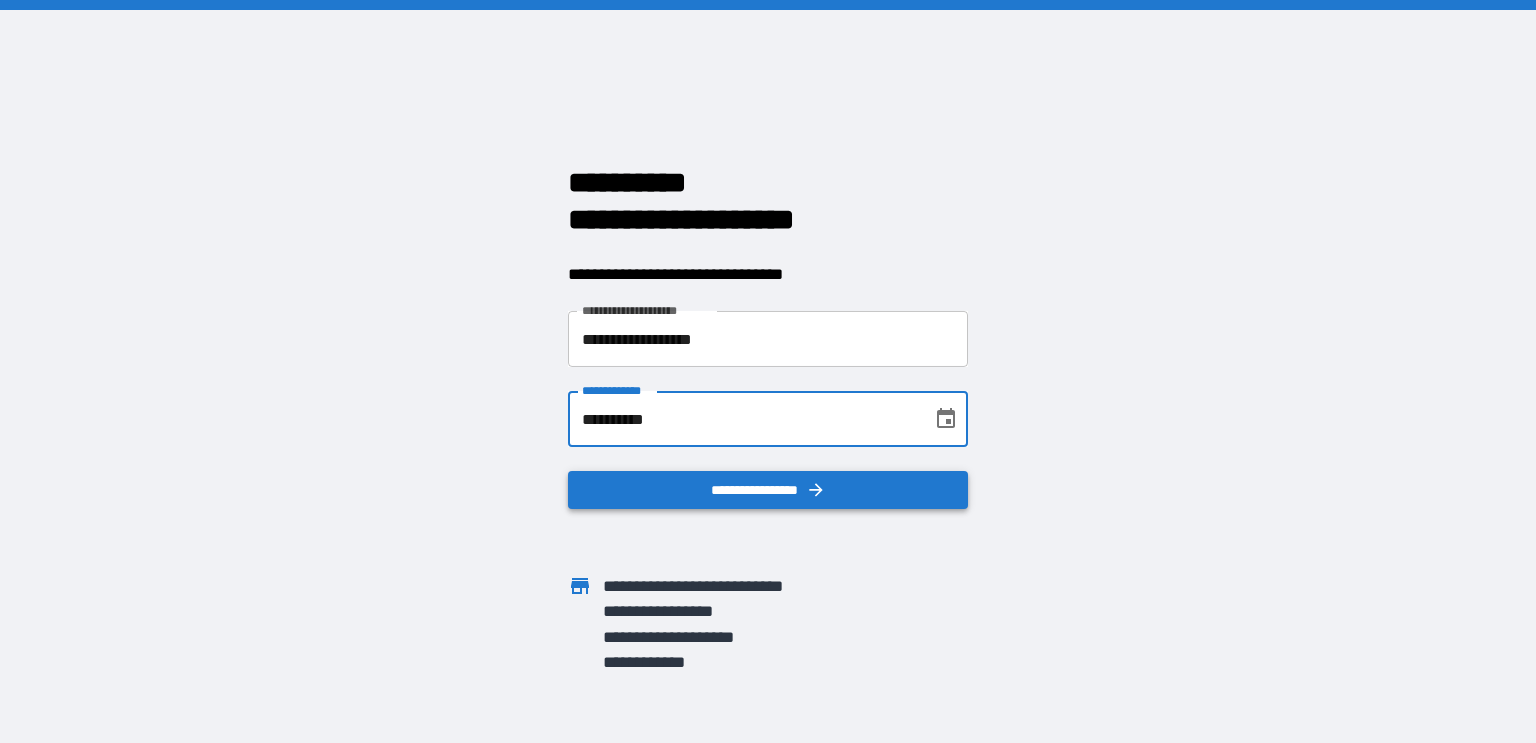 type on "**********" 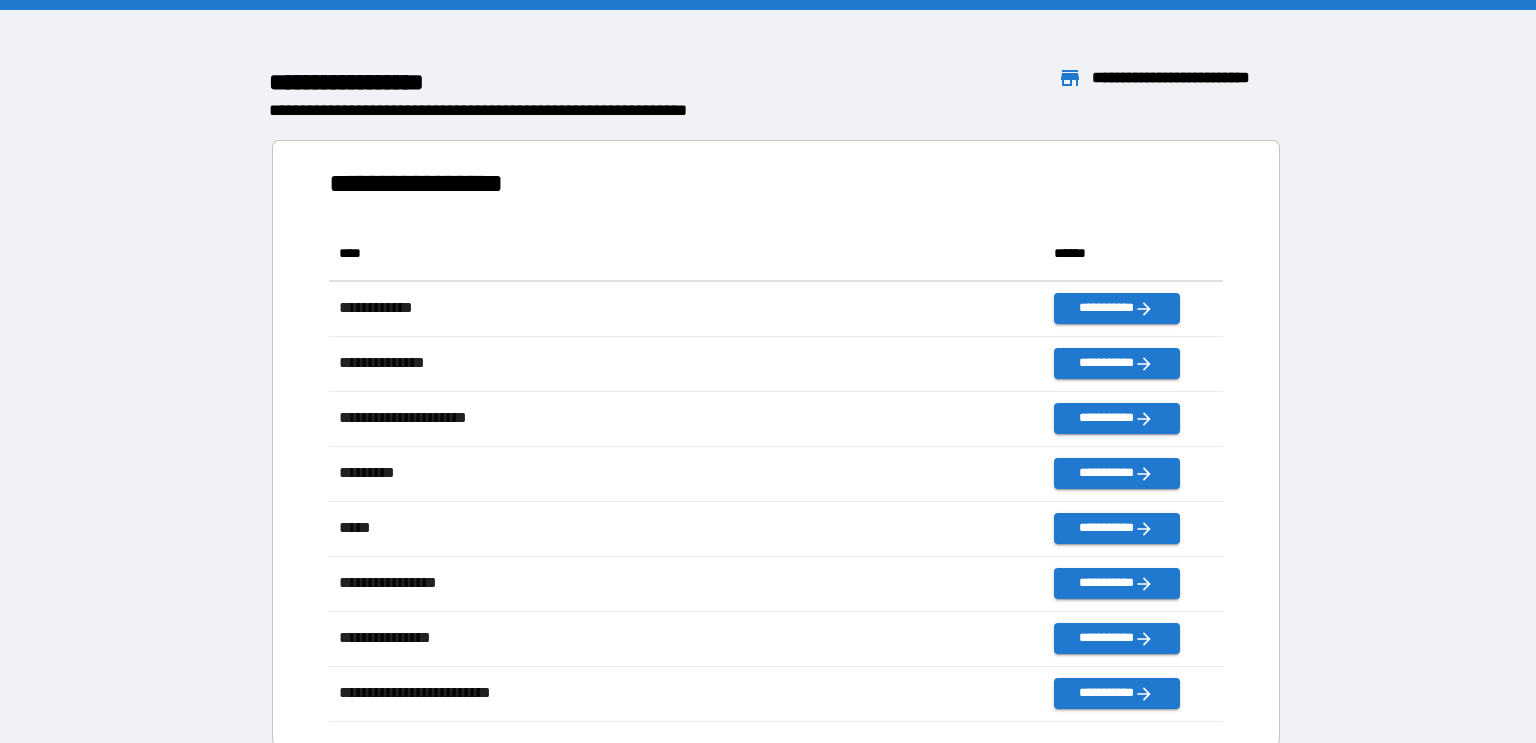 scroll, scrollTop: 0, scrollLeft: 0, axis: both 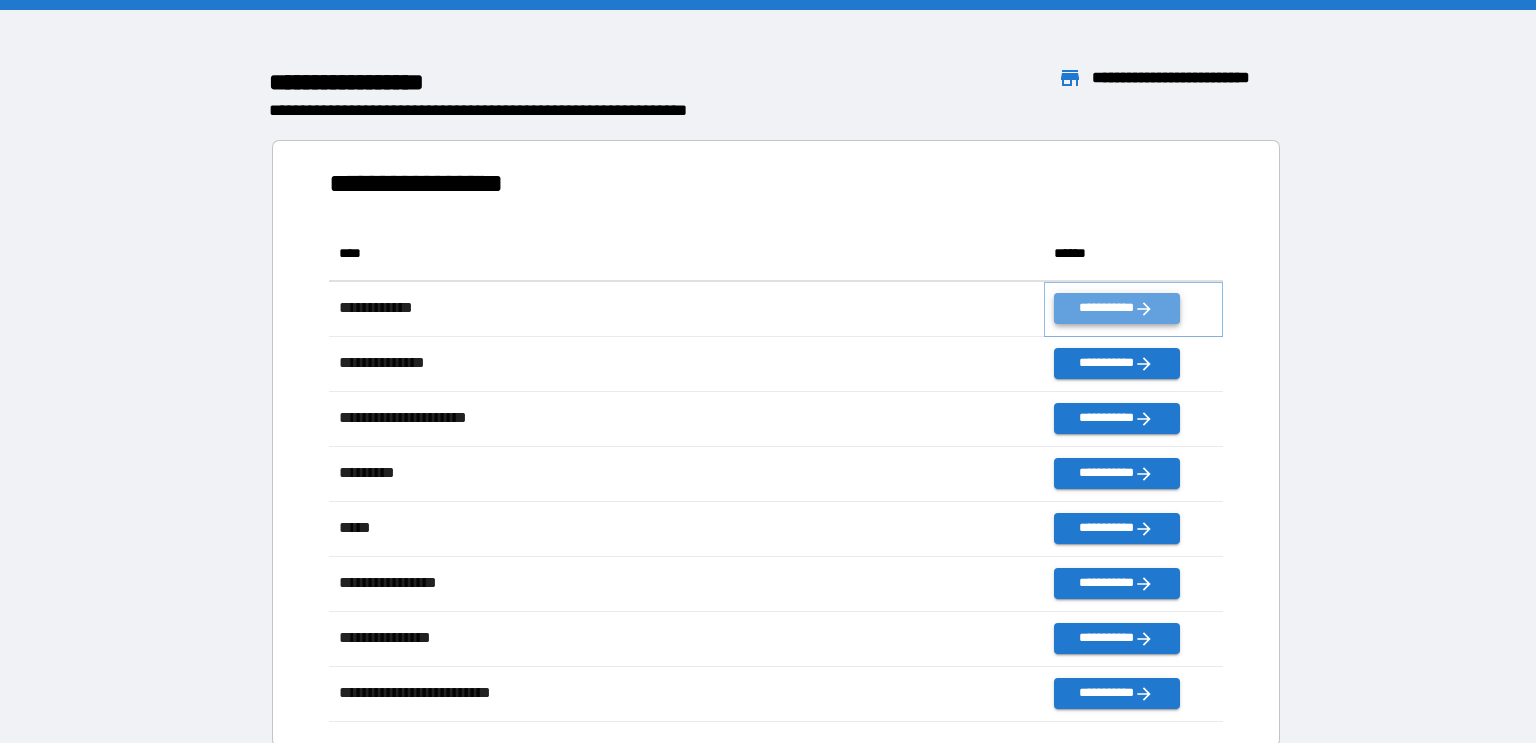 click on "**********" at bounding box center (1116, 308) 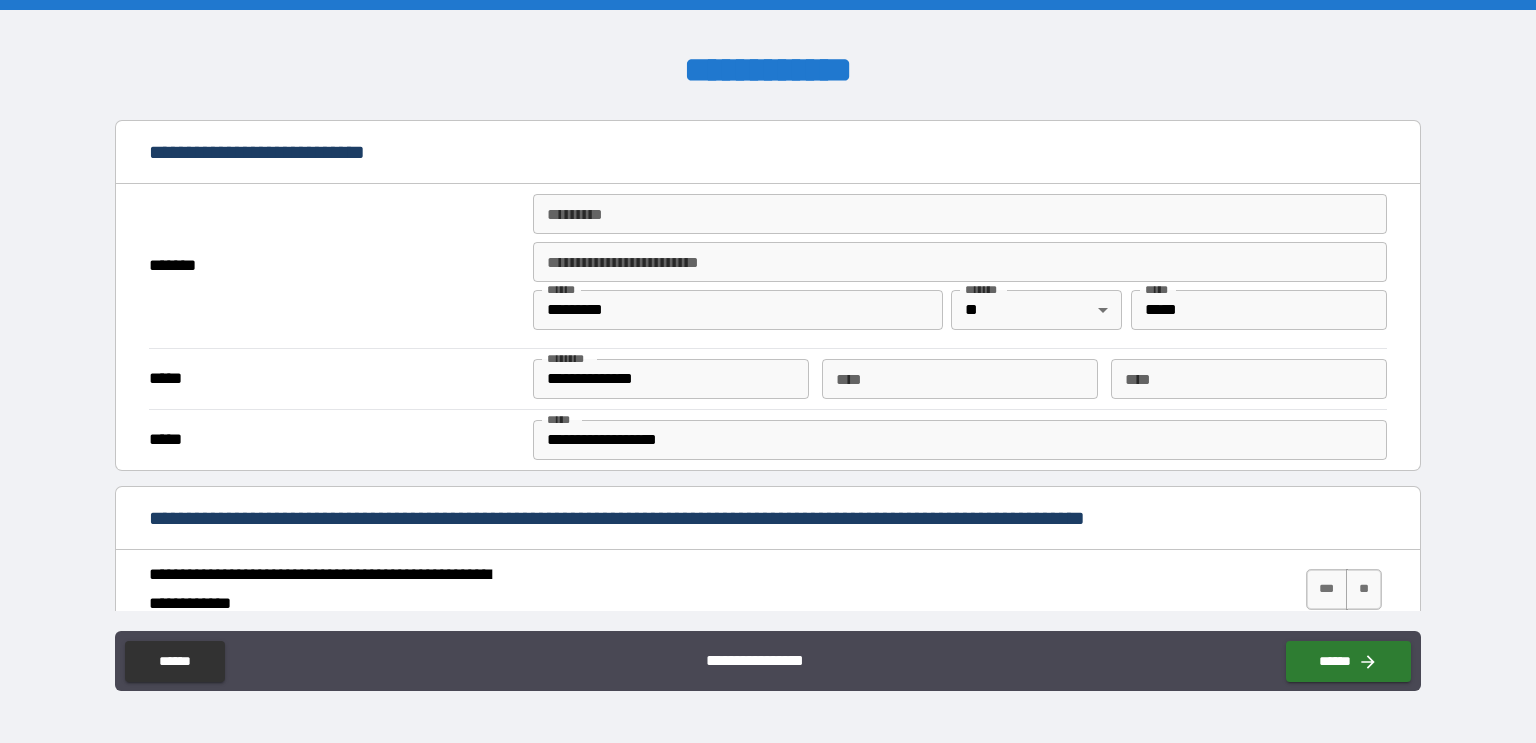 scroll, scrollTop: 388, scrollLeft: 0, axis: vertical 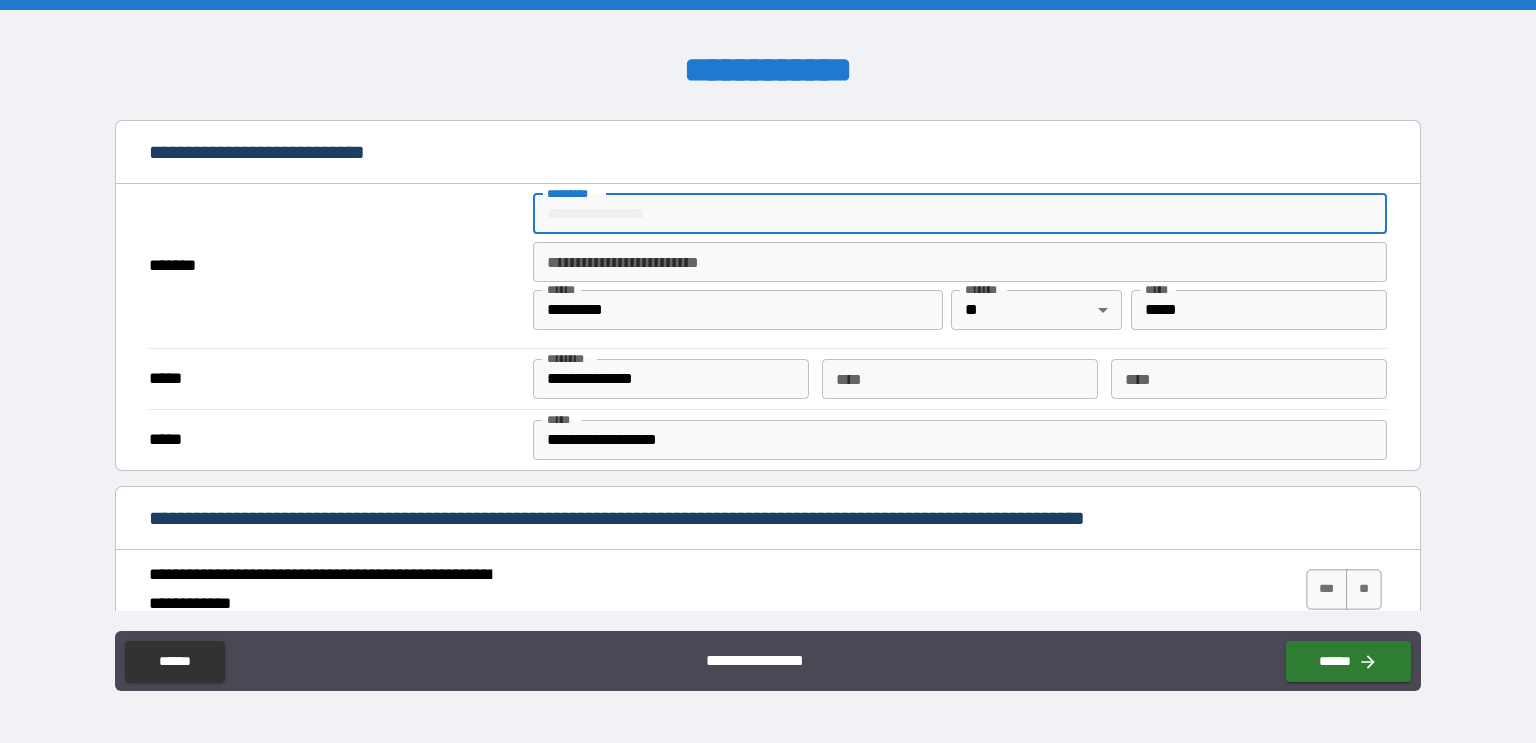 type on "**********" 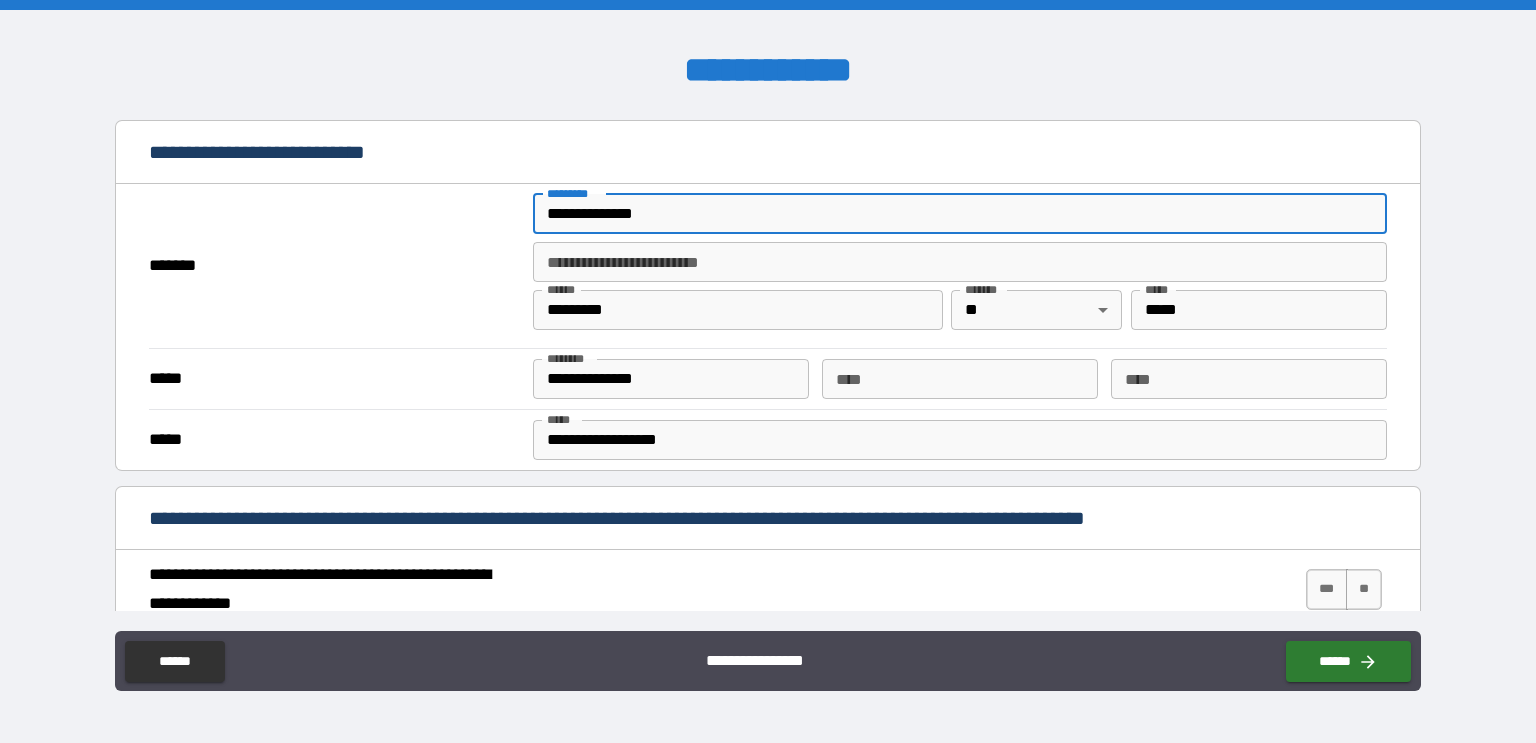 type on "*****" 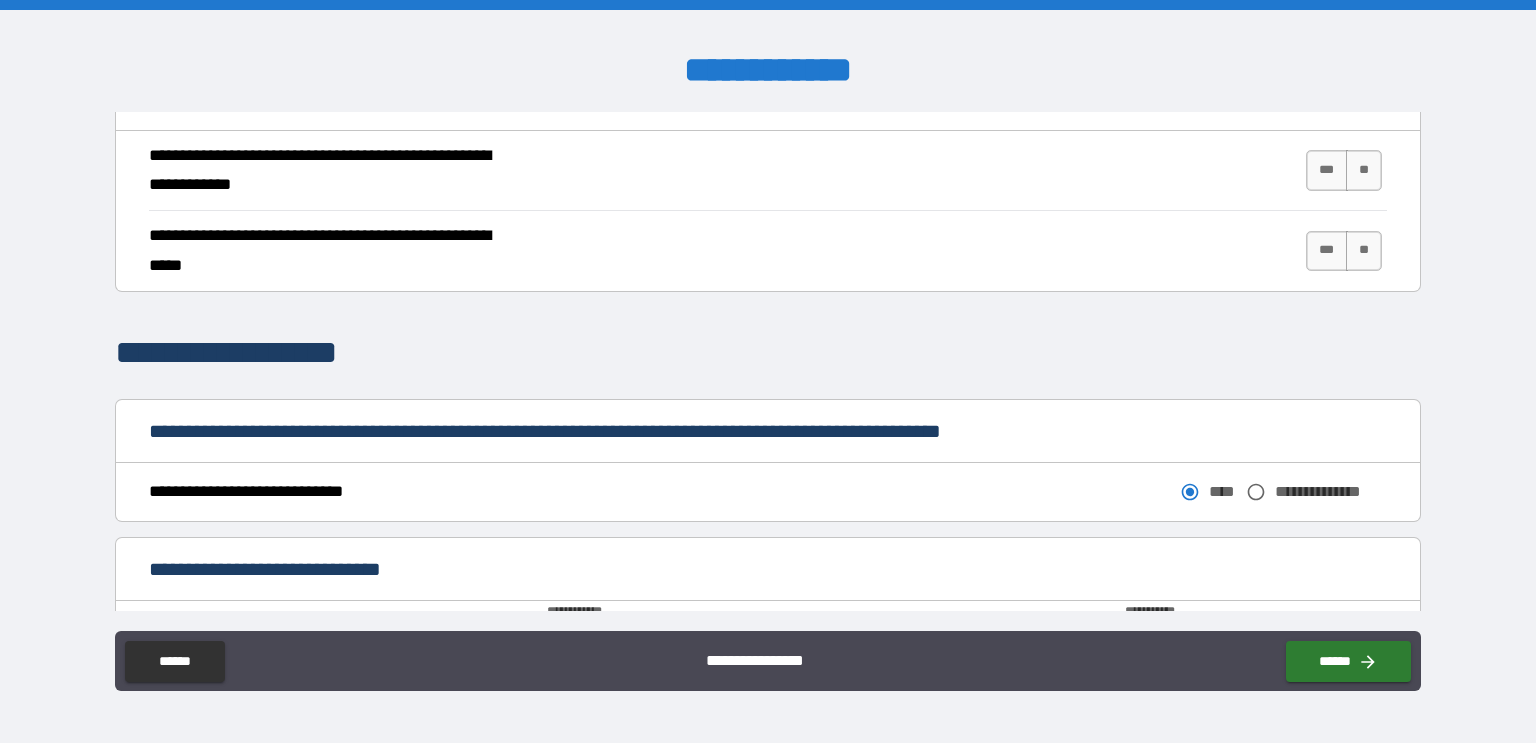 scroll, scrollTop: 814, scrollLeft: 0, axis: vertical 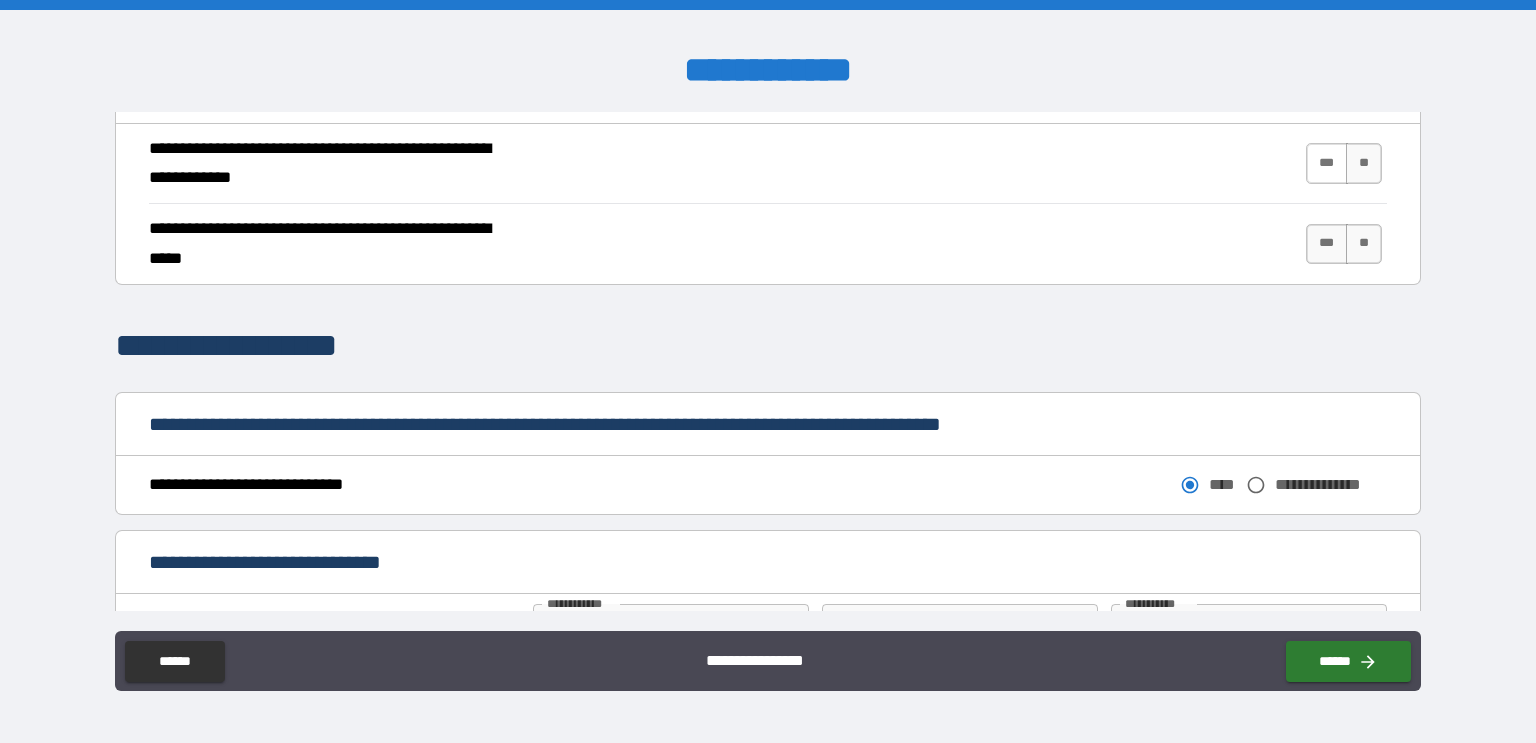 click on "***" at bounding box center [1327, 163] 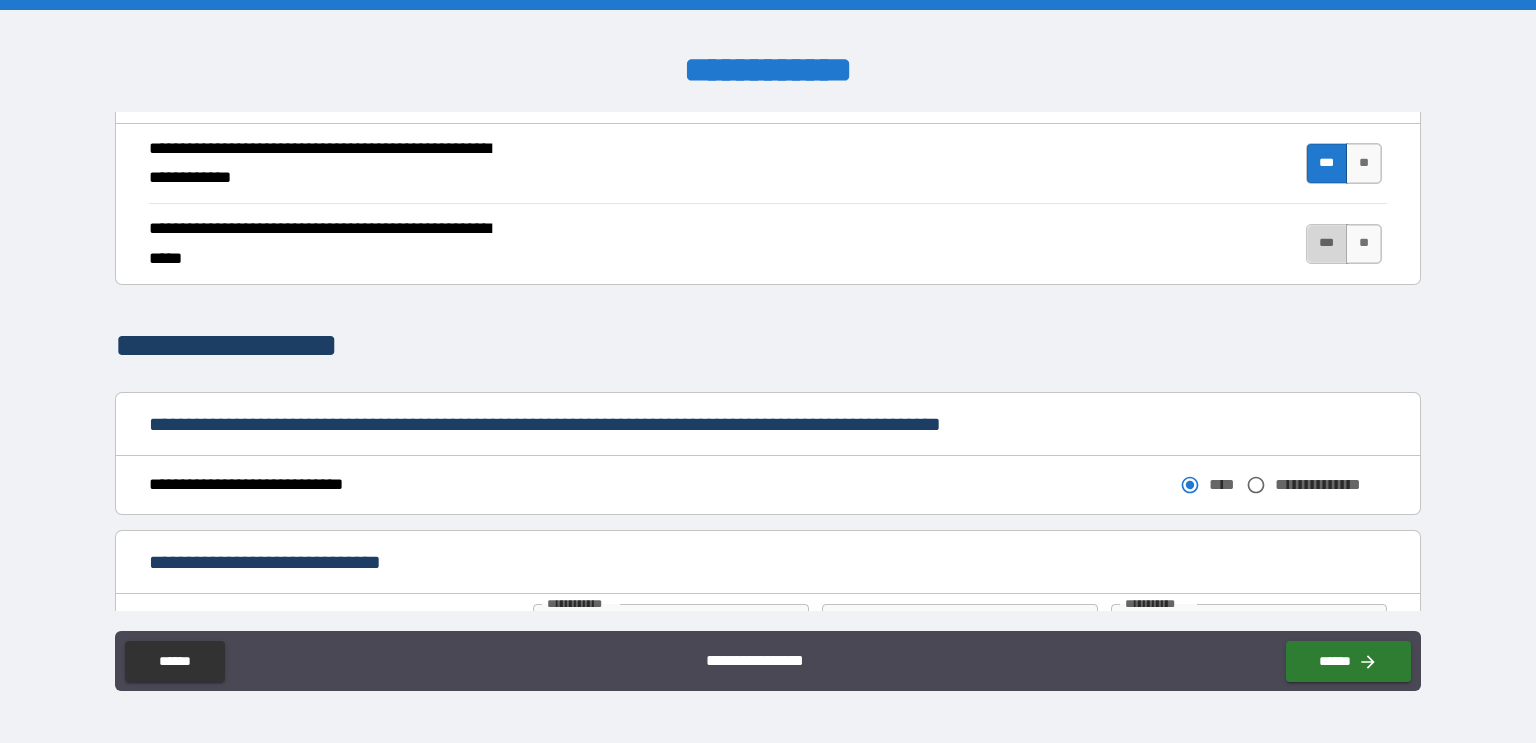 click on "***" at bounding box center (1327, 244) 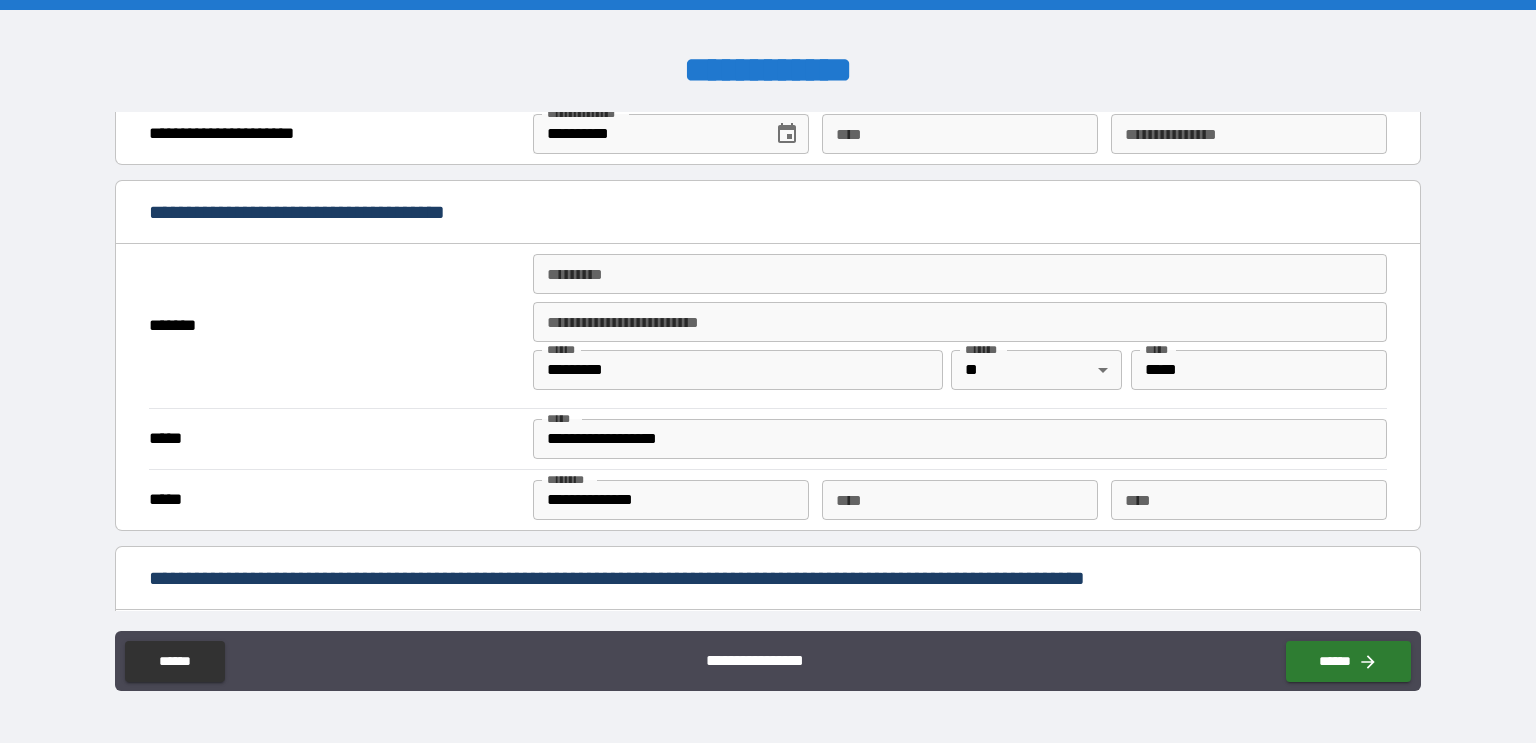 scroll, scrollTop: 1367, scrollLeft: 0, axis: vertical 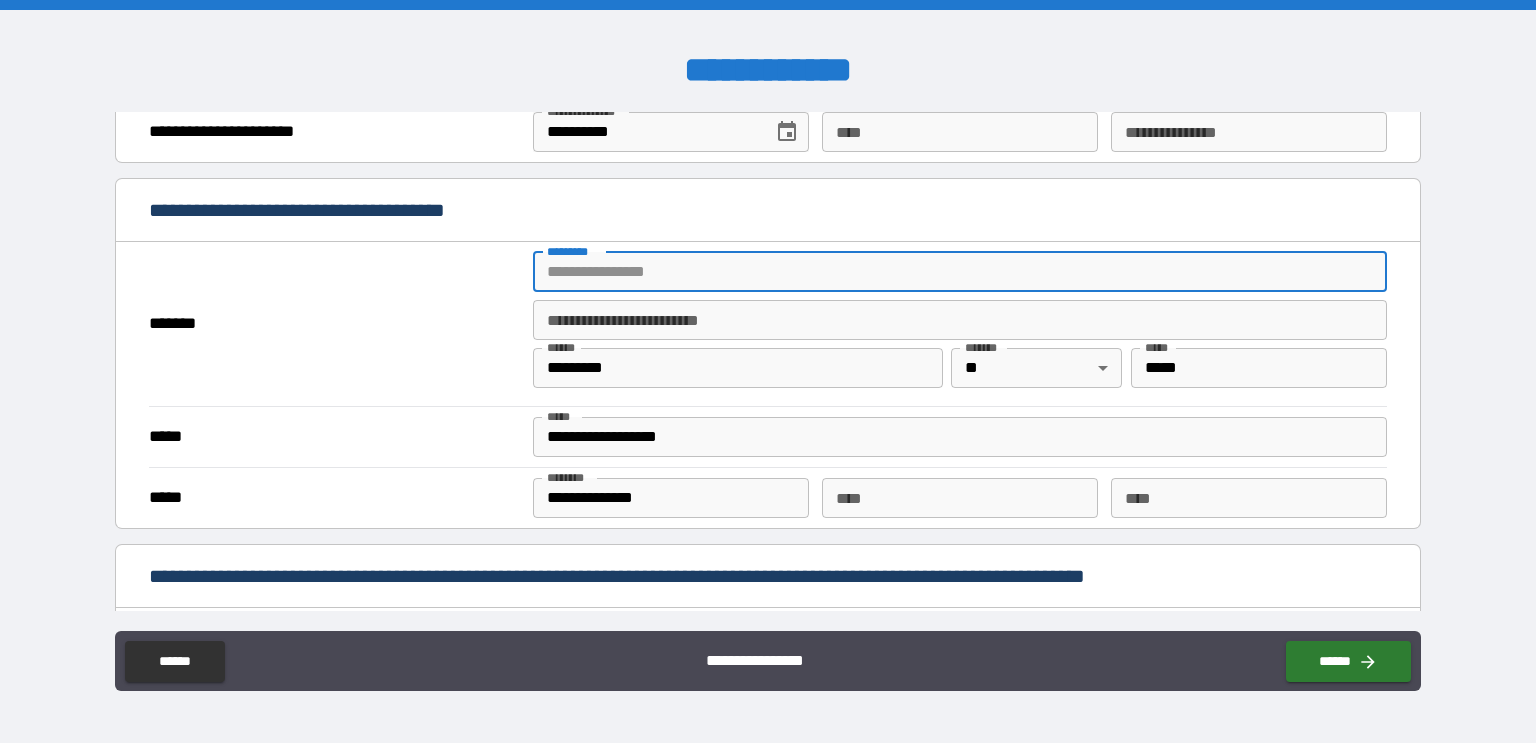 click on "*******   *" at bounding box center [960, 272] 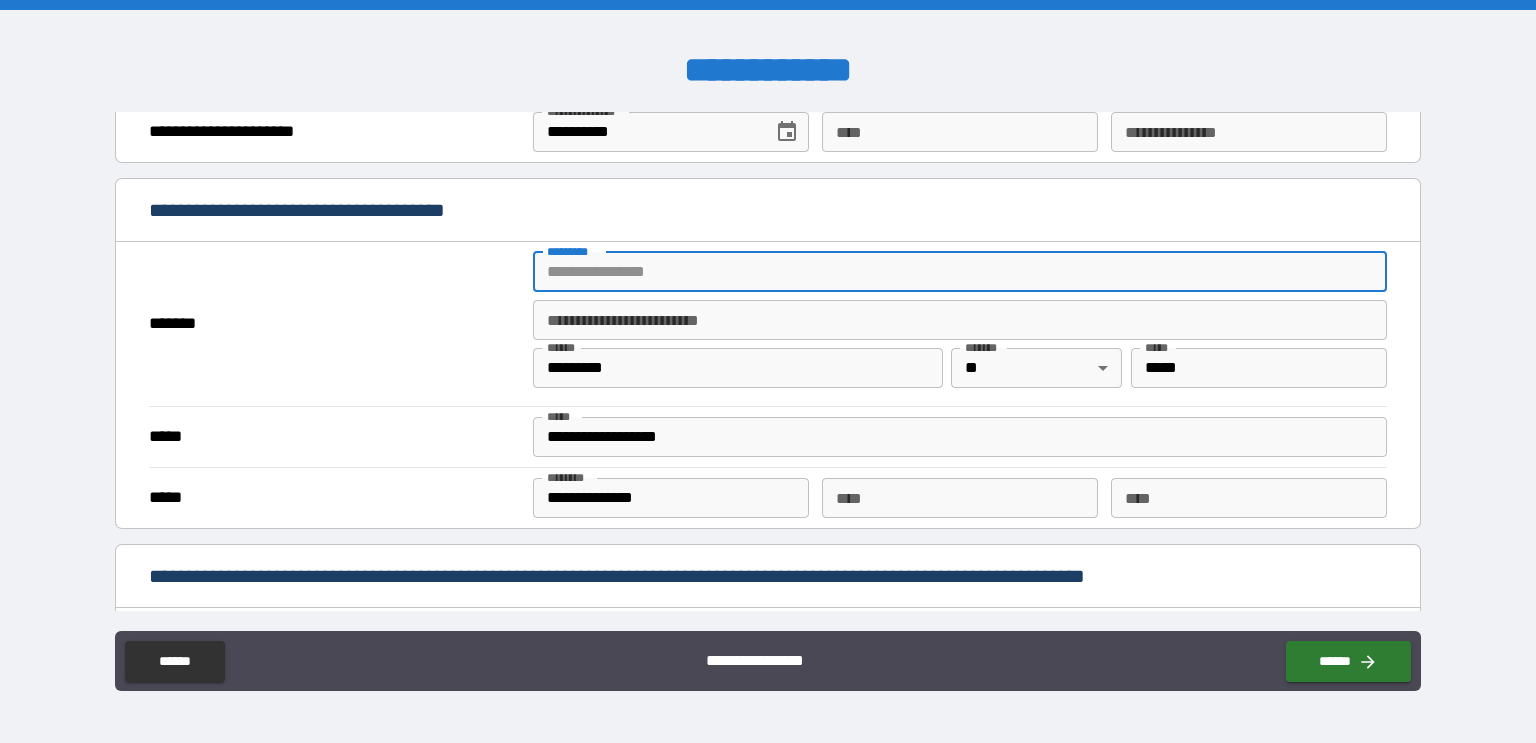 type on "**********" 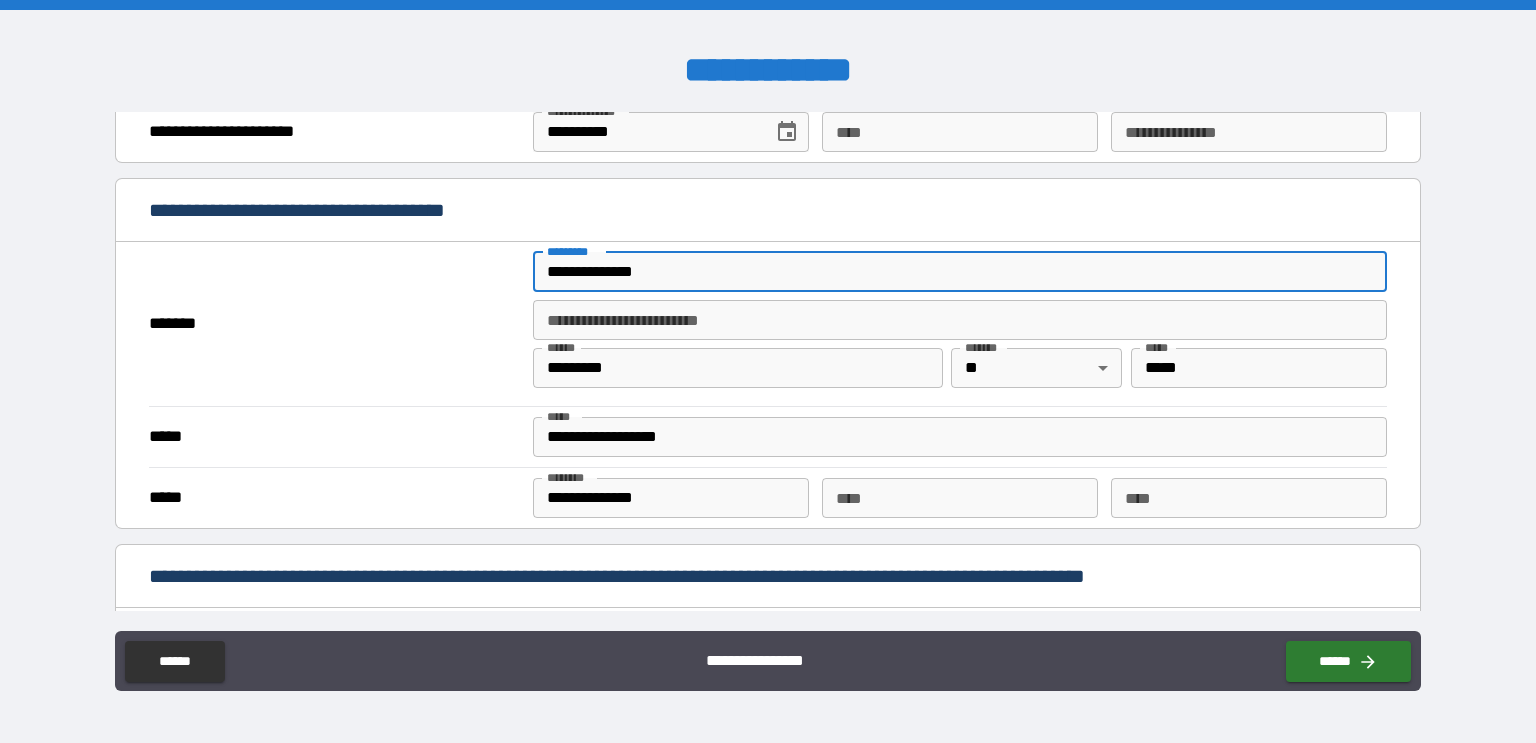type on "*******" 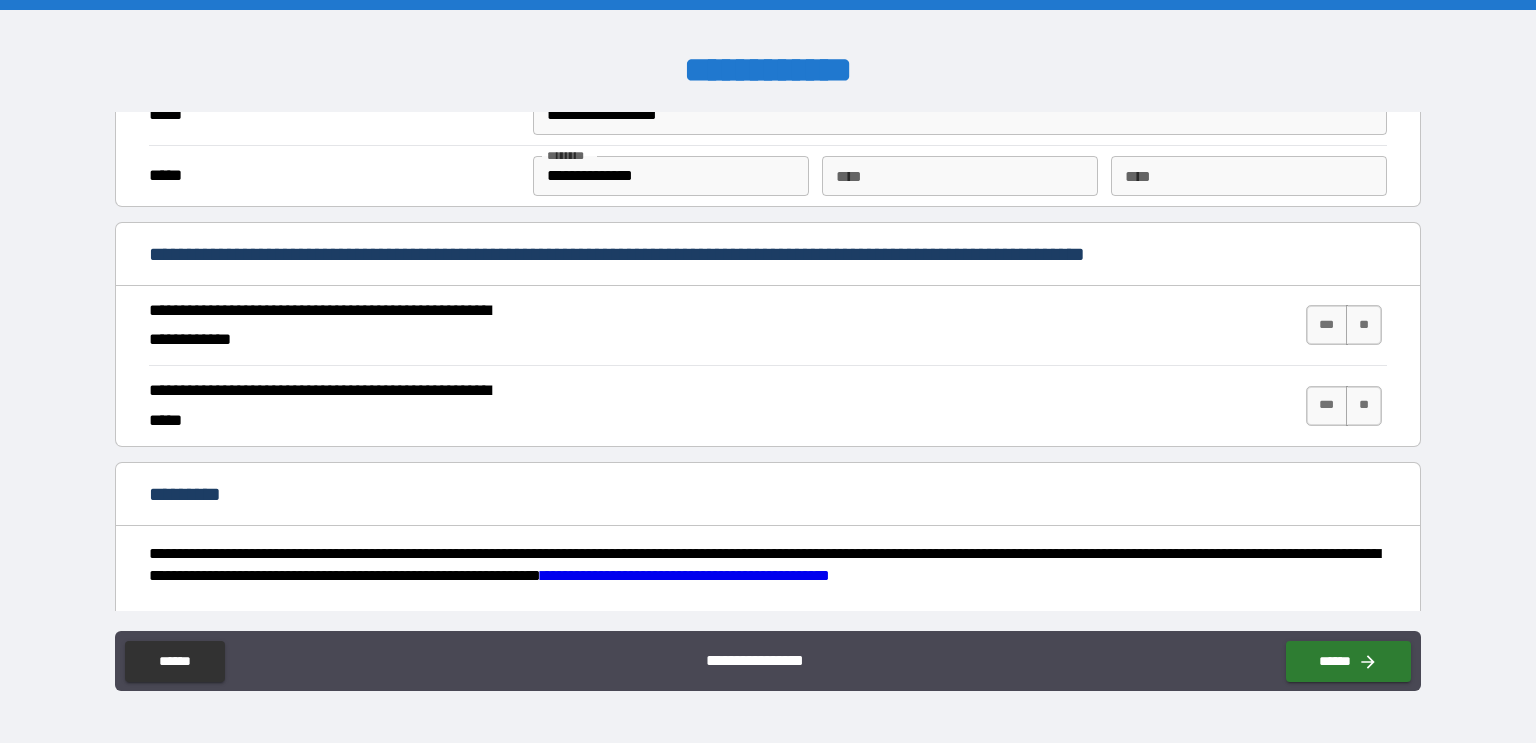 scroll, scrollTop: 1692, scrollLeft: 0, axis: vertical 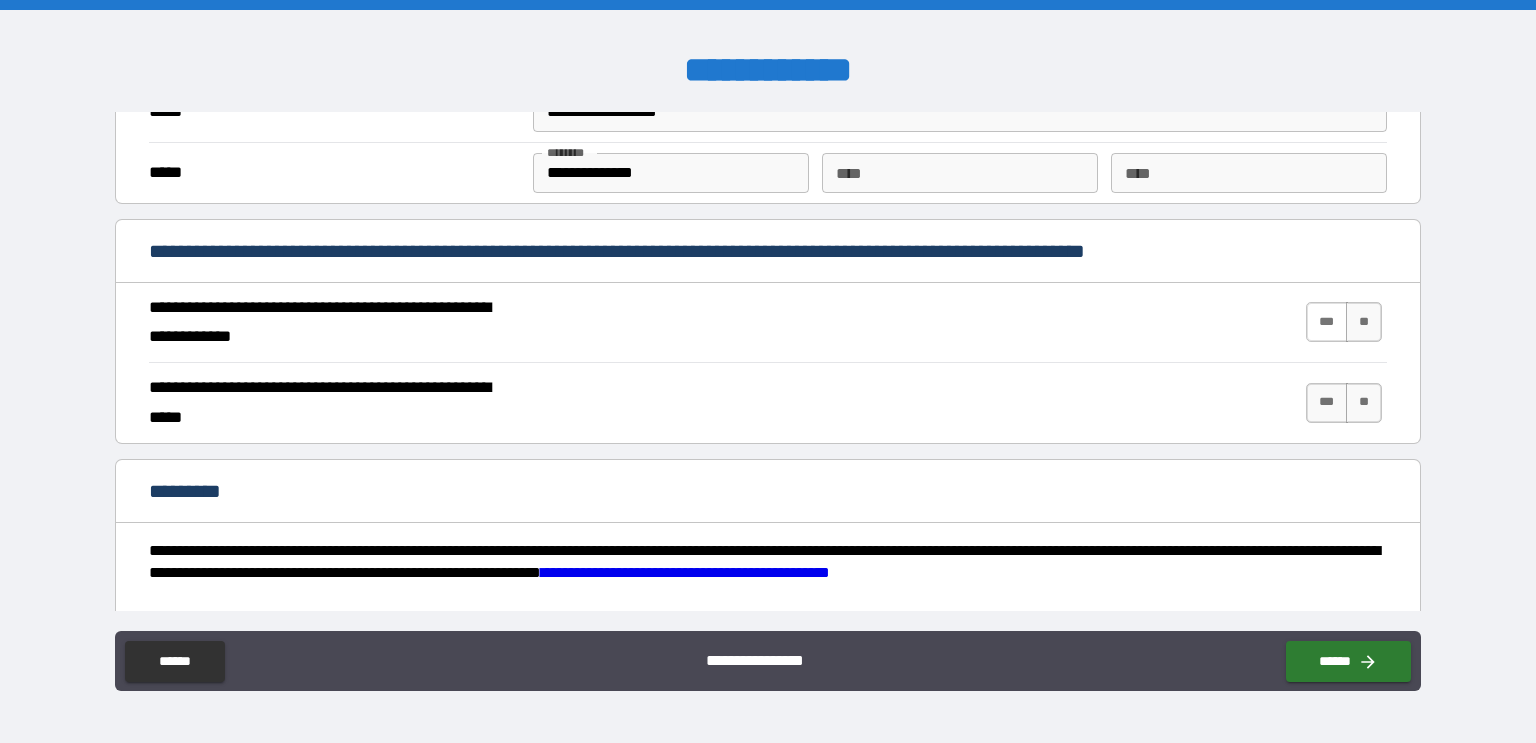 click on "***" at bounding box center [1327, 322] 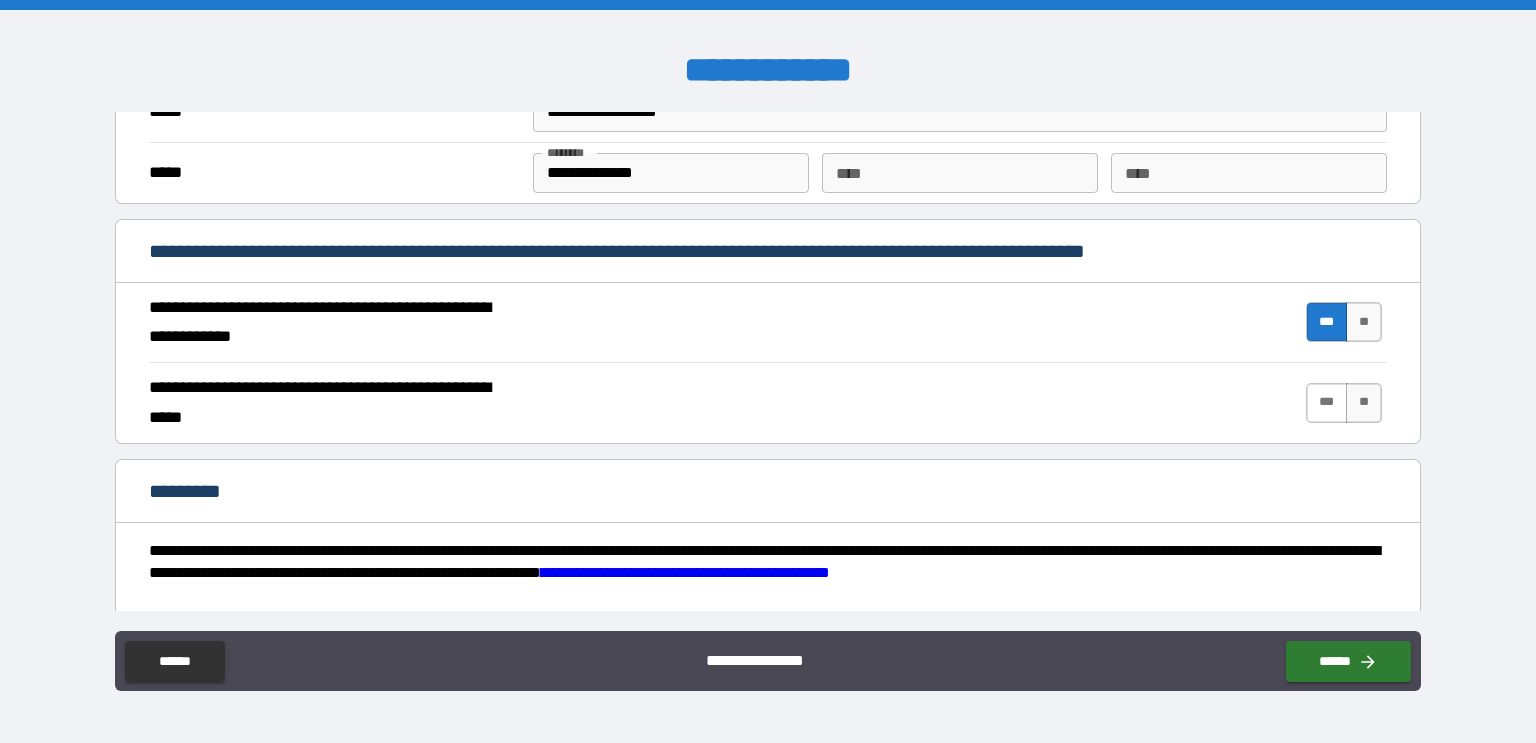 click on "***" at bounding box center [1327, 403] 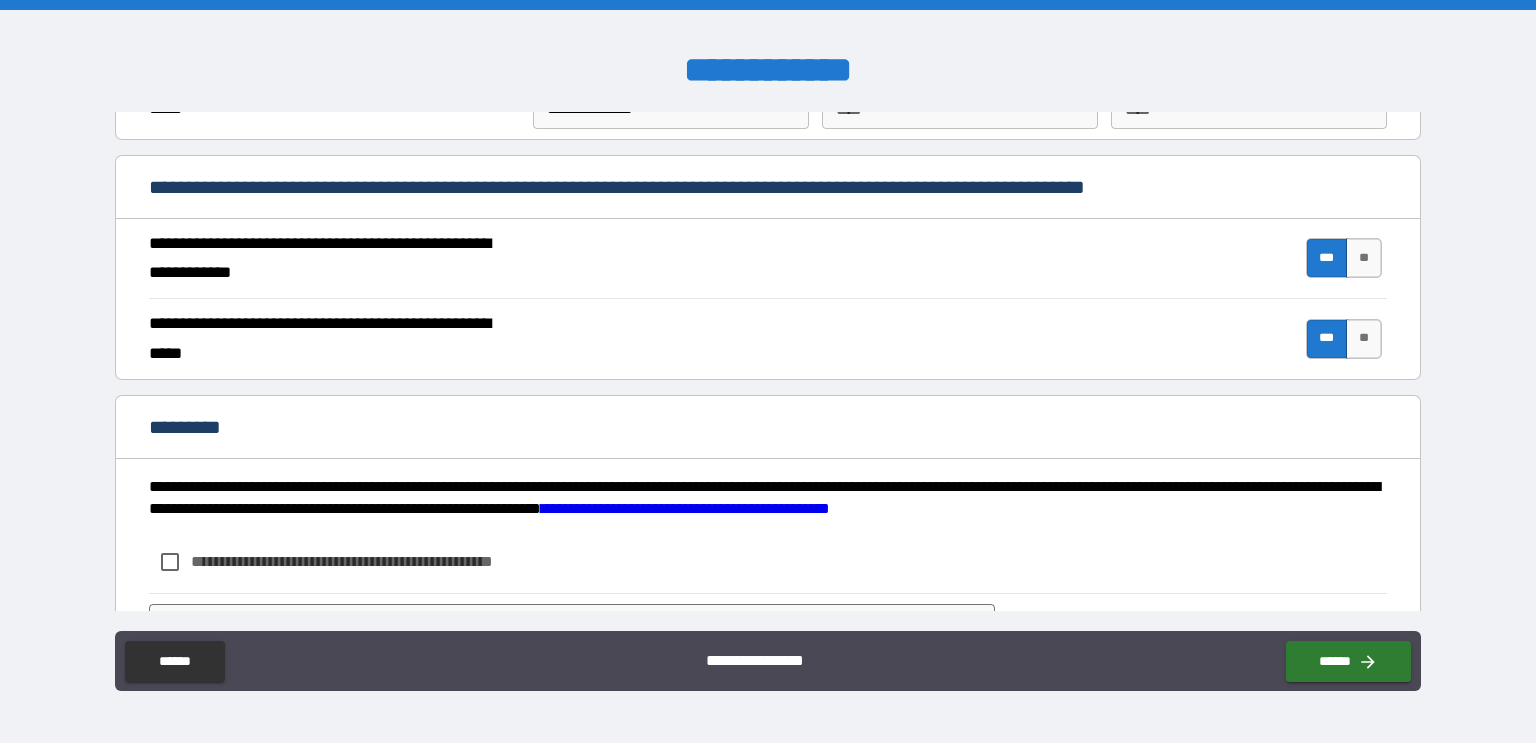 scroll, scrollTop: 1852, scrollLeft: 0, axis: vertical 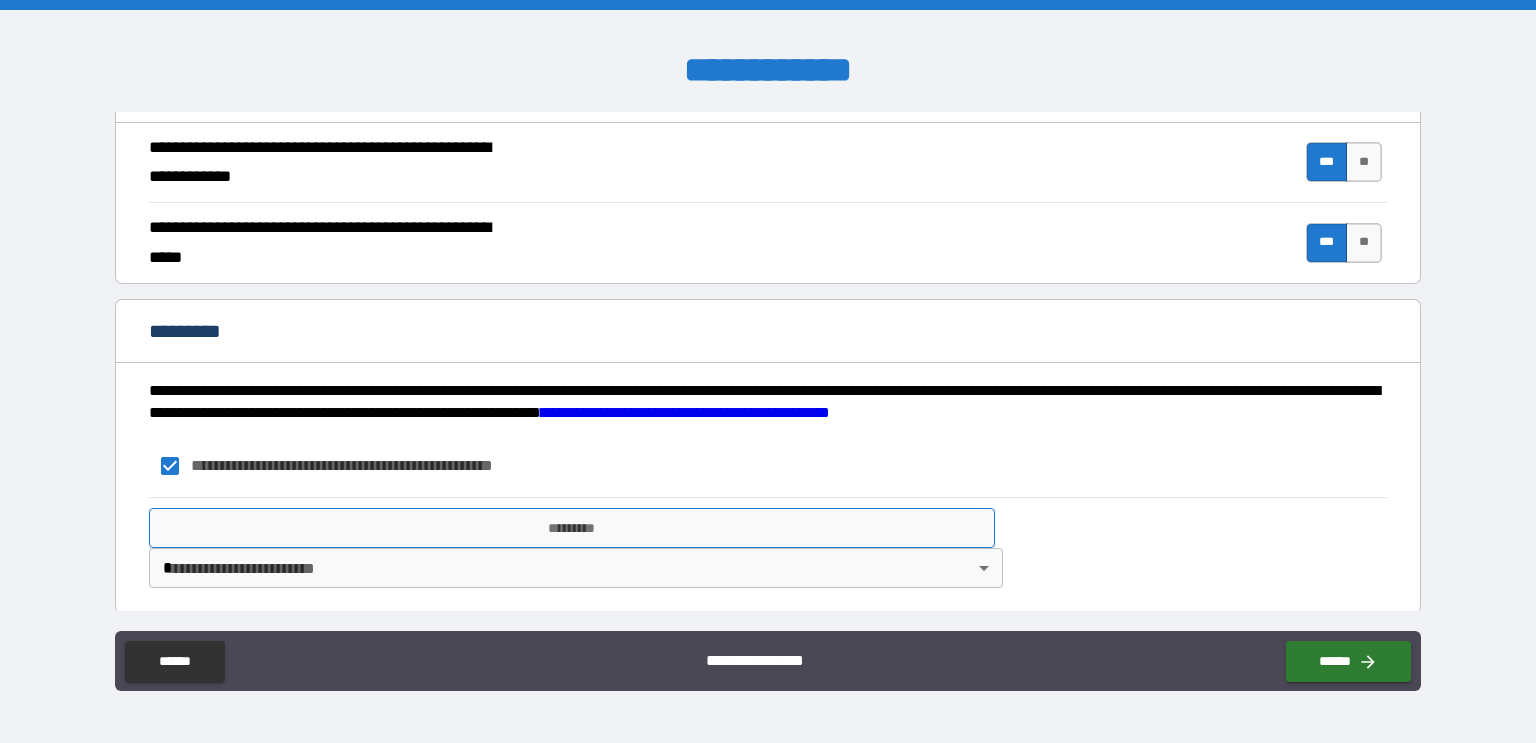 click on "*********" at bounding box center [572, 528] 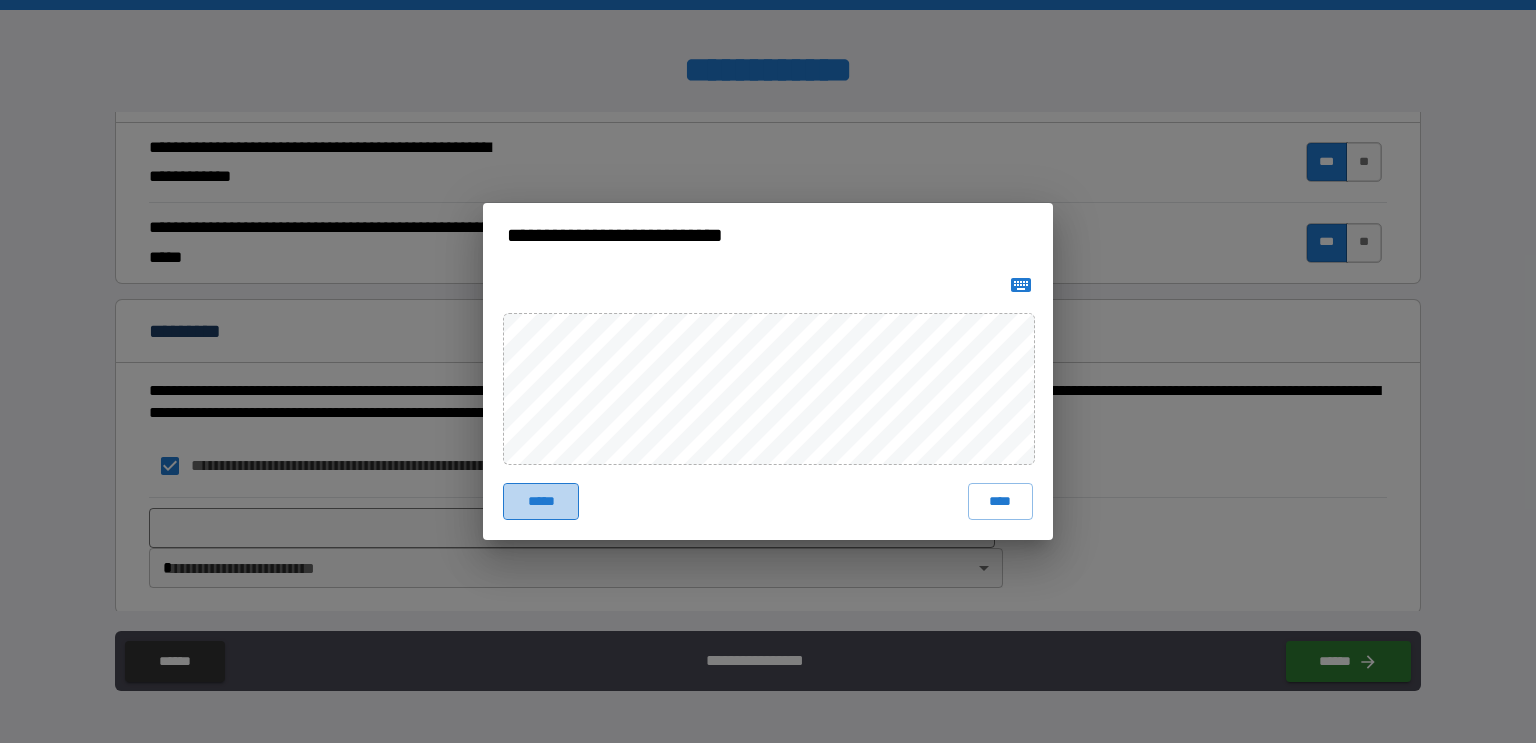 click on "*****" at bounding box center [541, 501] 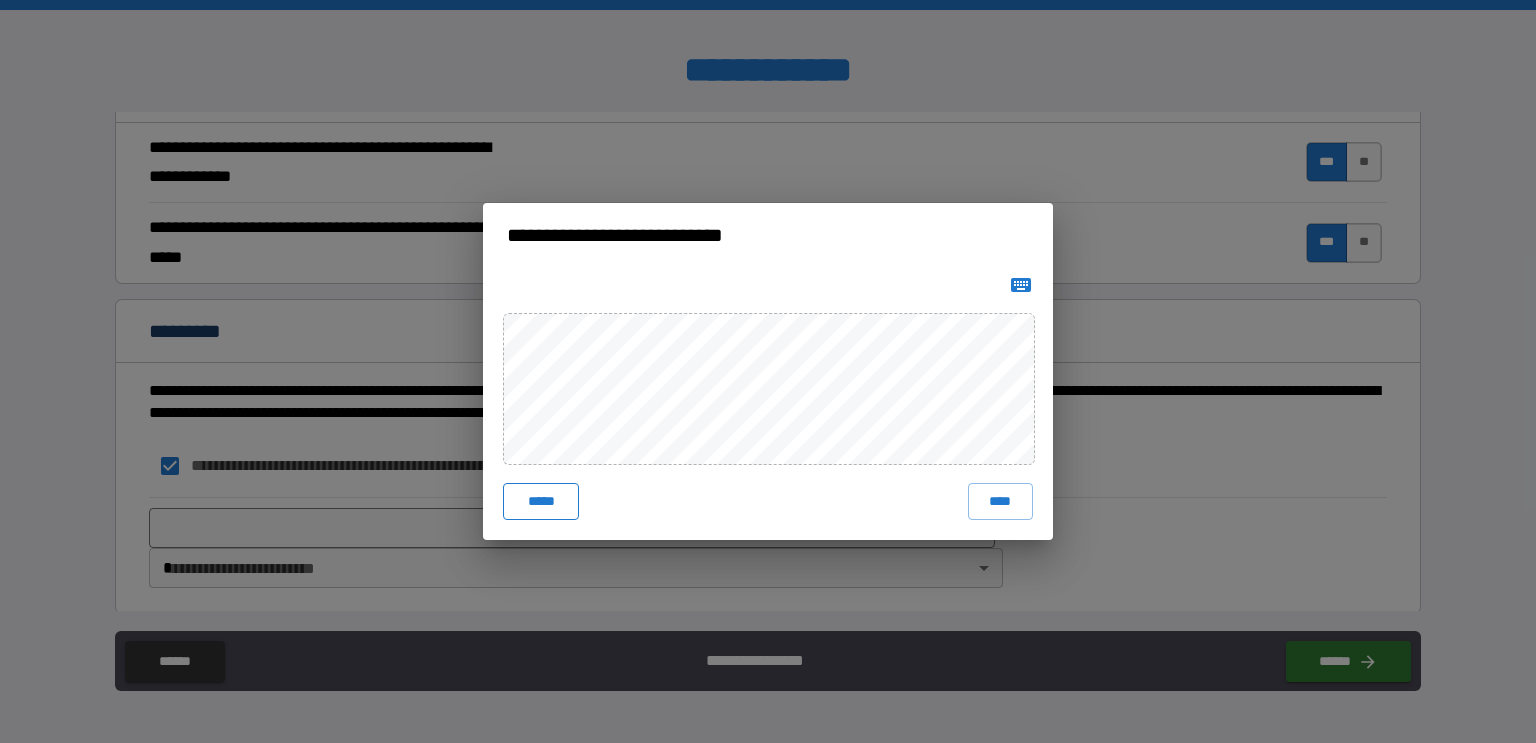 click on "*****" at bounding box center [541, 501] 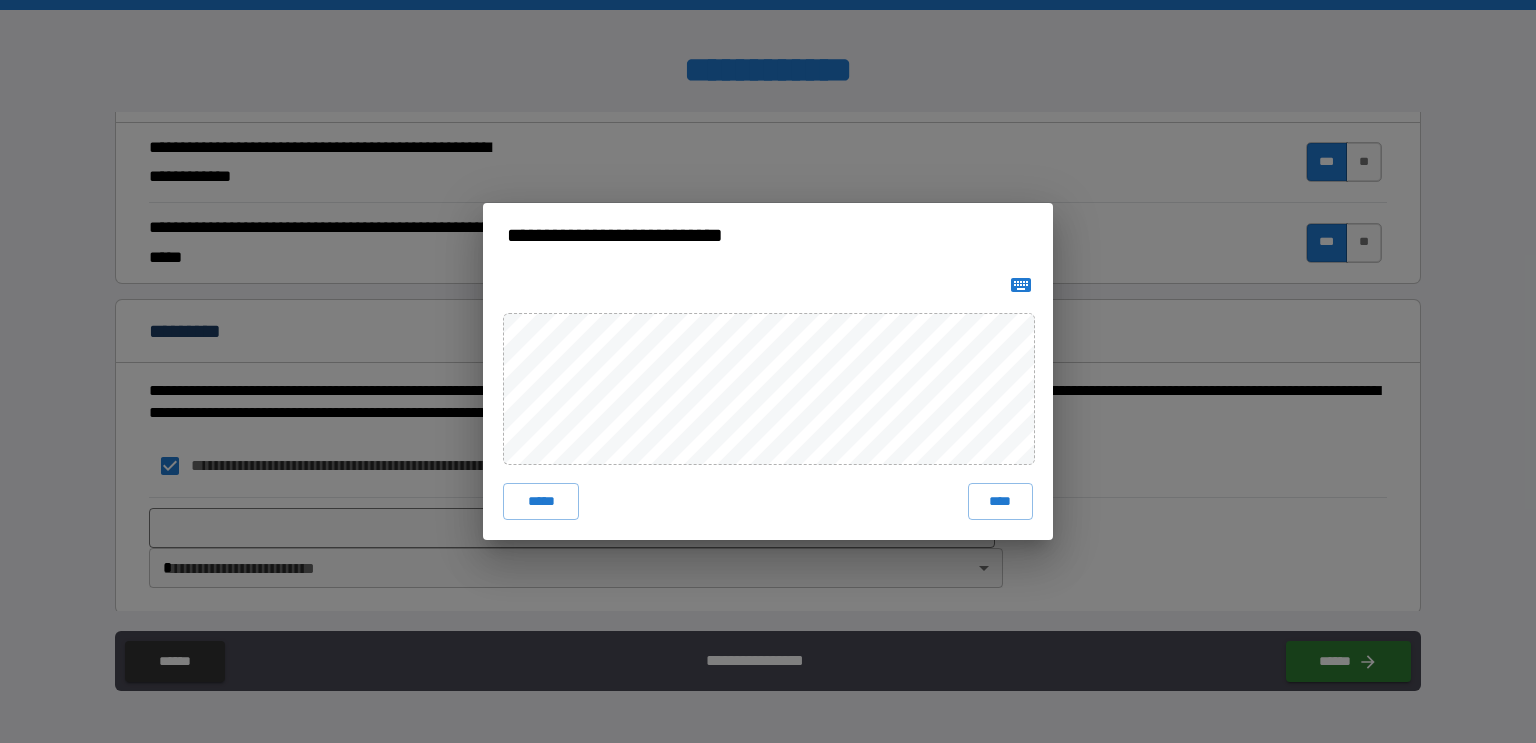 click on "***** ****" at bounding box center [768, 403] 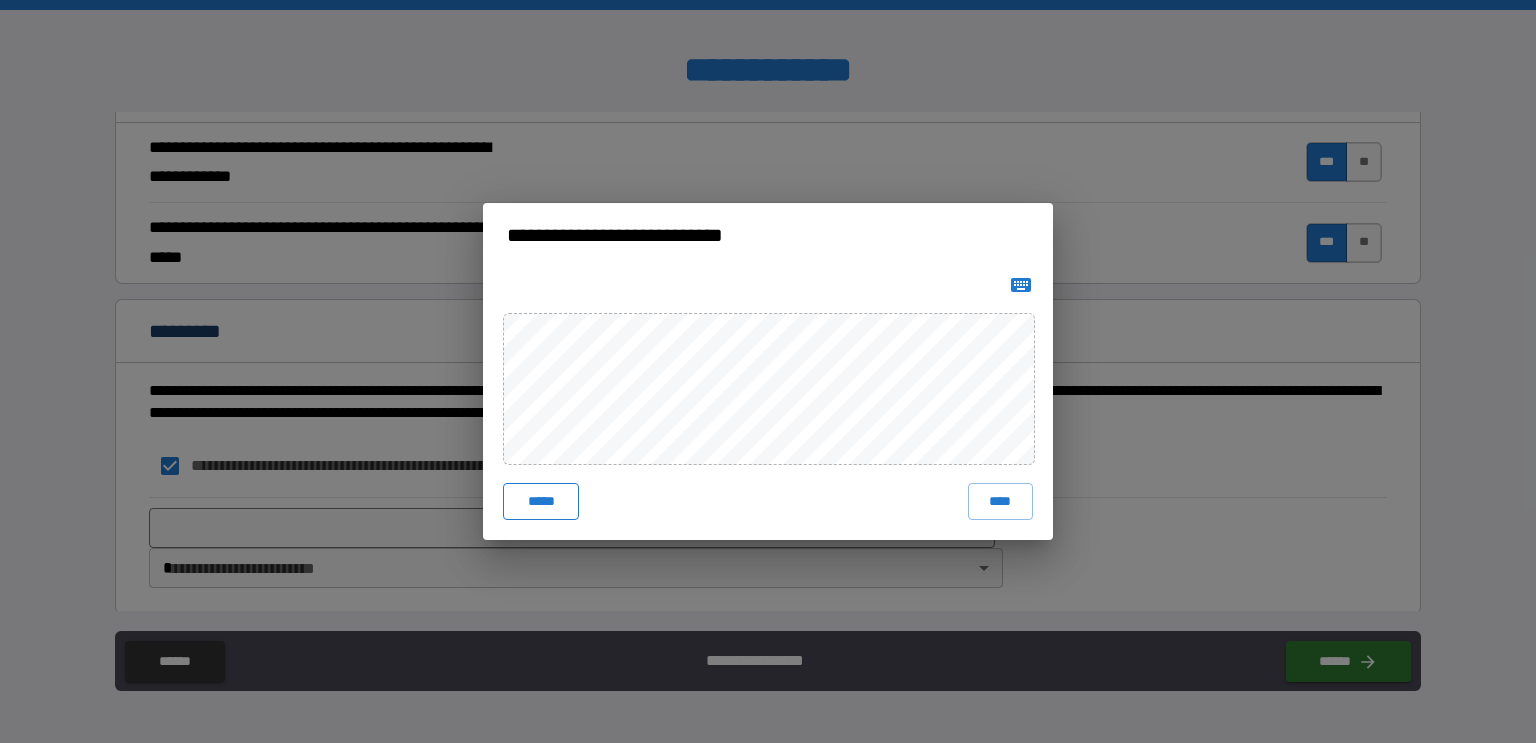 click on "*****" at bounding box center [541, 501] 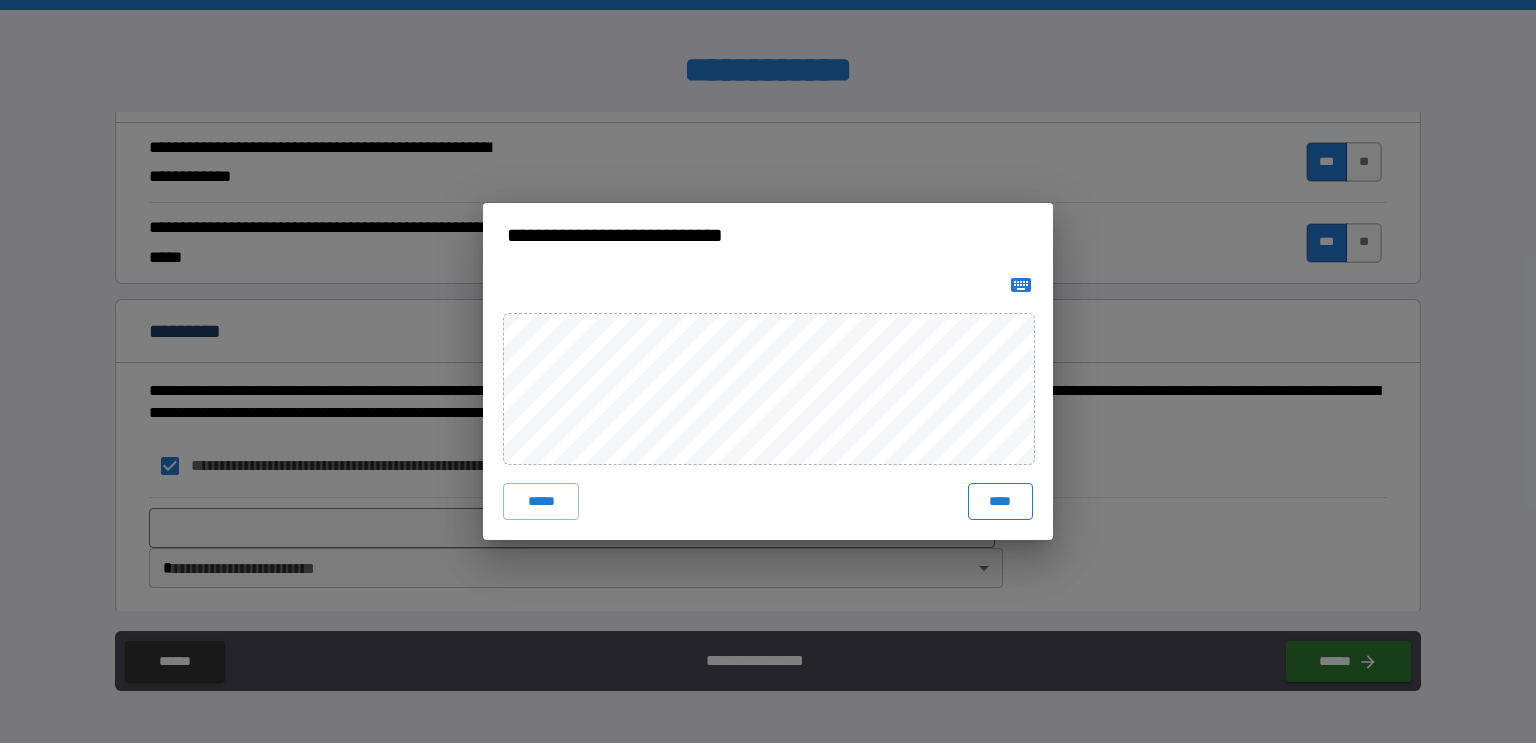click on "****" at bounding box center [1000, 501] 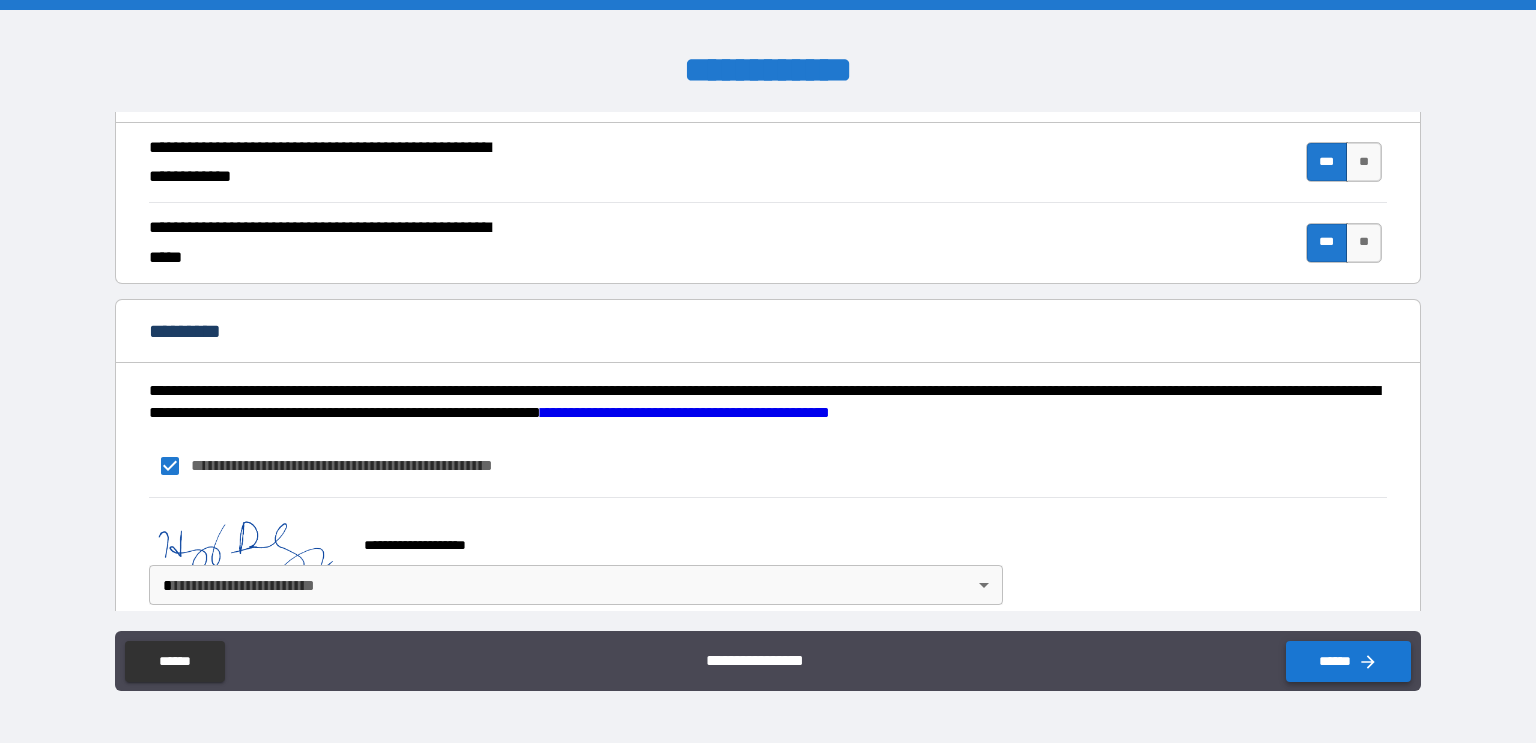 click 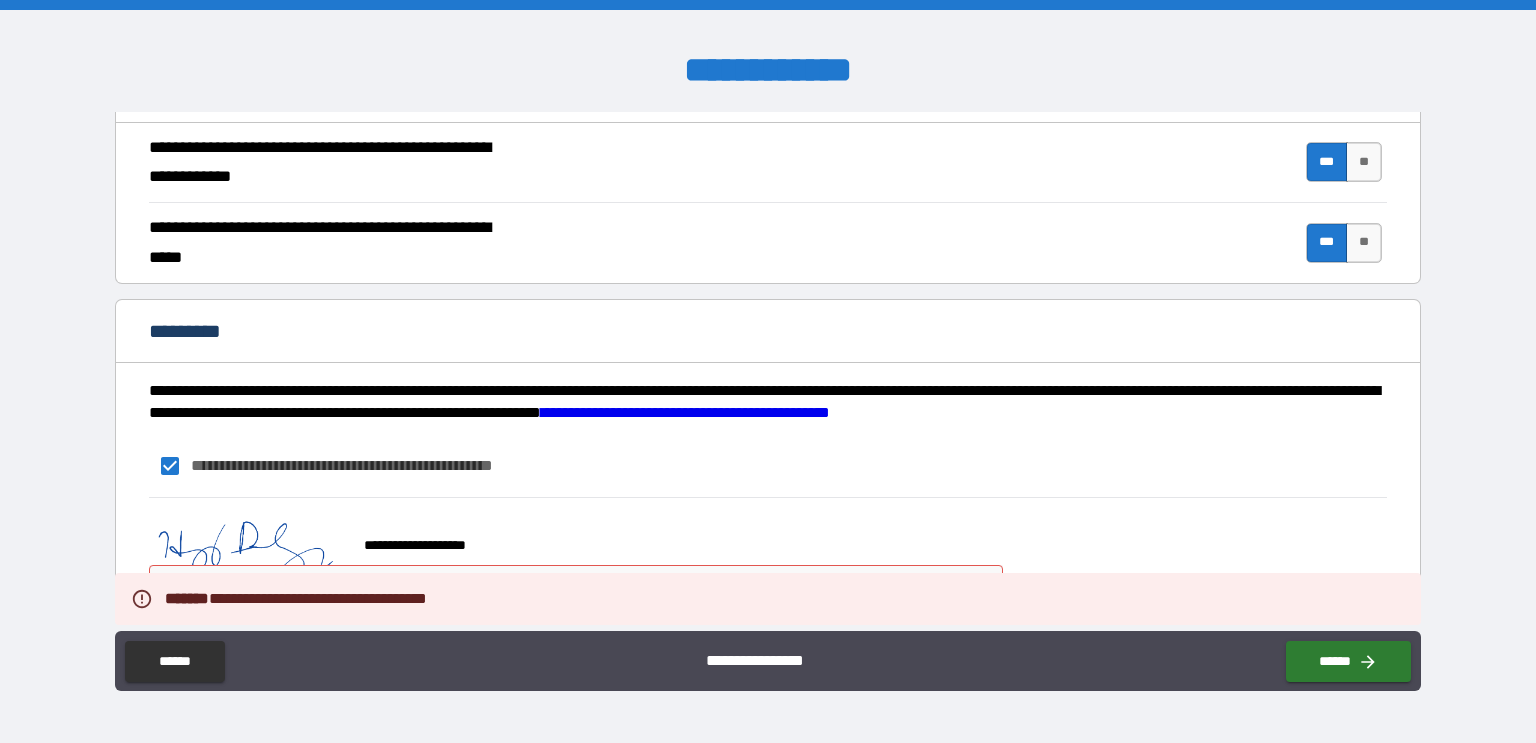 scroll, scrollTop: 1869, scrollLeft: 0, axis: vertical 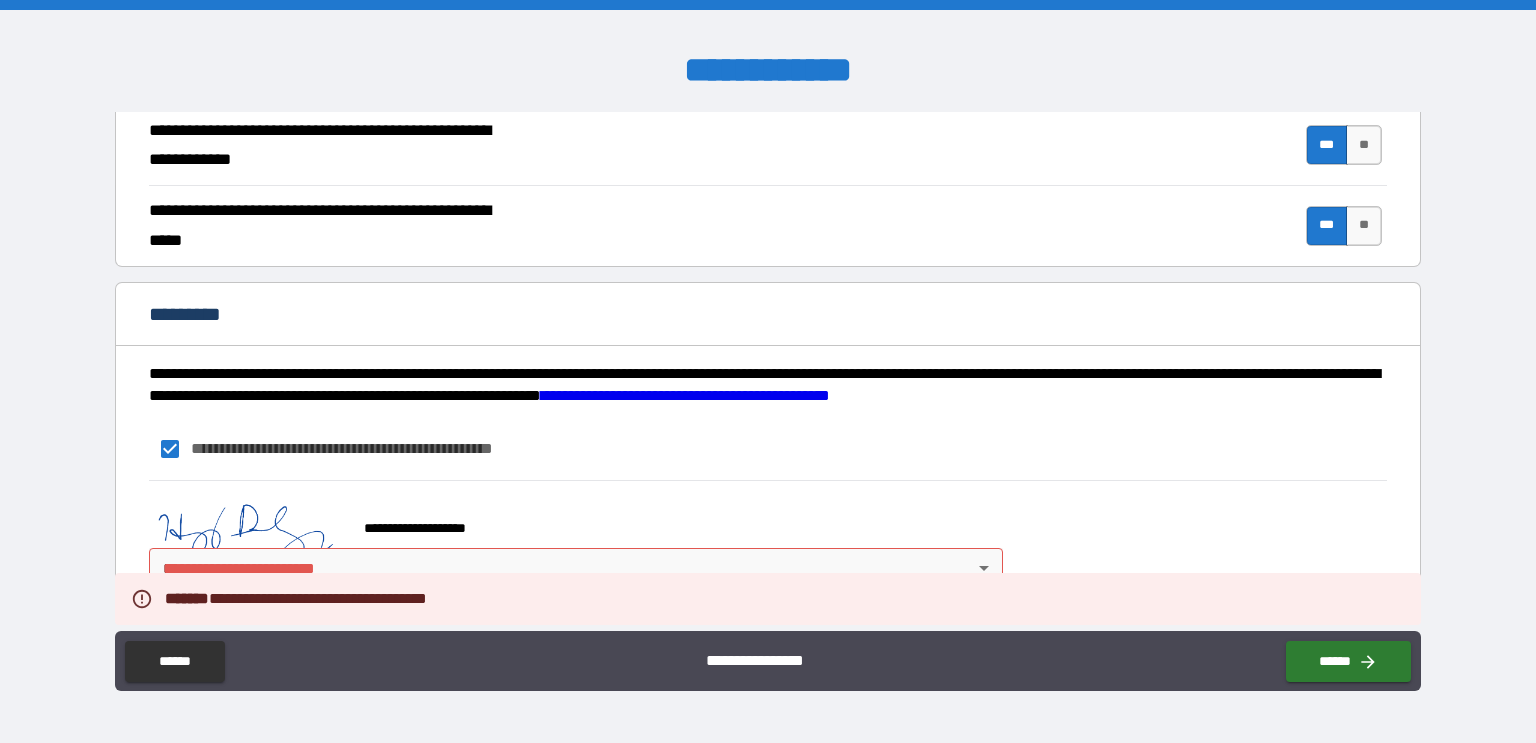 click on "**********" at bounding box center (768, 371) 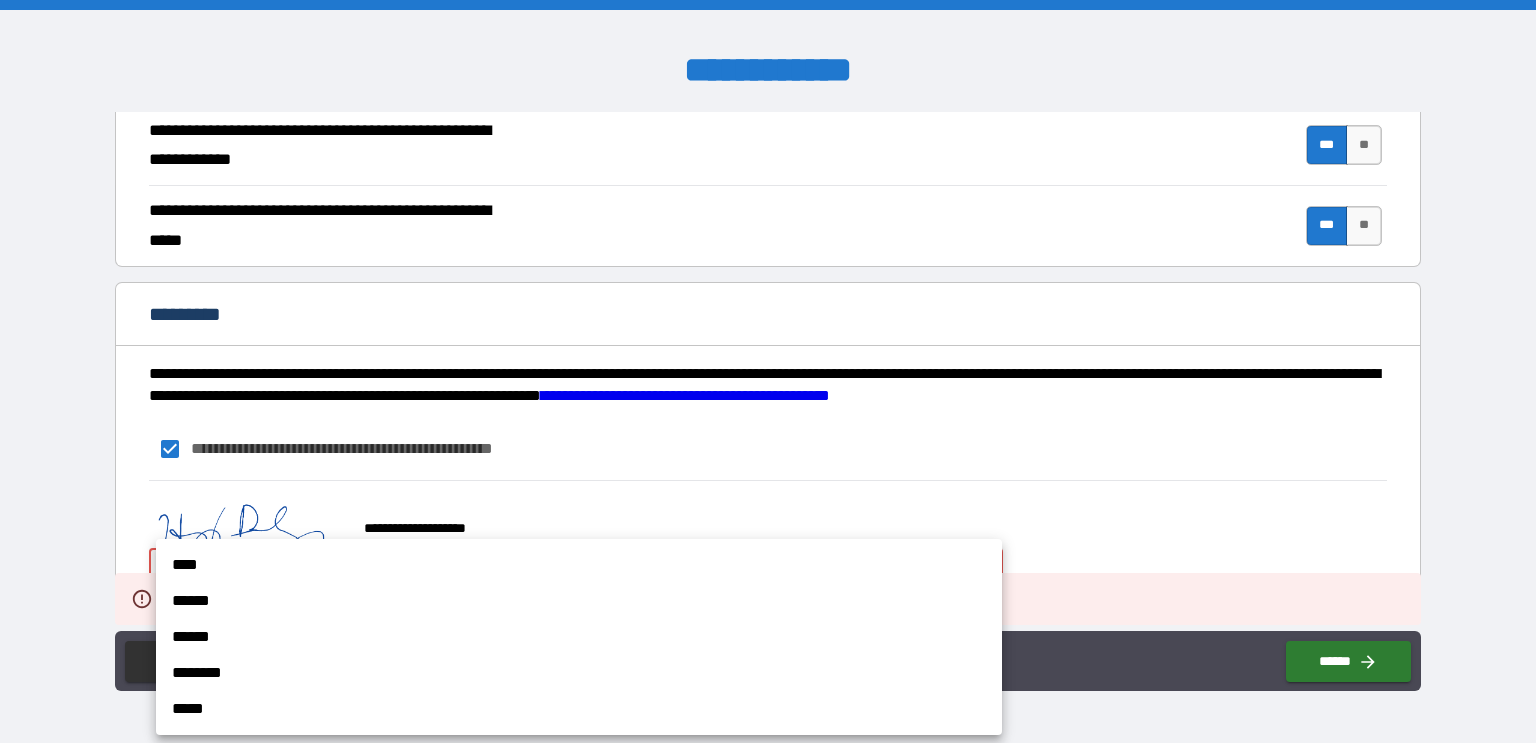 click on "****" at bounding box center [579, 565] 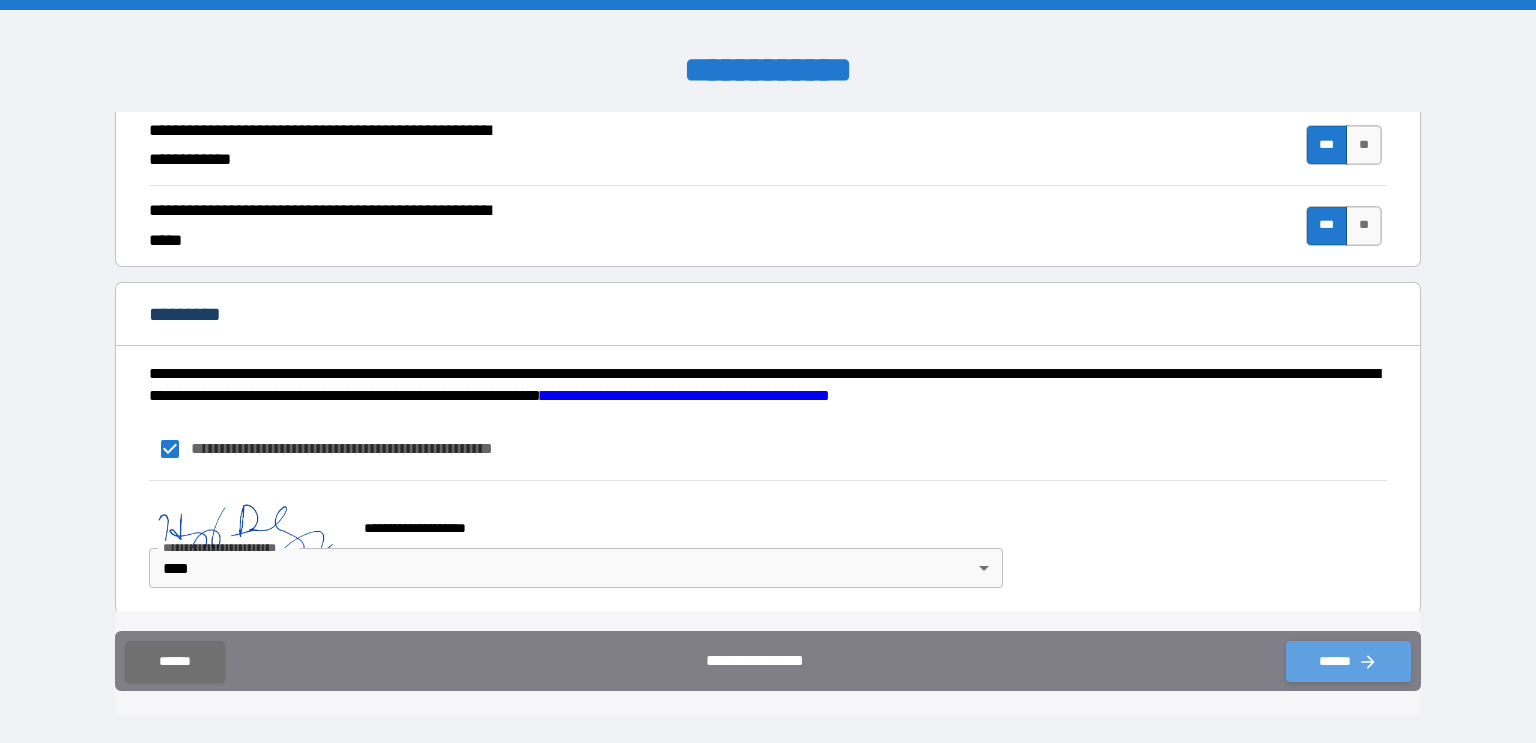 click on "******" at bounding box center (1348, 661) 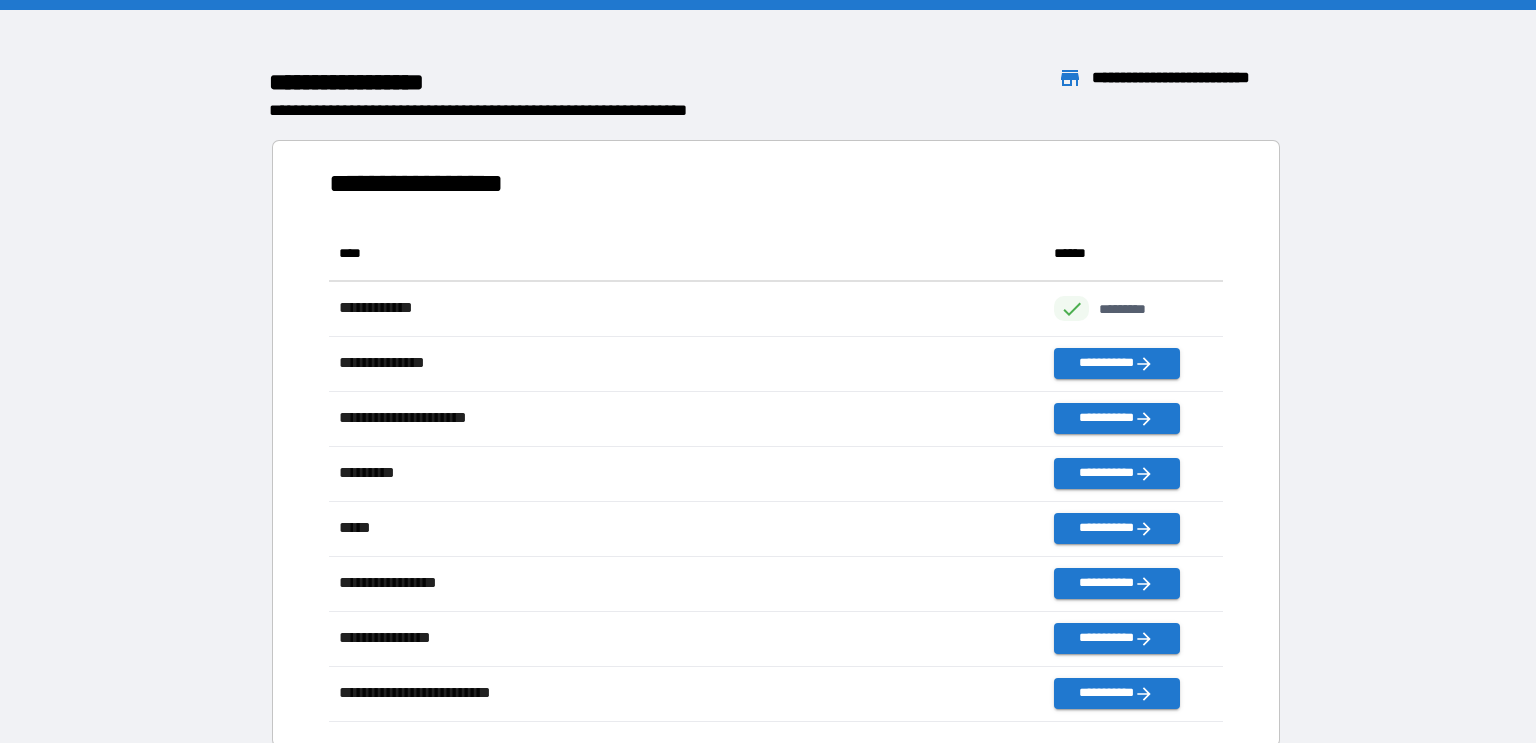 scroll, scrollTop: 0, scrollLeft: 0, axis: both 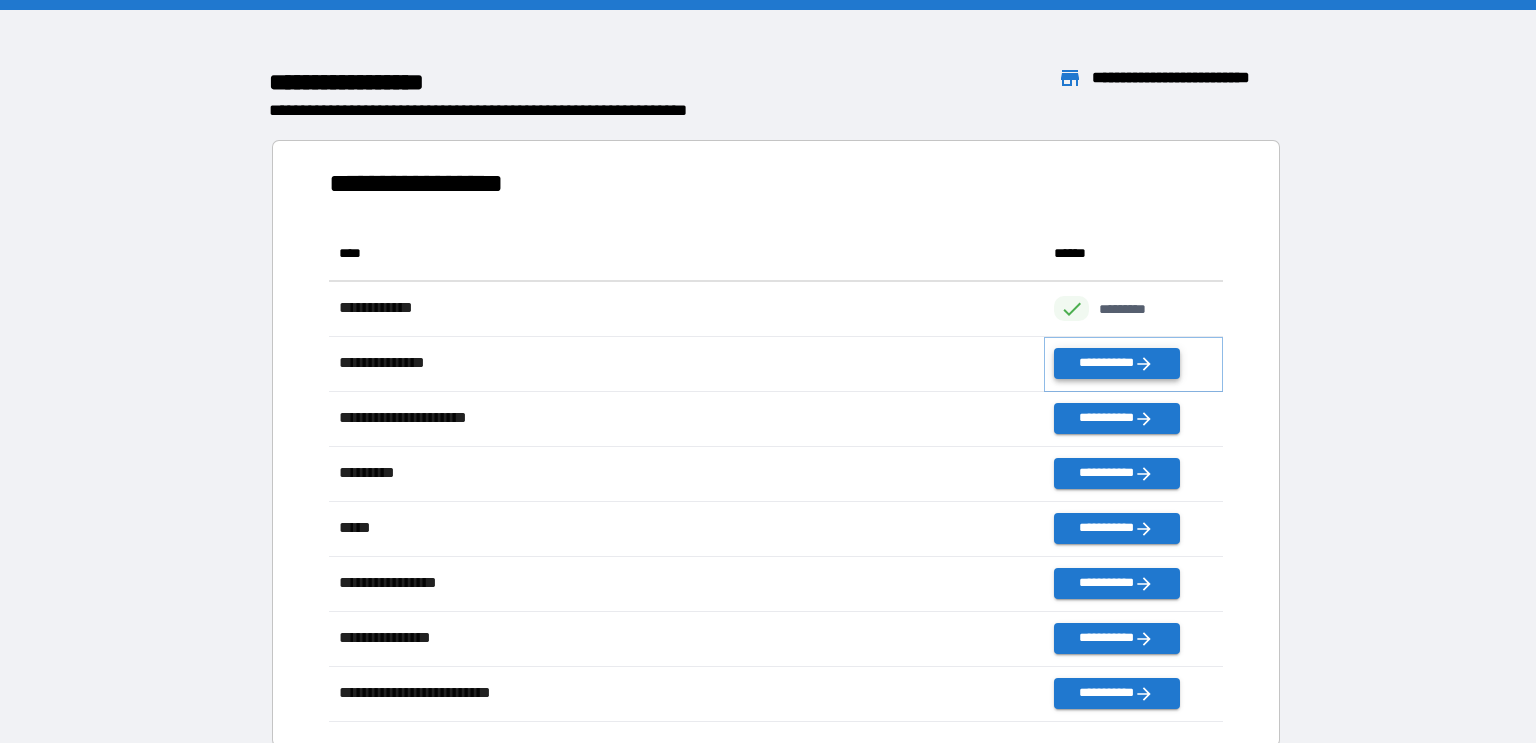 click on "**********" at bounding box center (1116, 363) 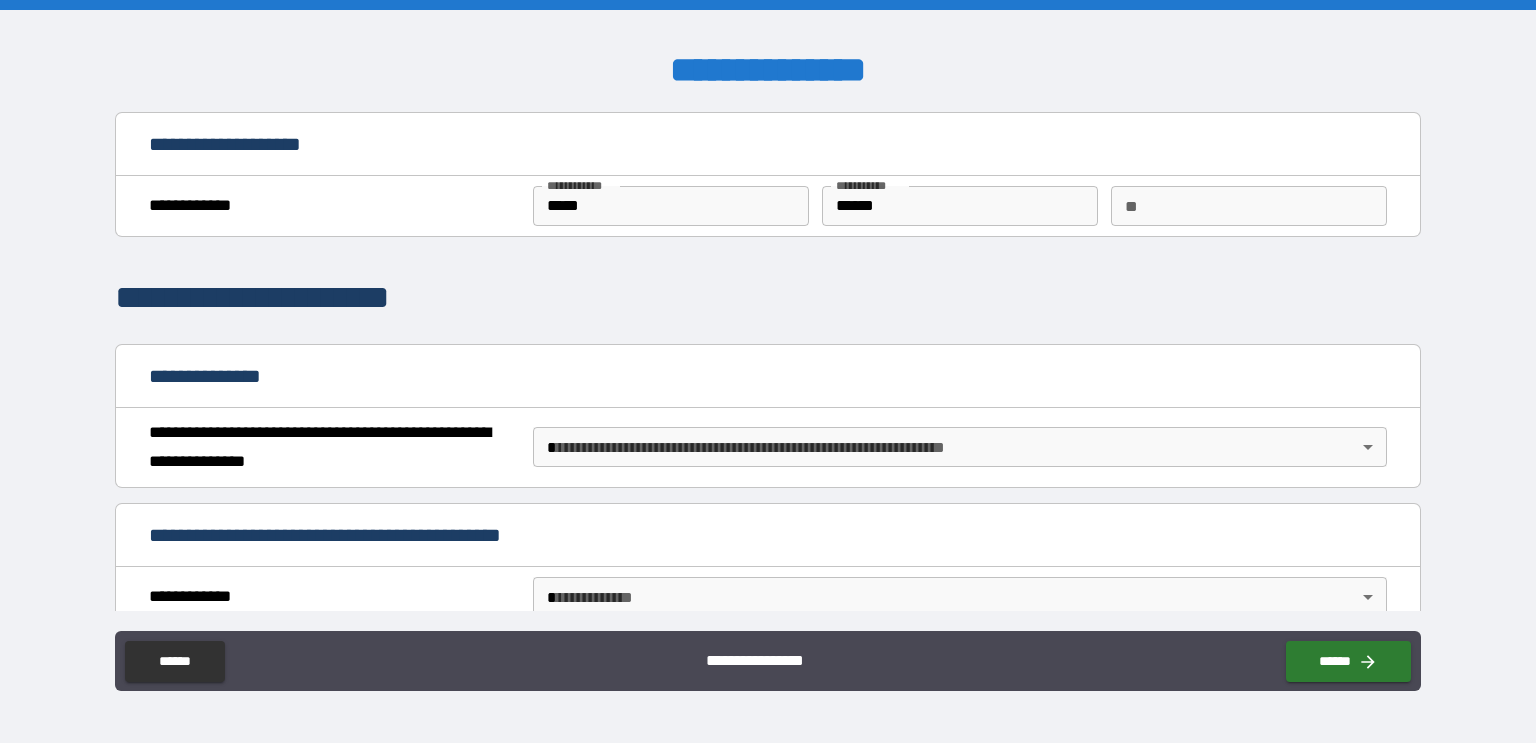 click on "**********" at bounding box center (768, 371) 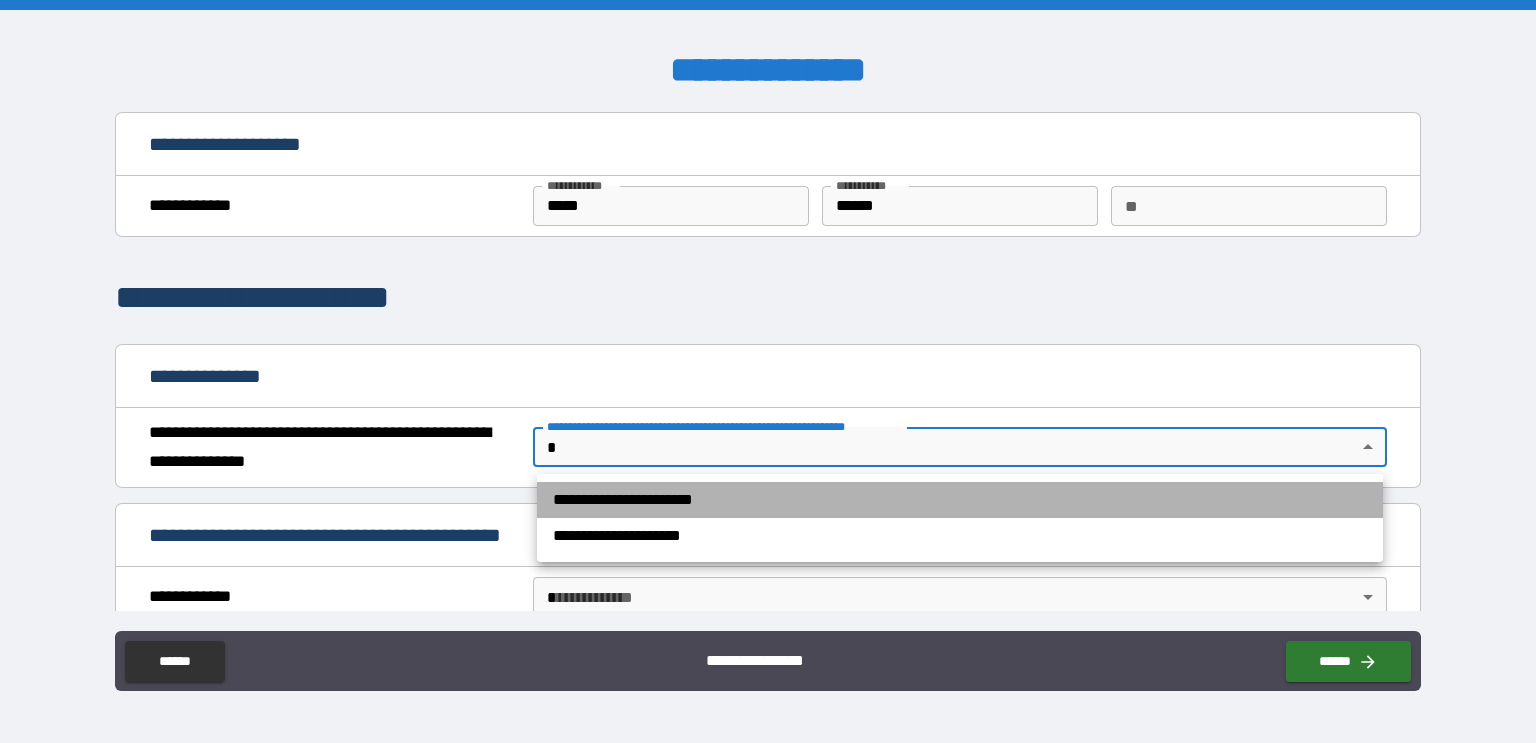 click on "**********" at bounding box center [960, 500] 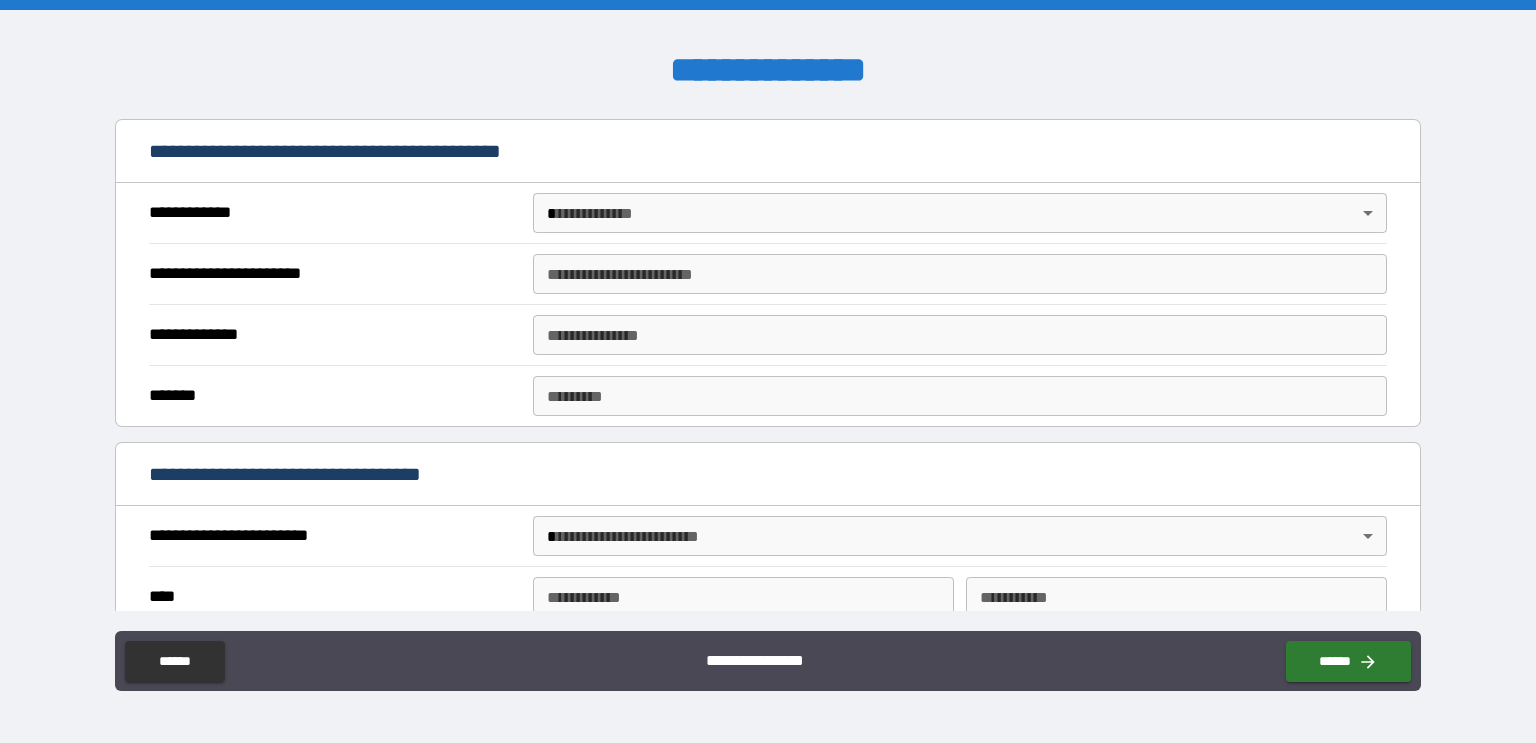 scroll, scrollTop: 387, scrollLeft: 0, axis: vertical 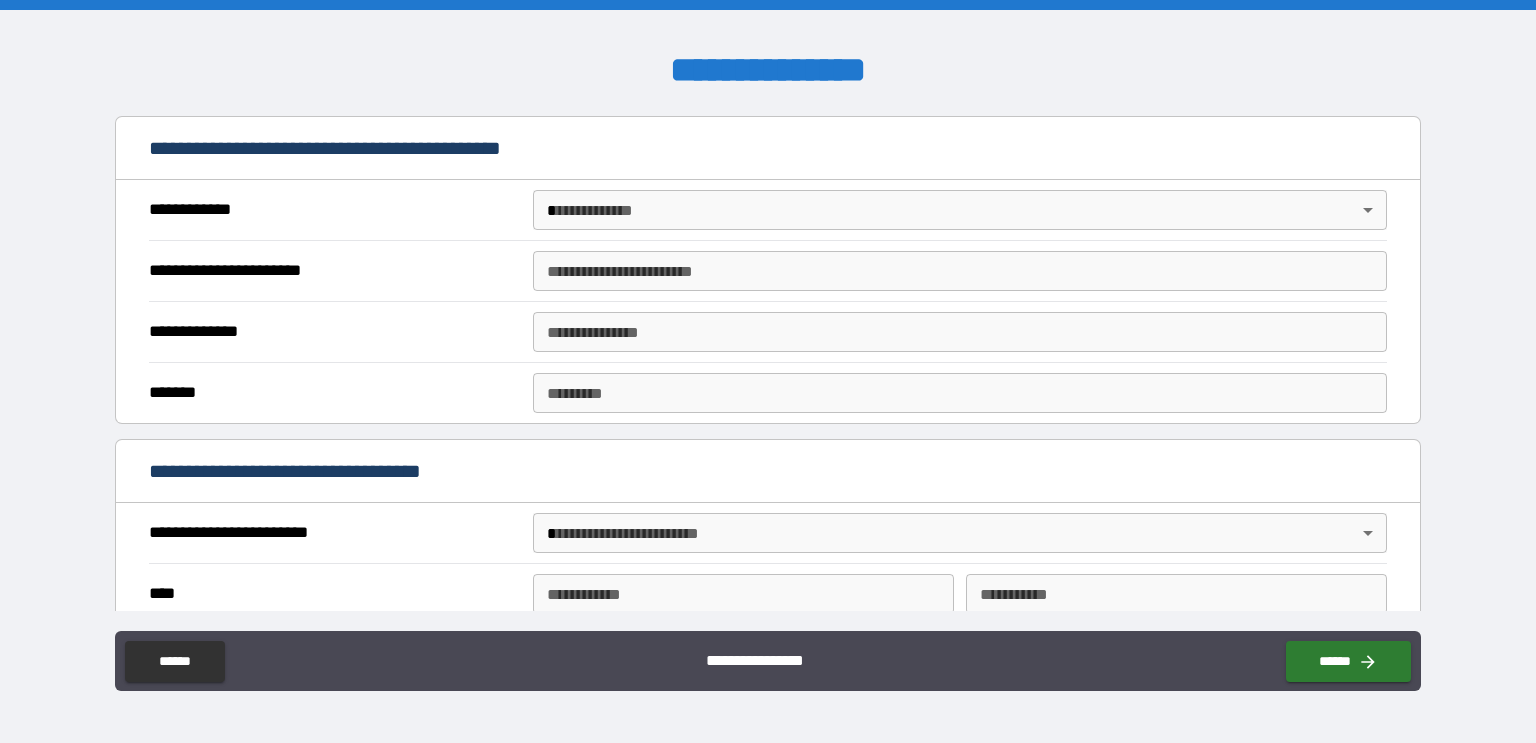 click on "**********" at bounding box center (768, 371) 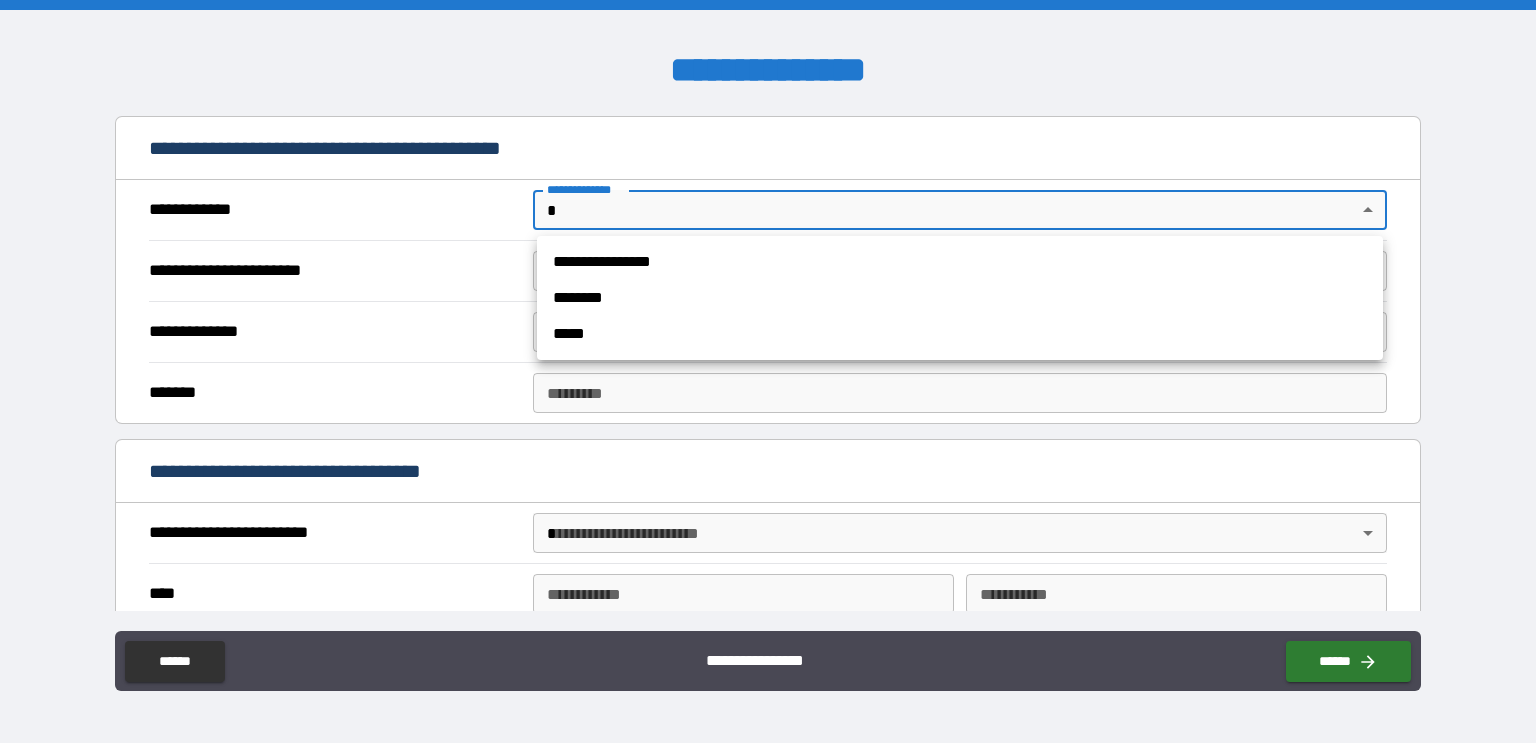 click on "**********" at bounding box center [960, 262] 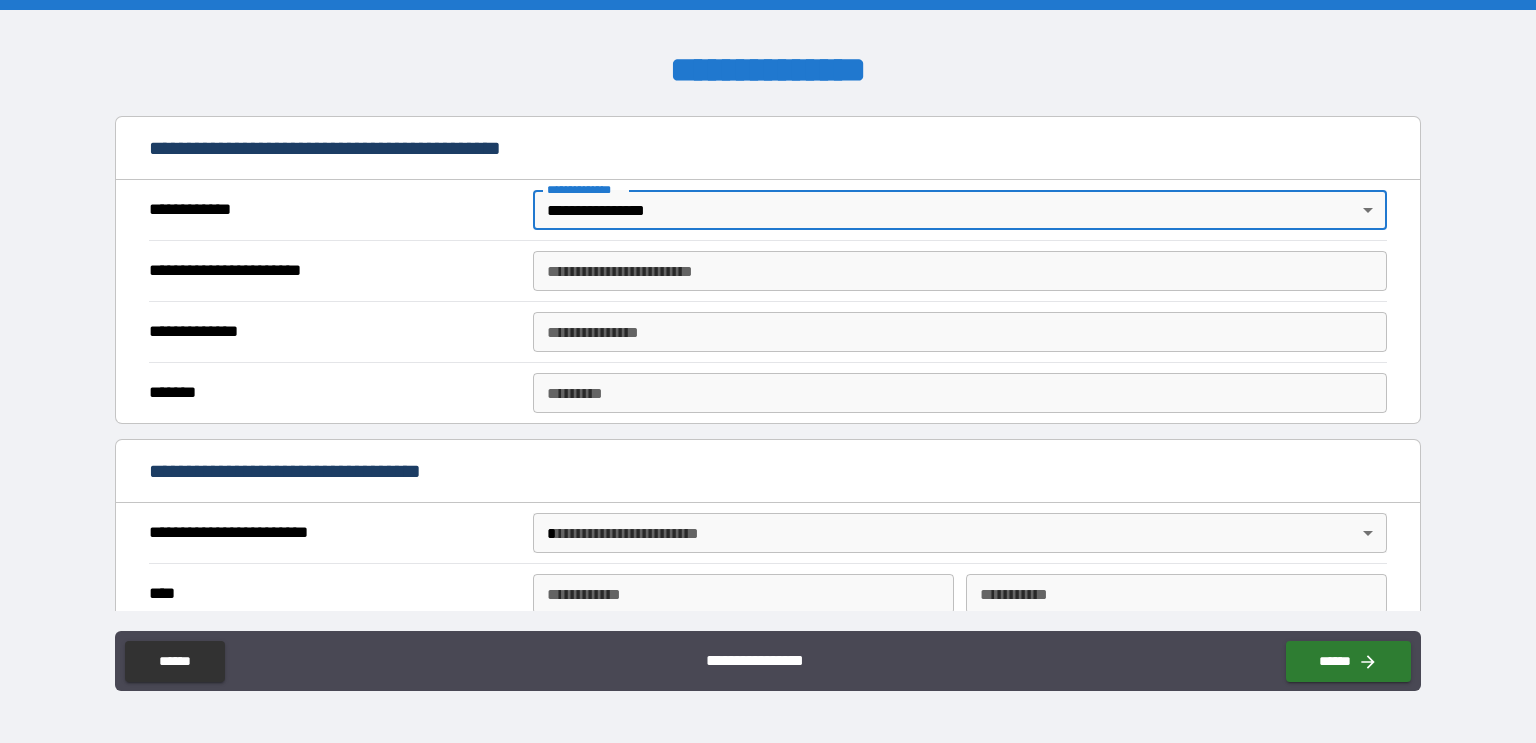 click on "**********" at bounding box center [960, 271] 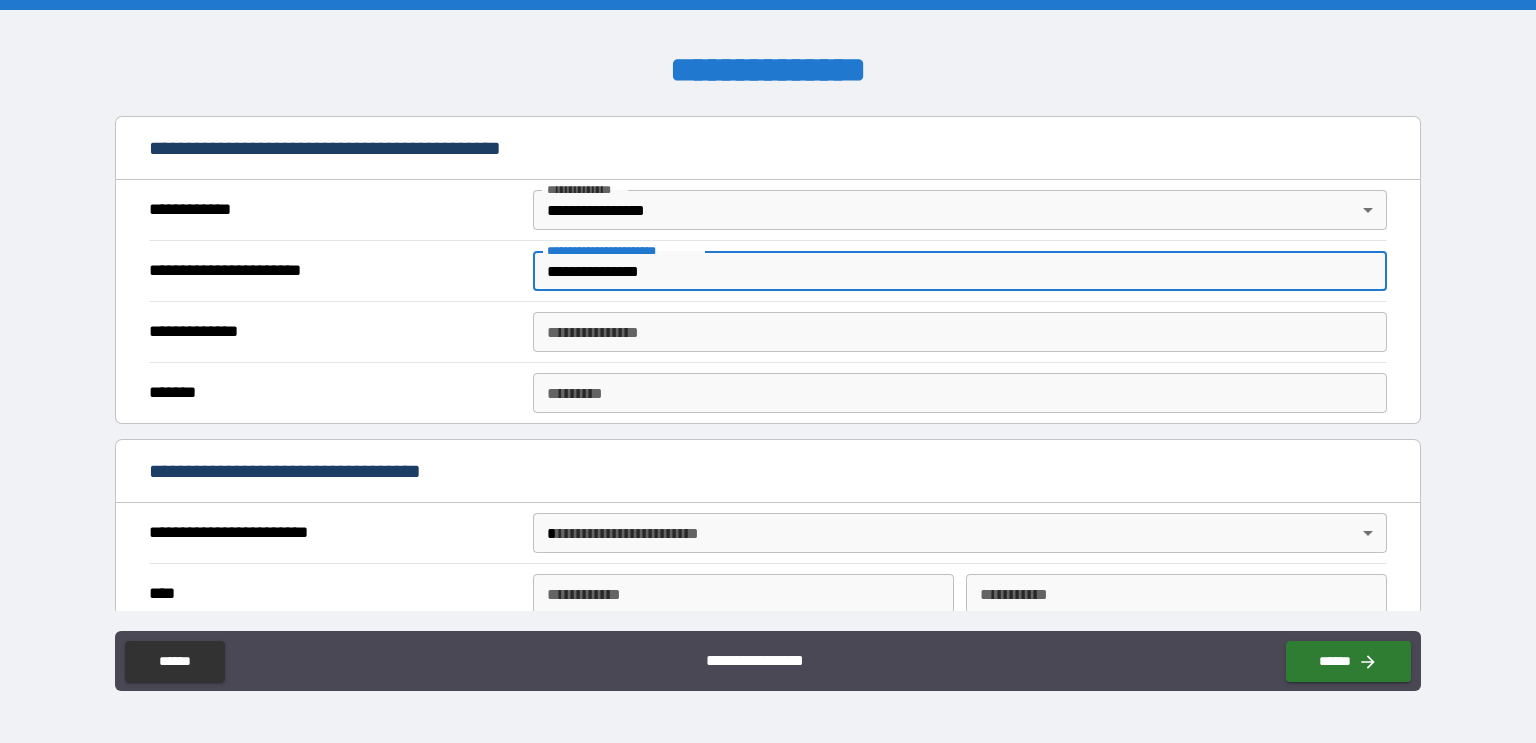 type on "**********" 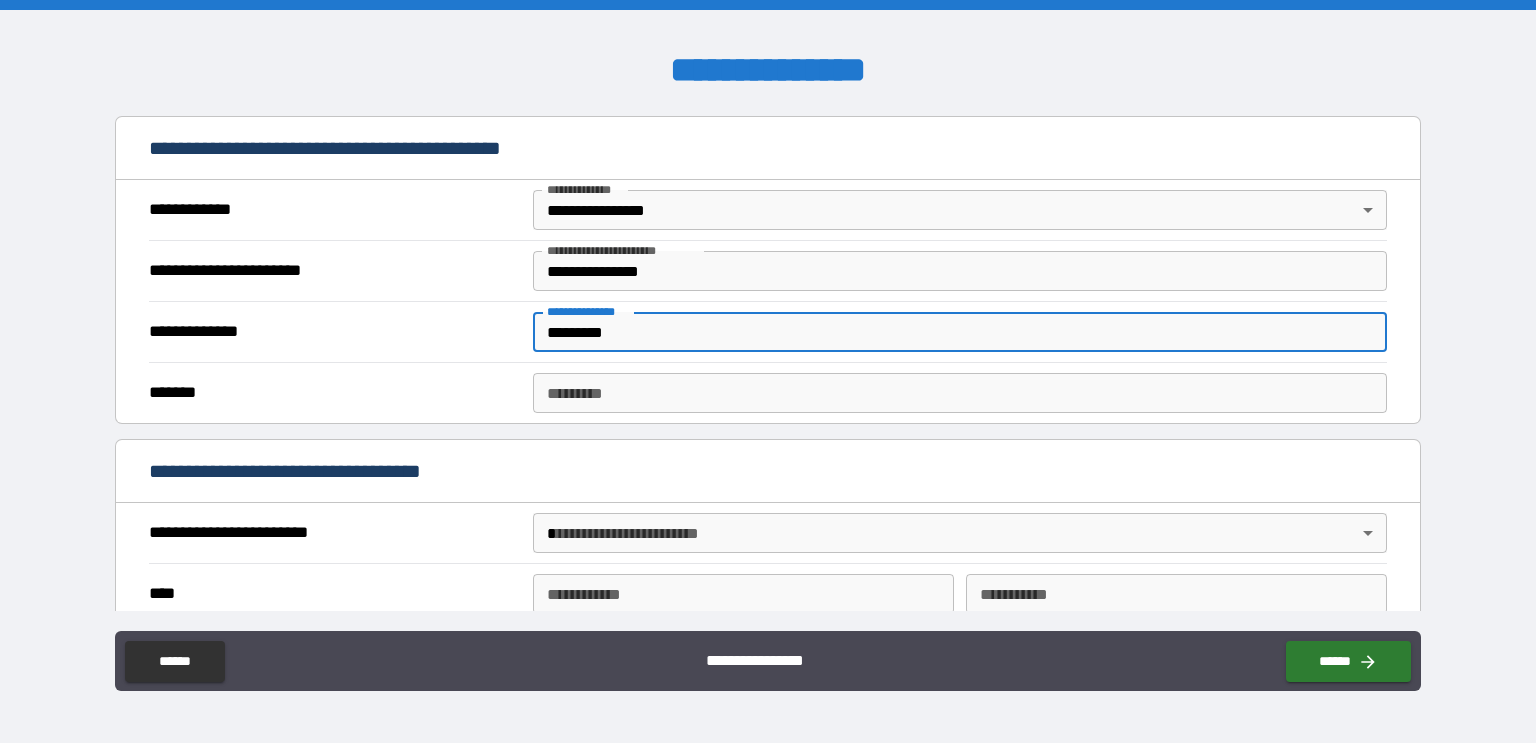 type on "*********" 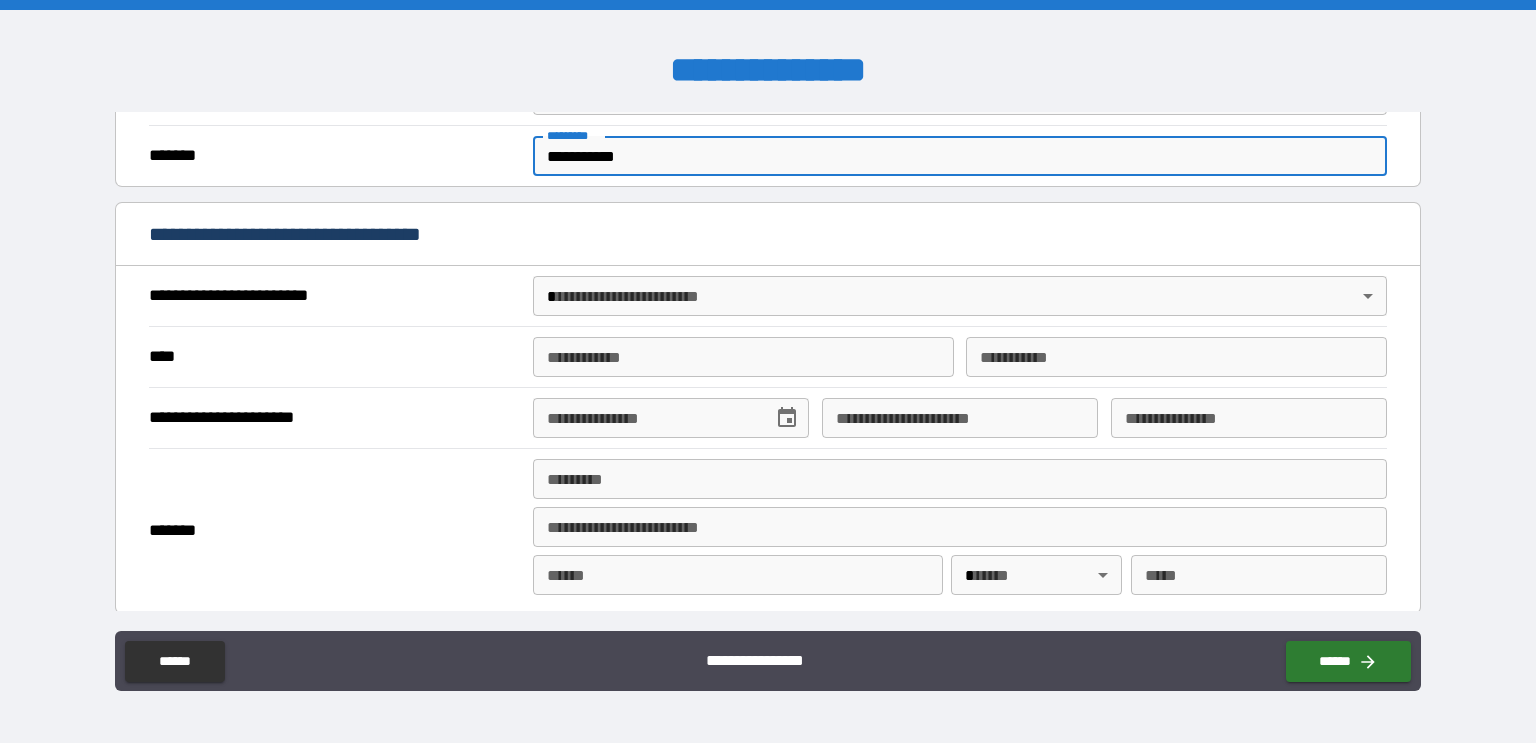 scroll, scrollTop: 628, scrollLeft: 0, axis: vertical 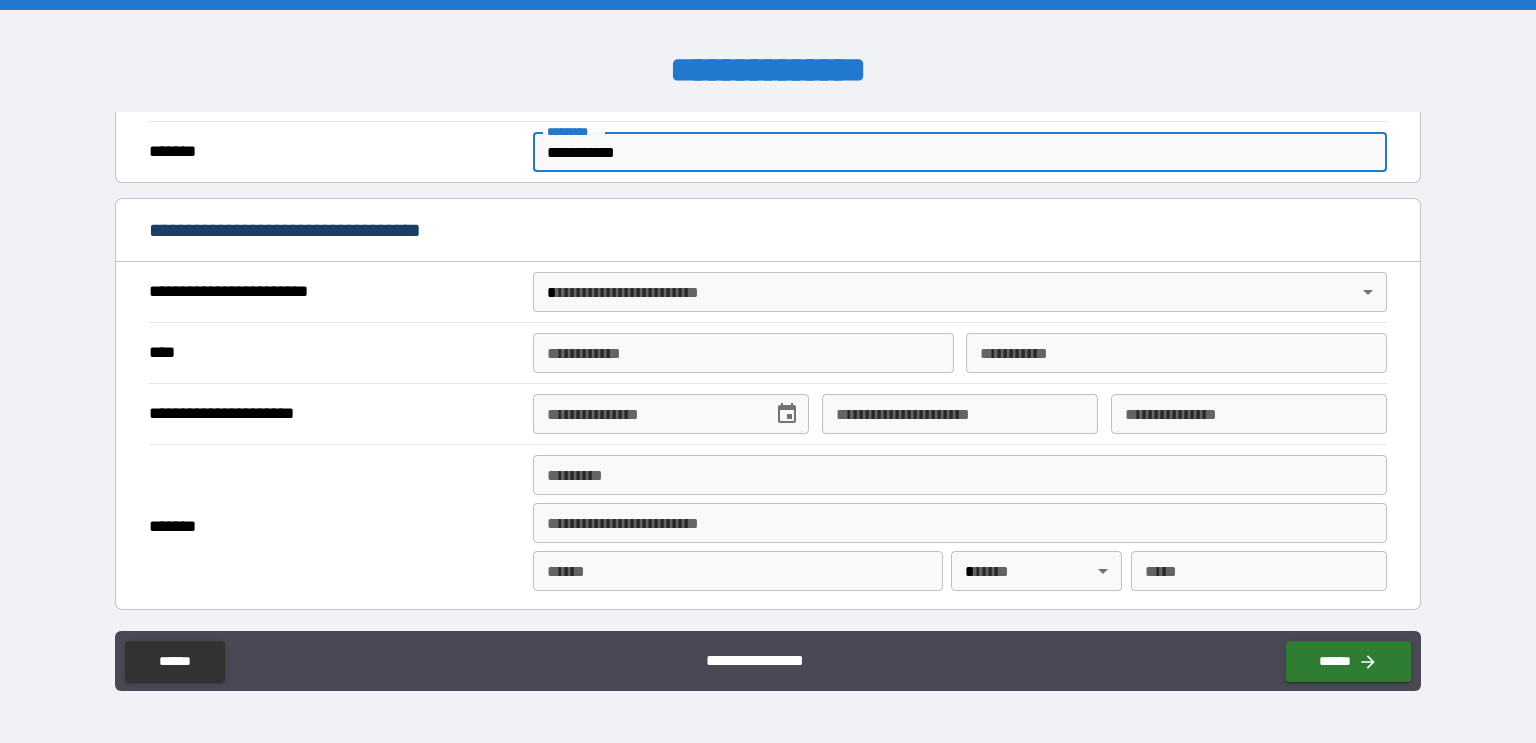 type on "**********" 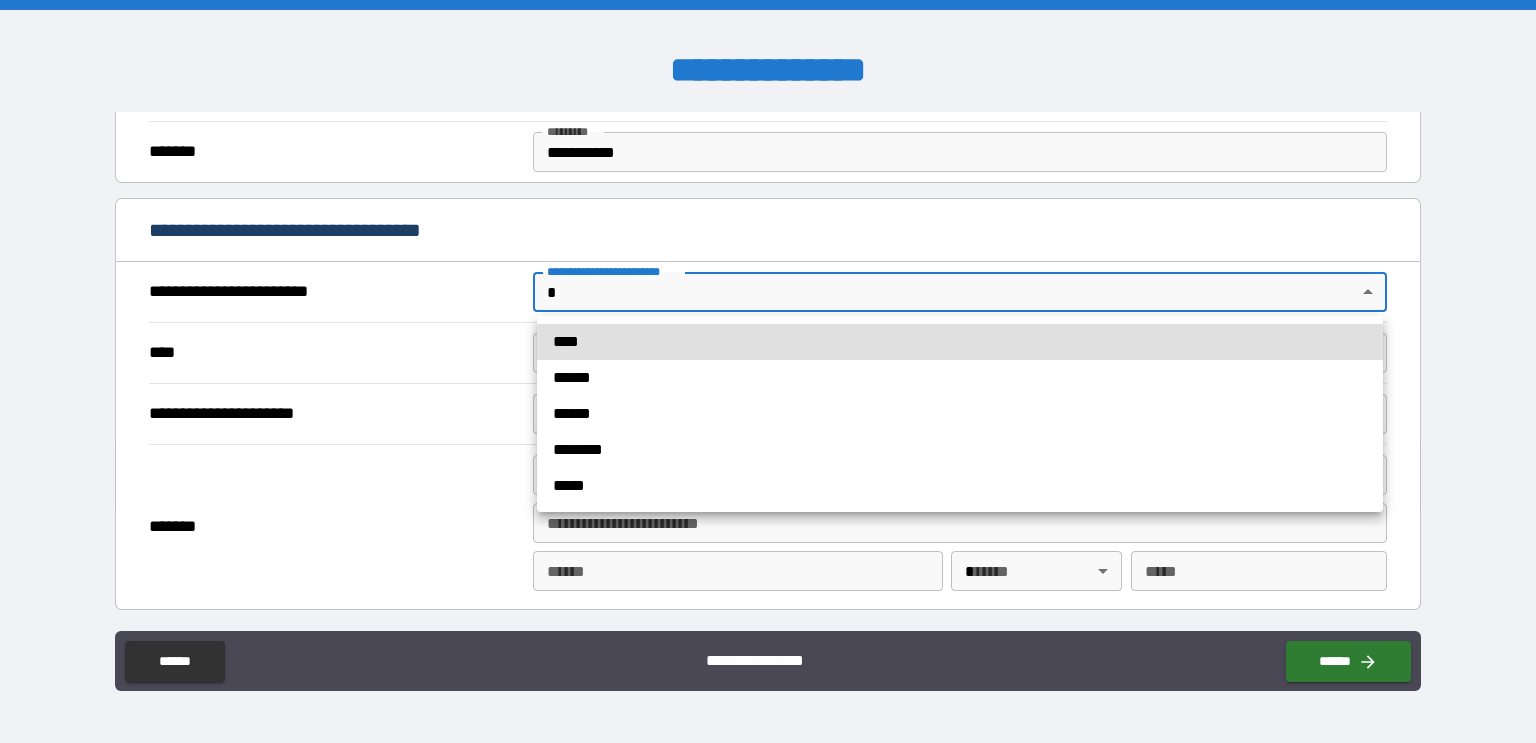 click on "****" at bounding box center [960, 342] 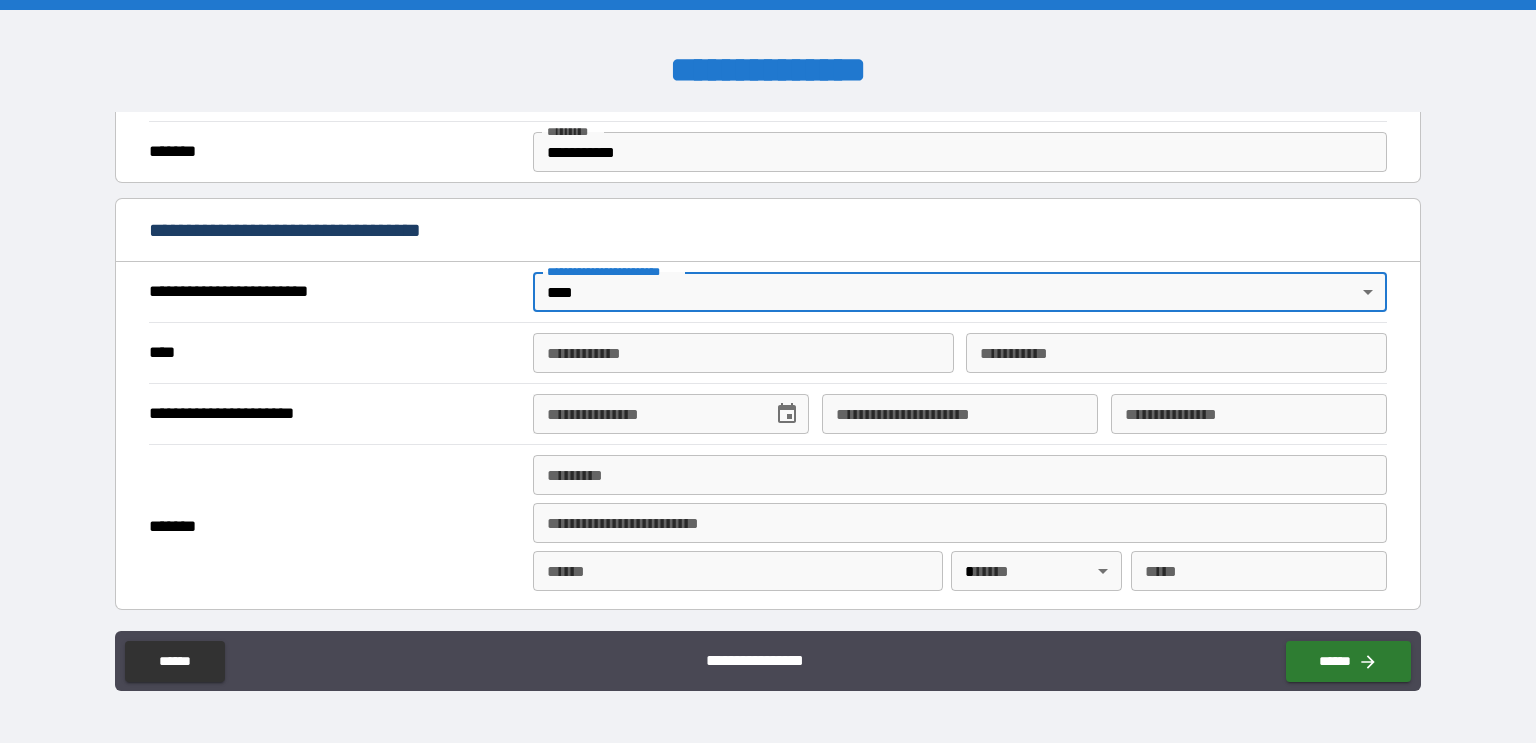 click on "**********" at bounding box center [743, 353] 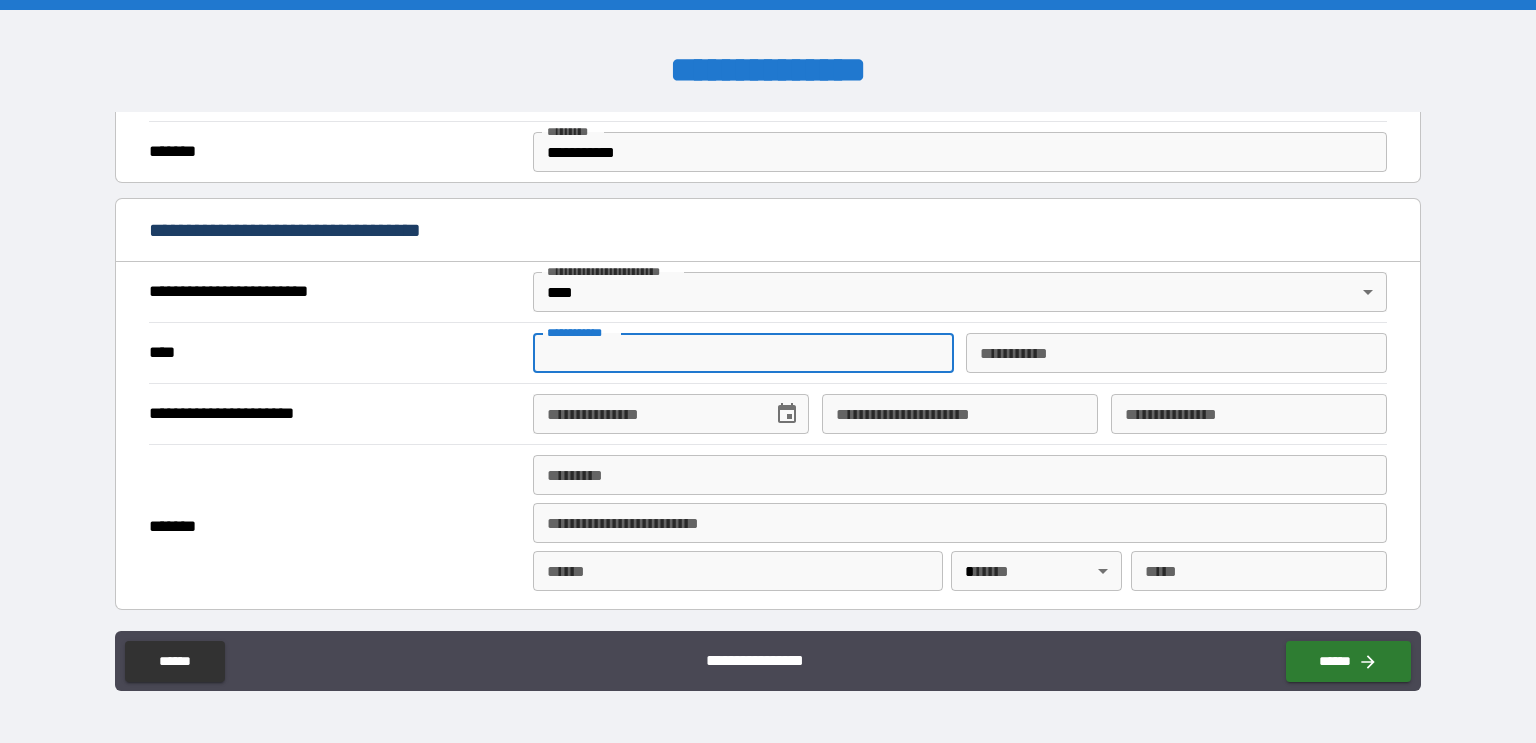 type on "*****" 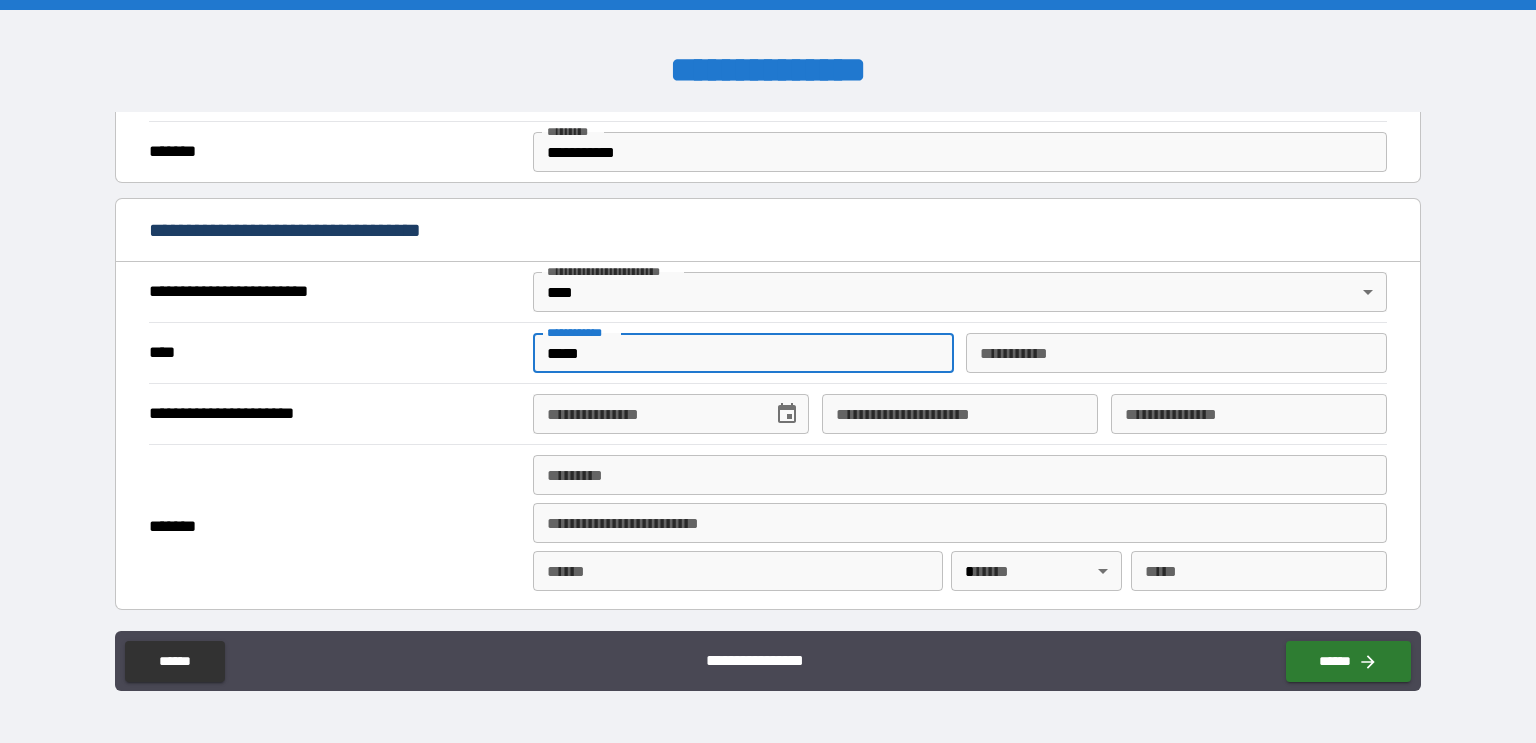type on "******" 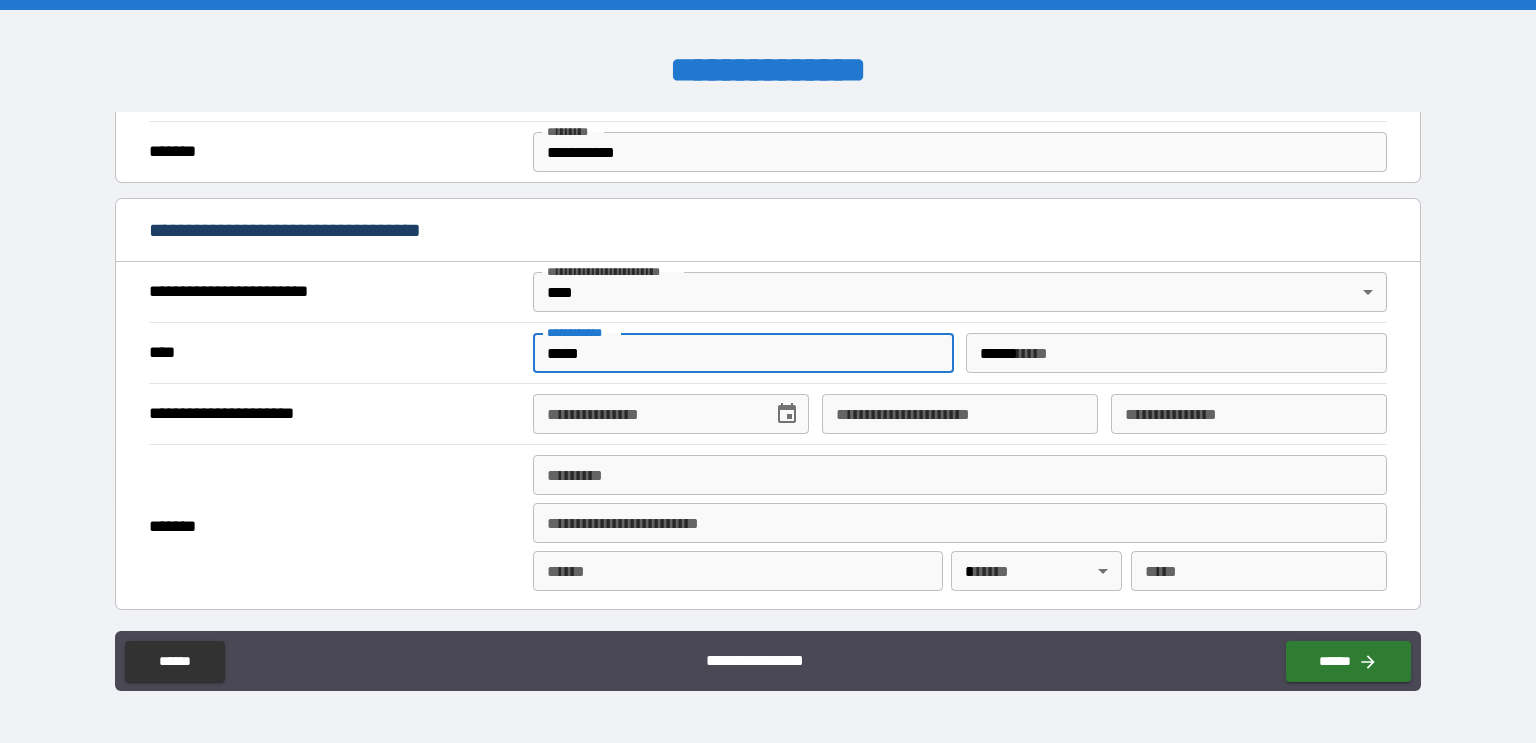 type on "**********" 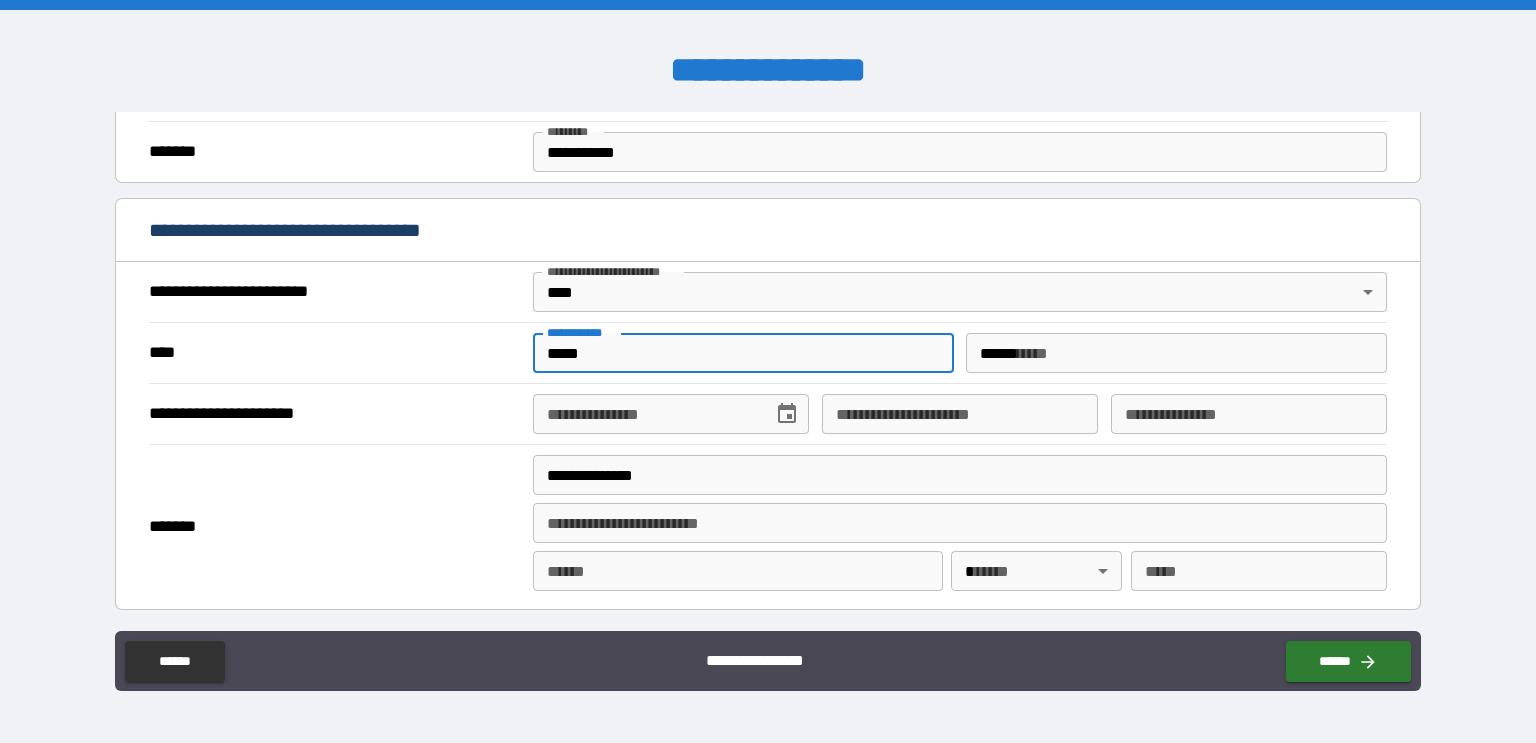 type on "*******" 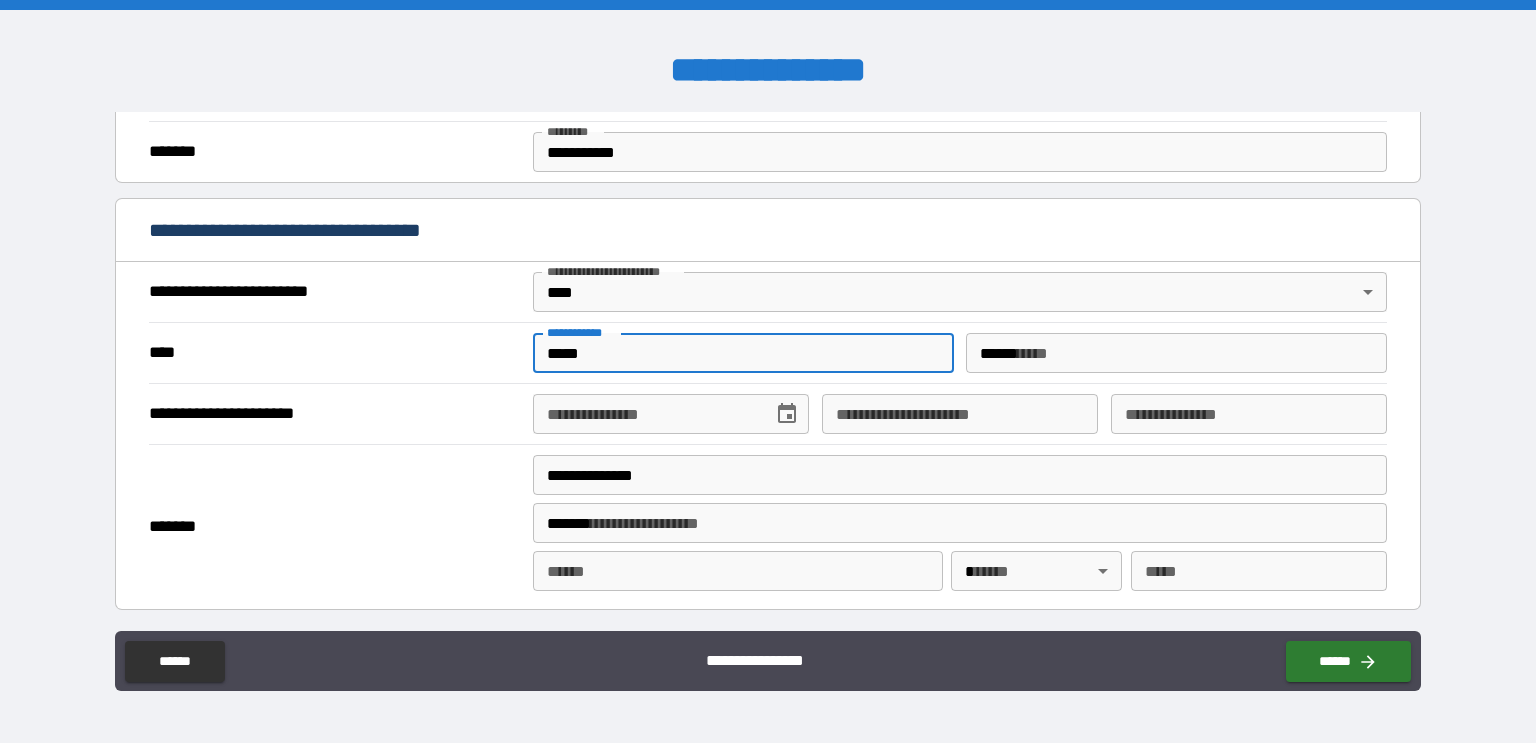type on "*********" 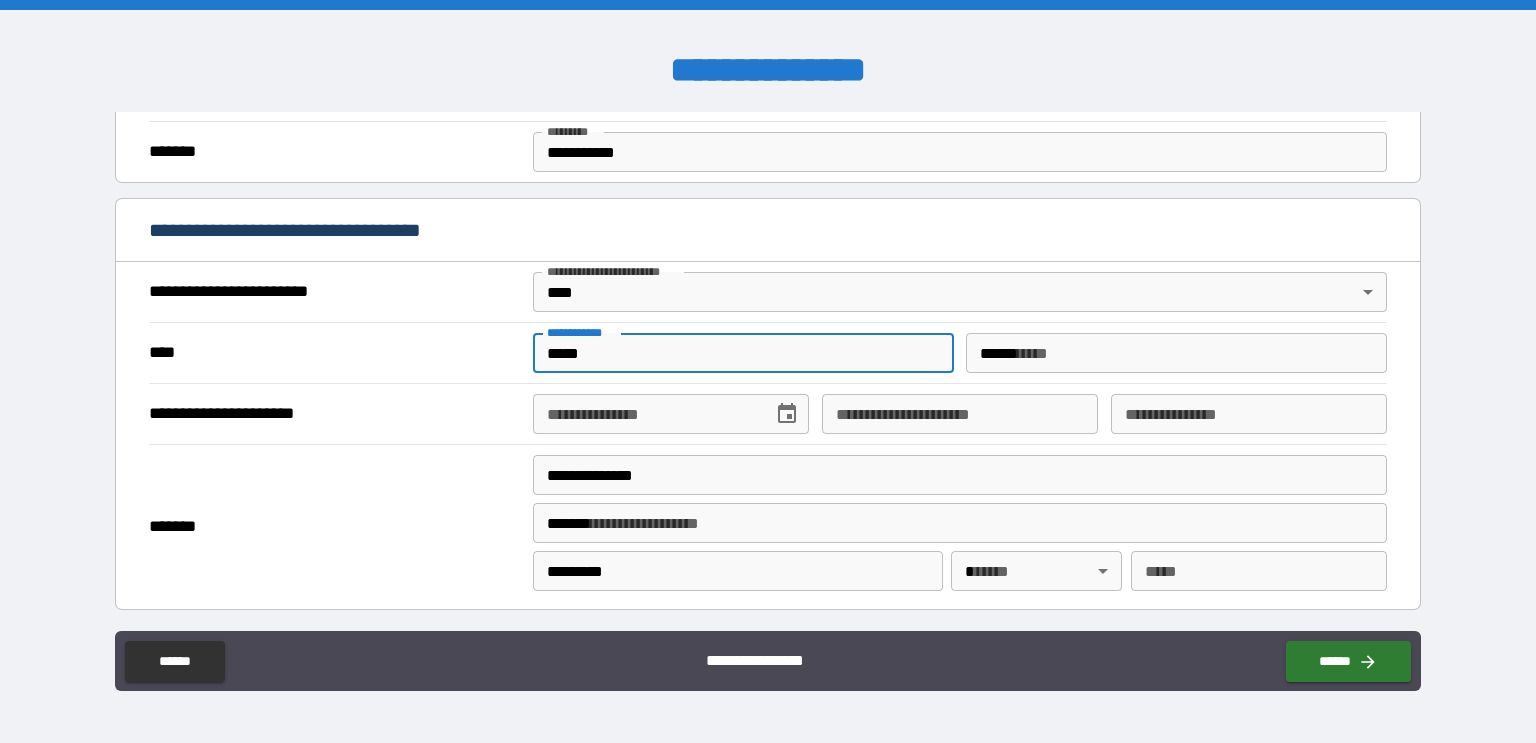 type on "**" 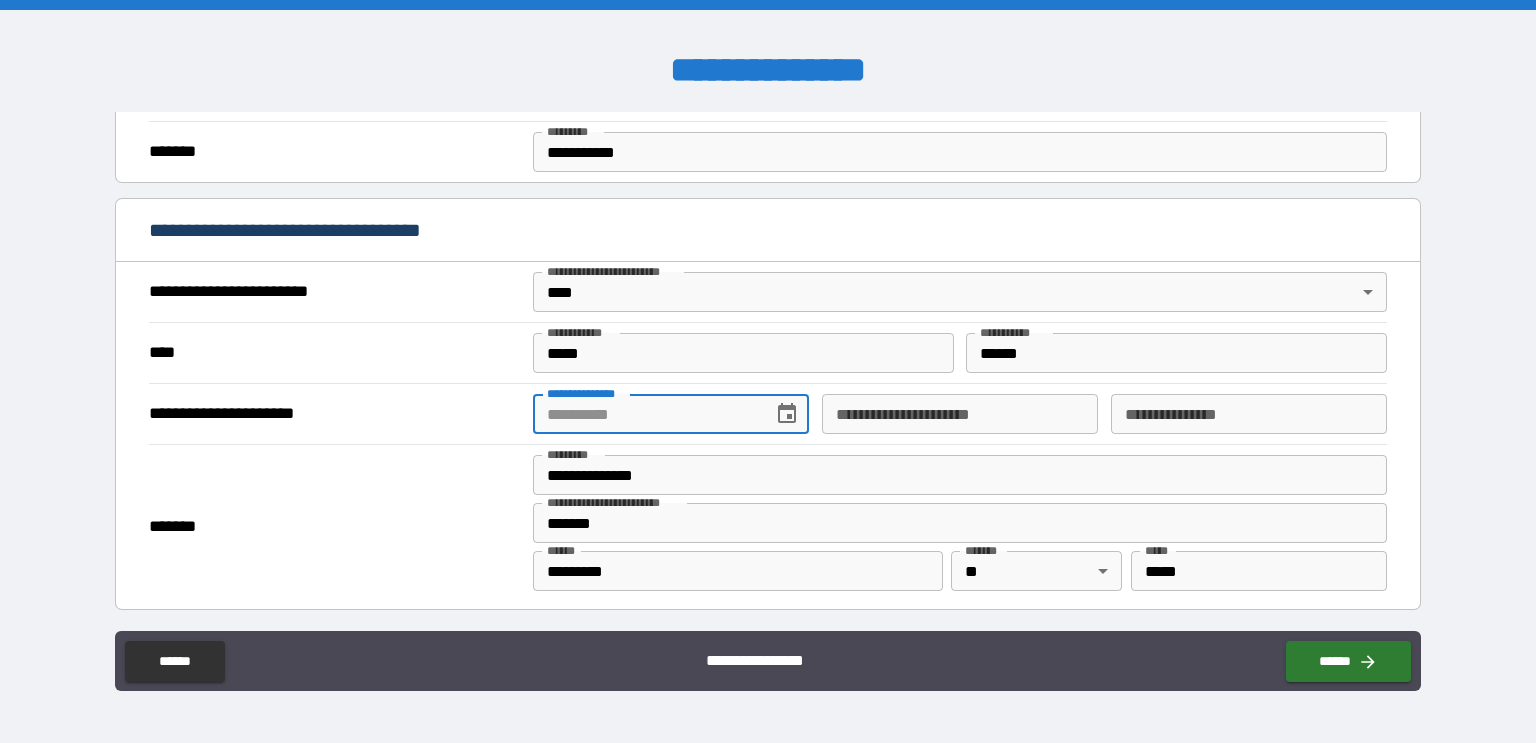 click on "**********" at bounding box center [646, 414] 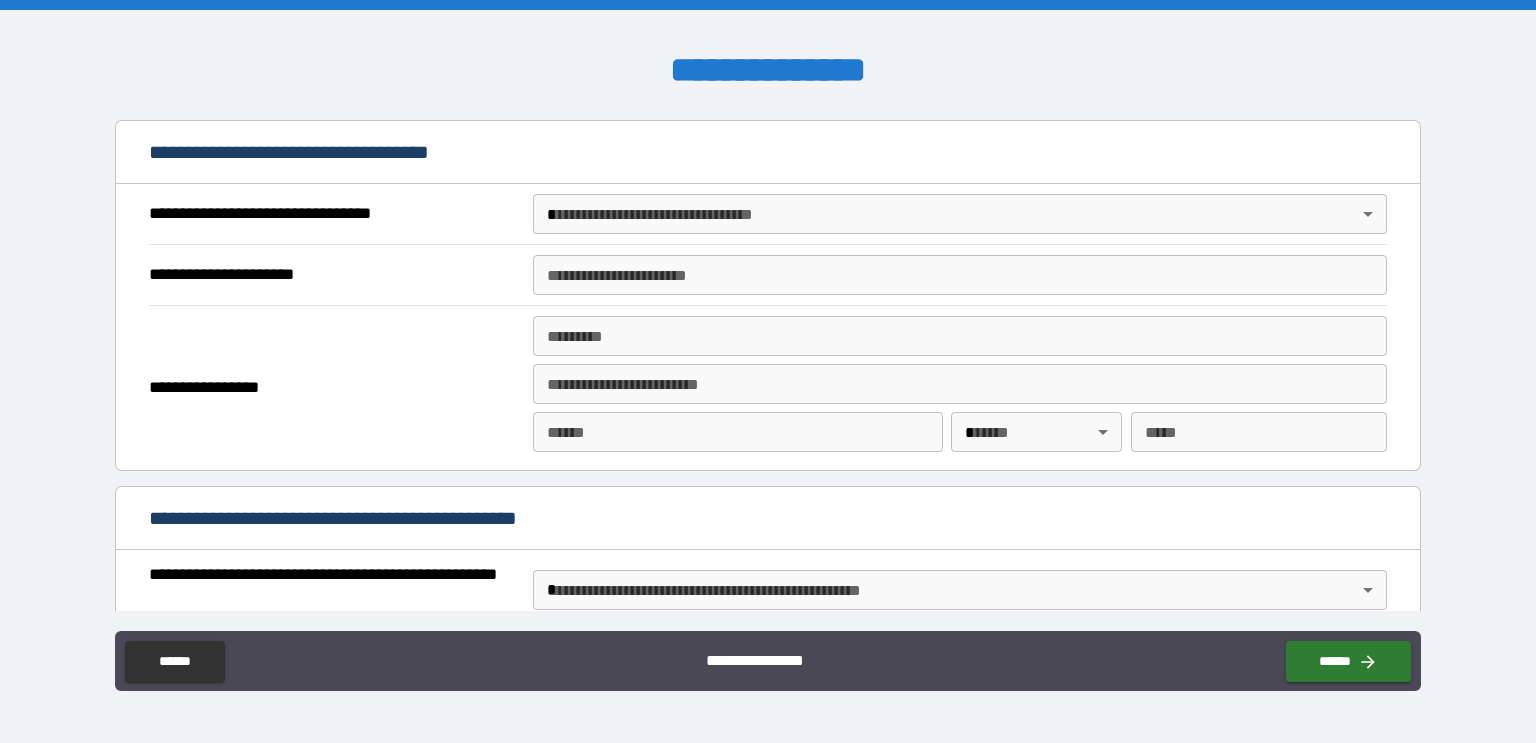 scroll, scrollTop: 1136, scrollLeft: 0, axis: vertical 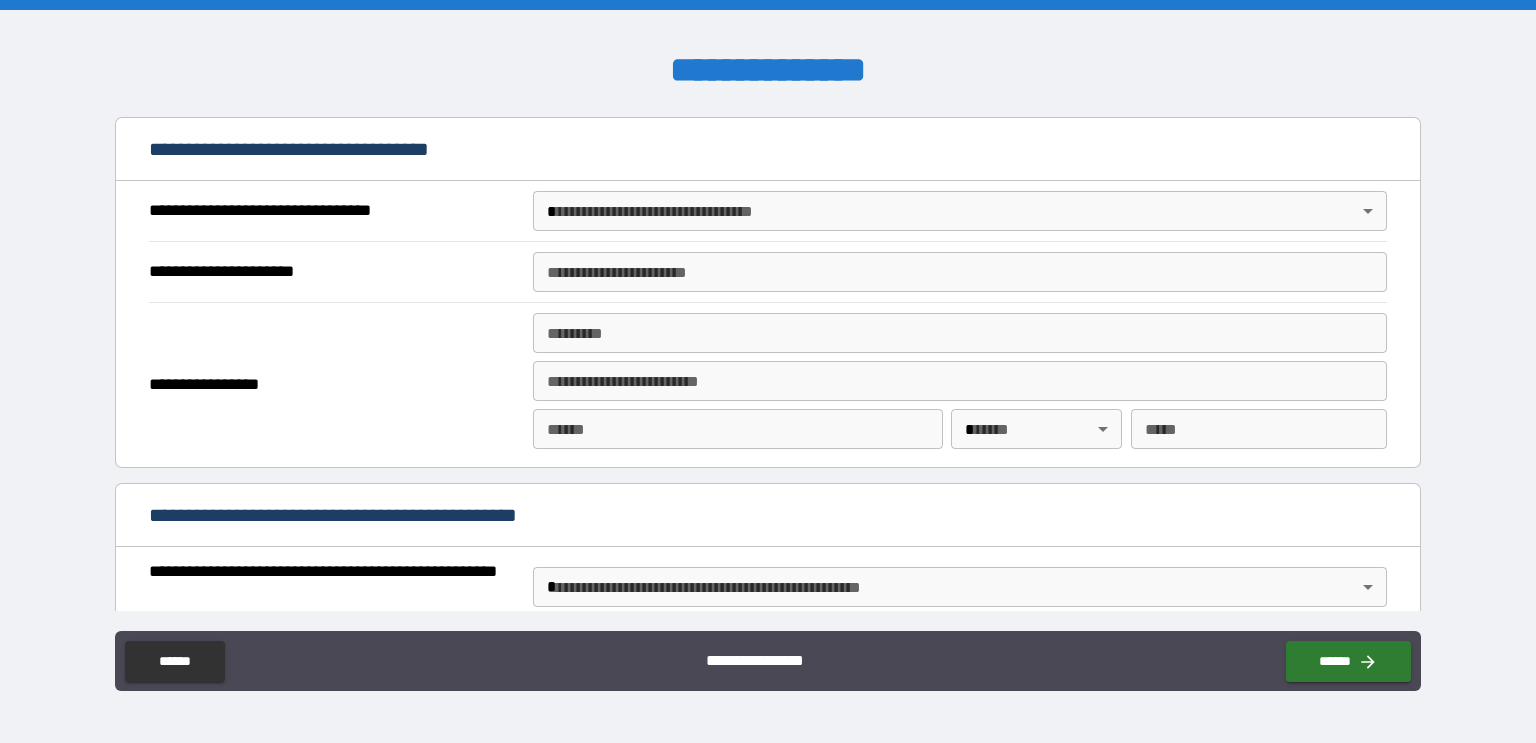 type on "**********" 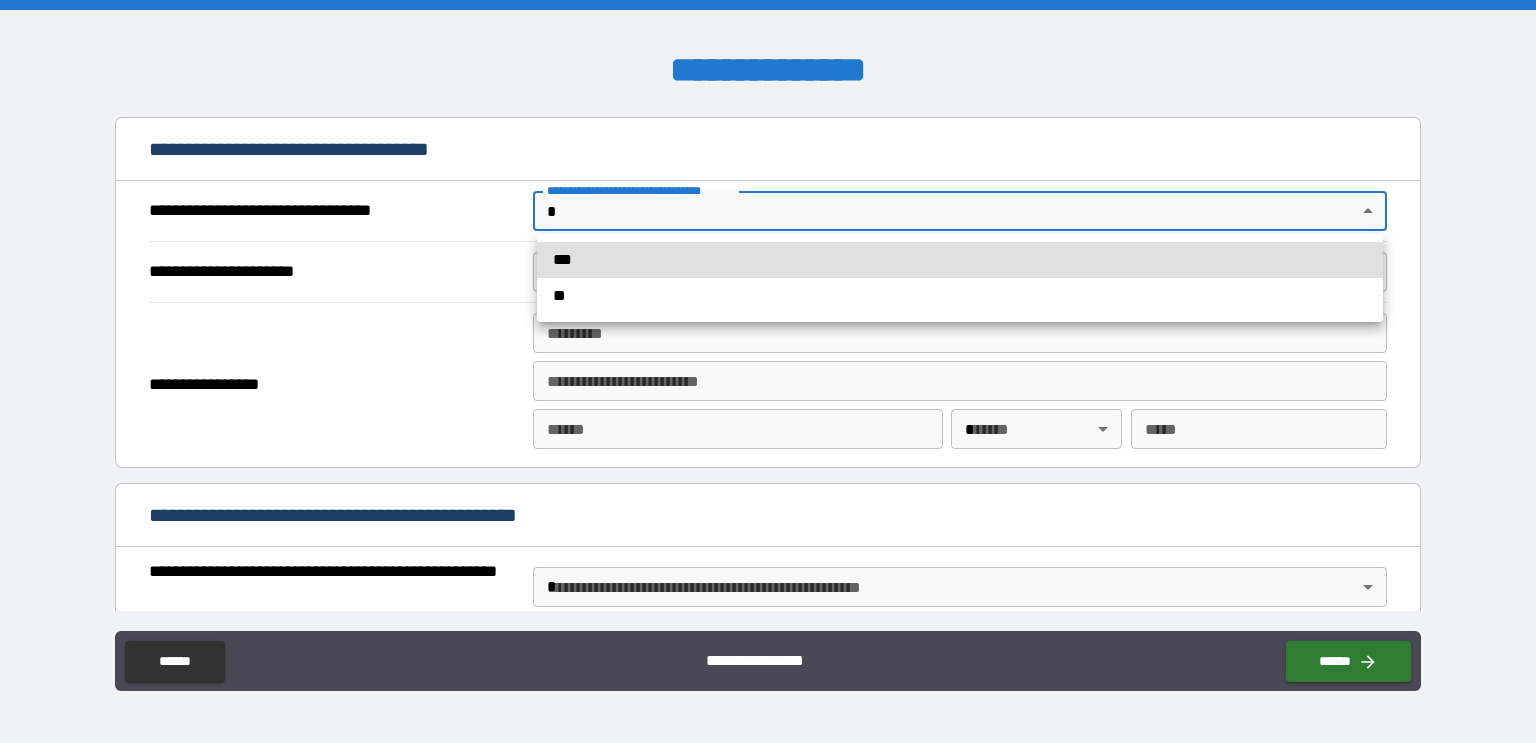 click on "***" at bounding box center [960, 260] 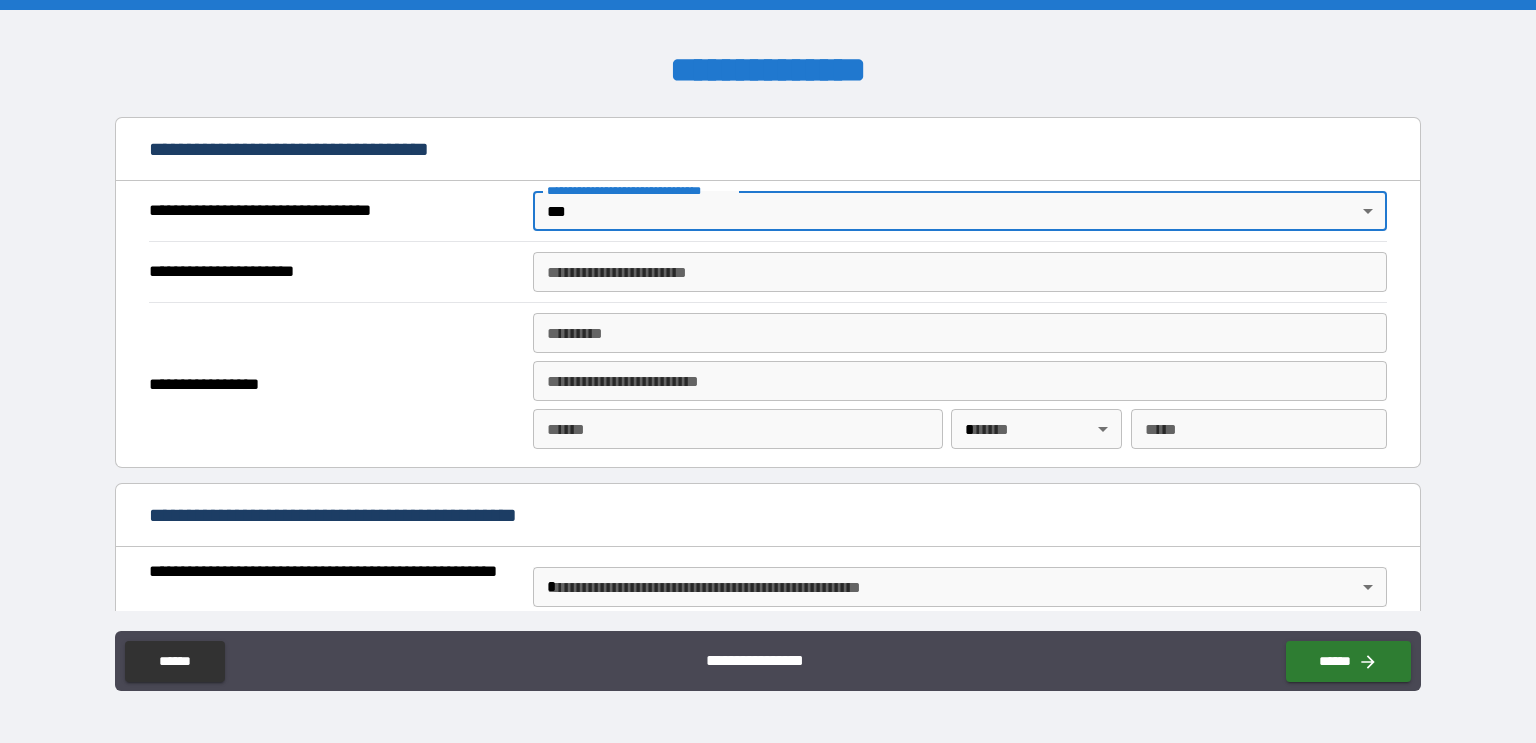 click on "**********" at bounding box center (960, 272) 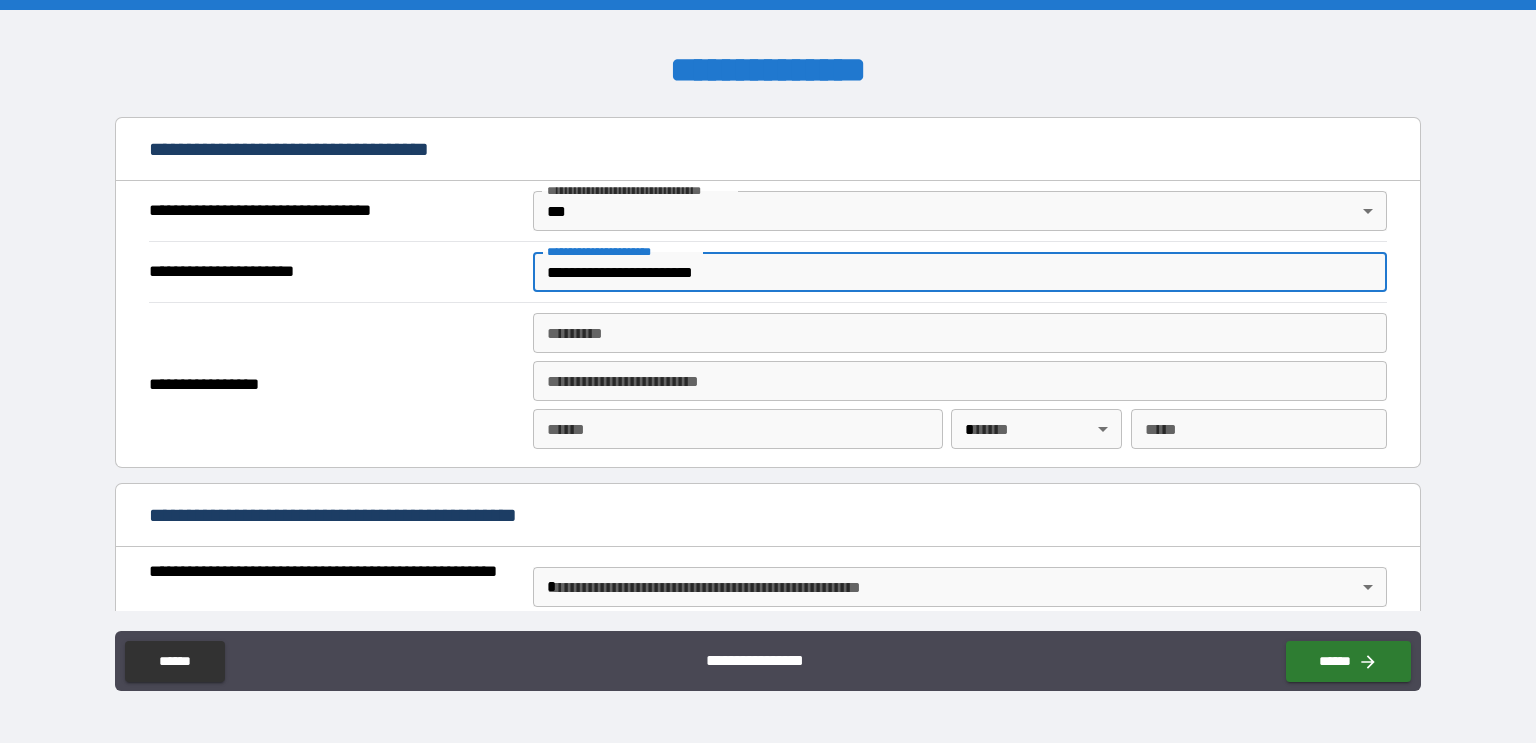 type on "**********" 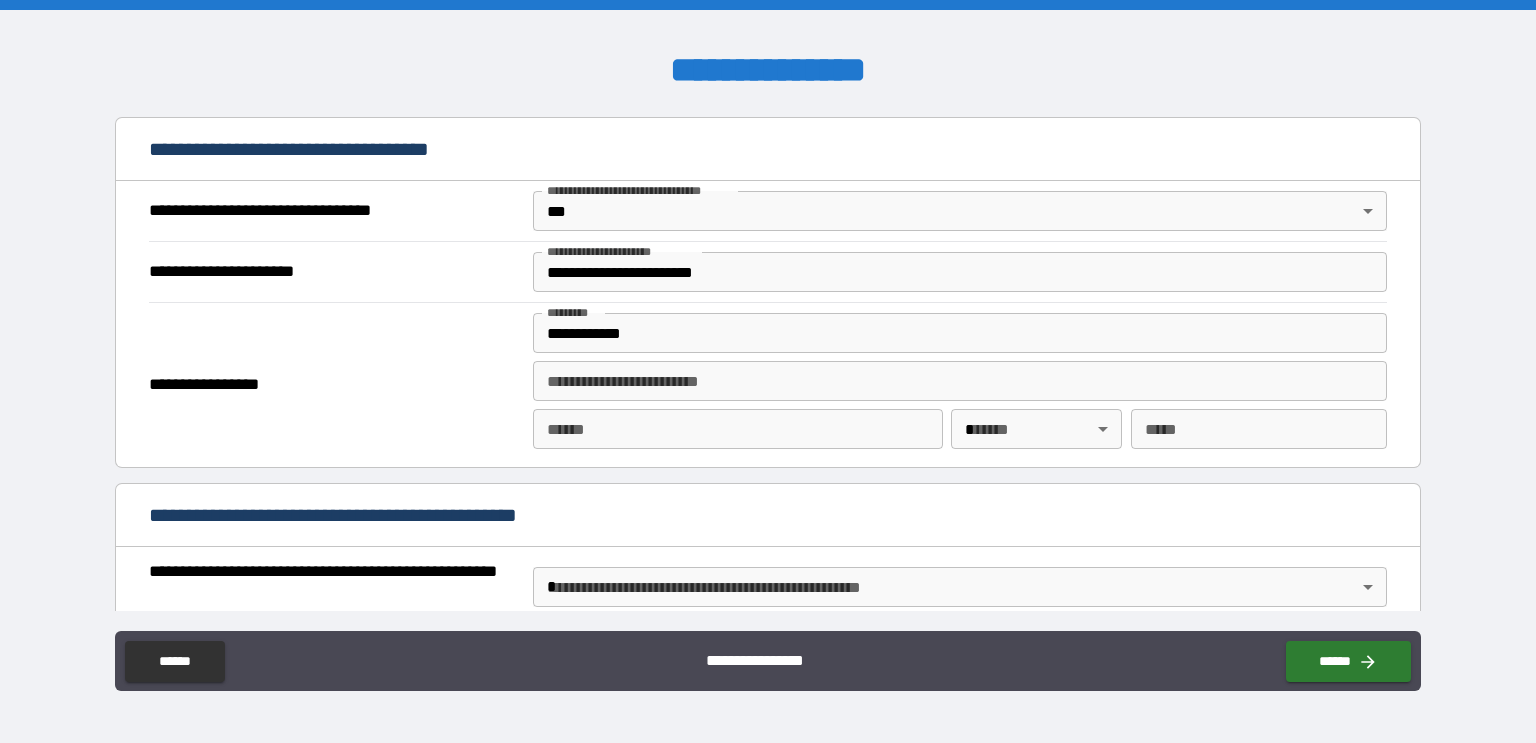 type on "**********" 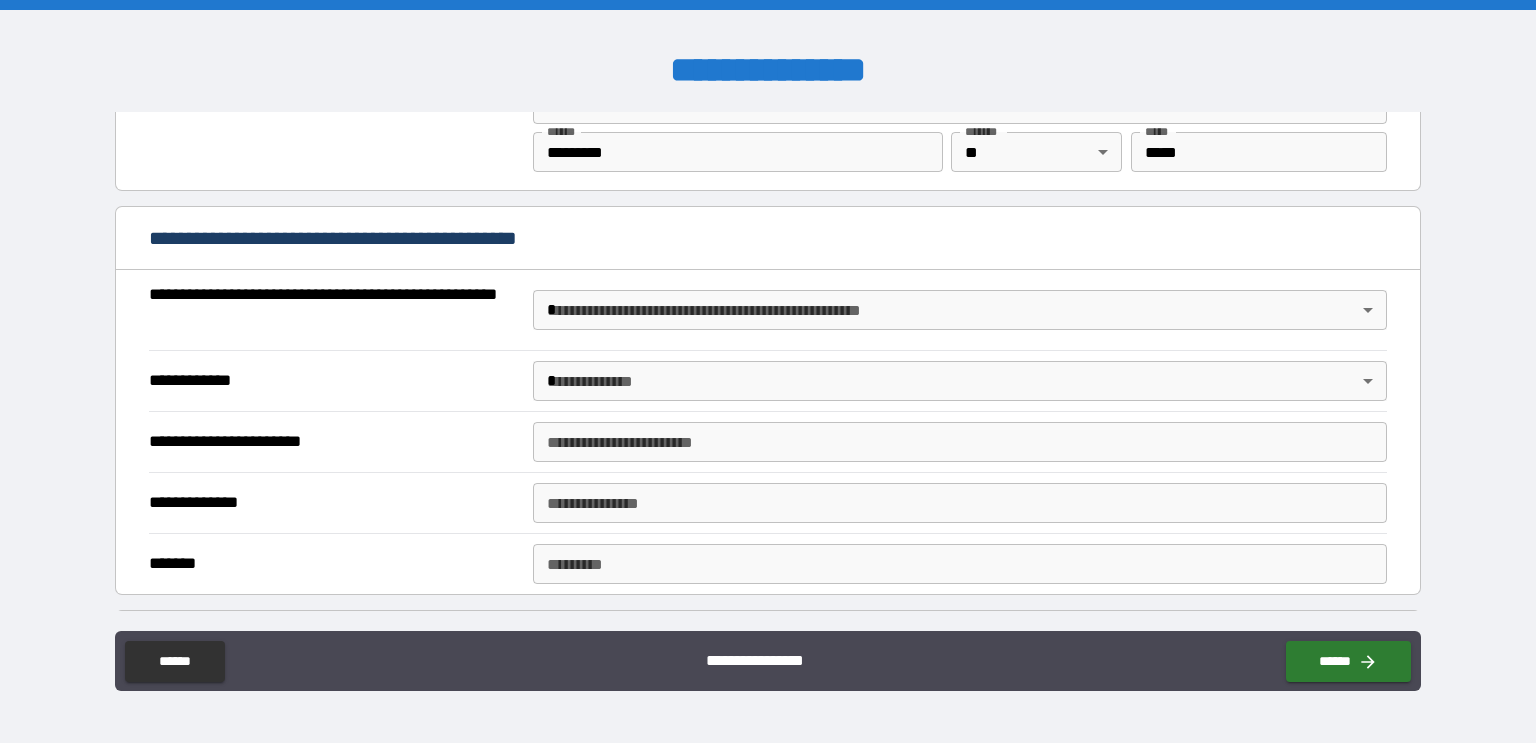 scroll, scrollTop: 1419, scrollLeft: 0, axis: vertical 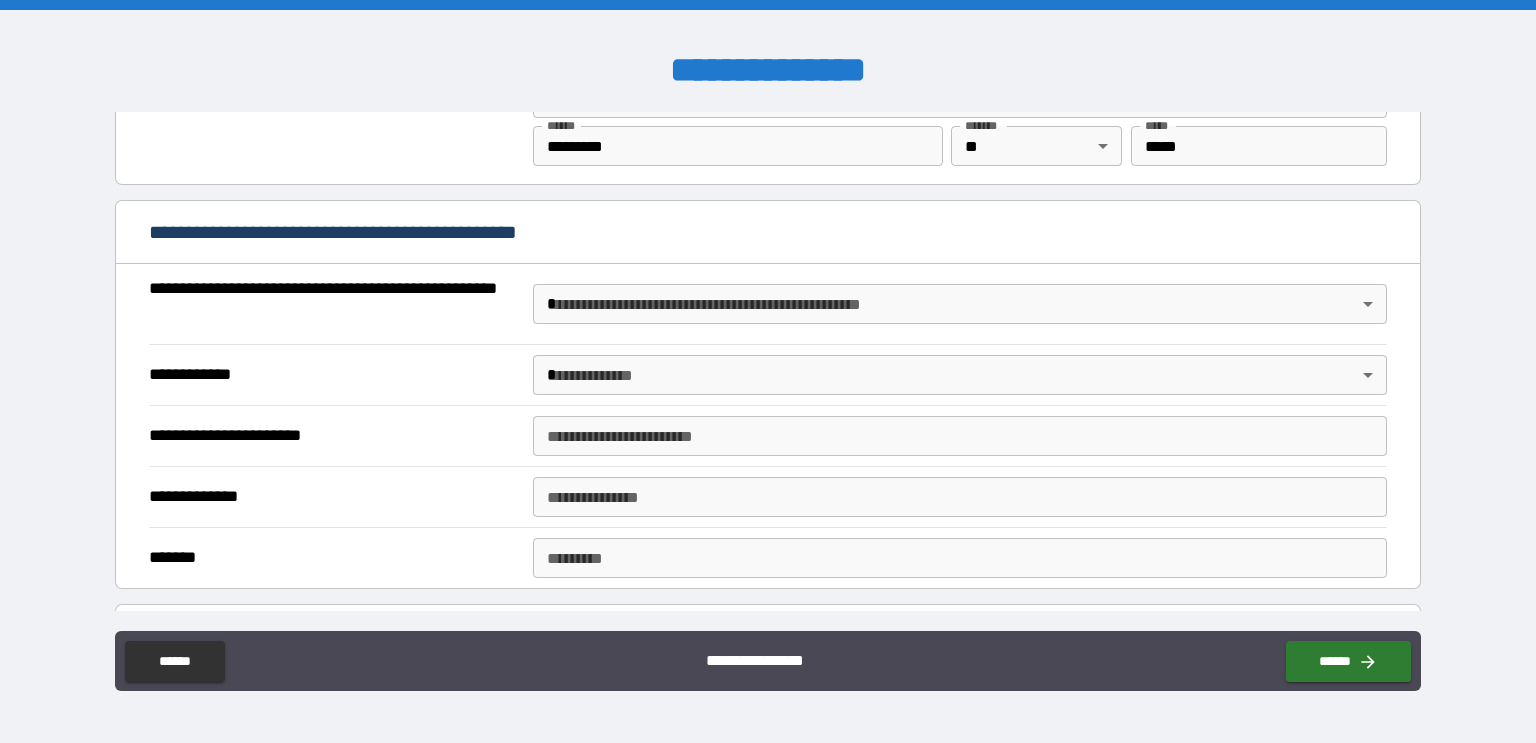 click on "**********" at bounding box center (768, 371) 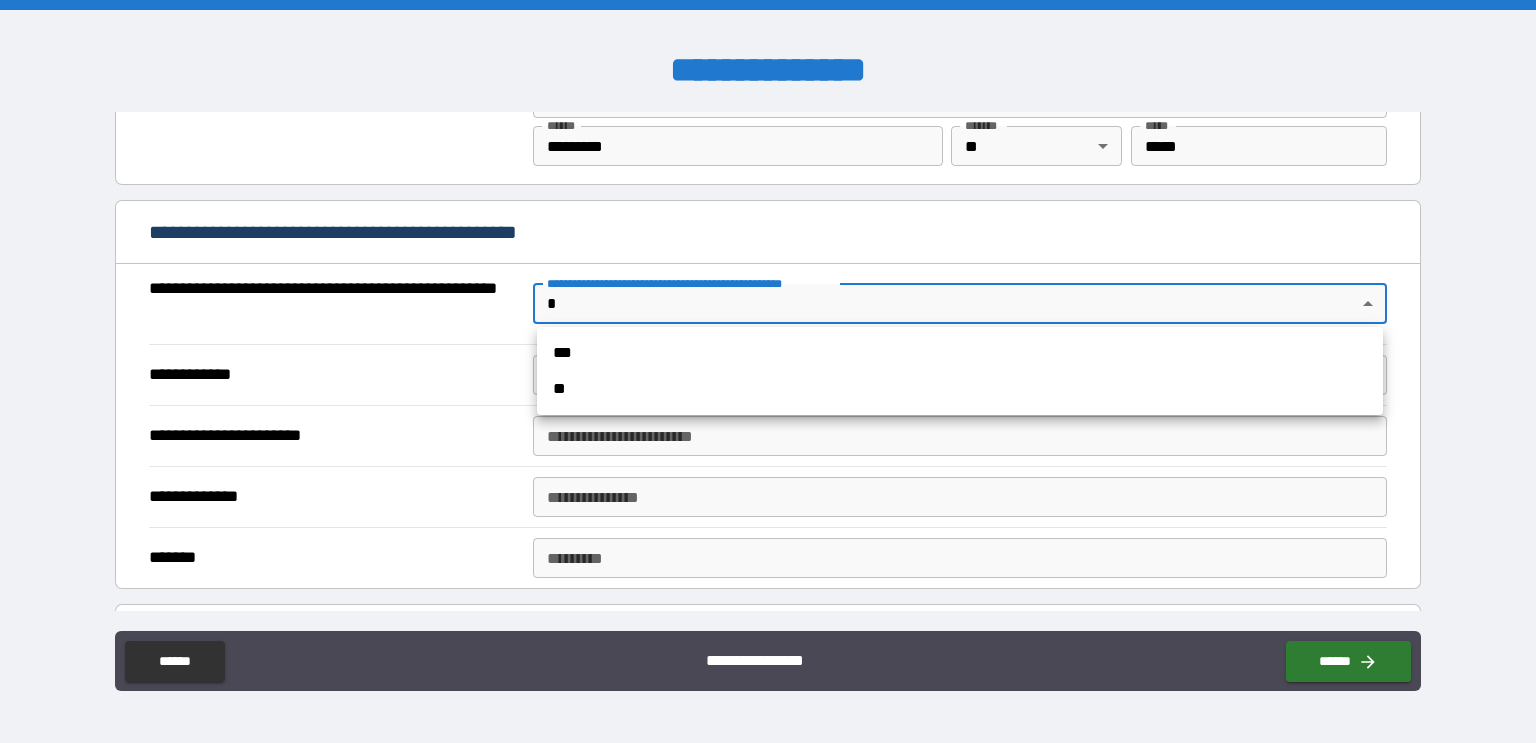 click on "***" at bounding box center (960, 353) 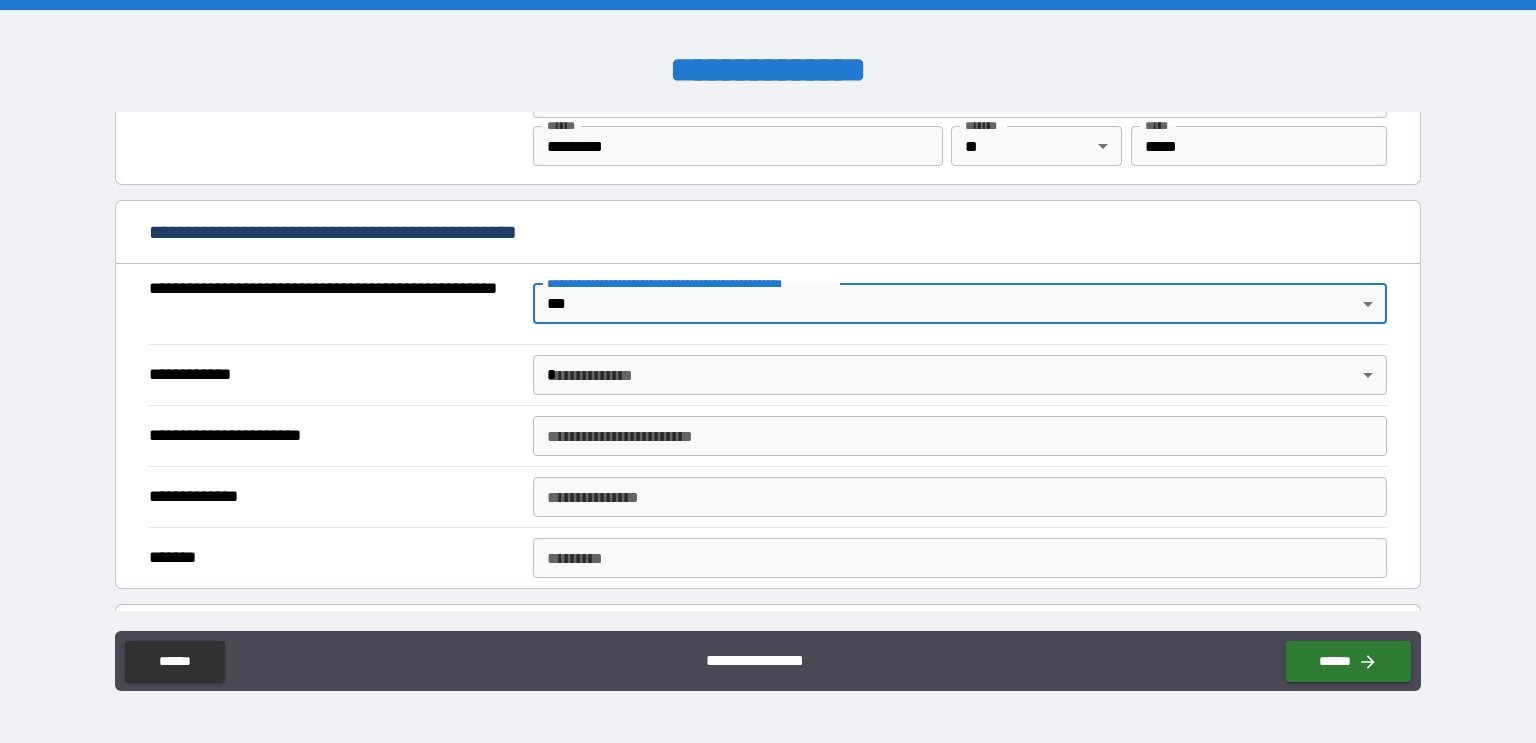 click on "**********" at bounding box center (768, 371) 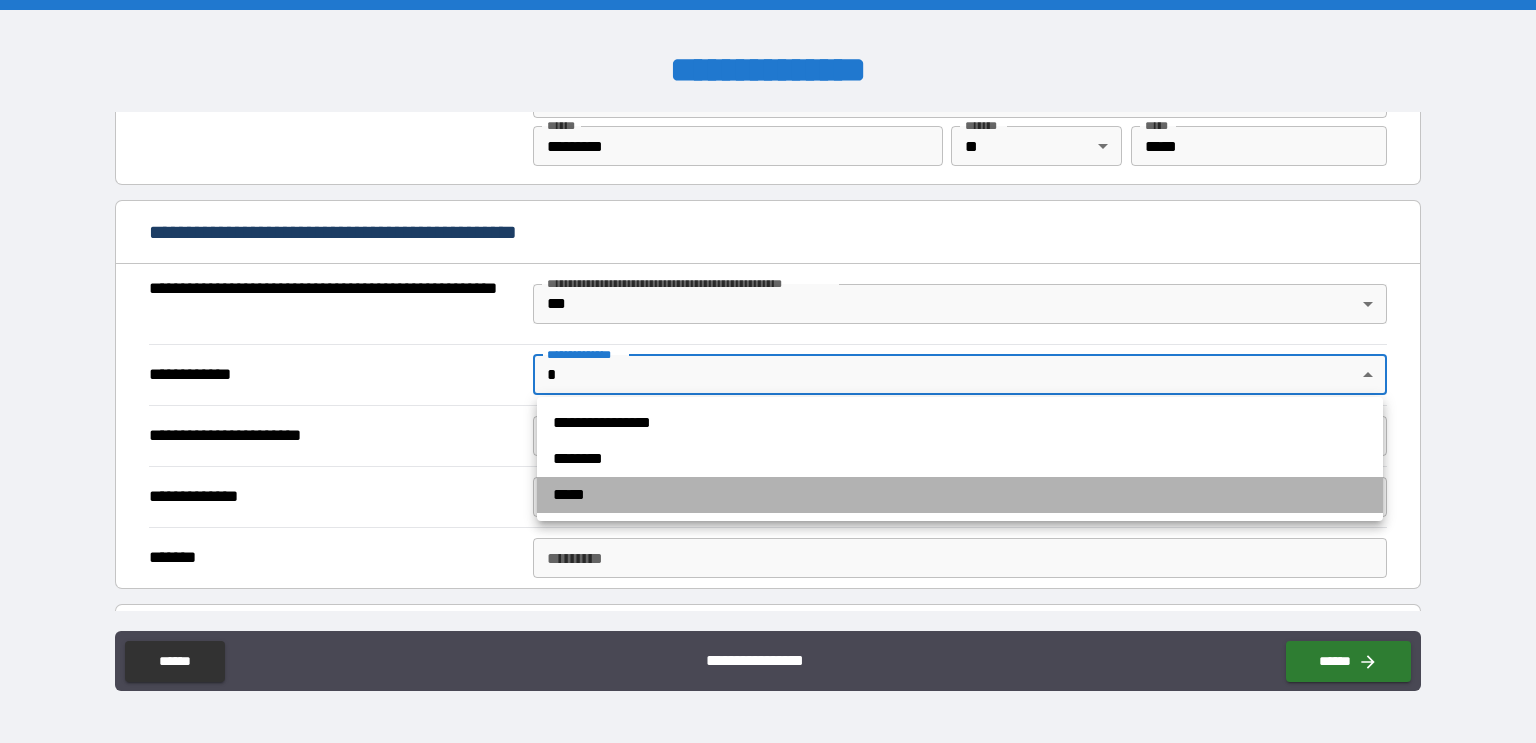 click on "*****" at bounding box center (960, 495) 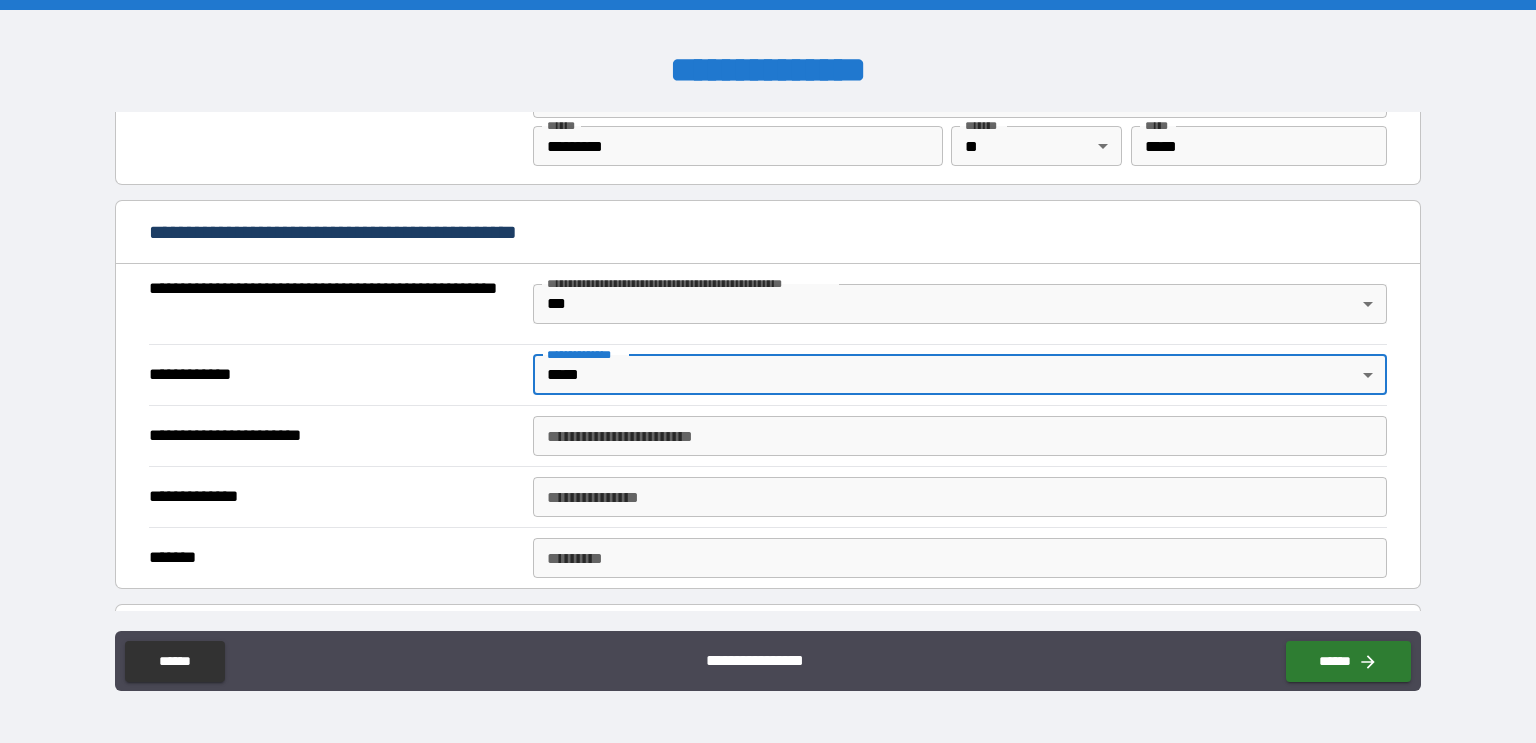 click on "**********" at bounding box center [960, 436] 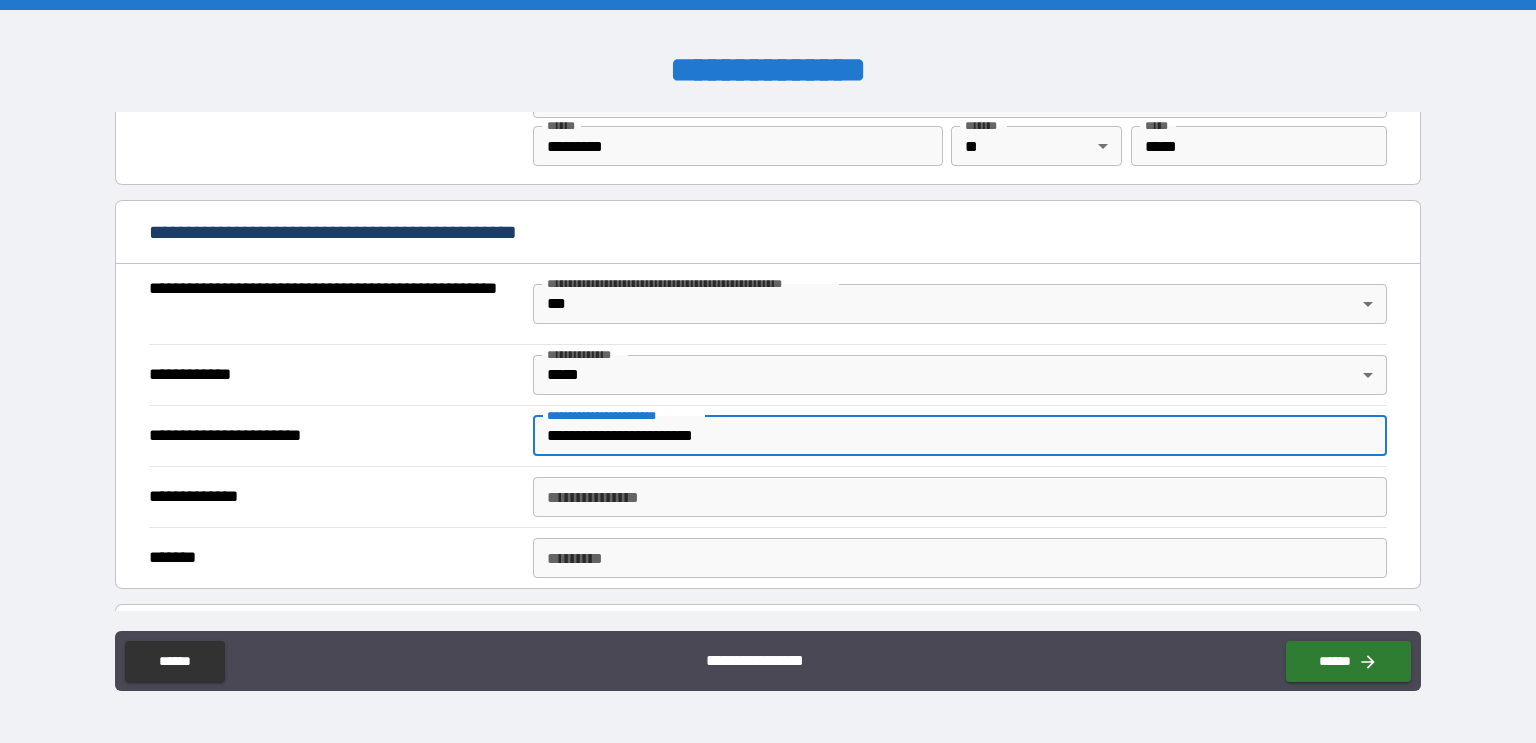 type on "**********" 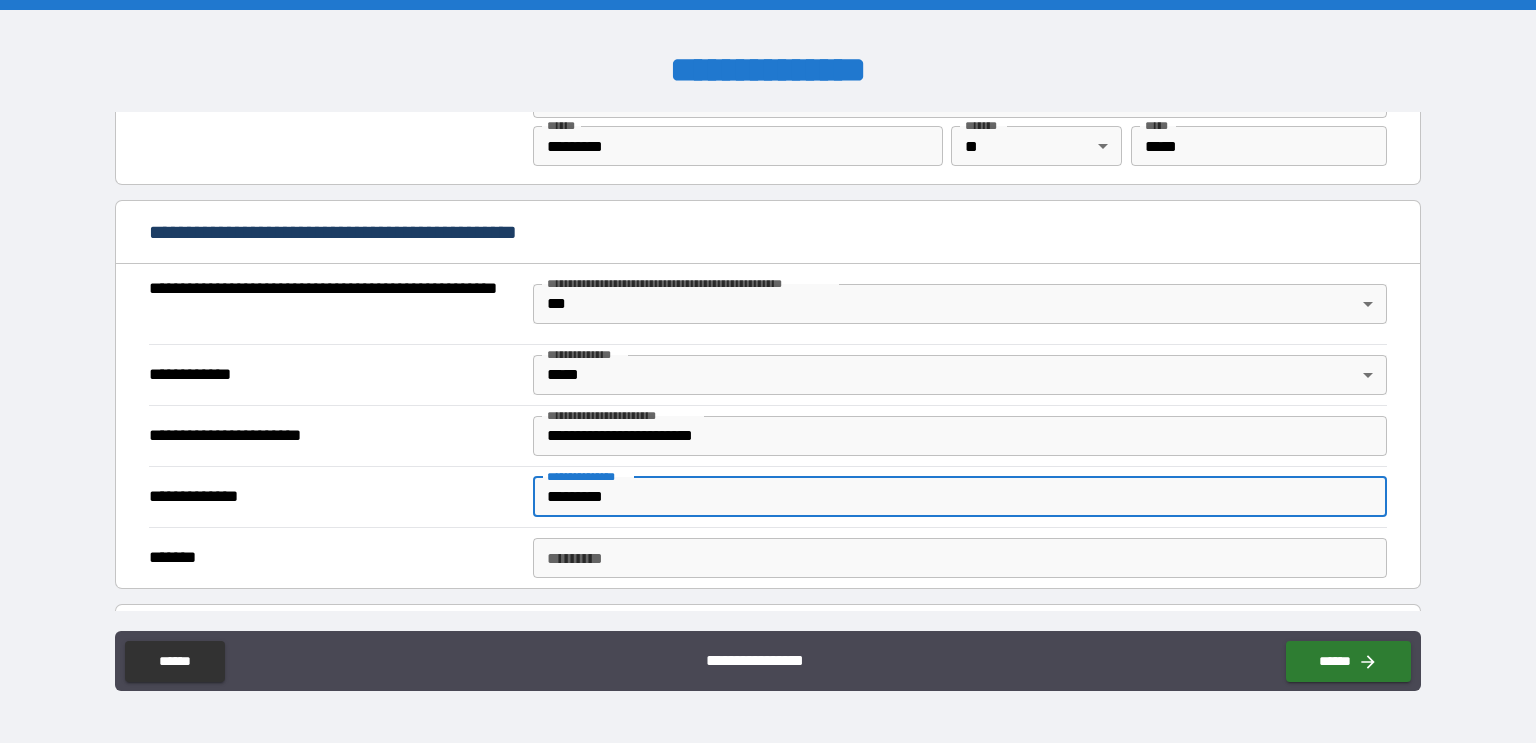 type on "*********" 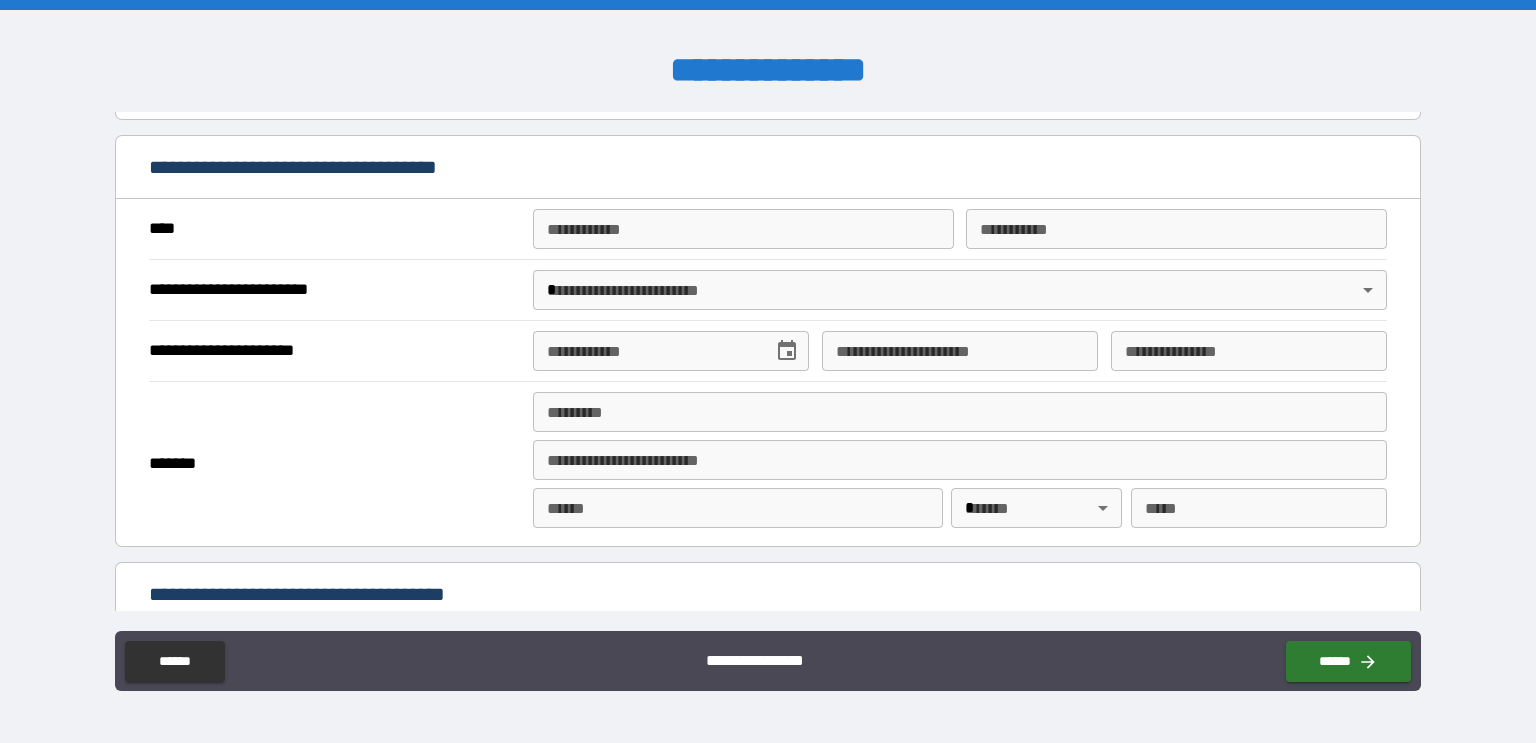 scroll, scrollTop: 1898, scrollLeft: 0, axis: vertical 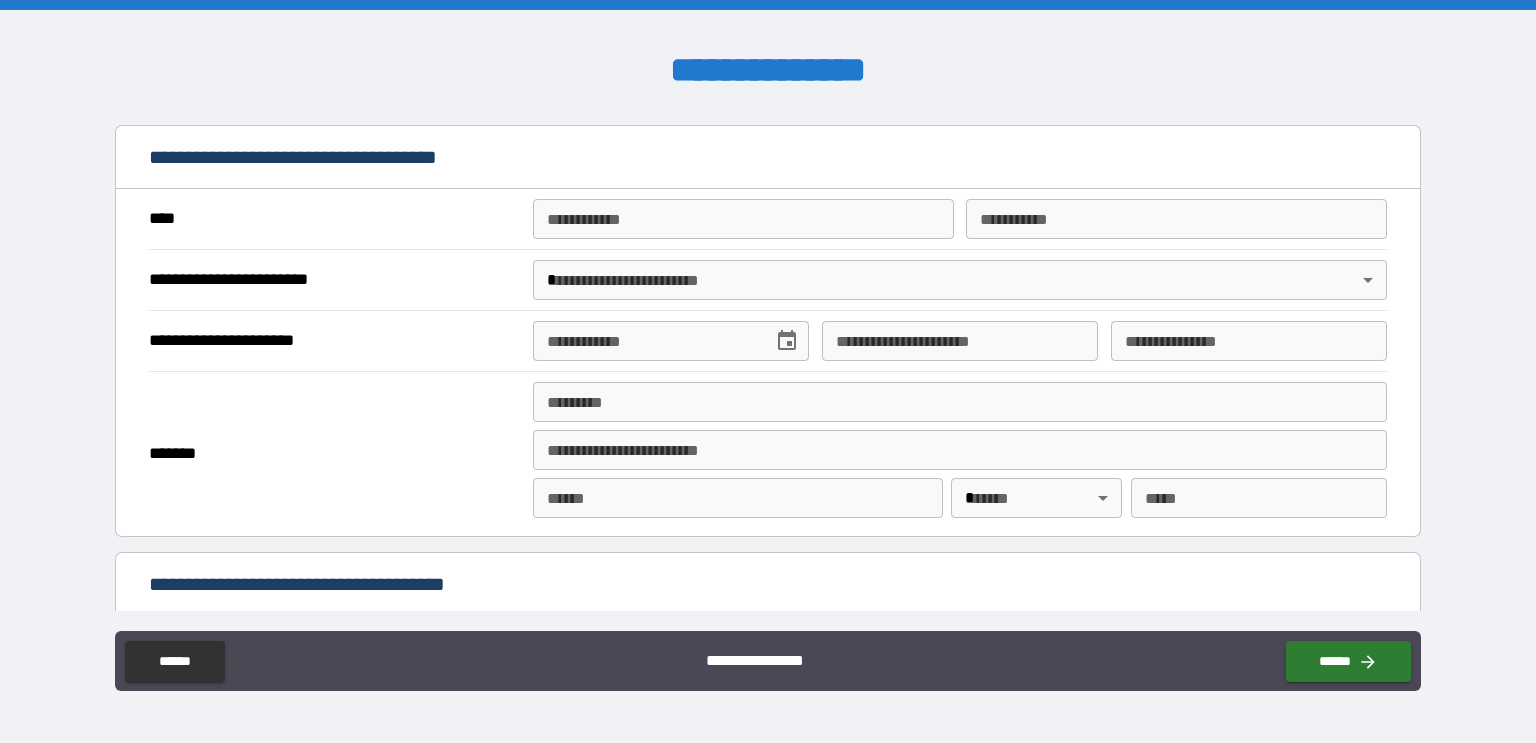 type on "*******" 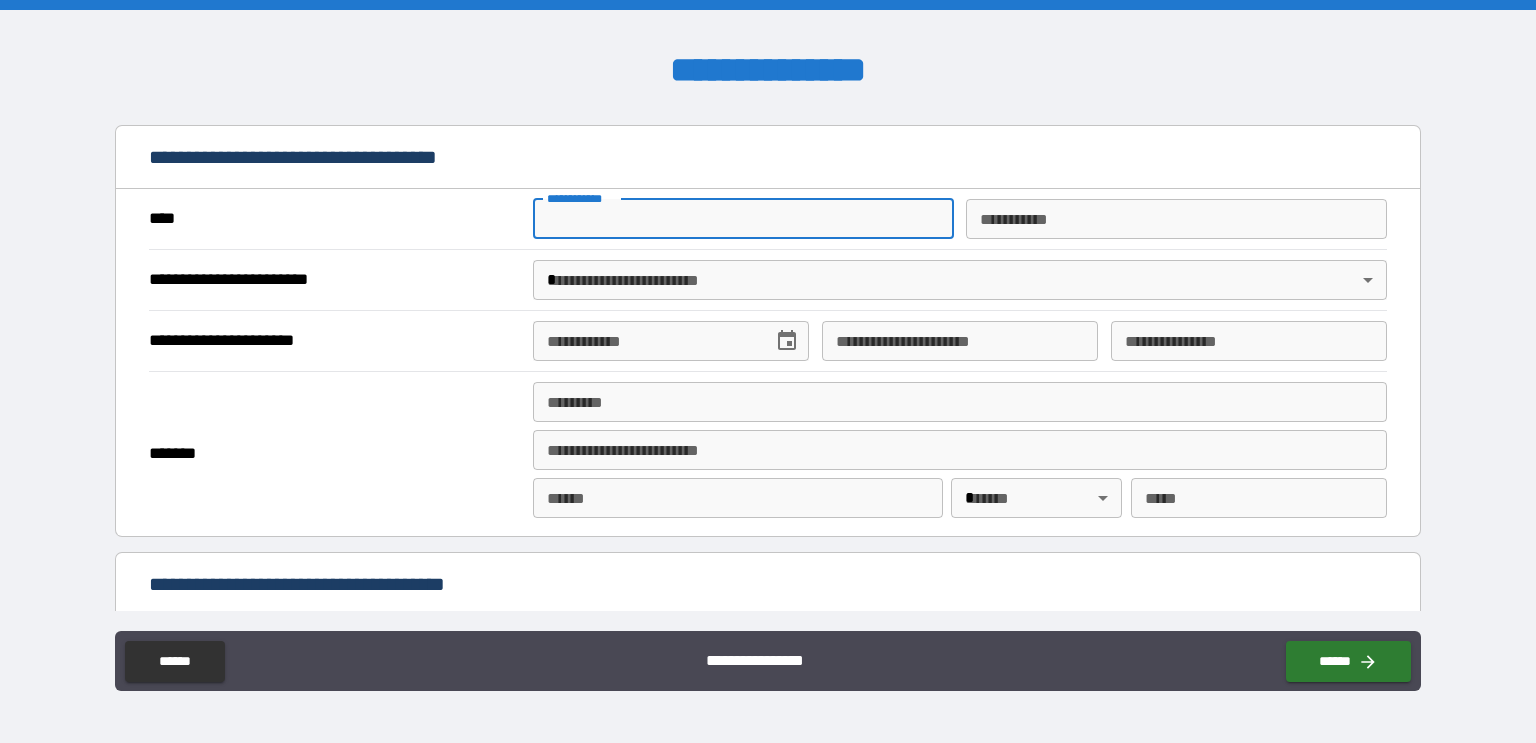type on "*****" 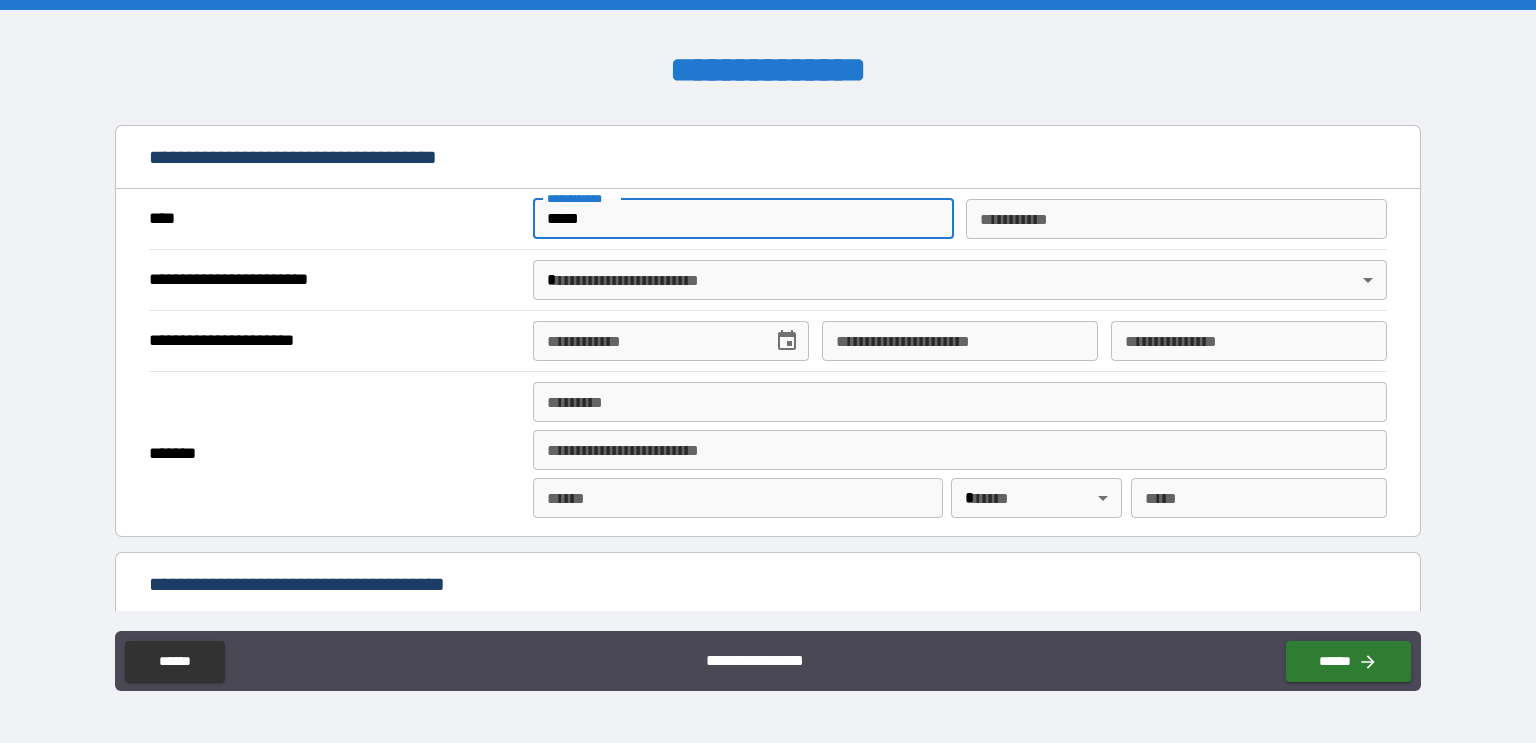 type on "*******" 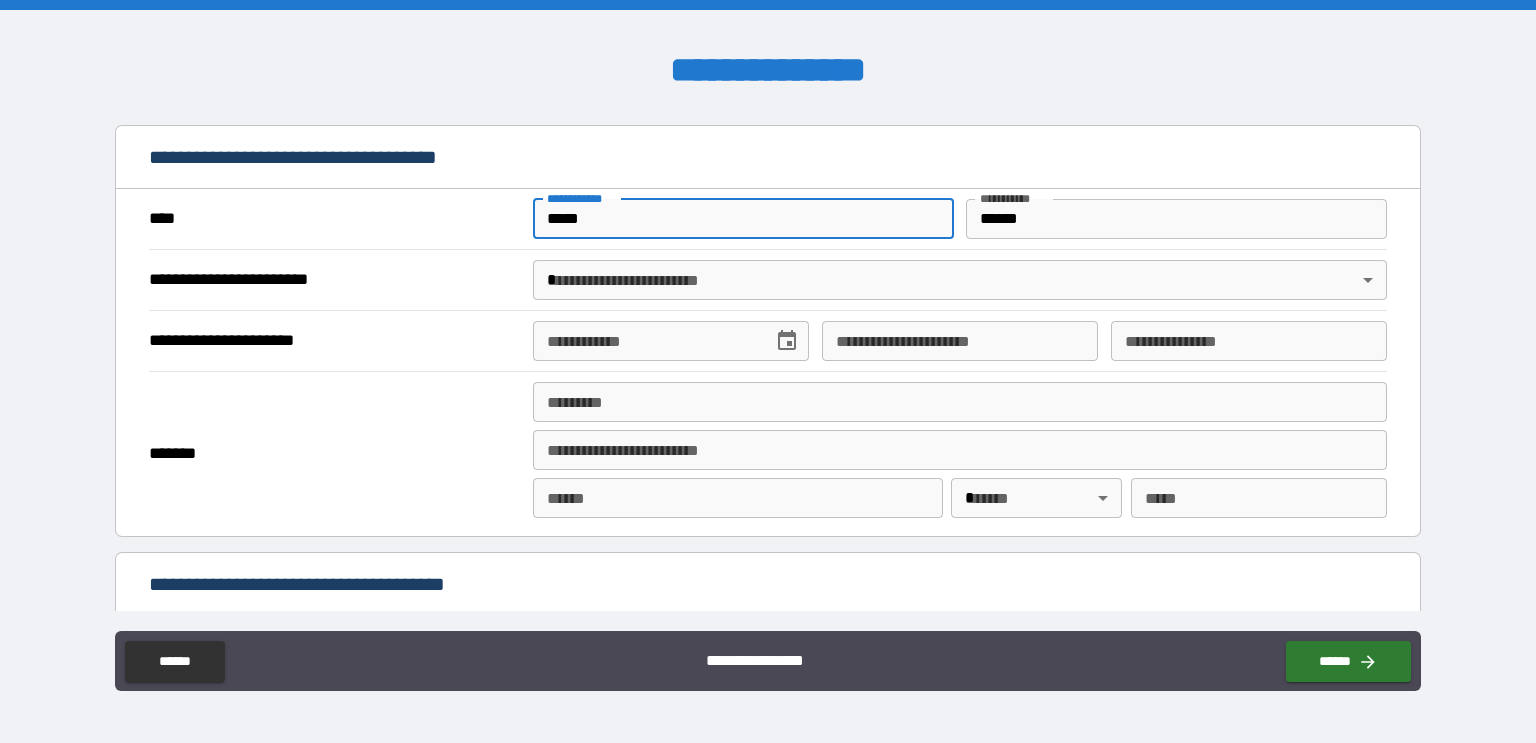 click on "**********" at bounding box center (768, 371) 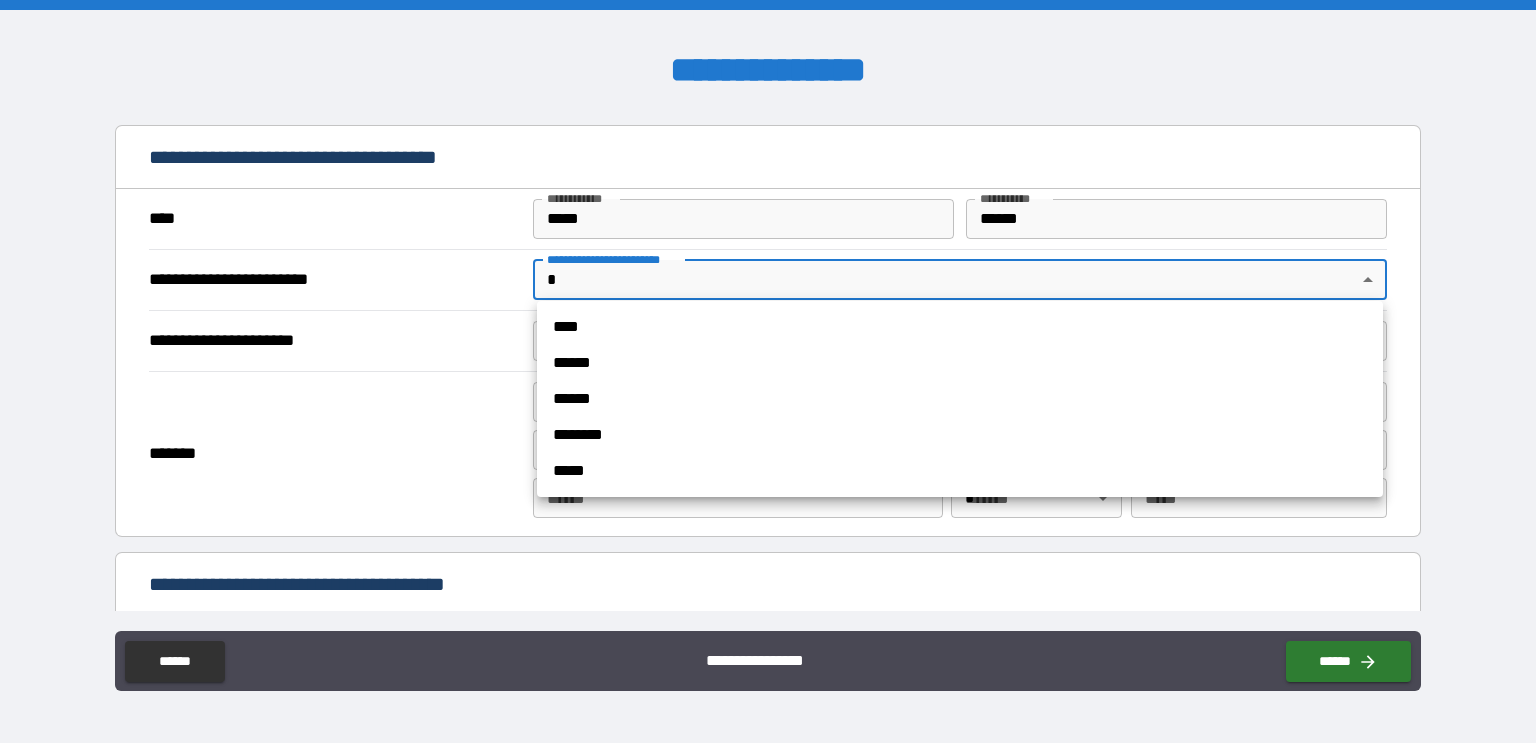 click on "****" at bounding box center (960, 327) 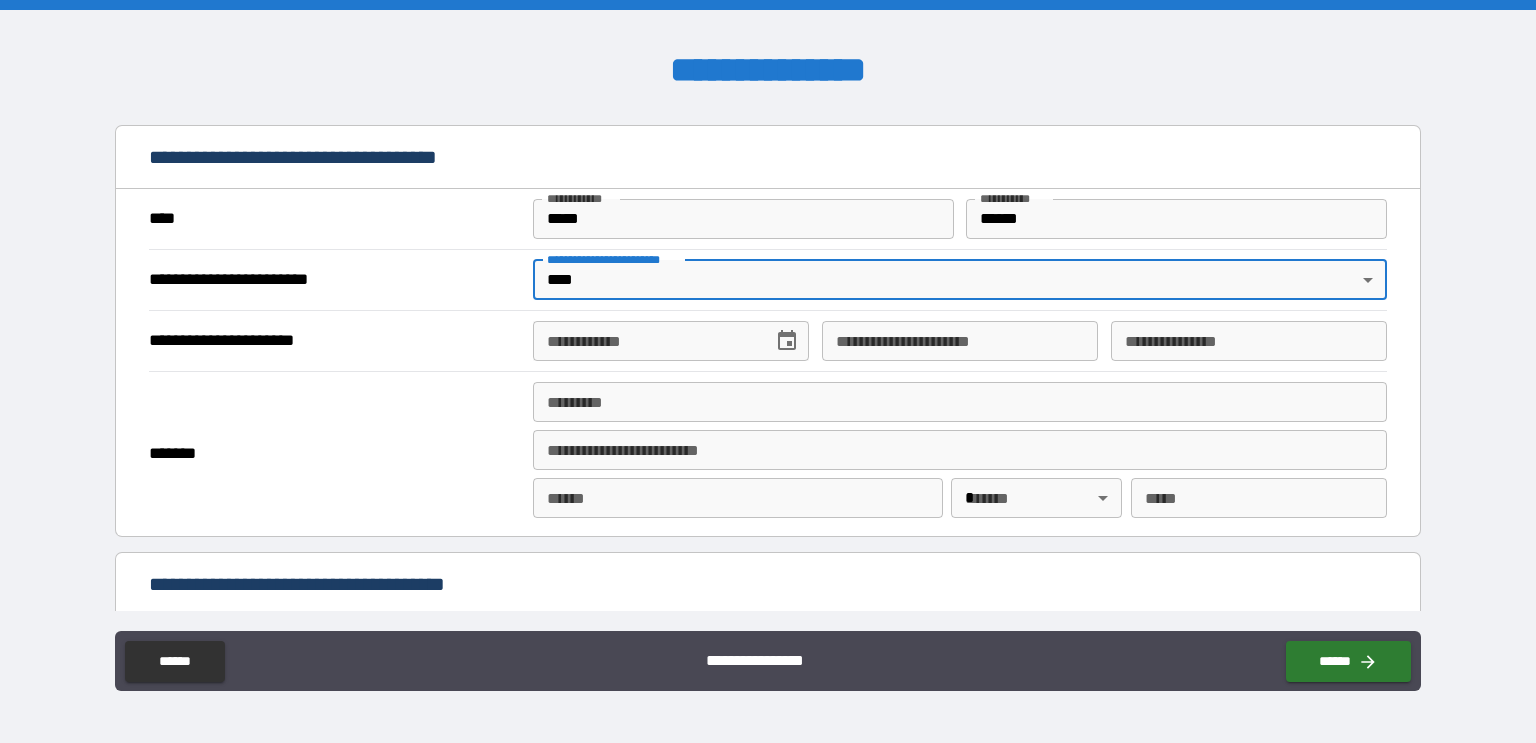 click on "*******   *" at bounding box center [960, 402] 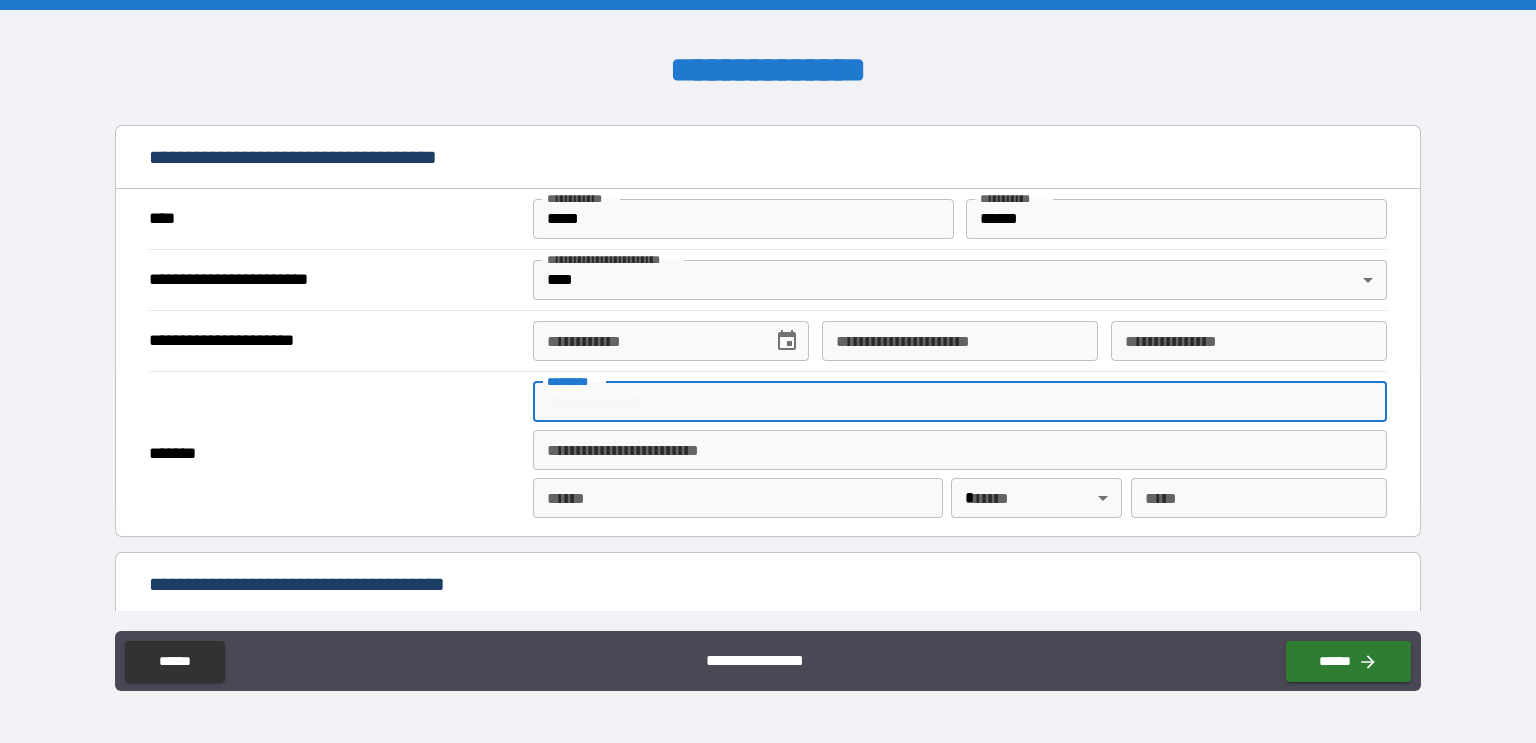 type on "**********" 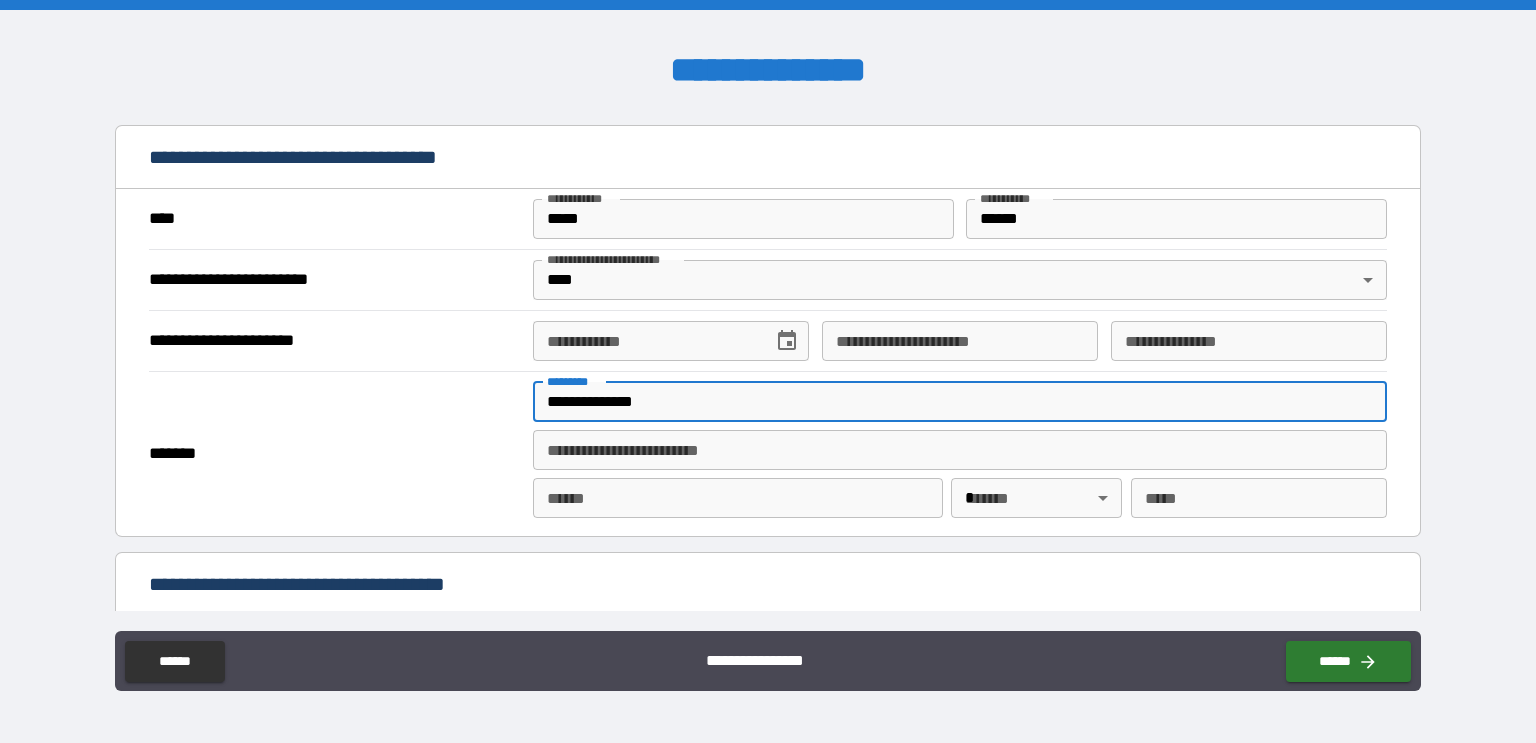 type on "*******" 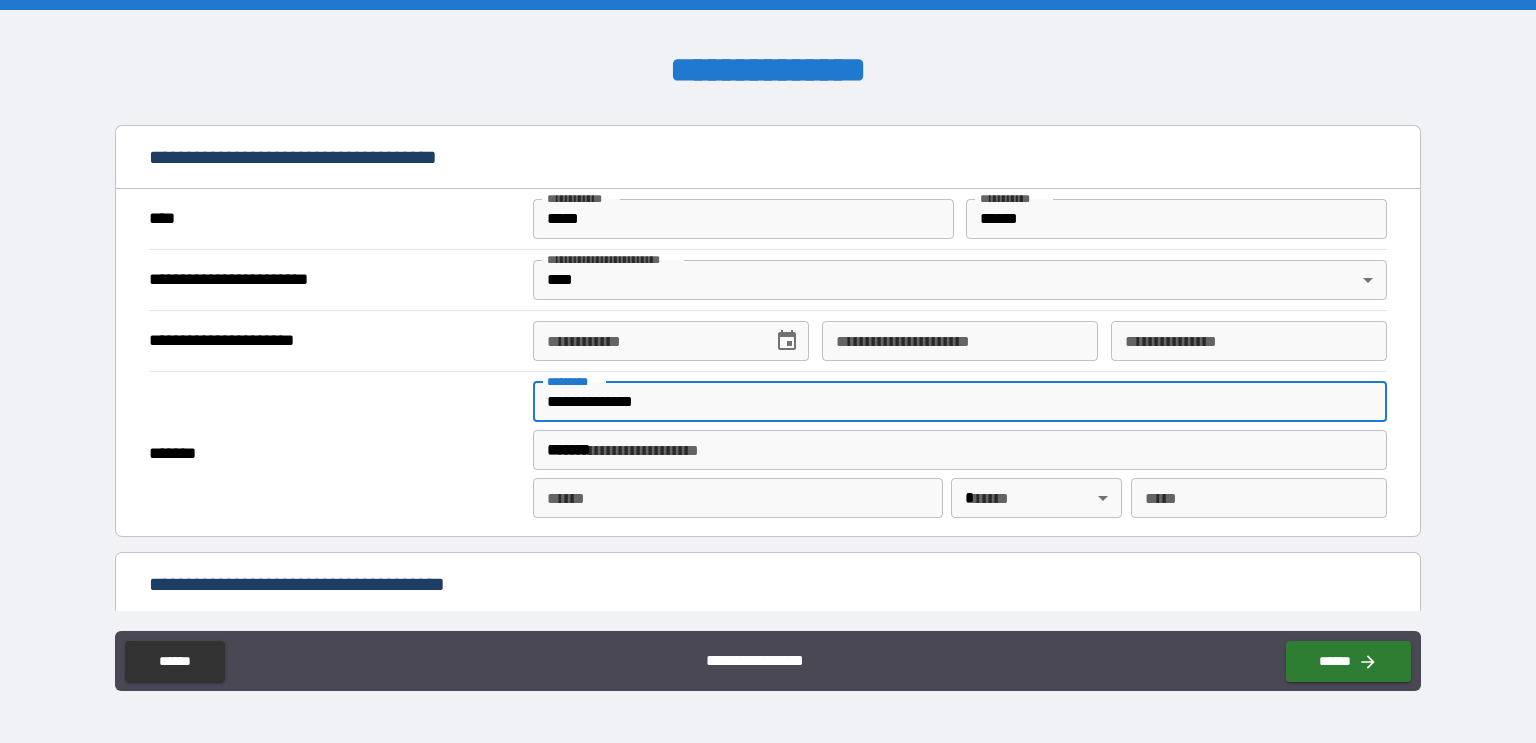 type on "*********" 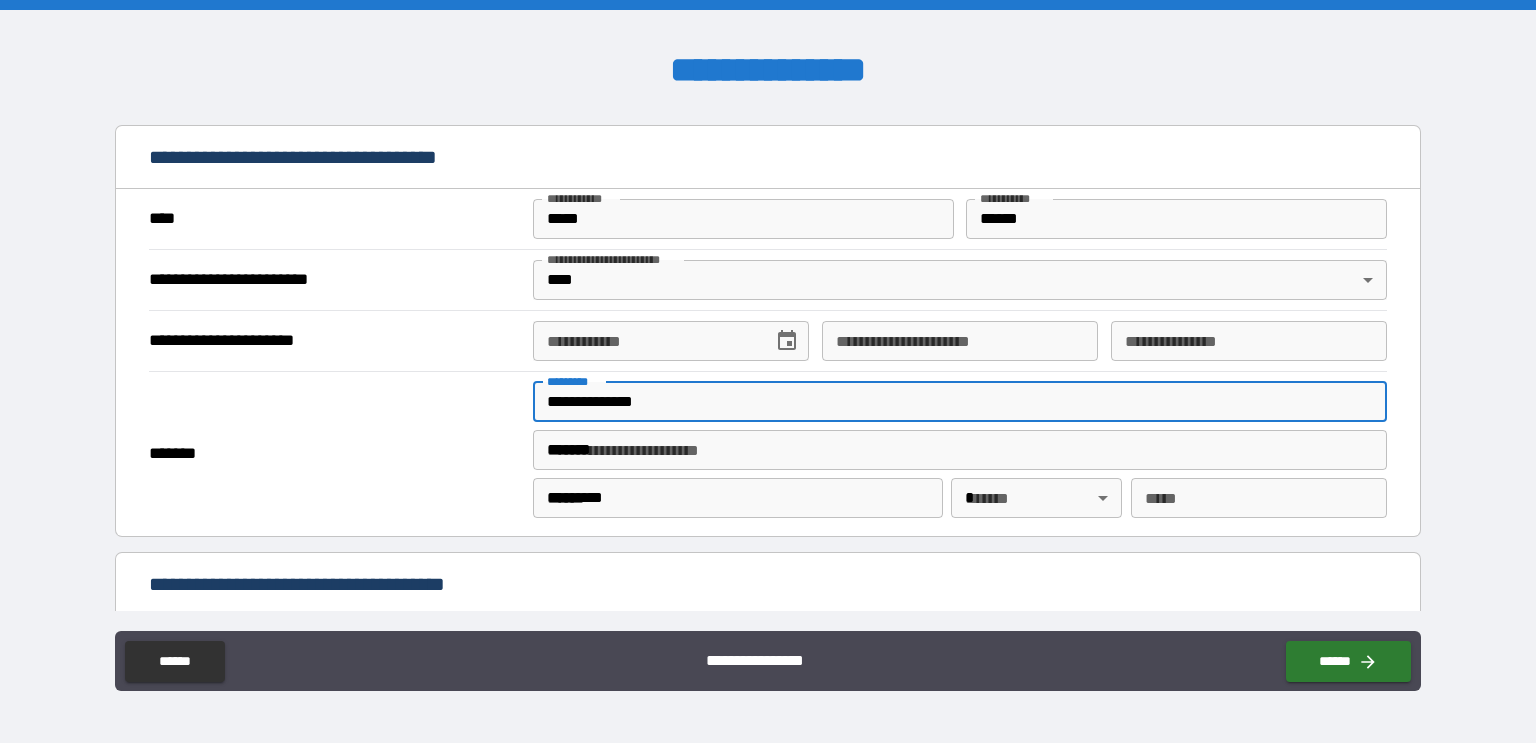 type on "**" 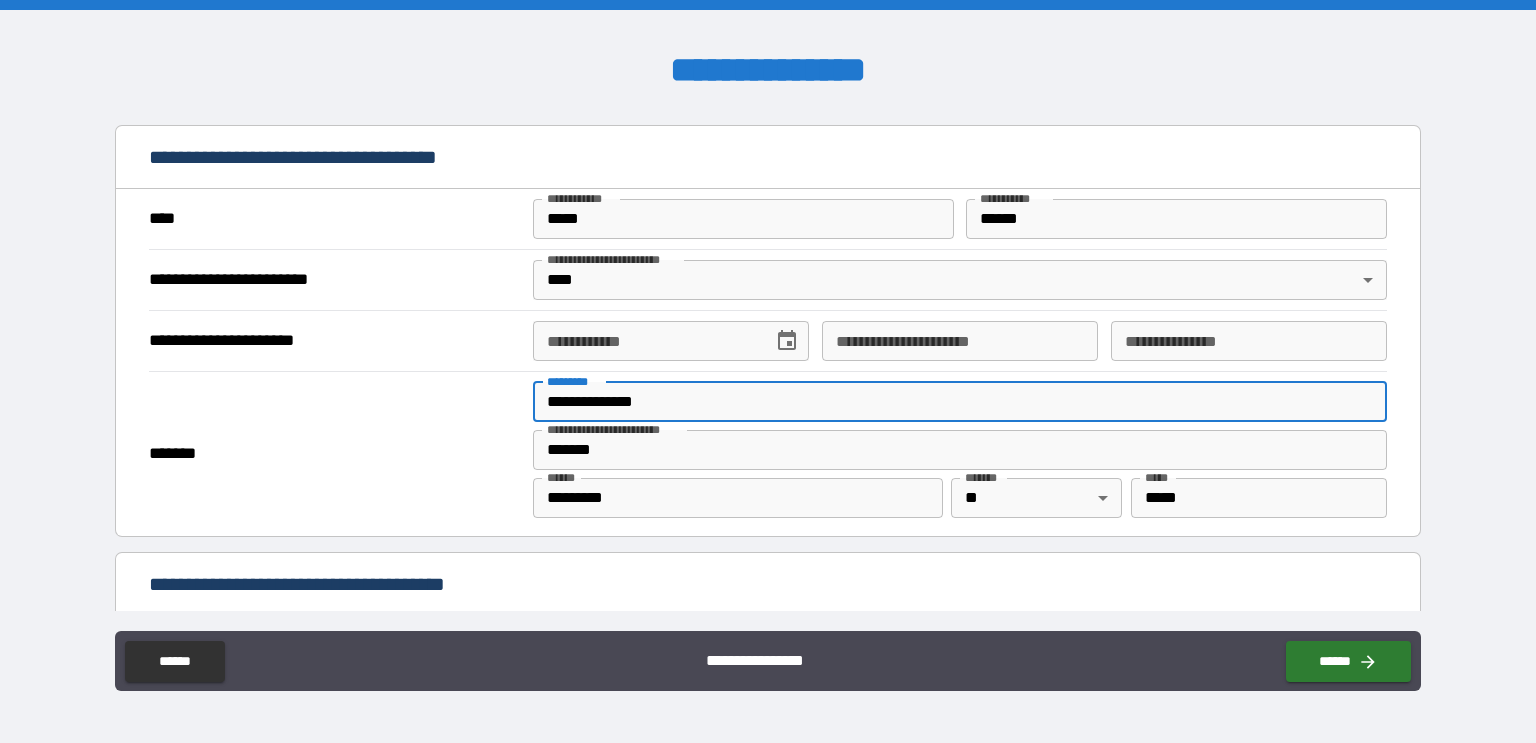 click on "**********" at bounding box center (646, 341) 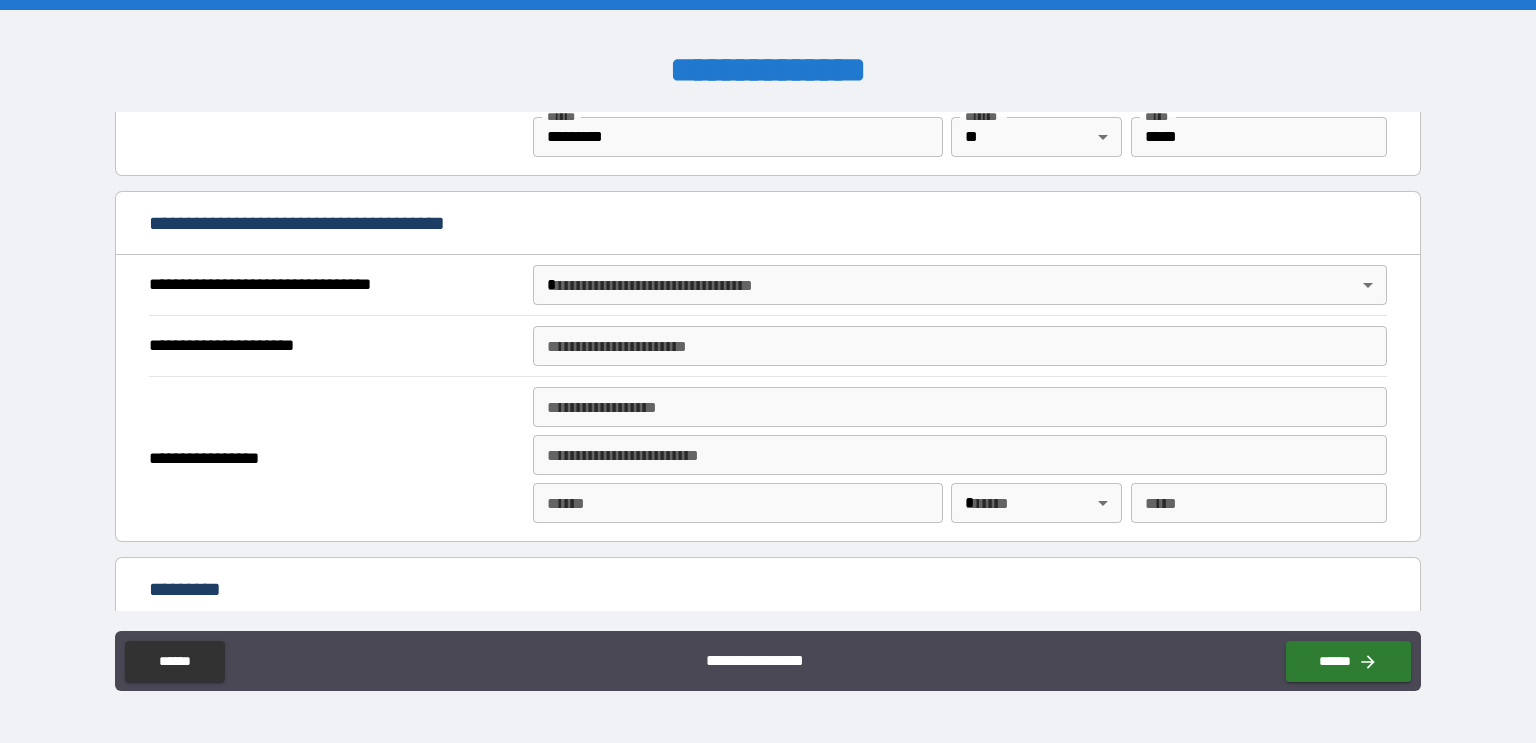 scroll, scrollTop: 2279, scrollLeft: 0, axis: vertical 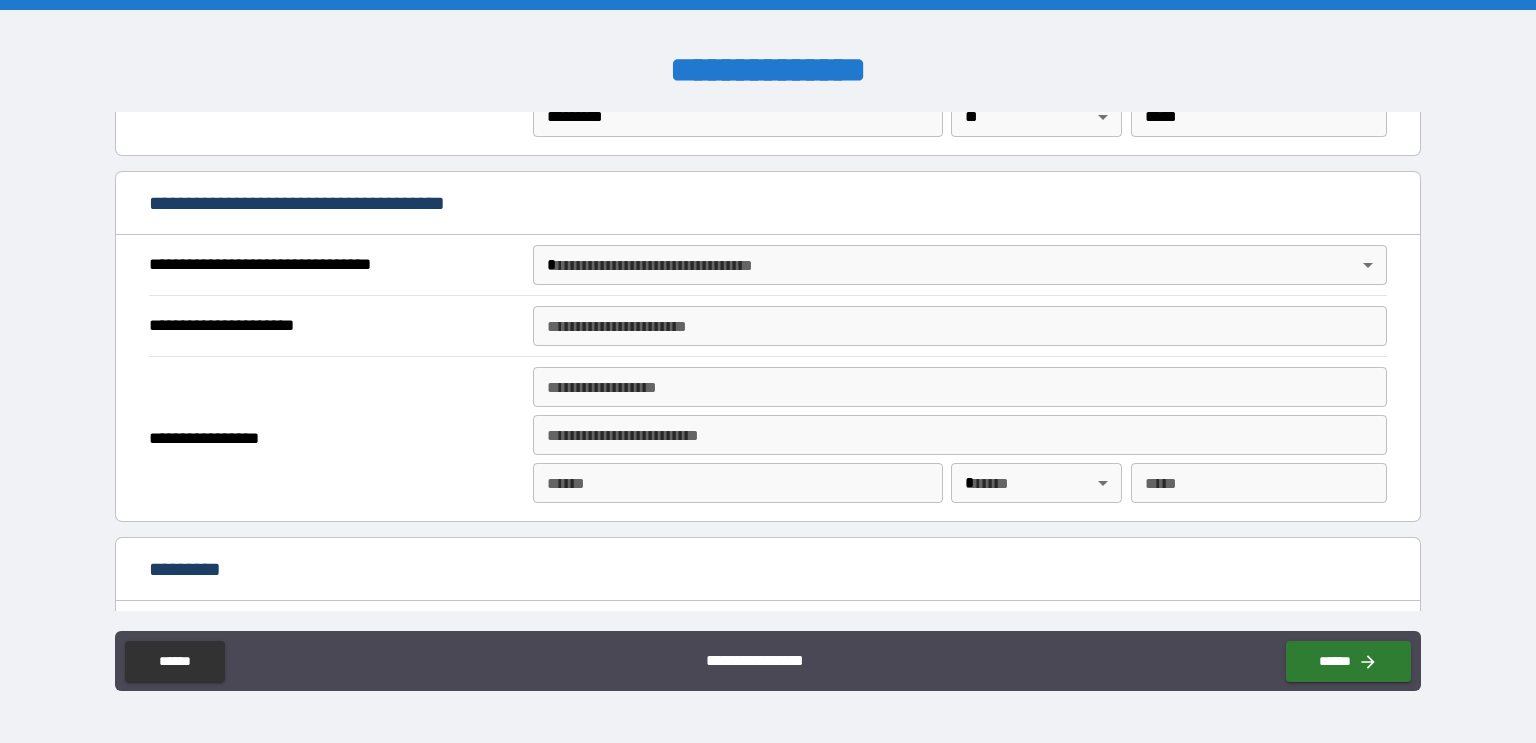 type on "**********" 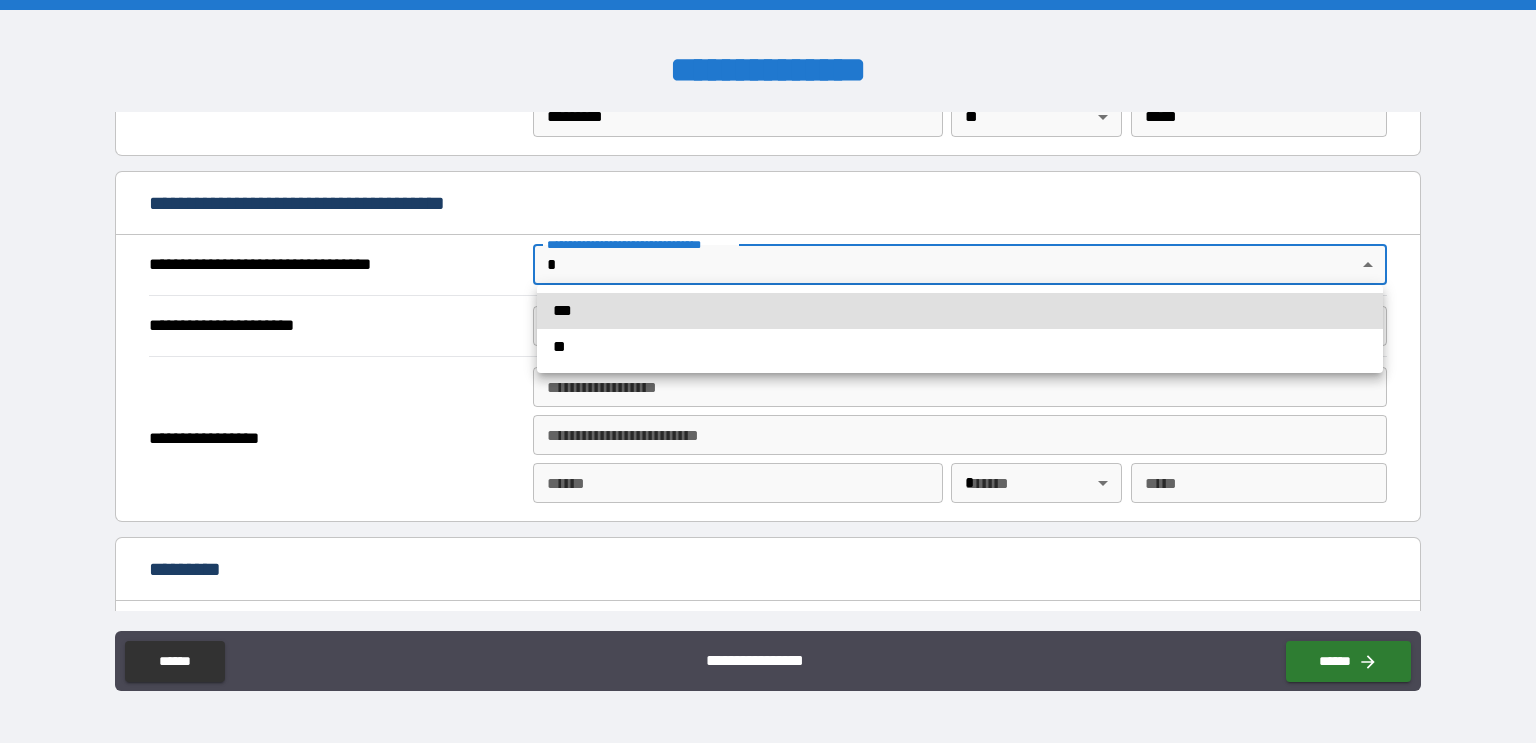 click on "***" at bounding box center (960, 311) 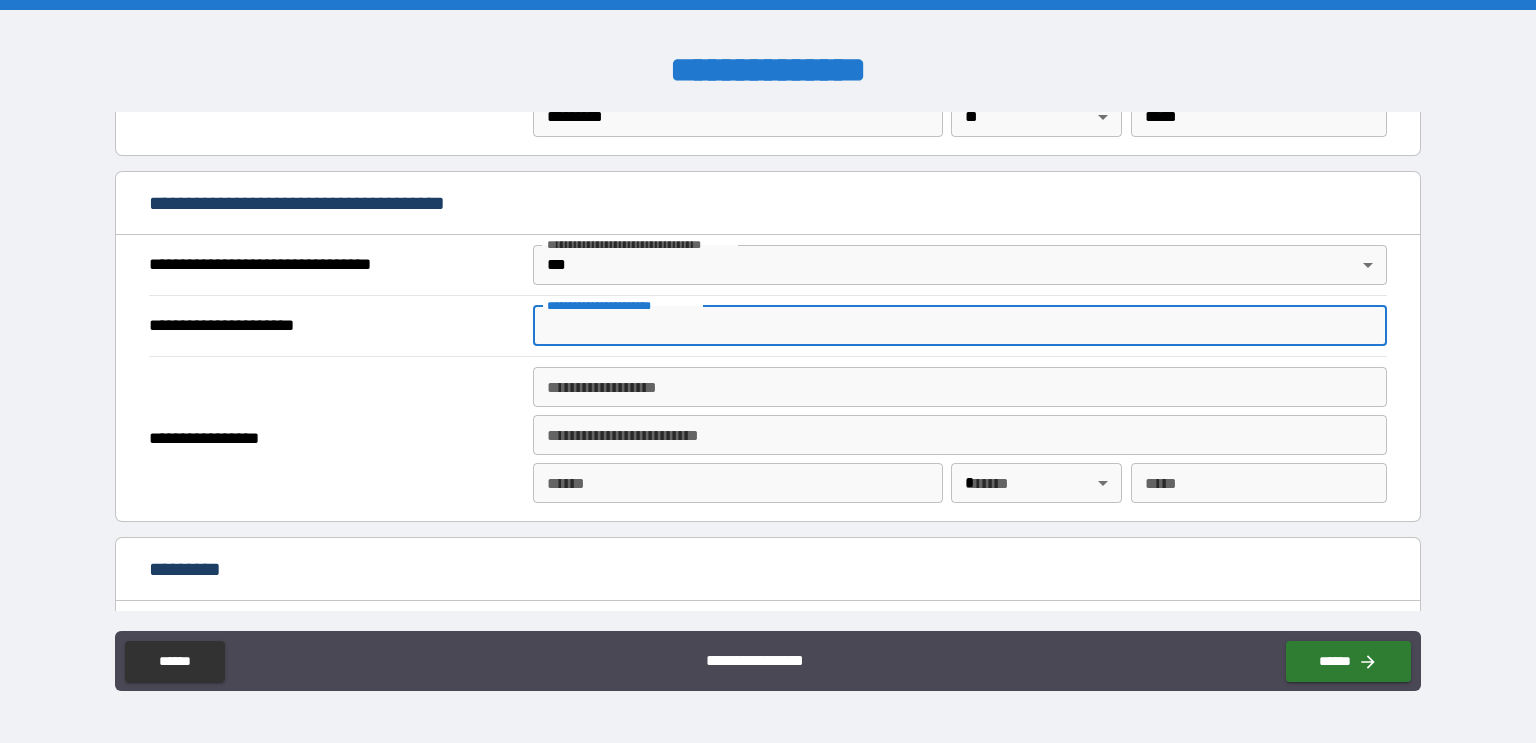 click on "**********" at bounding box center [960, 326] 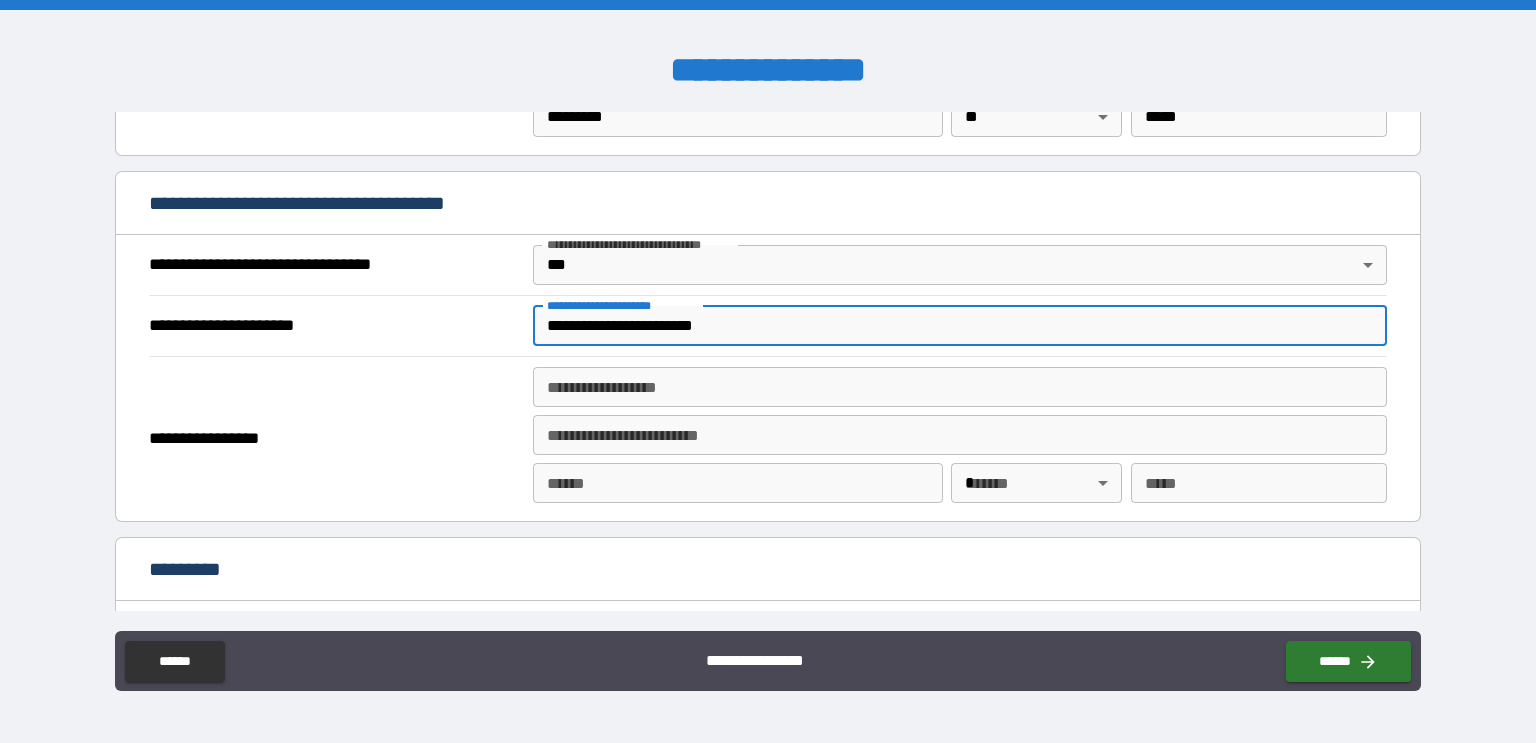 type on "**********" 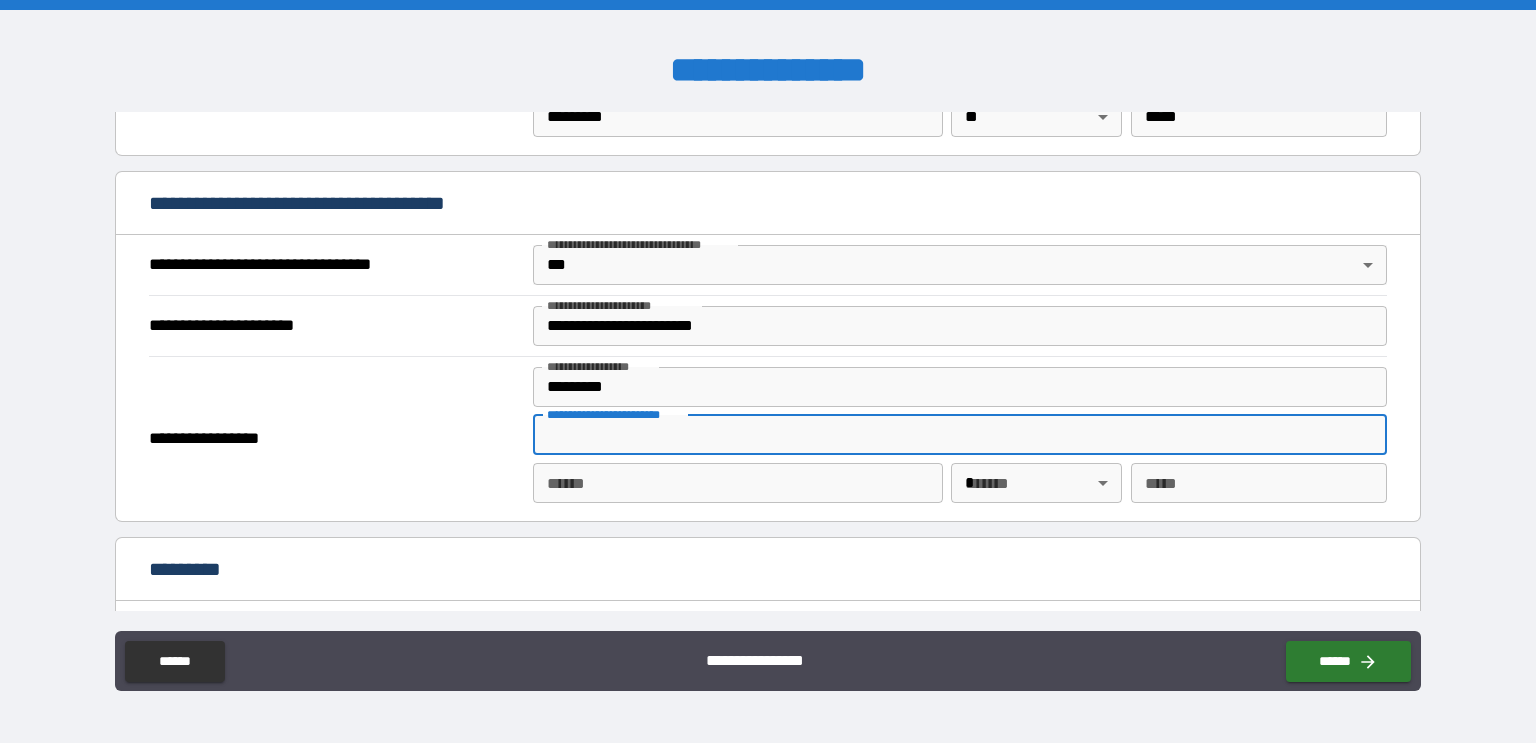 type on "**********" 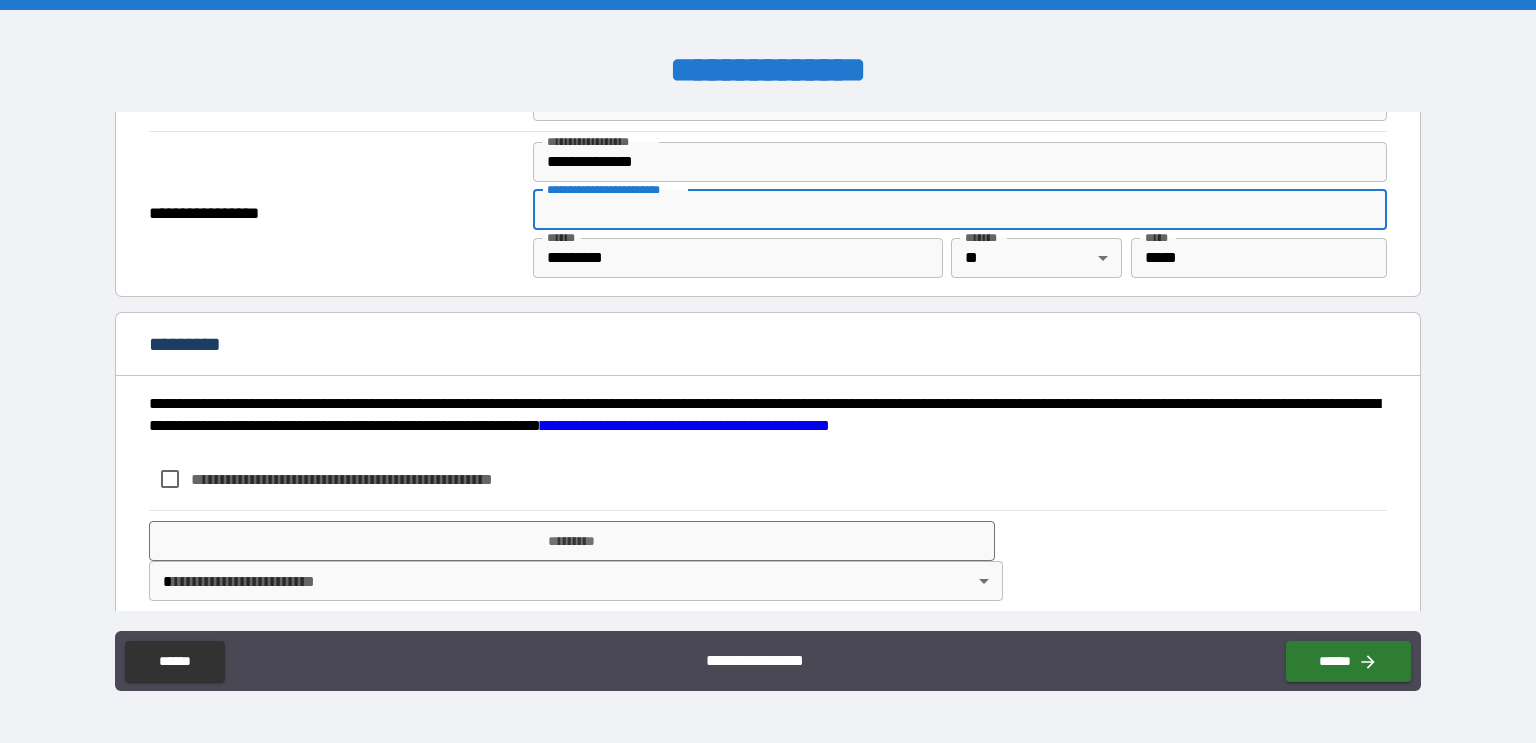 scroll, scrollTop: 2515, scrollLeft: 0, axis: vertical 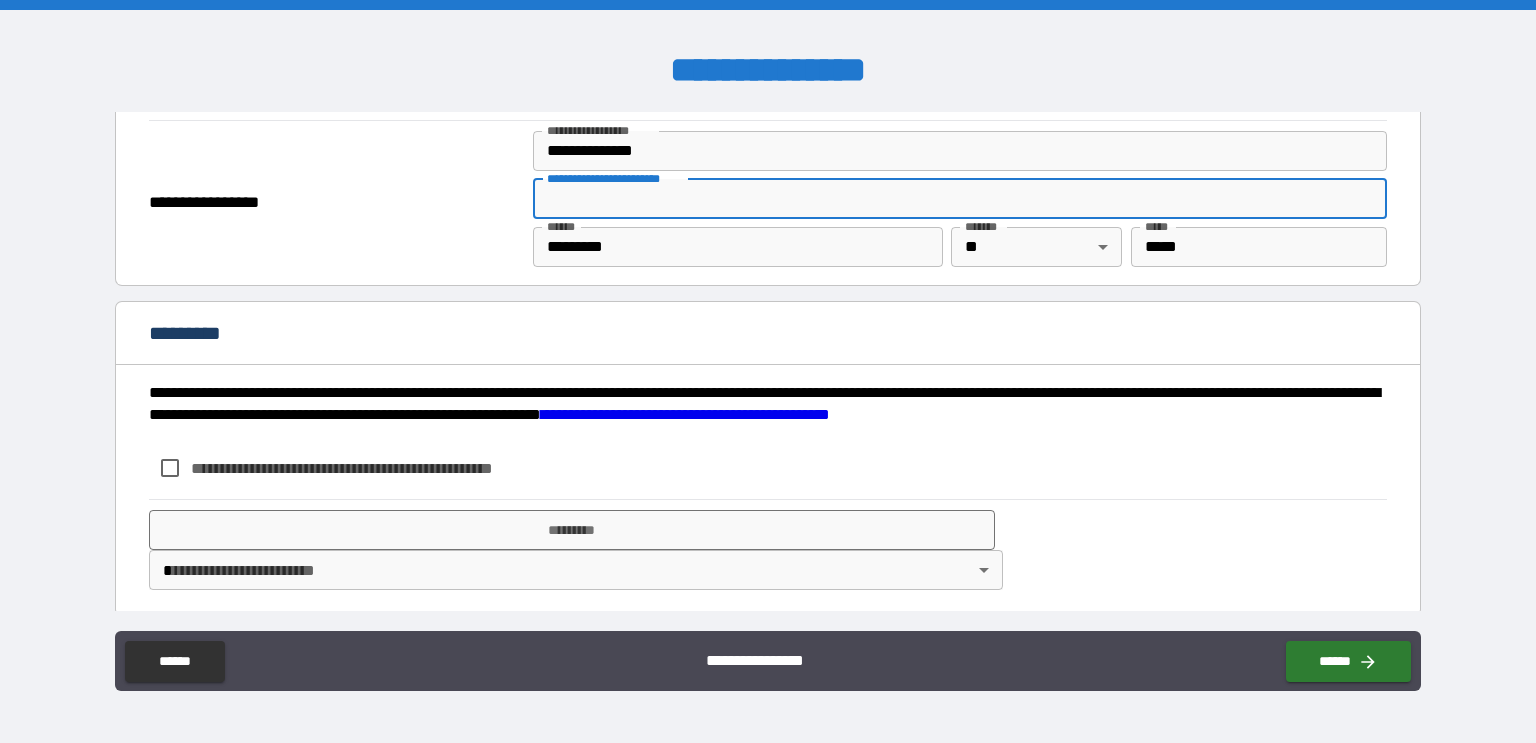 click on "**********" at bounding box center (375, 468) 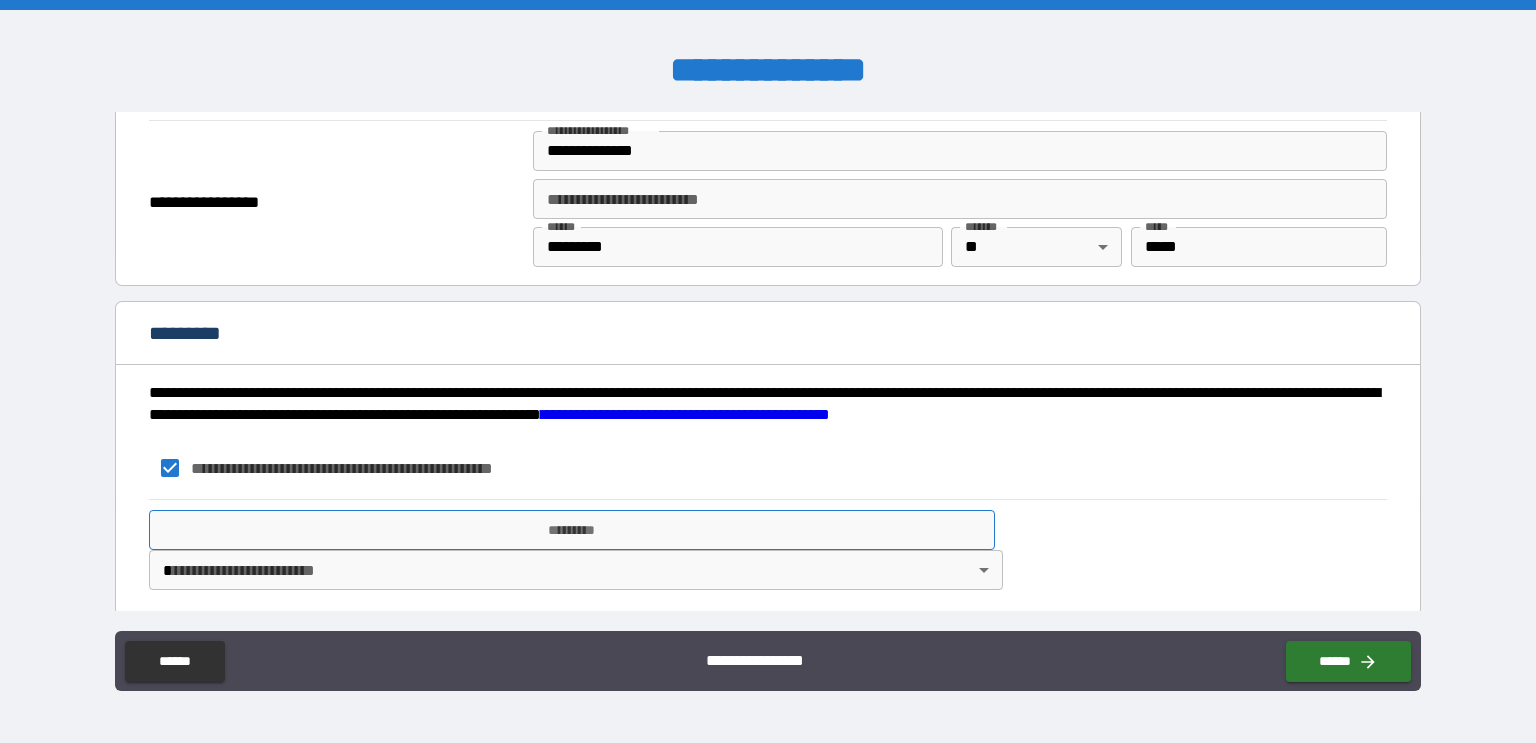 click on "*********" at bounding box center (572, 530) 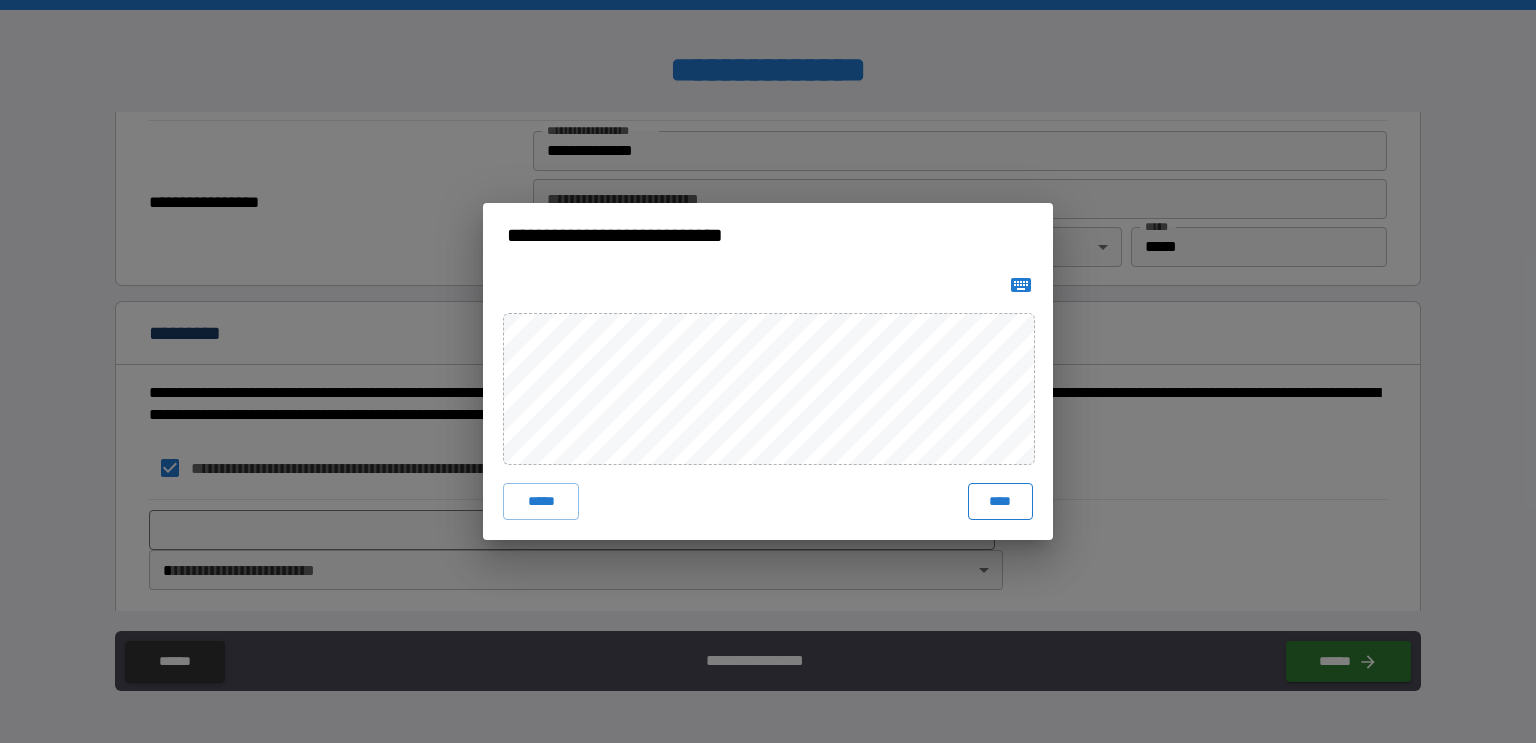click on "****" at bounding box center [1000, 501] 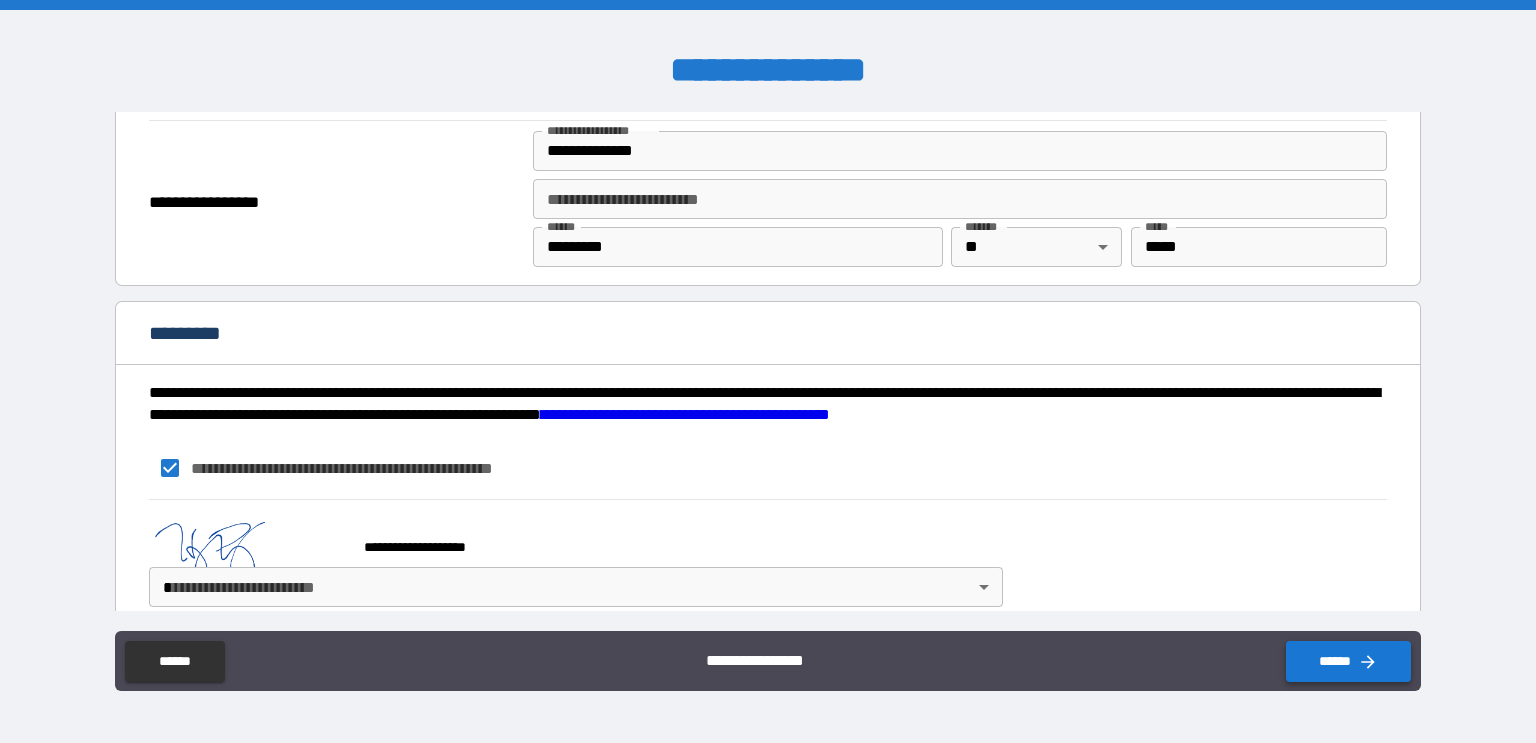 click 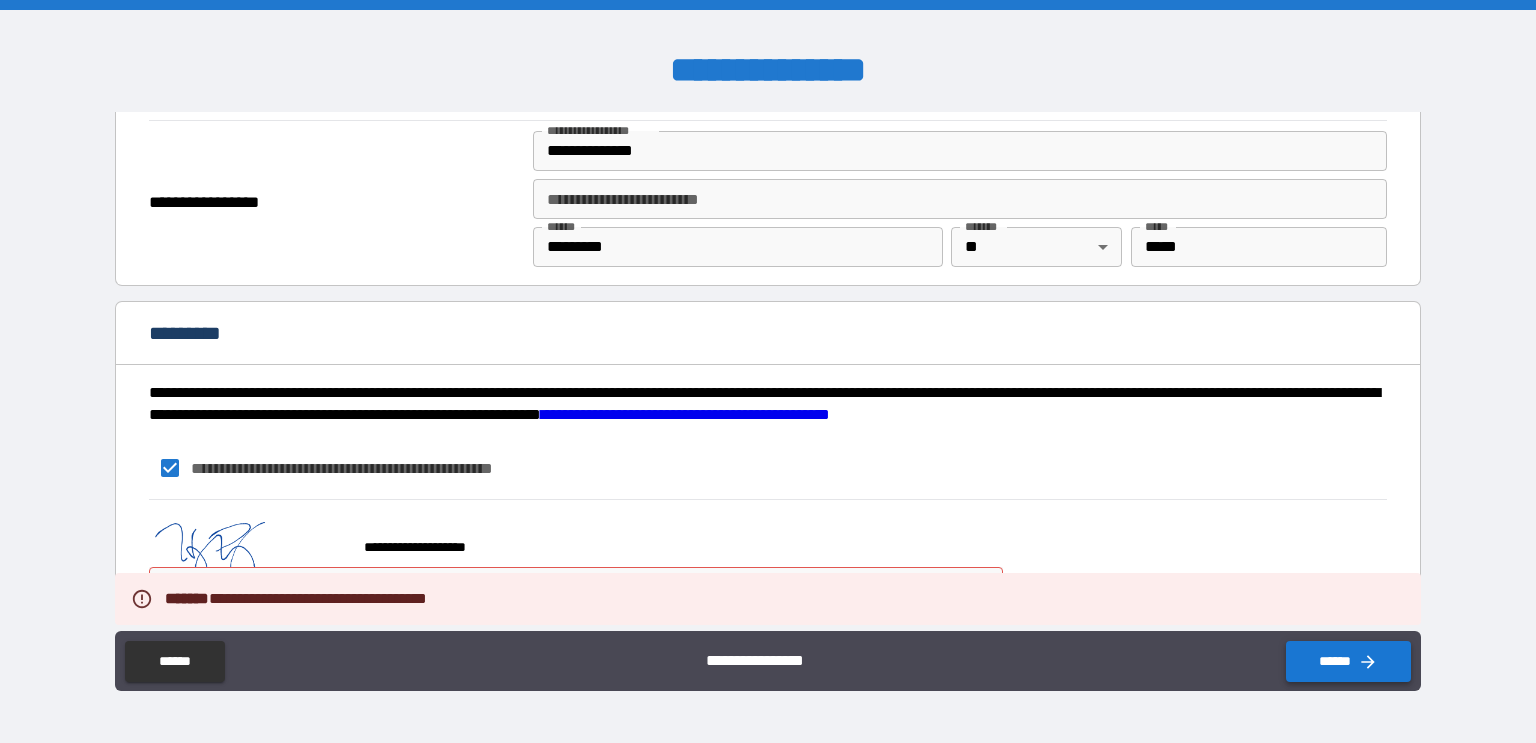 scroll, scrollTop: 2532, scrollLeft: 0, axis: vertical 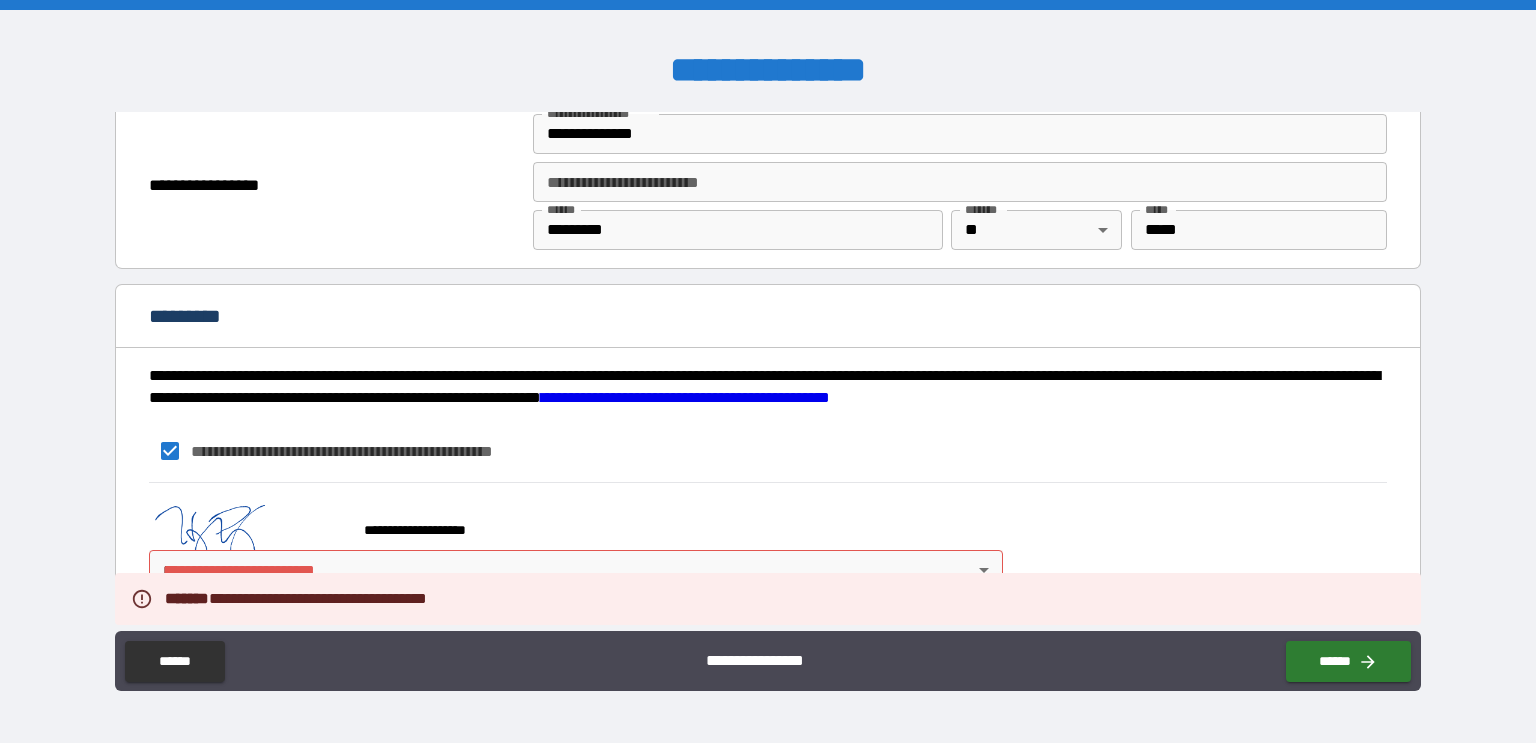 click on "**********" at bounding box center (768, 371) 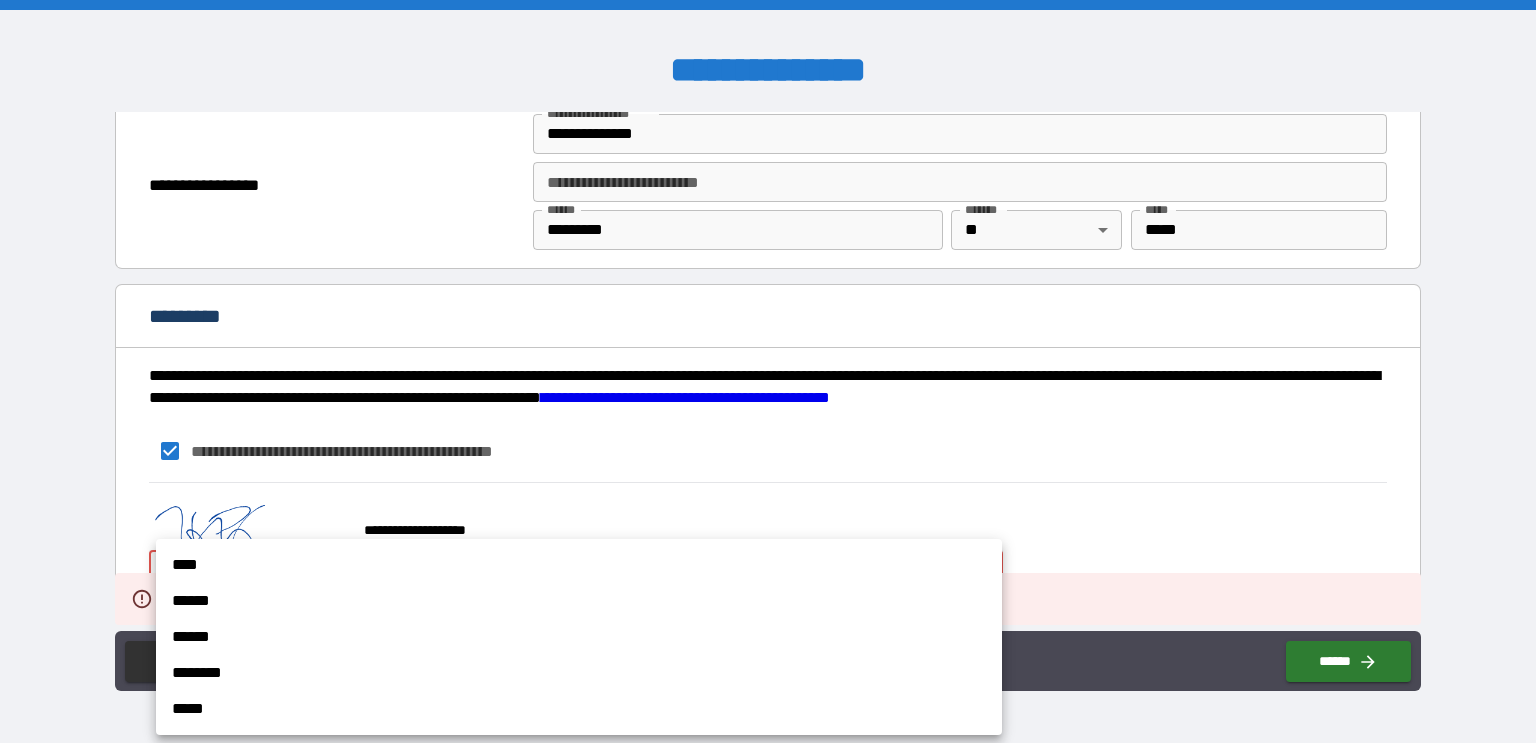 click on "****" at bounding box center (579, 565) 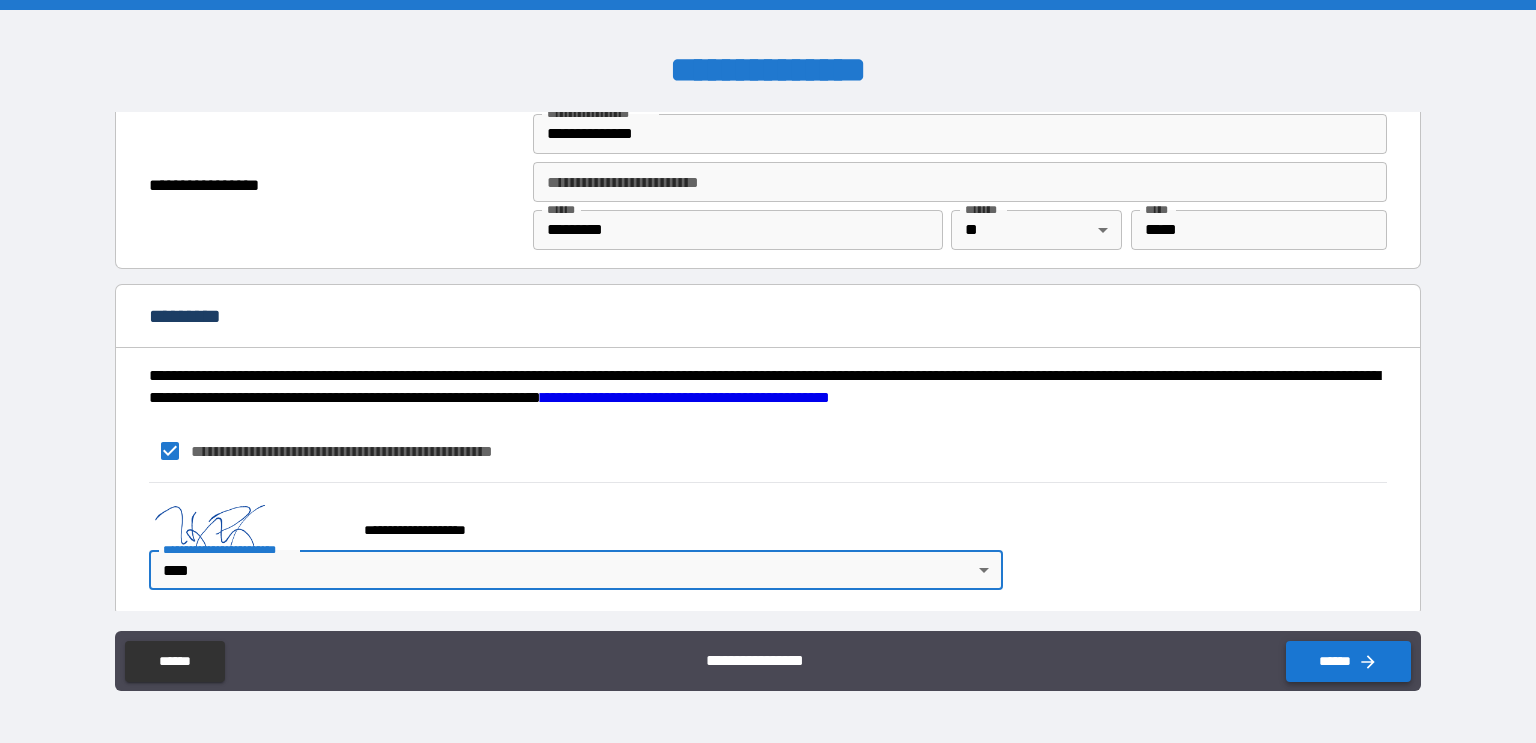 click on "******" at bounding box center (1348, 661) 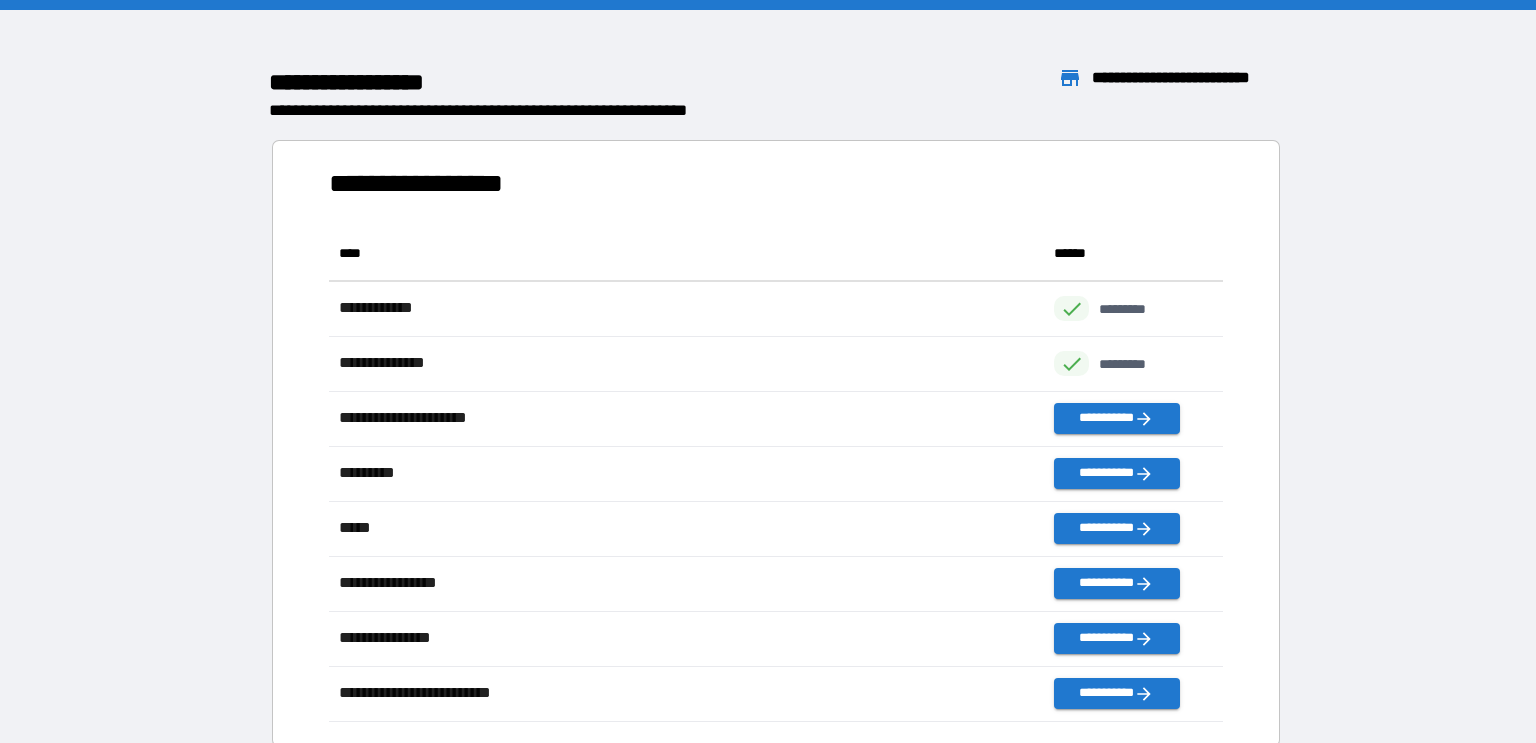 scroll, scrollTop: 0, scrollLeft: 0, axis: both 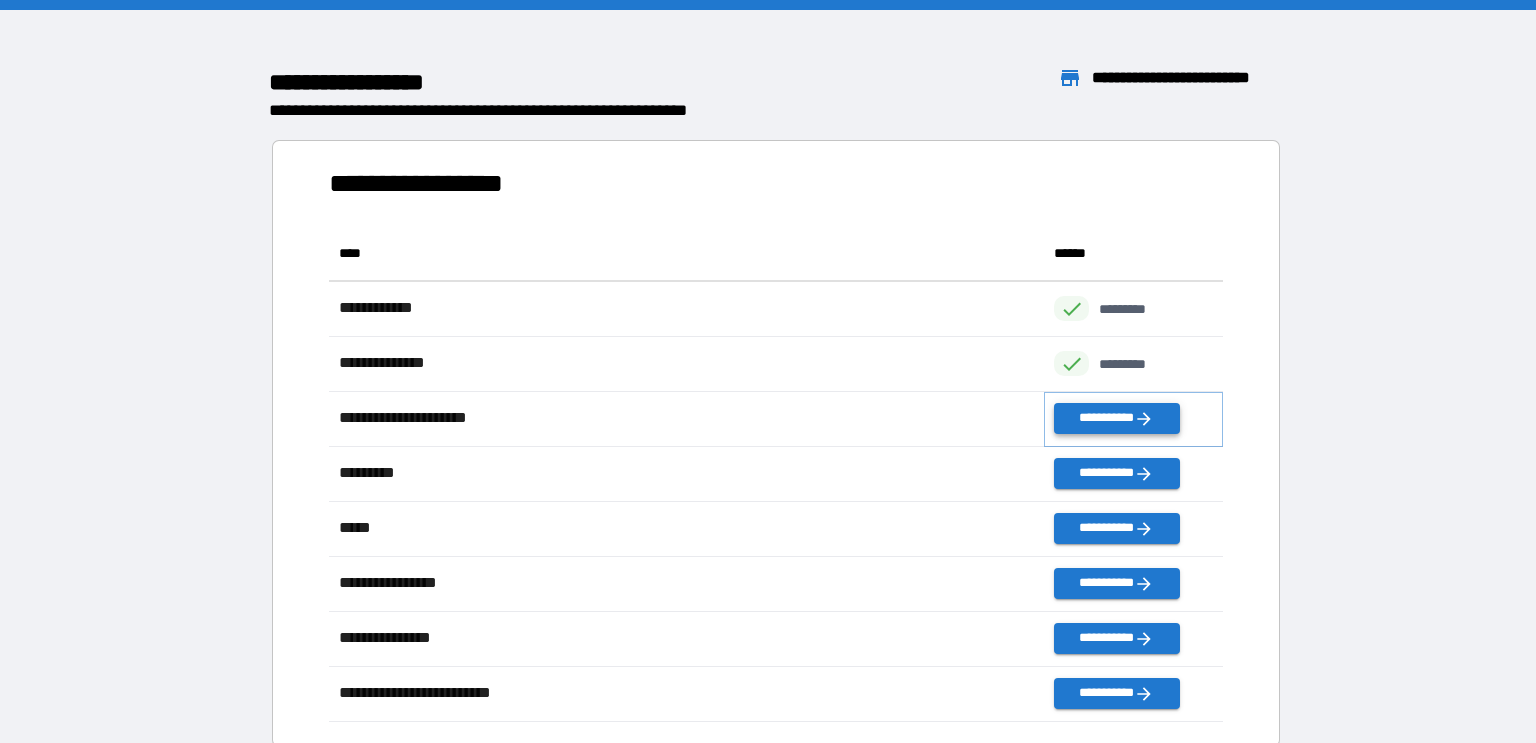 click 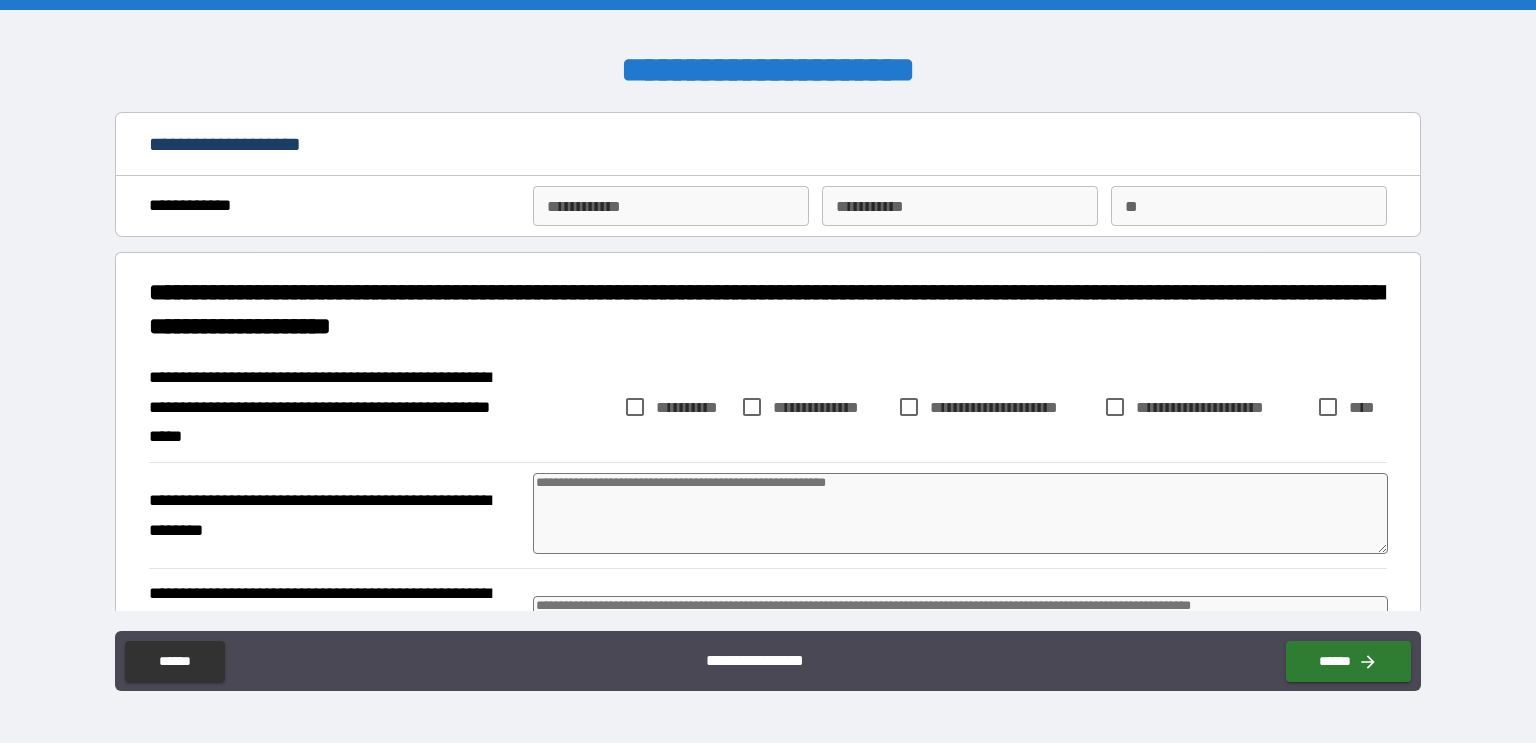 type on "*" 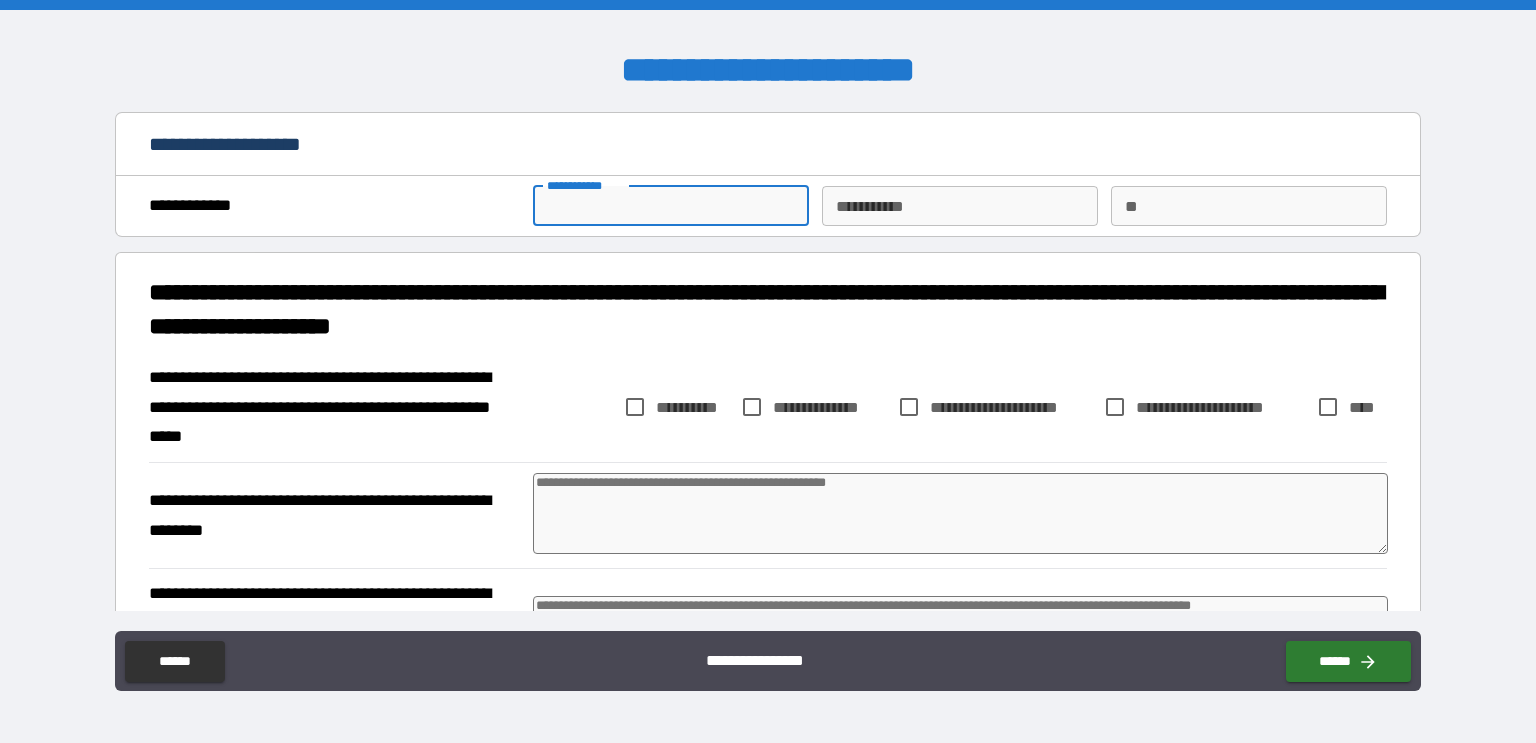 type on "*****" 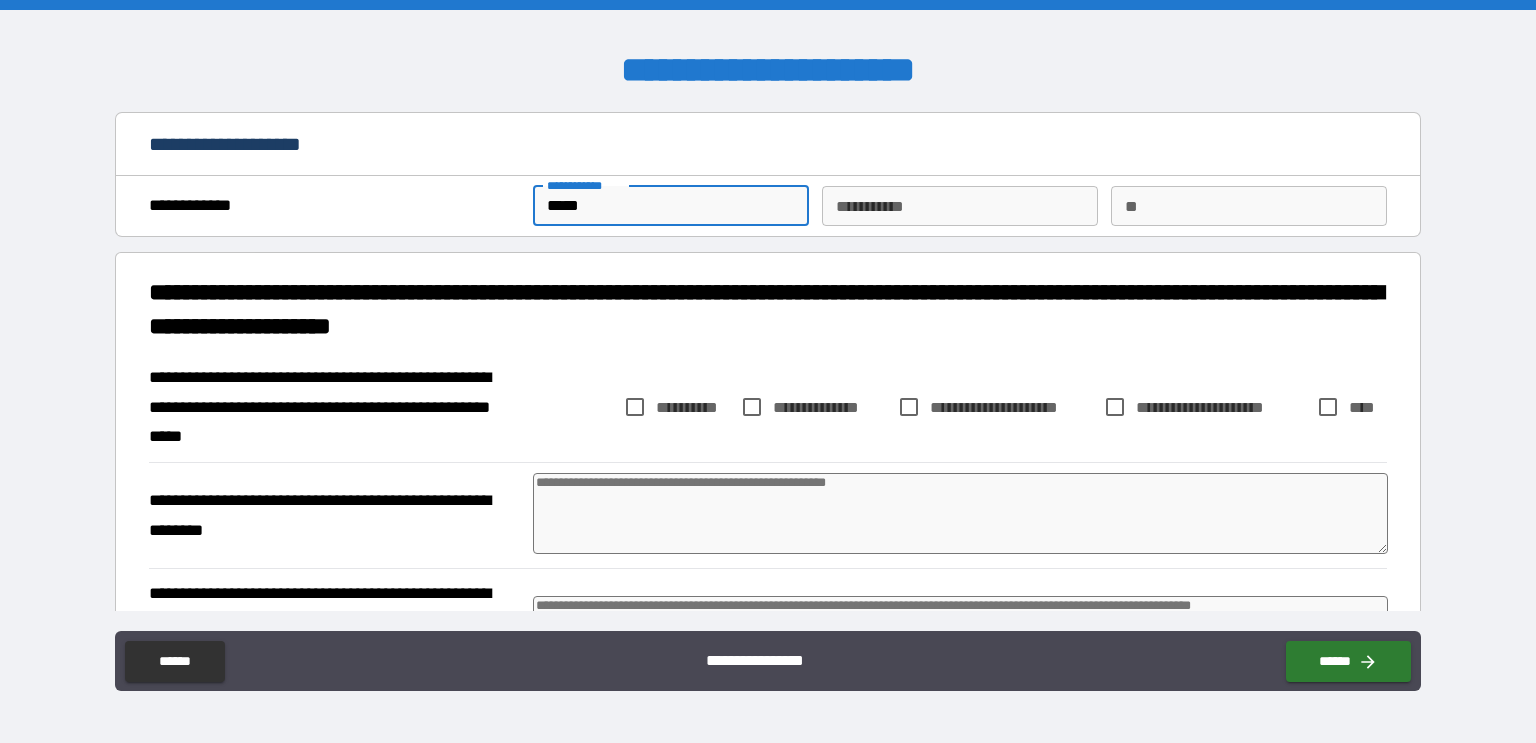 type on "******" 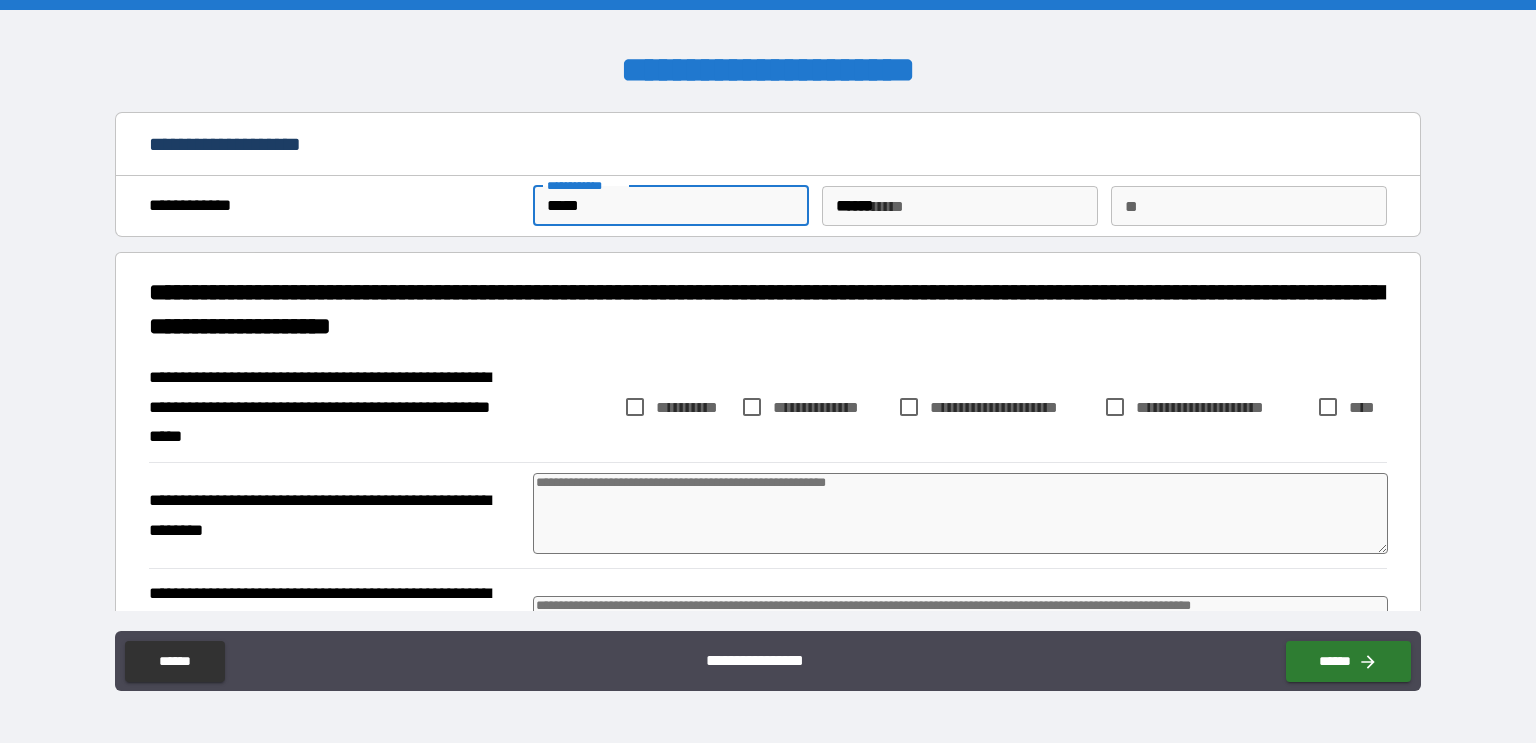 type on "*" 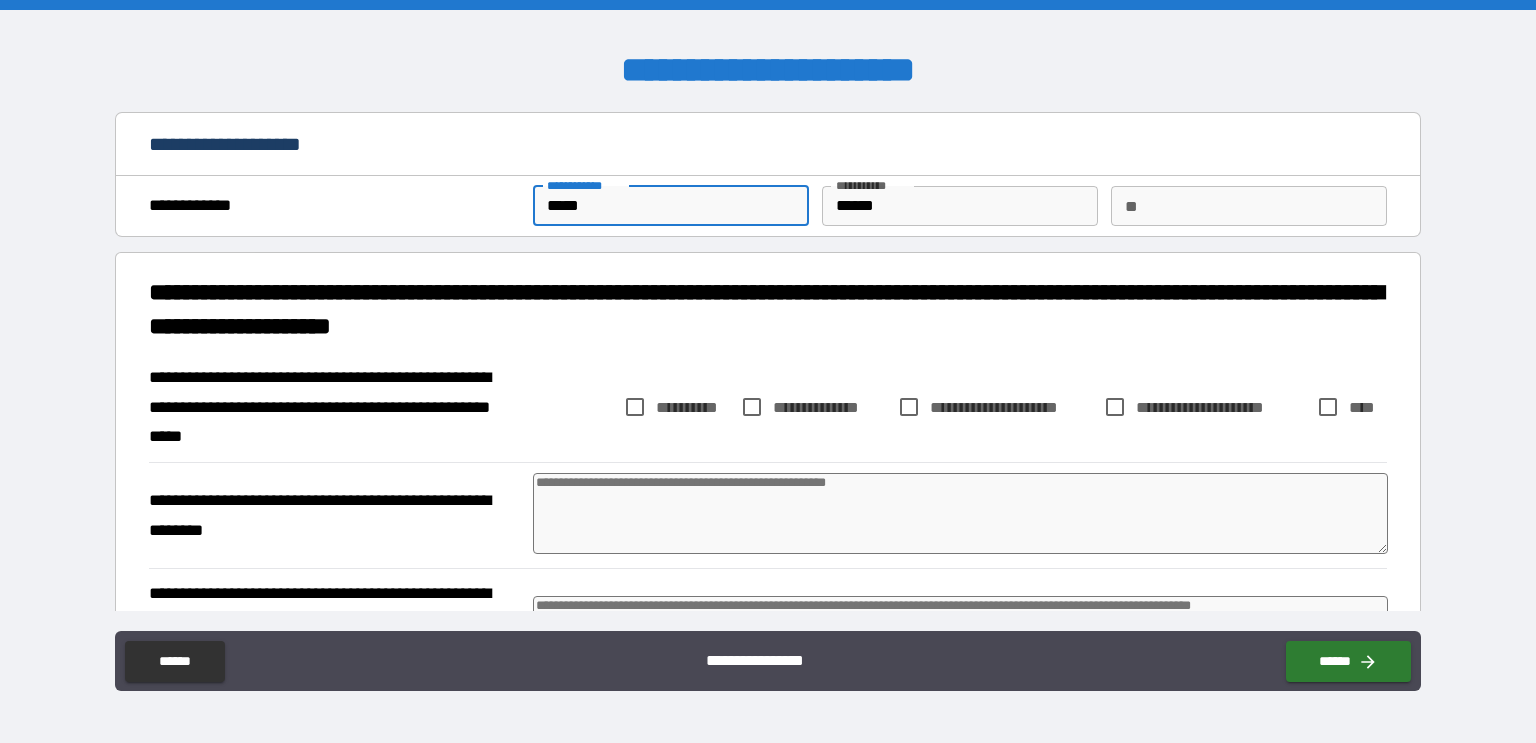 type on "*" 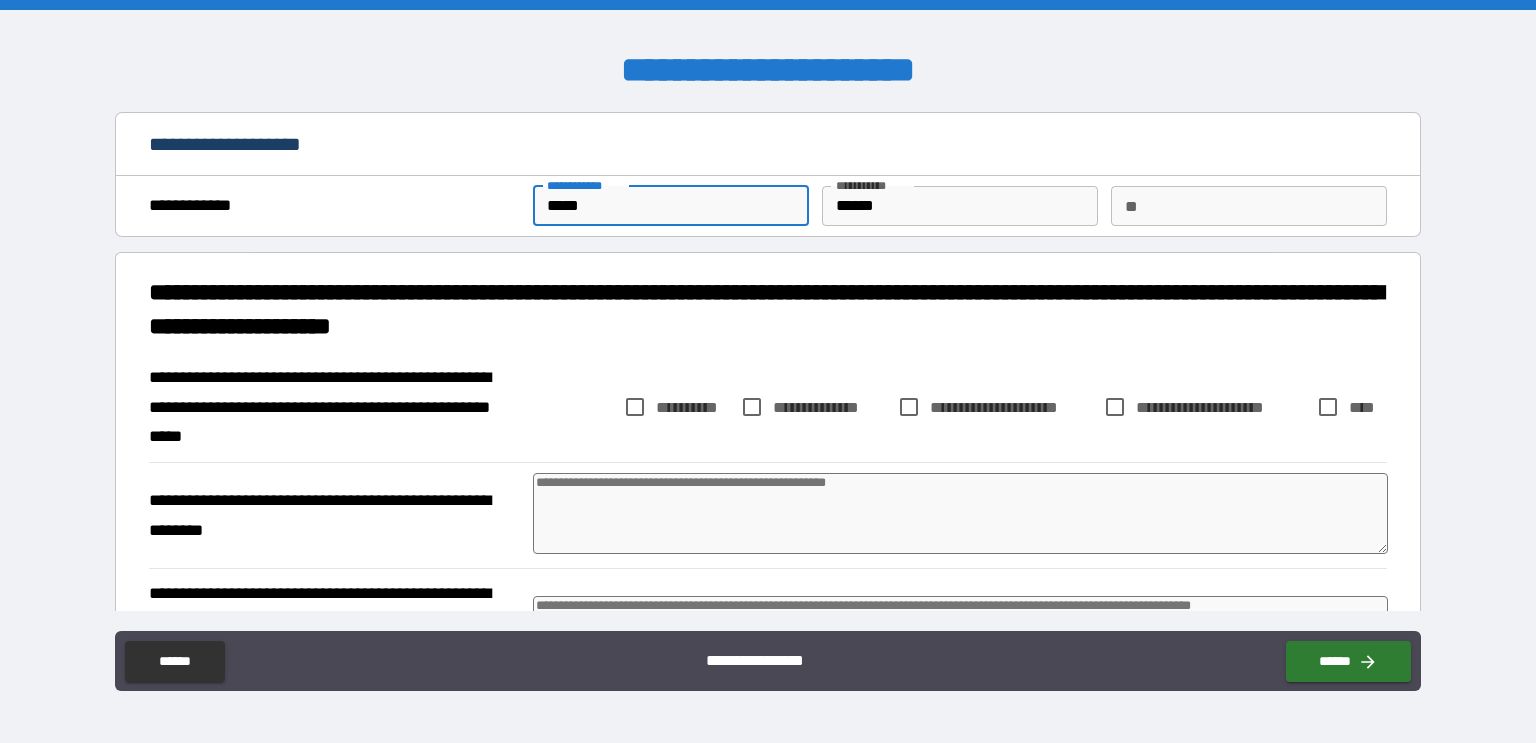 type on "*" 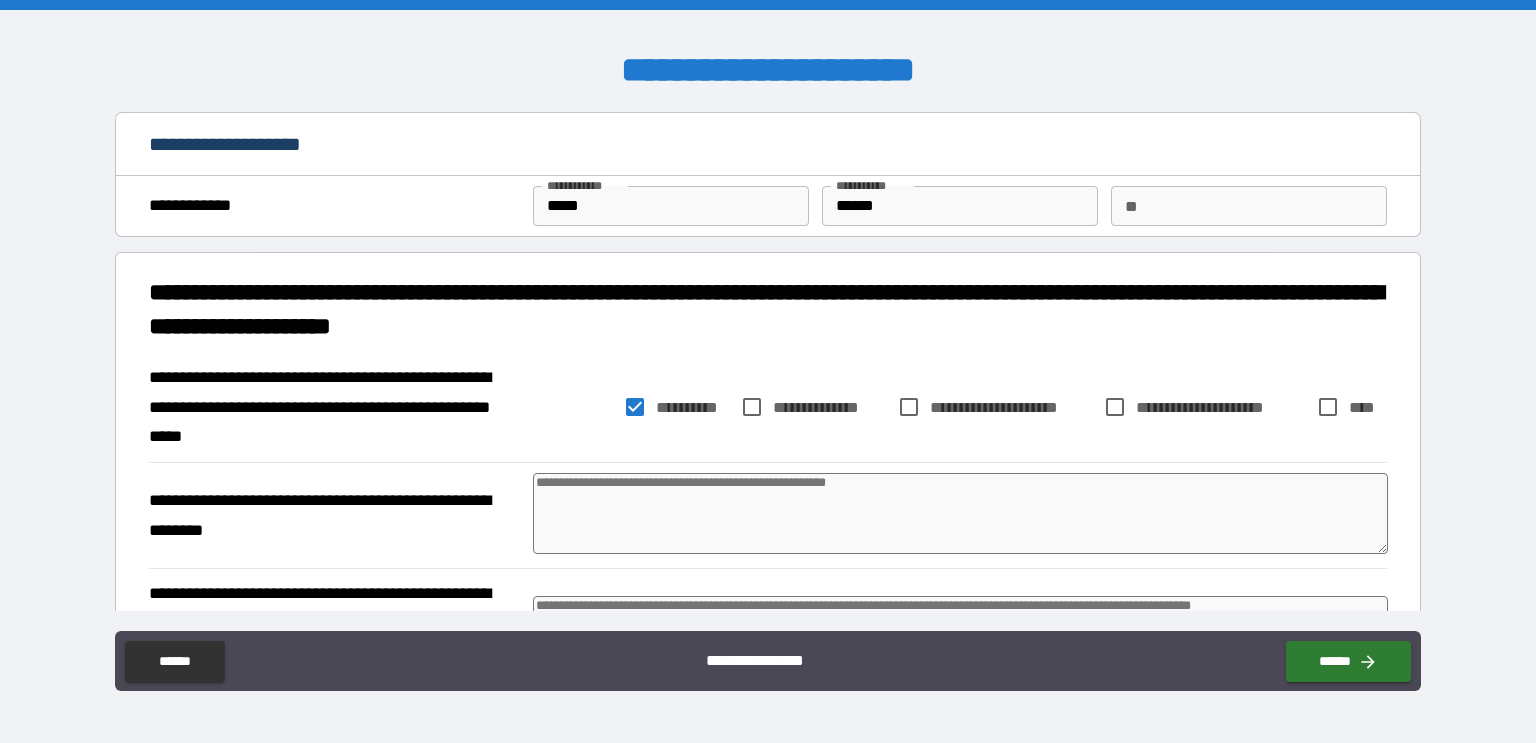 type on "*" 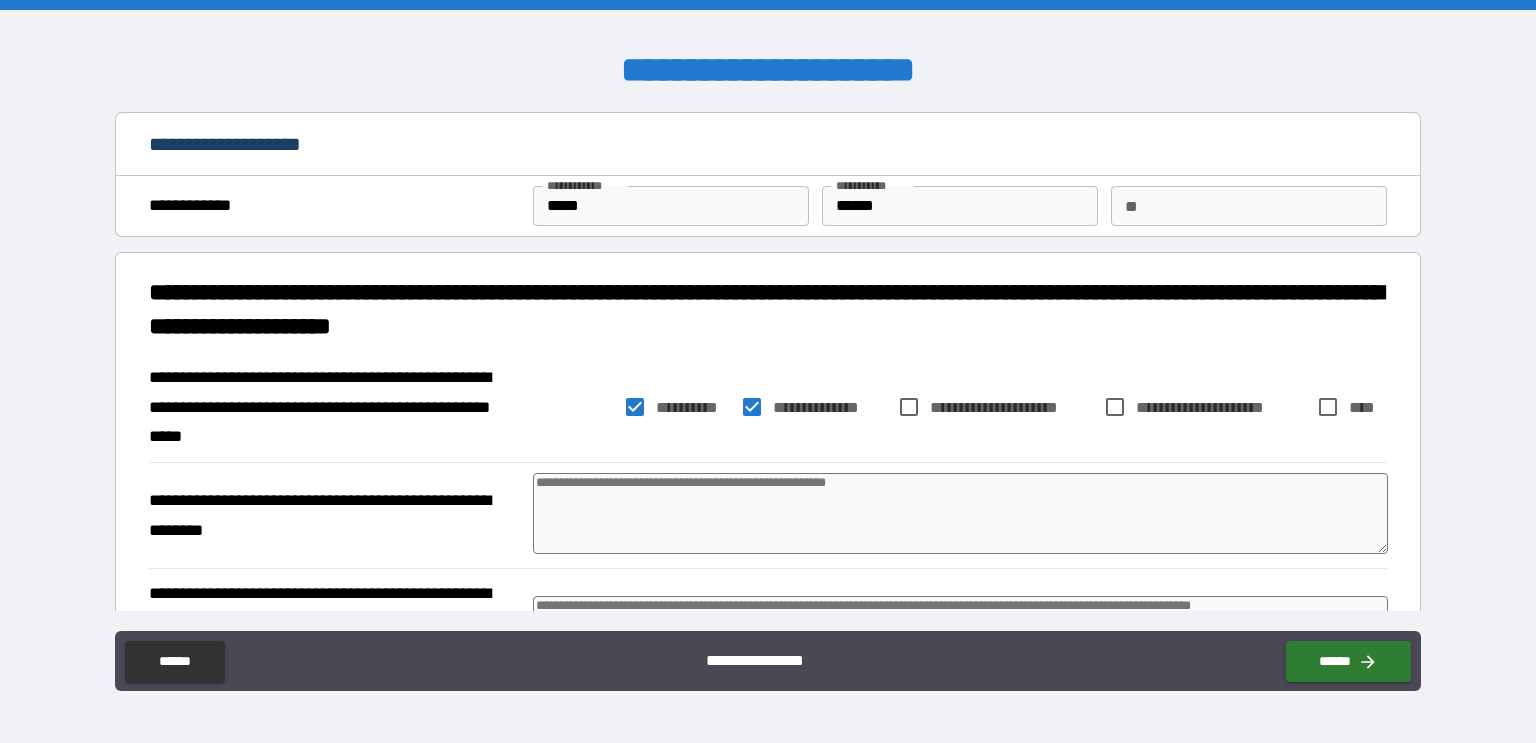type on "*" 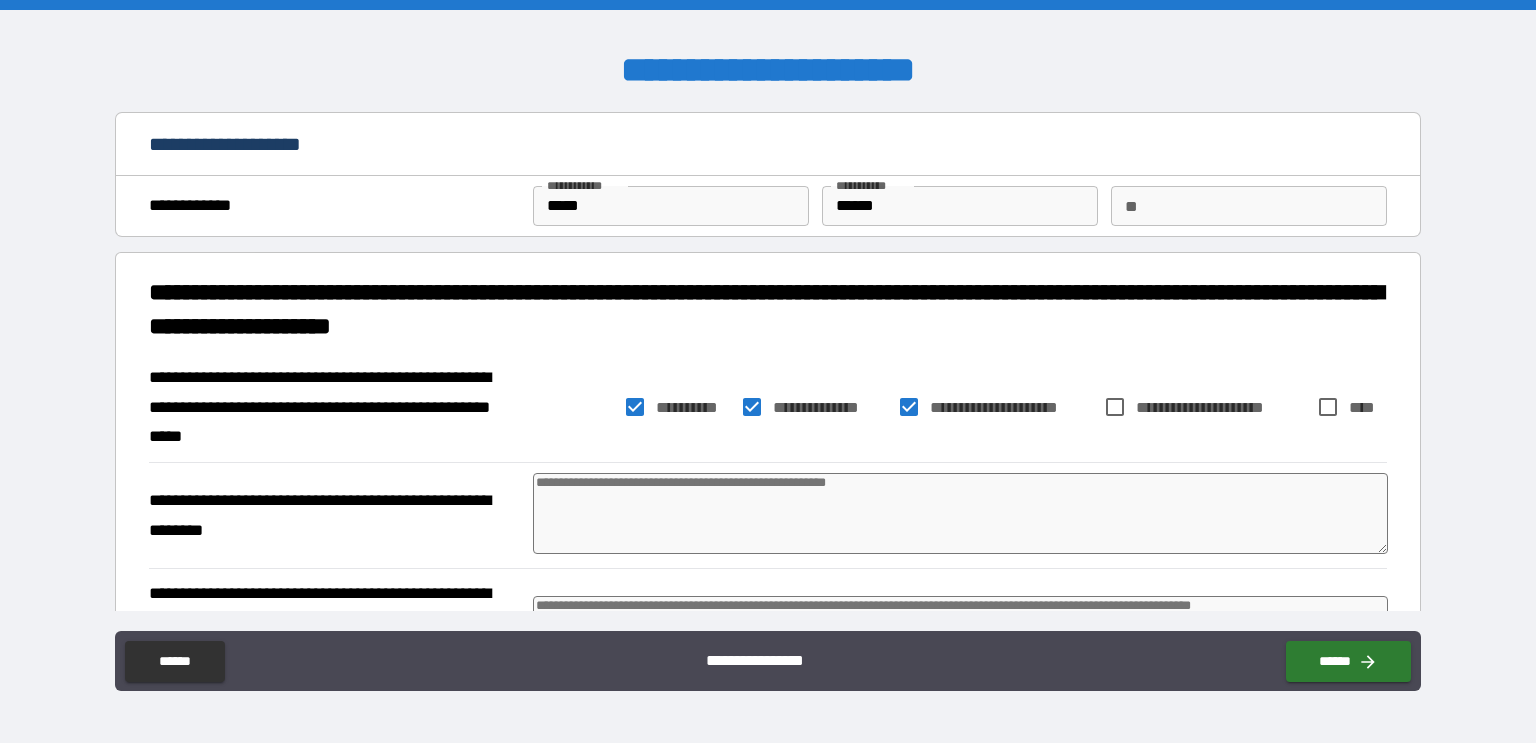 type on "*" 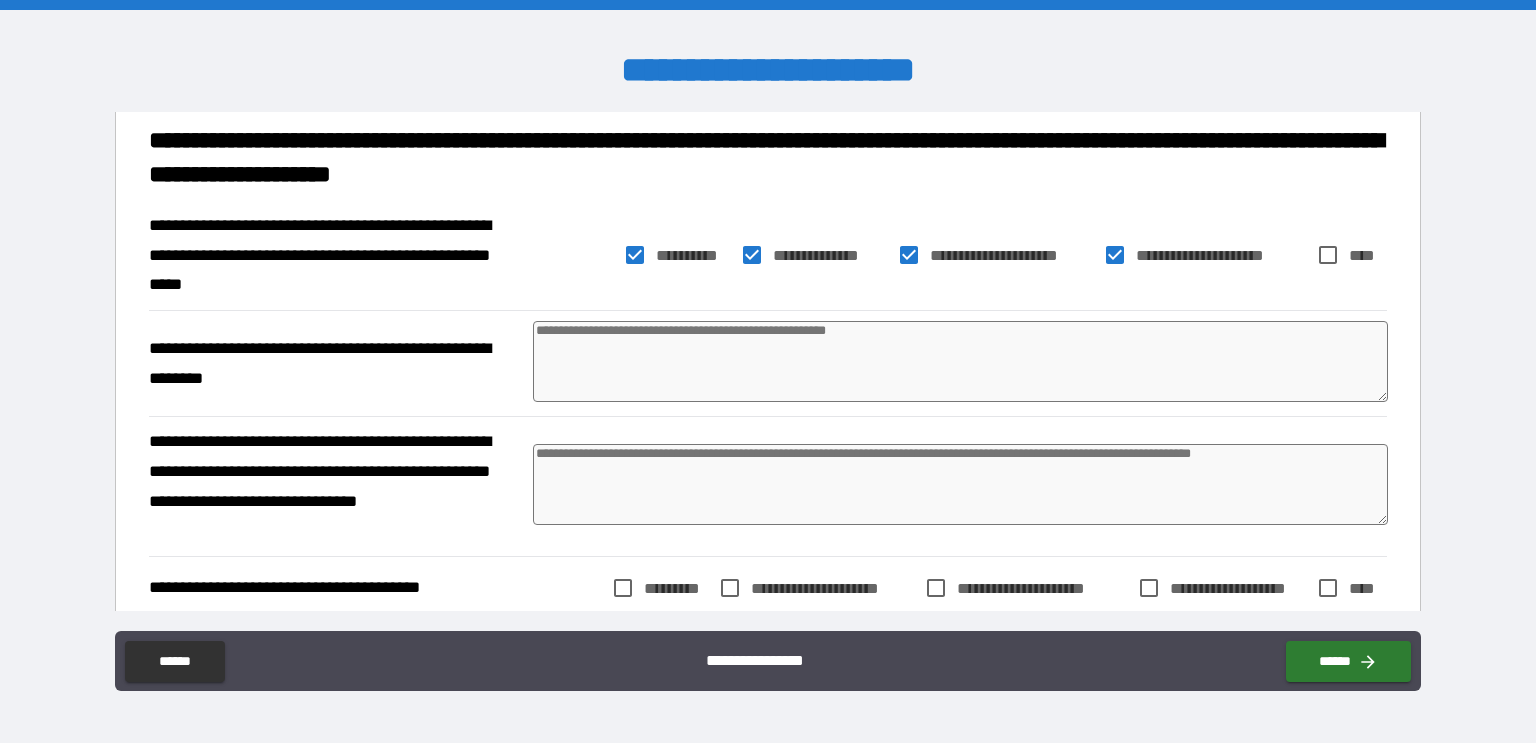scroll, scrollTop: 152, scrollLeft: 0, axis: vertical 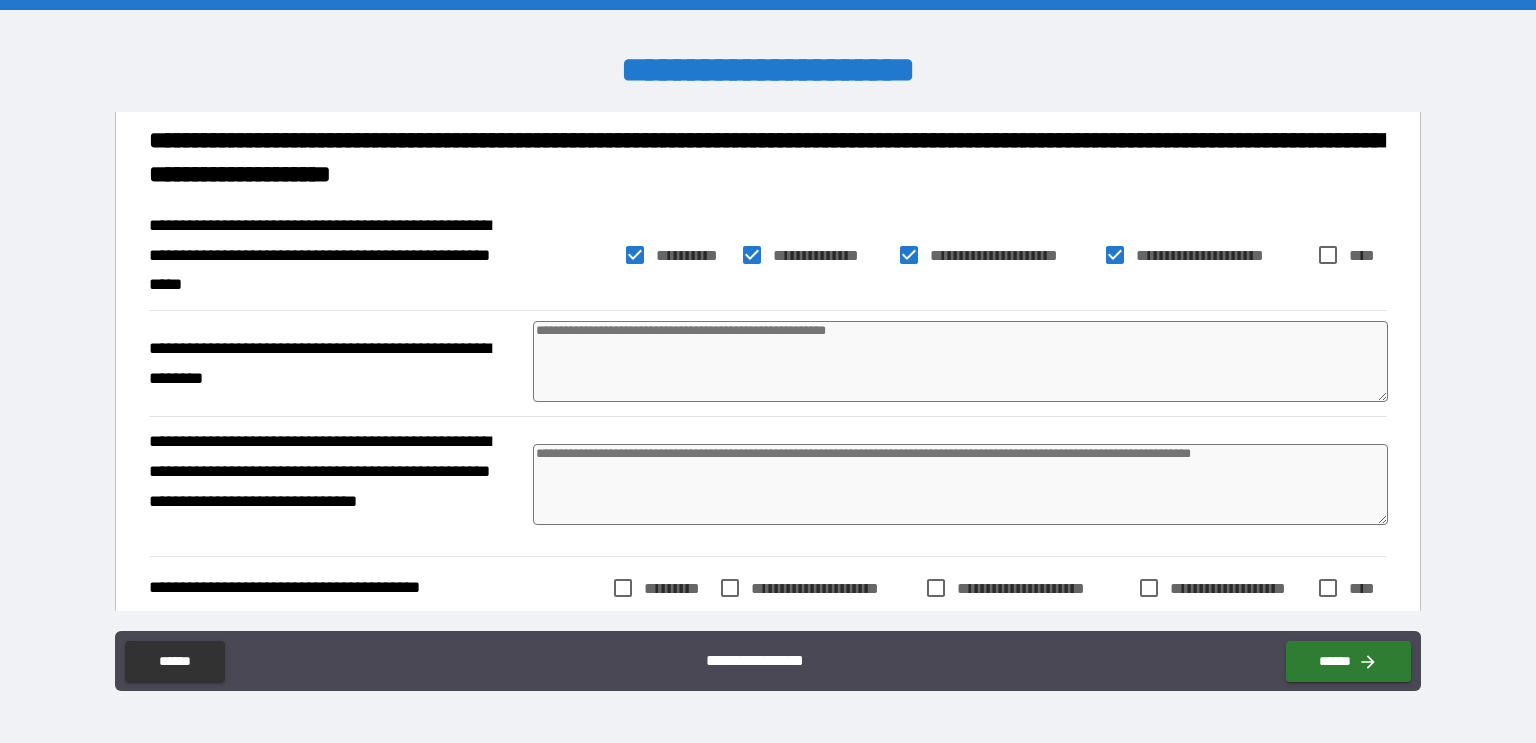 click at bounding box center [961, 361] 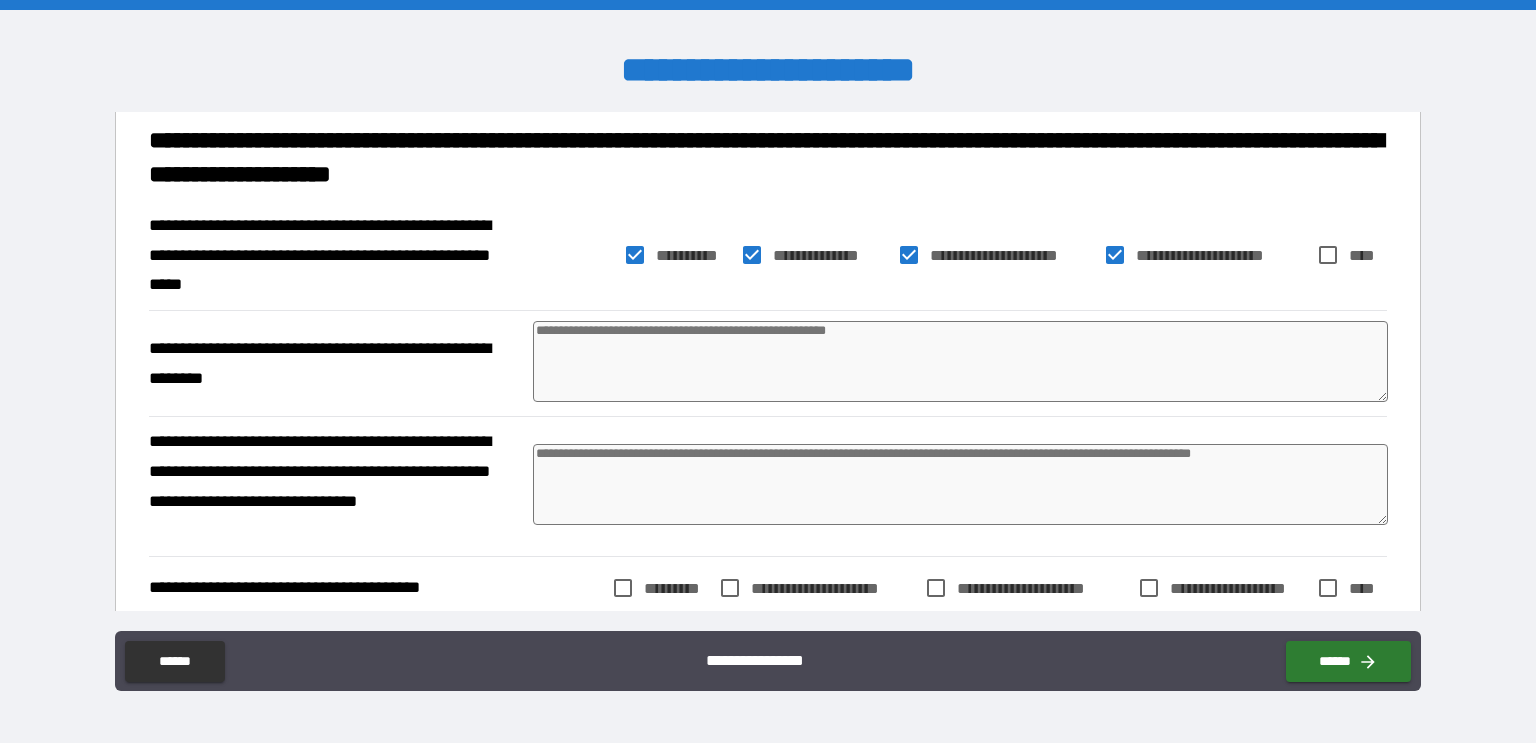 type on "*" 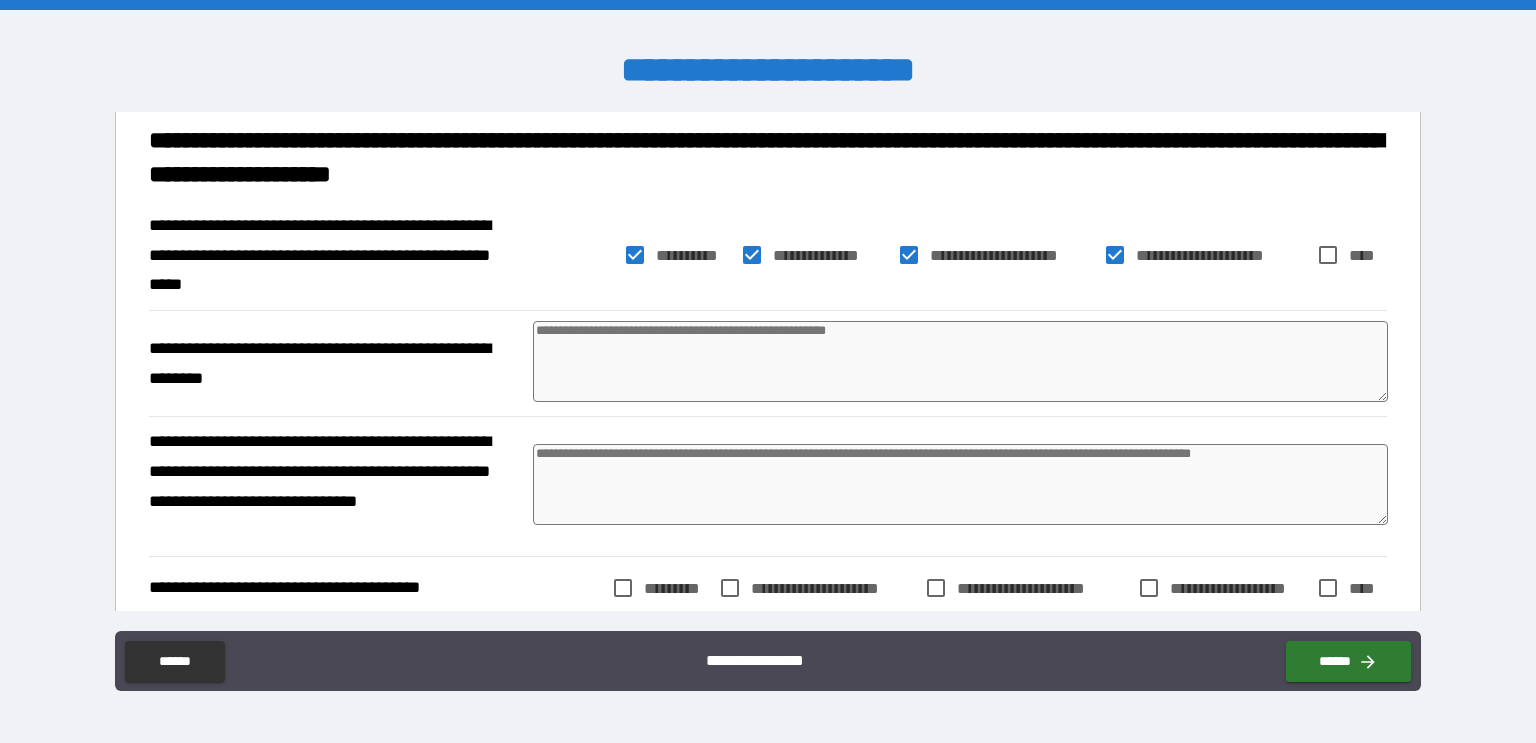 type on "*" 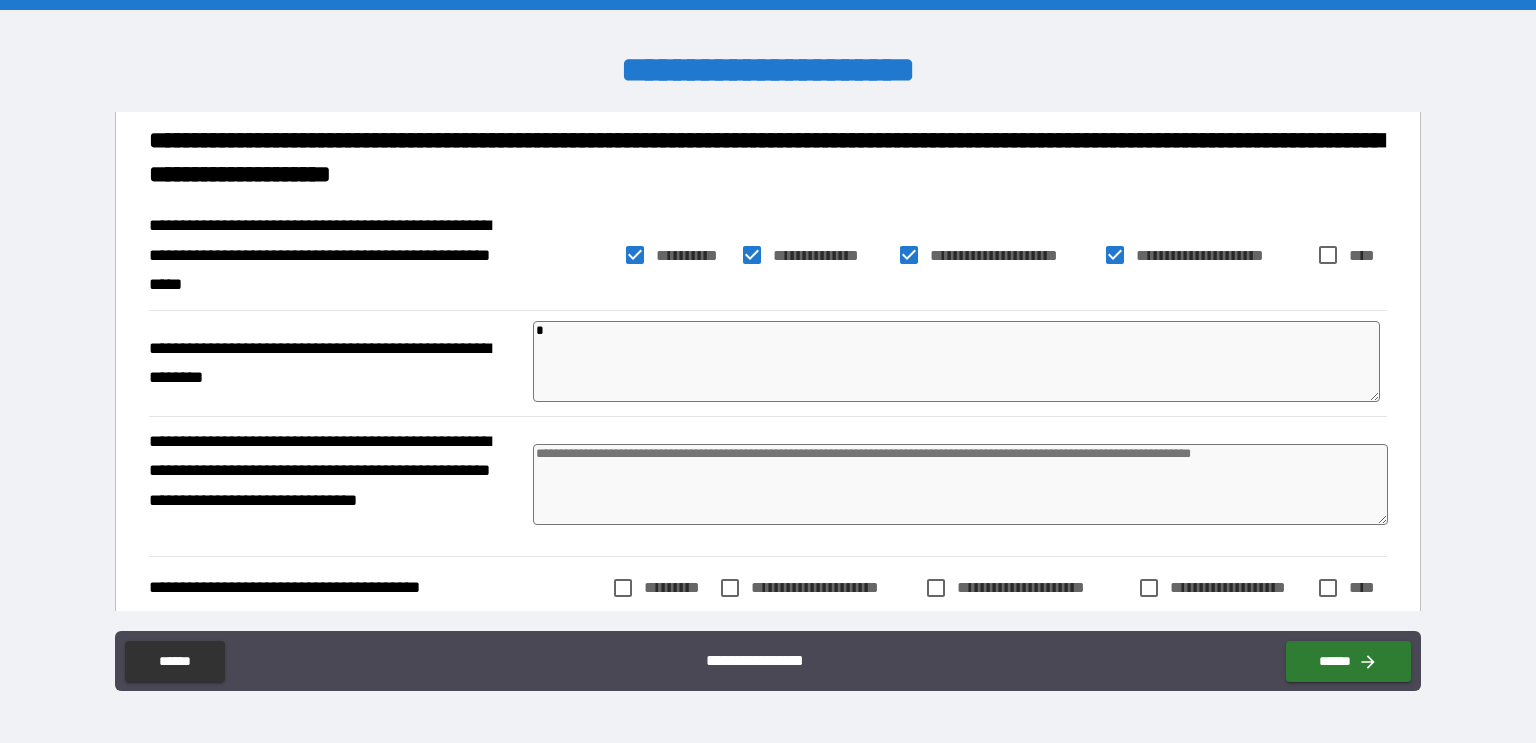 type on "*" 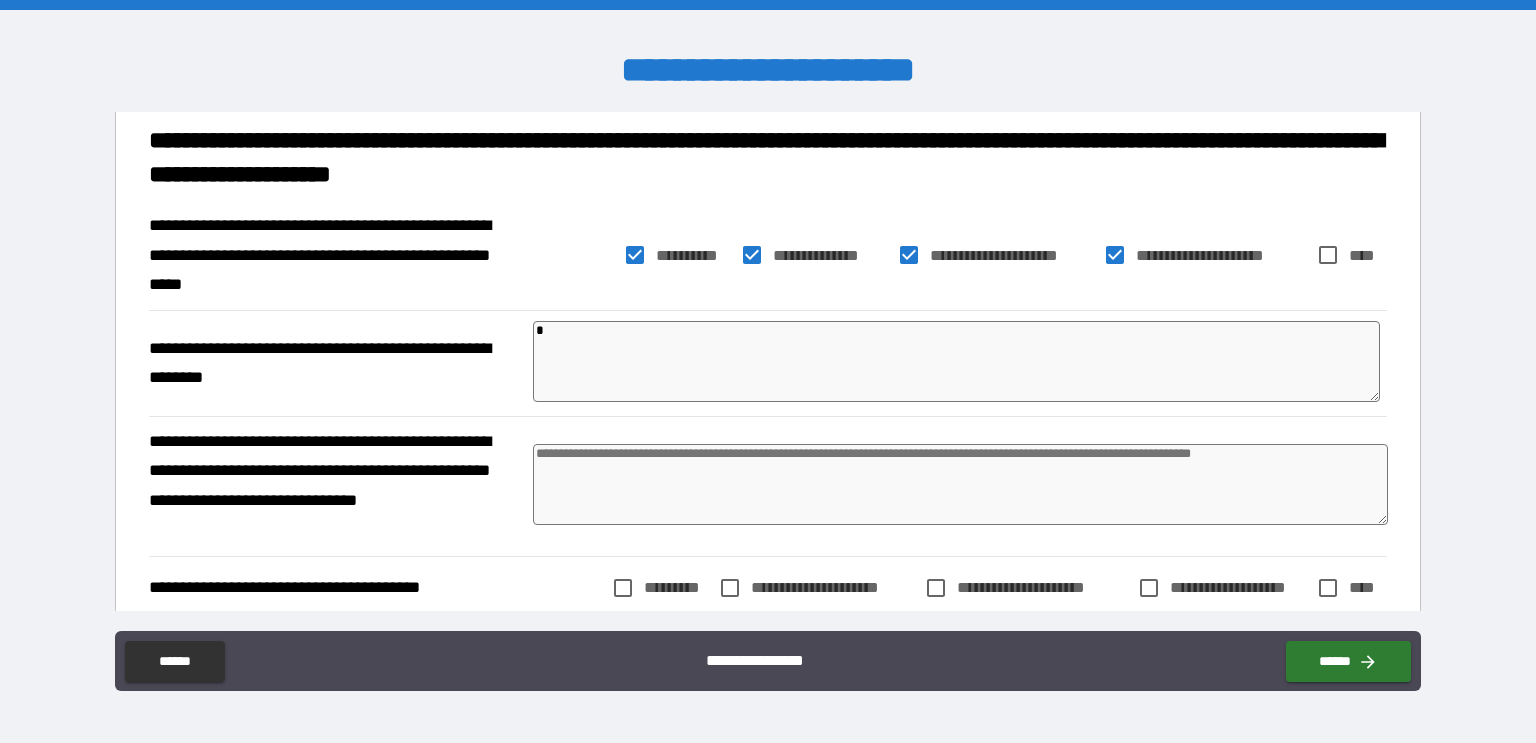 type on "*" 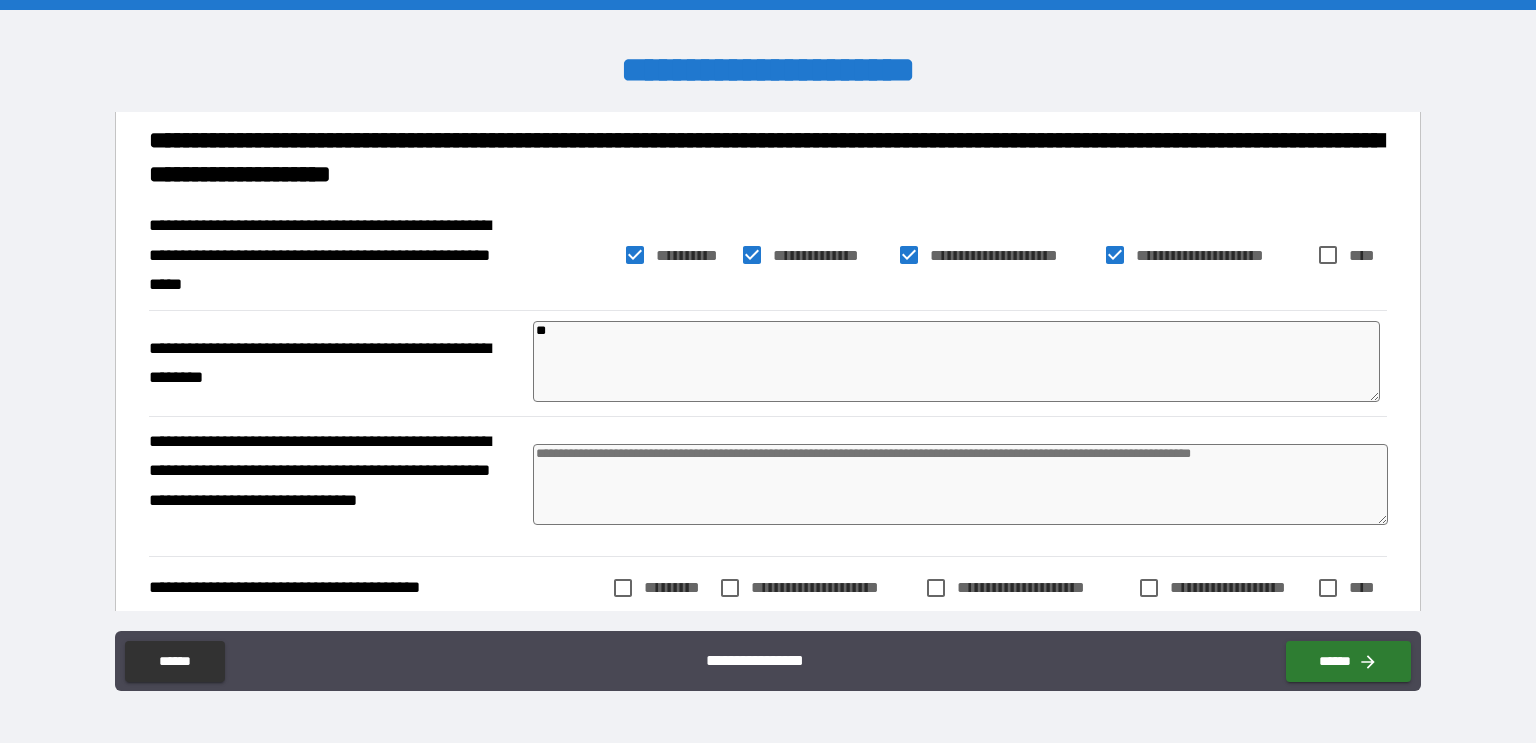 type on "*" 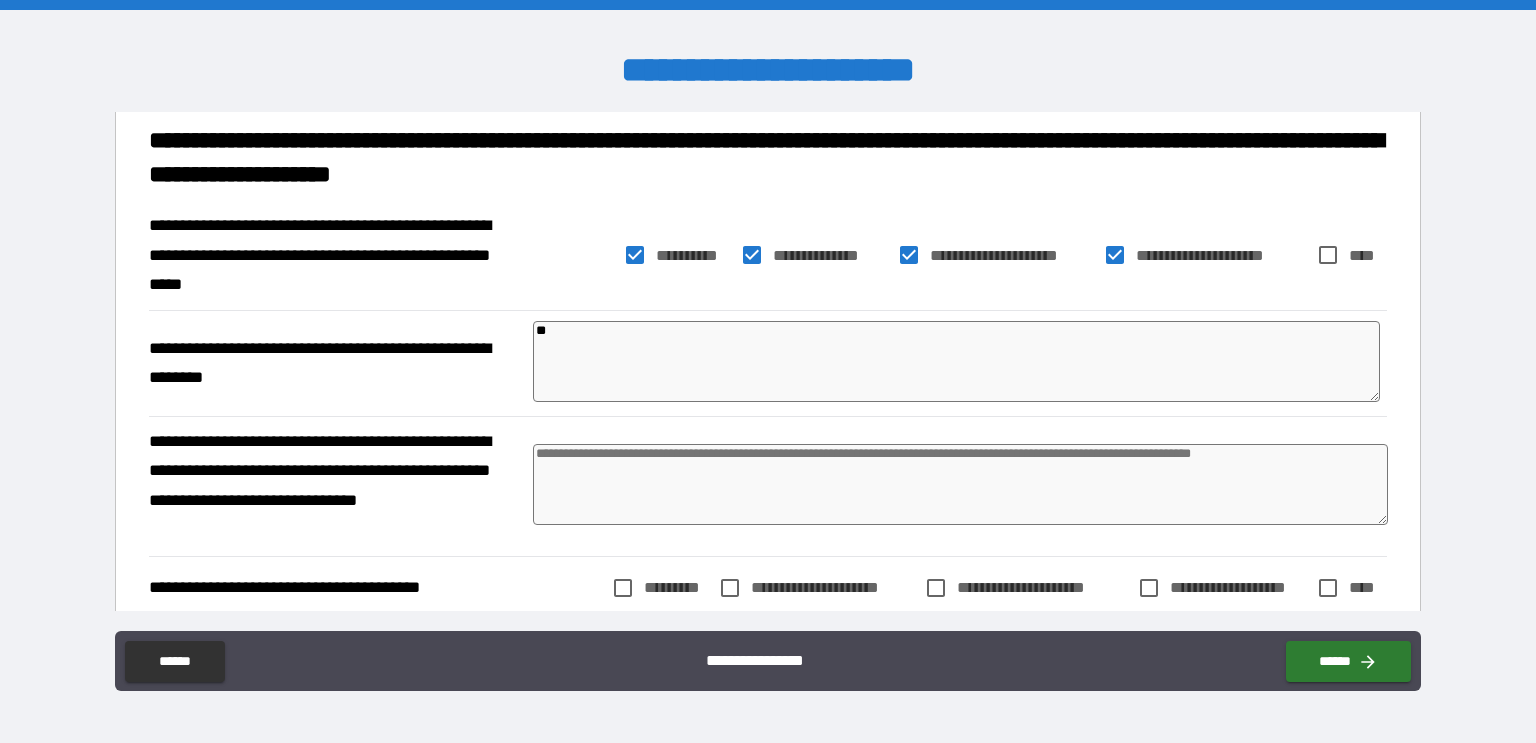 type on "*" 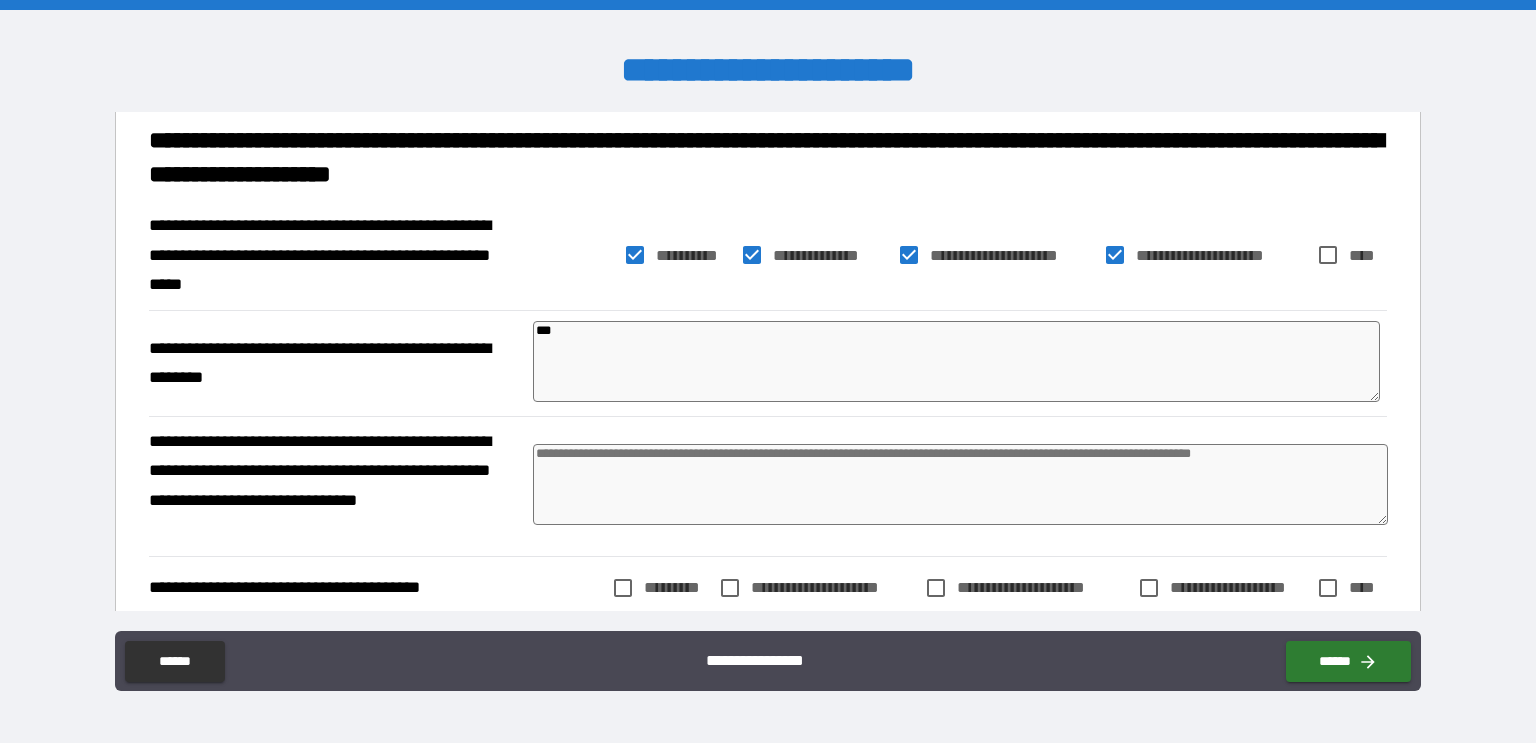 type on "****" 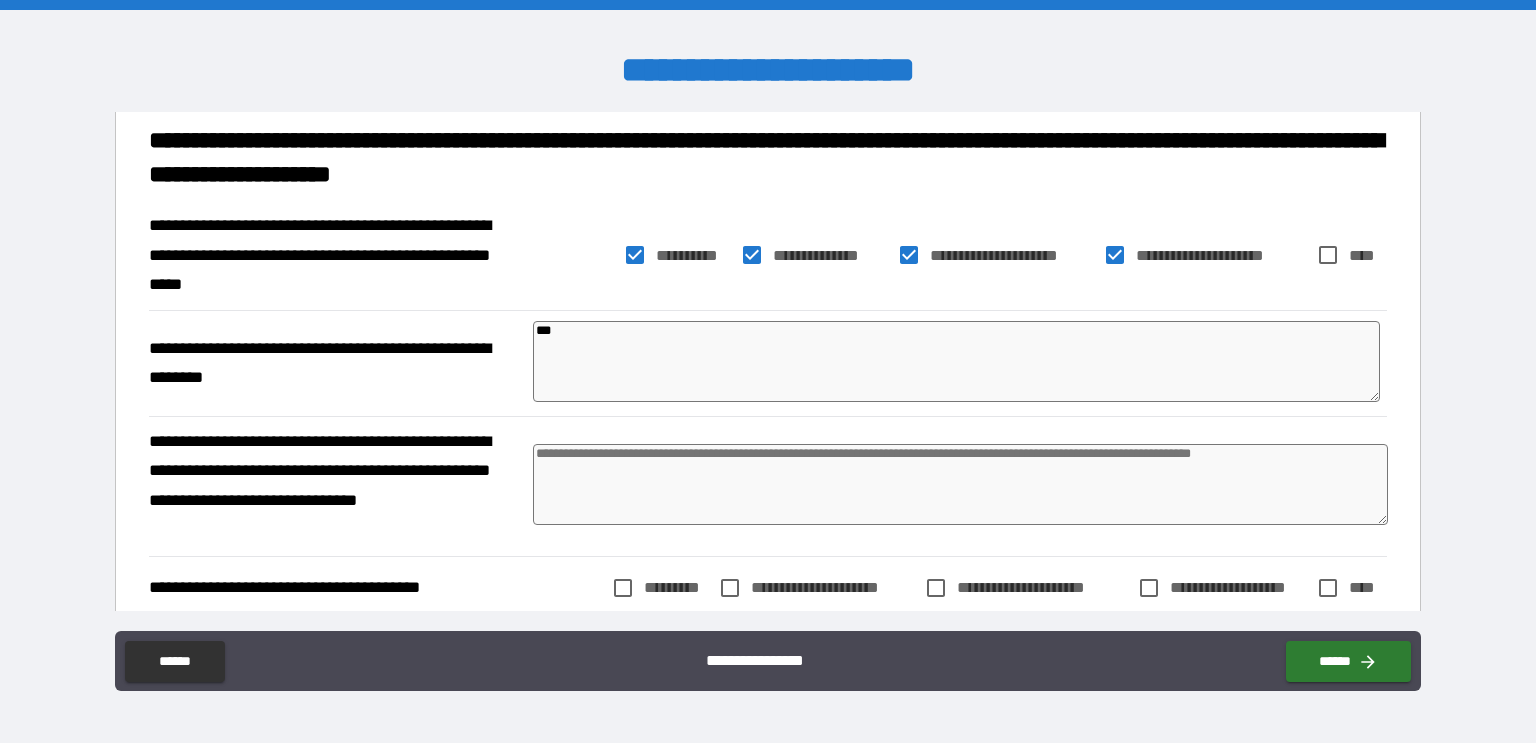 type on "*" 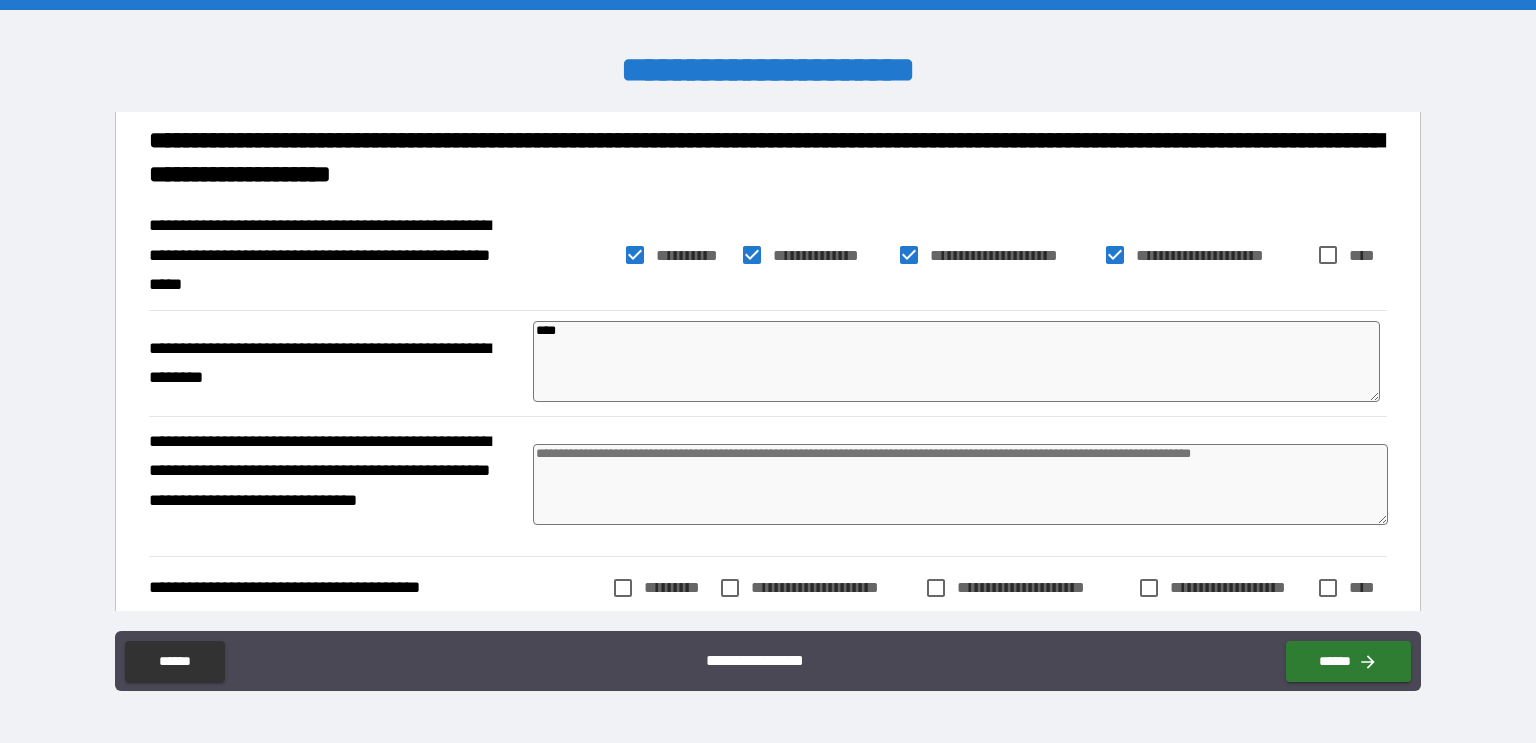 type on "*" 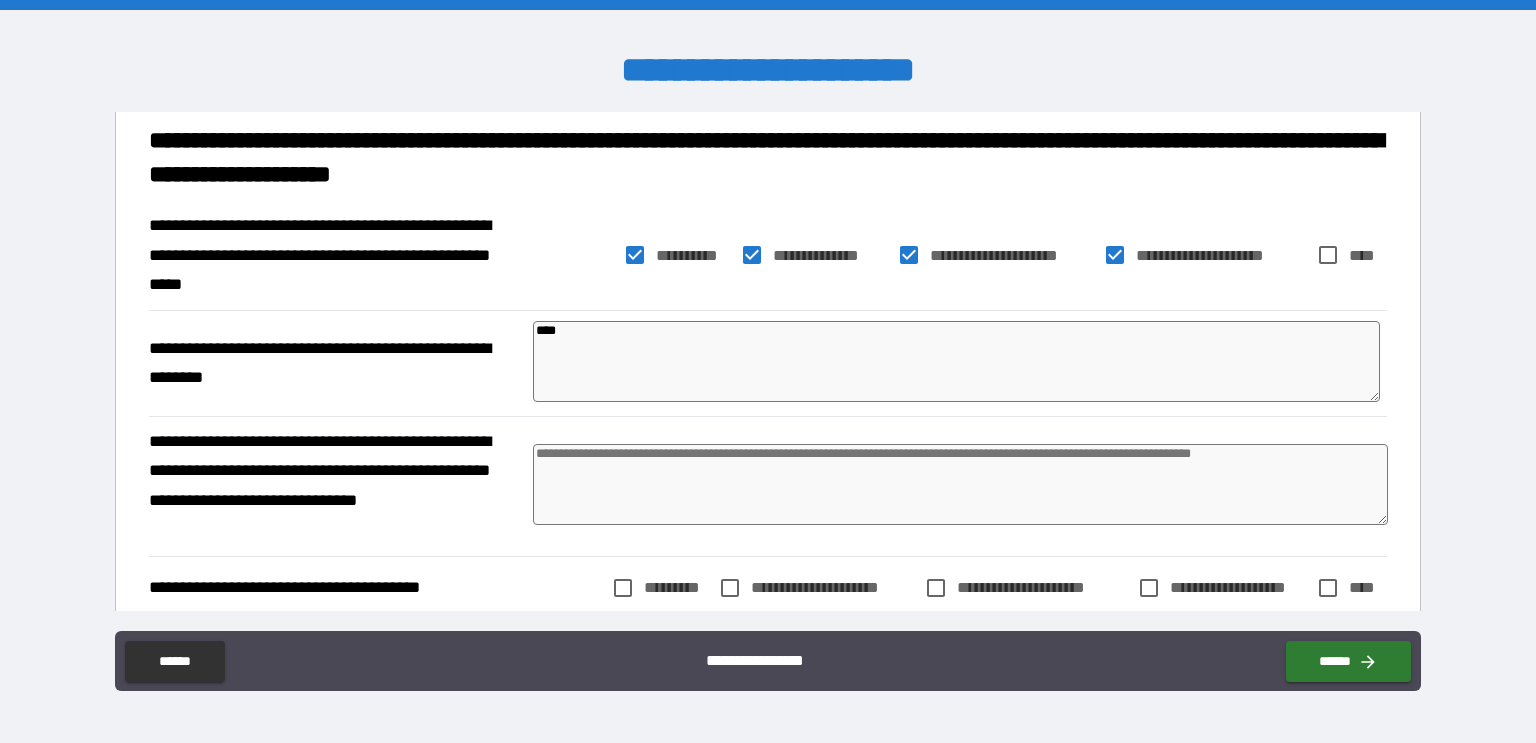 type on "*" 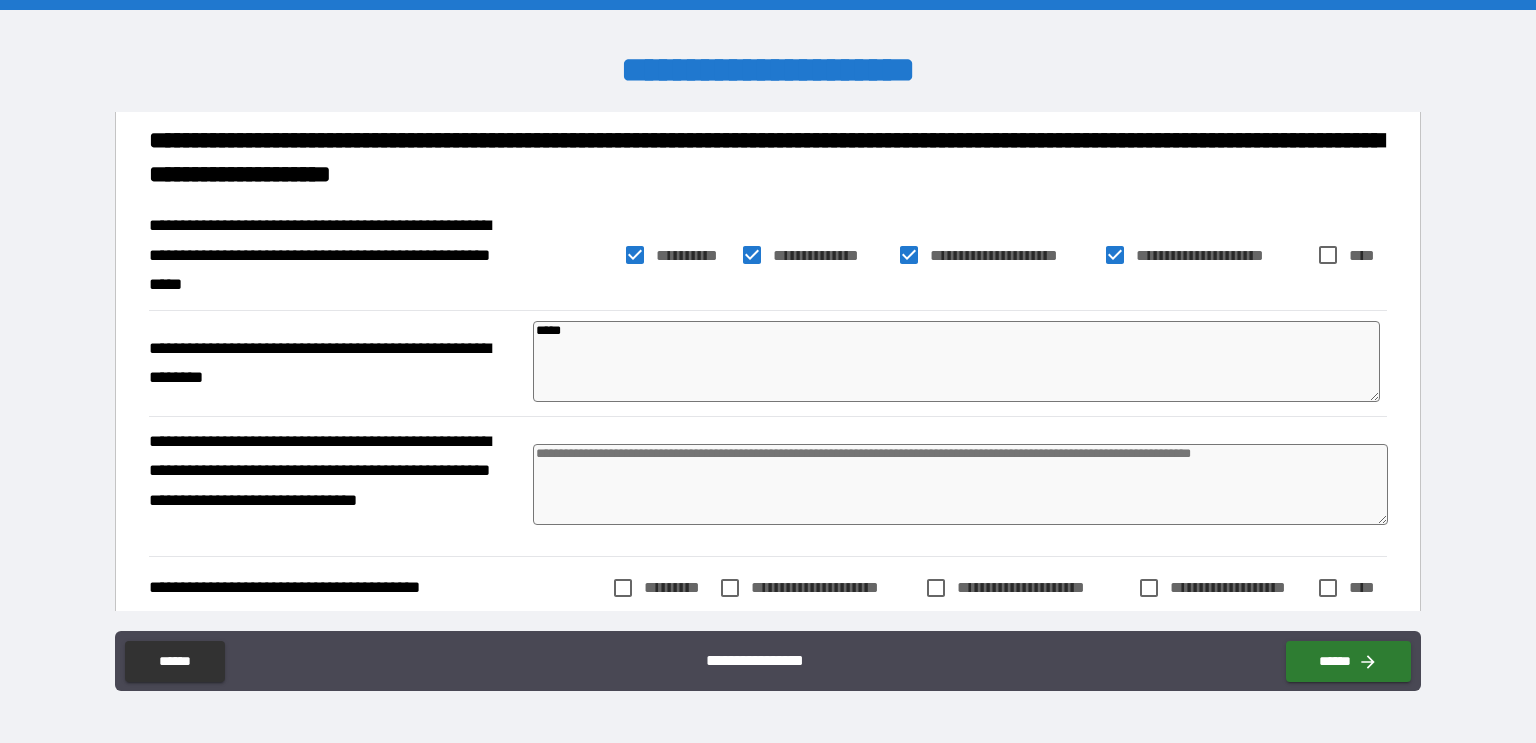 type on "******" 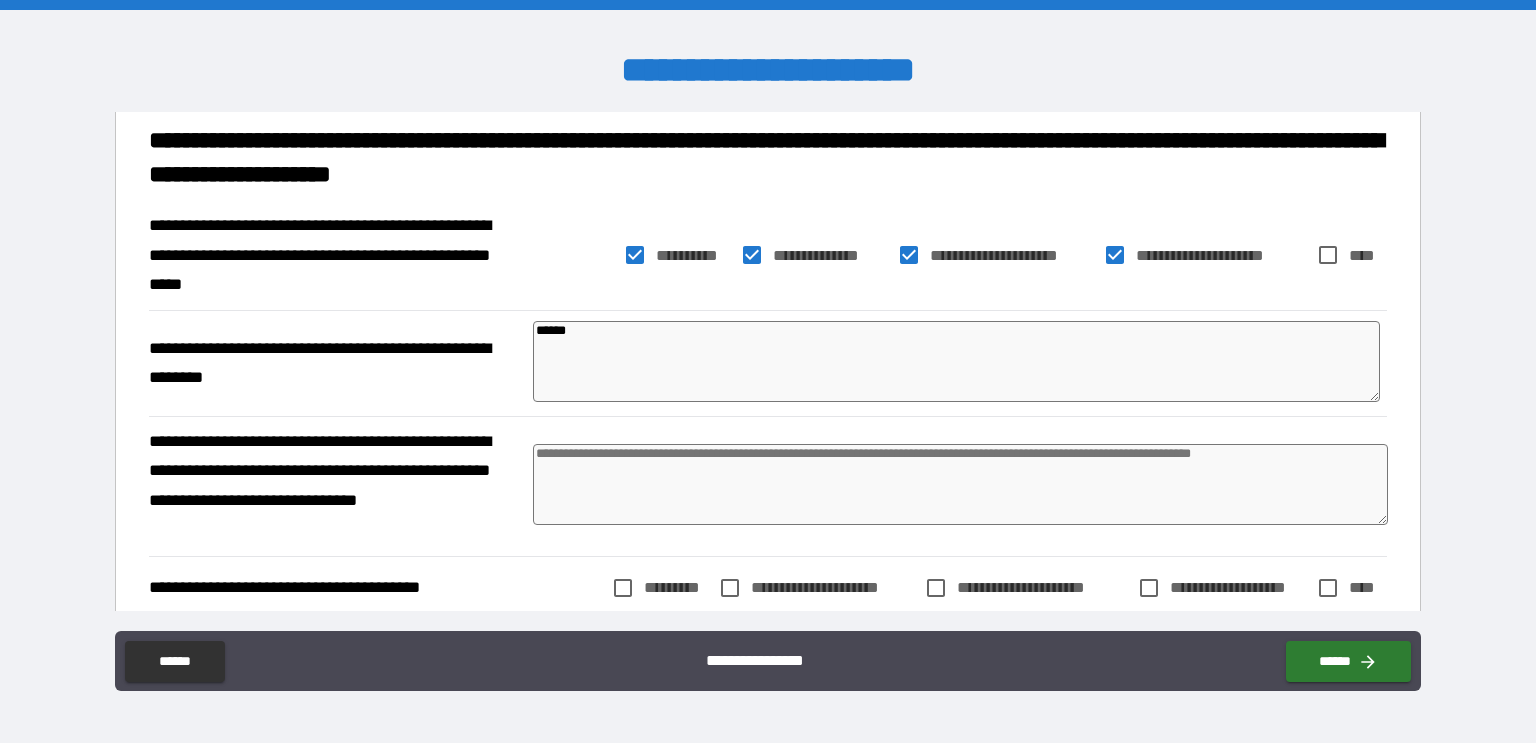 type on "*******" 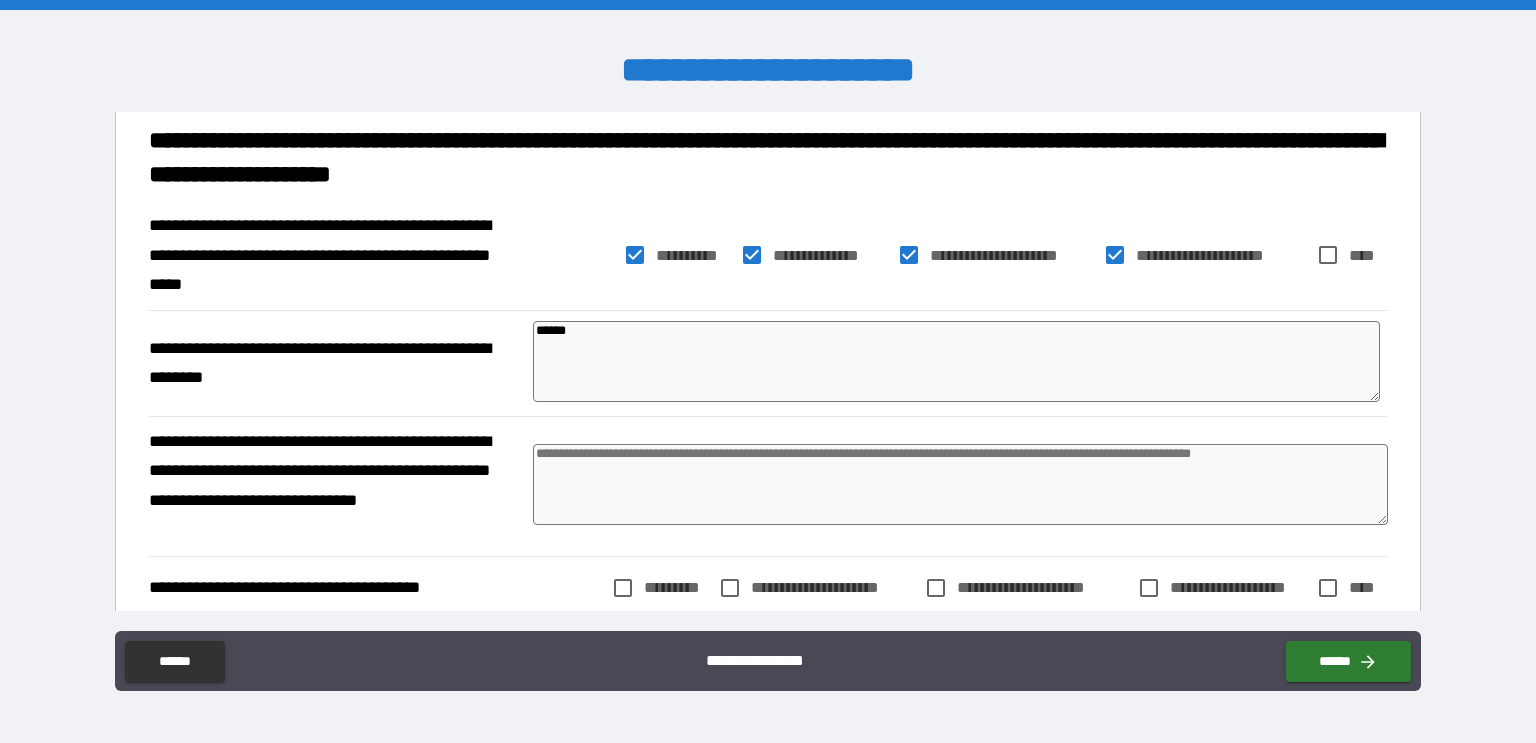 type on "*" 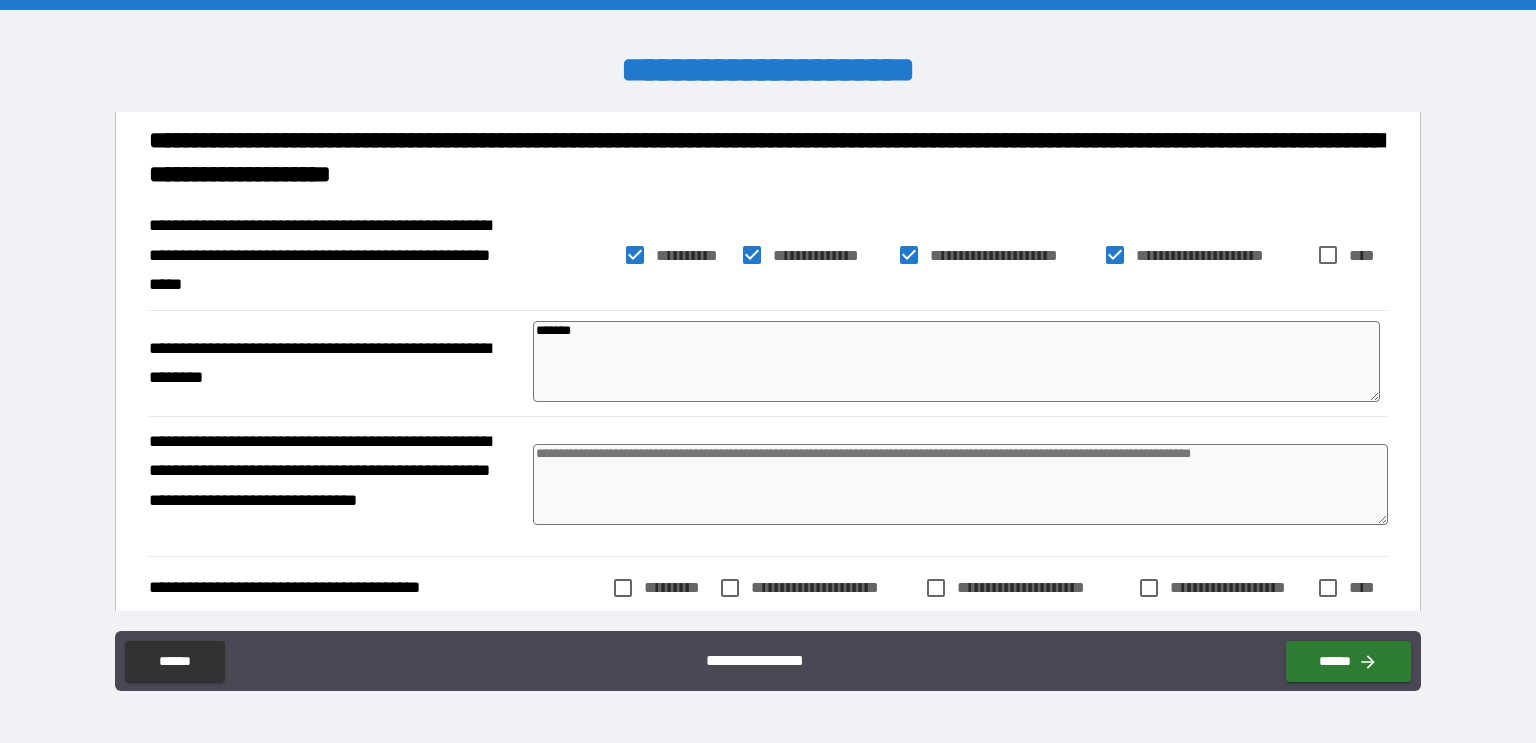type on "*******" 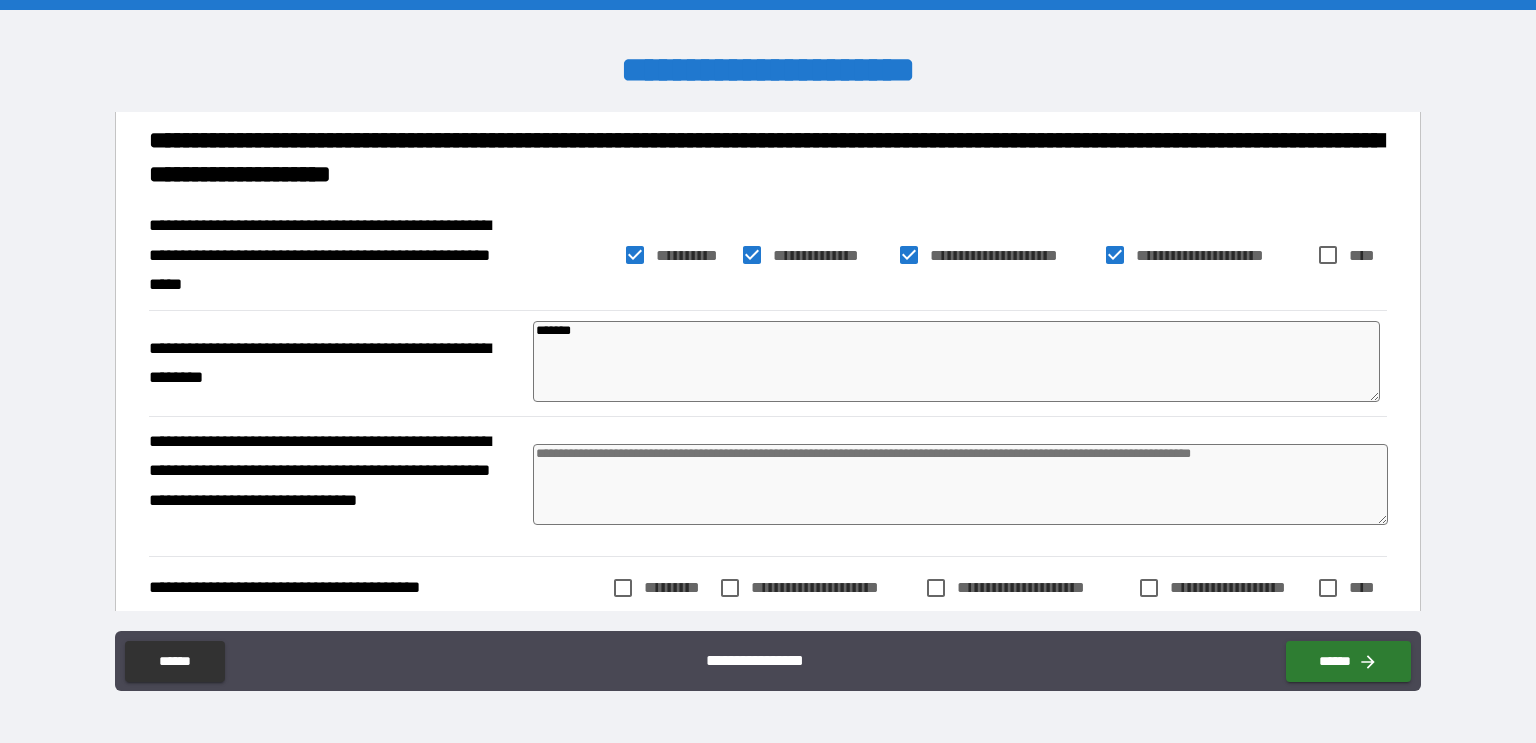 type on "*" 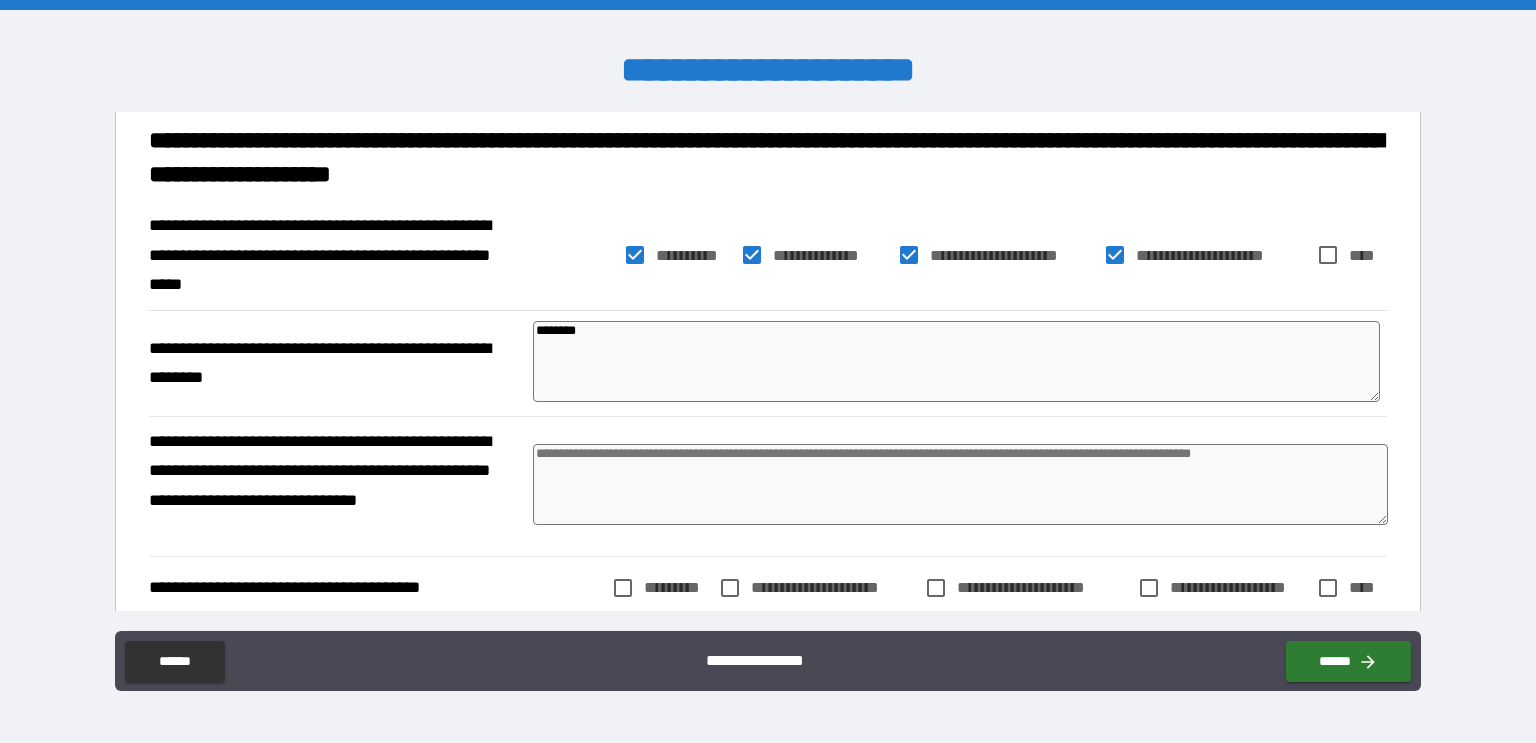 type on "*" 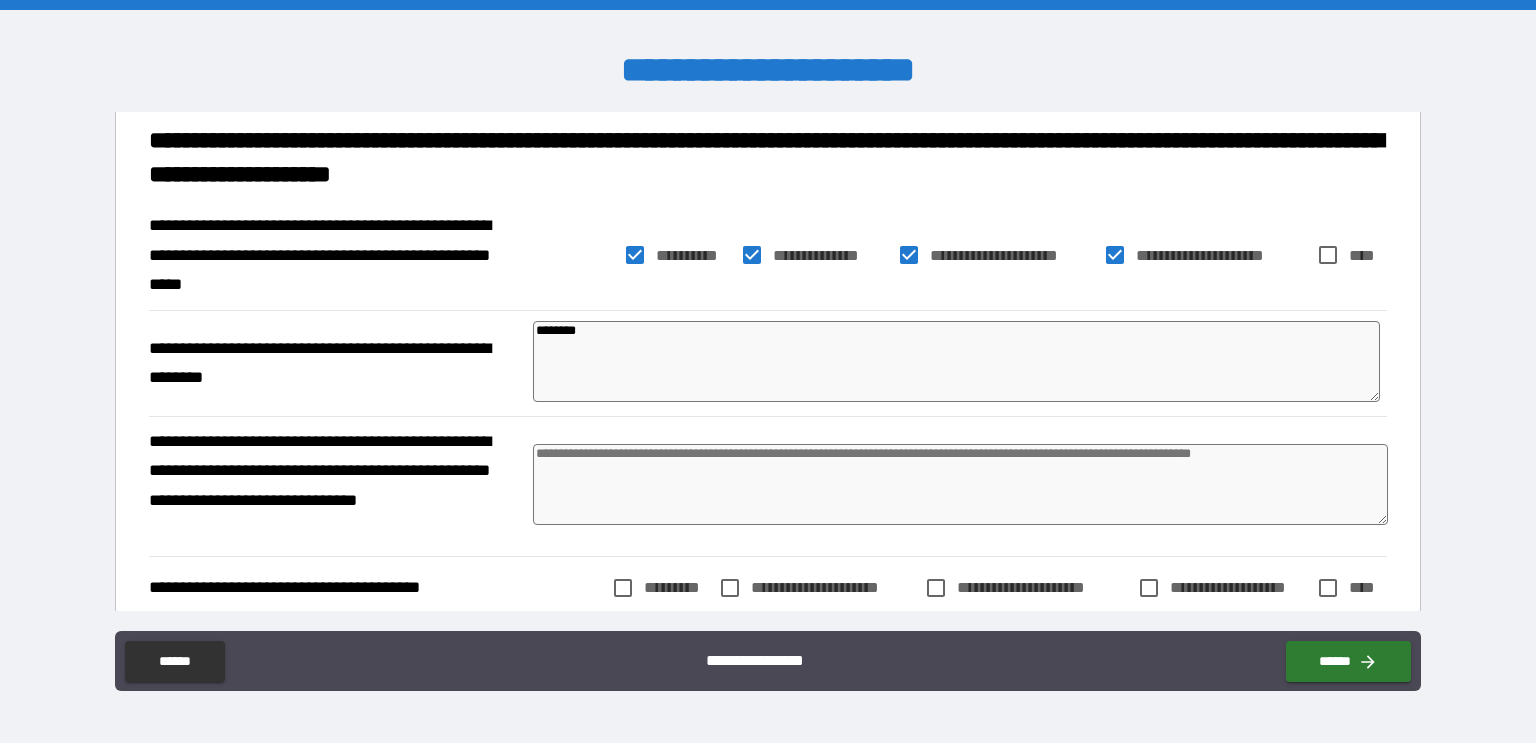 type on "*********" 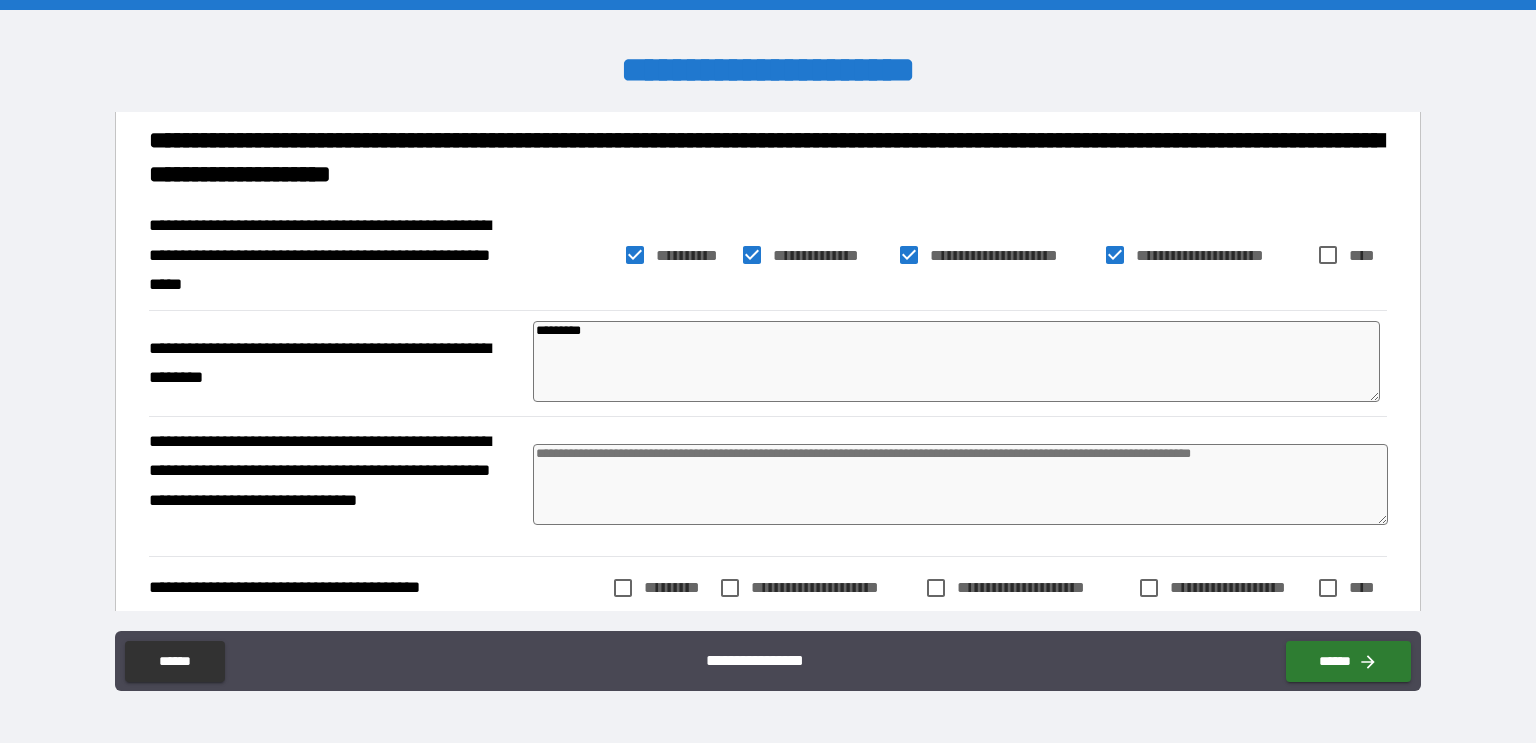 type on "*" 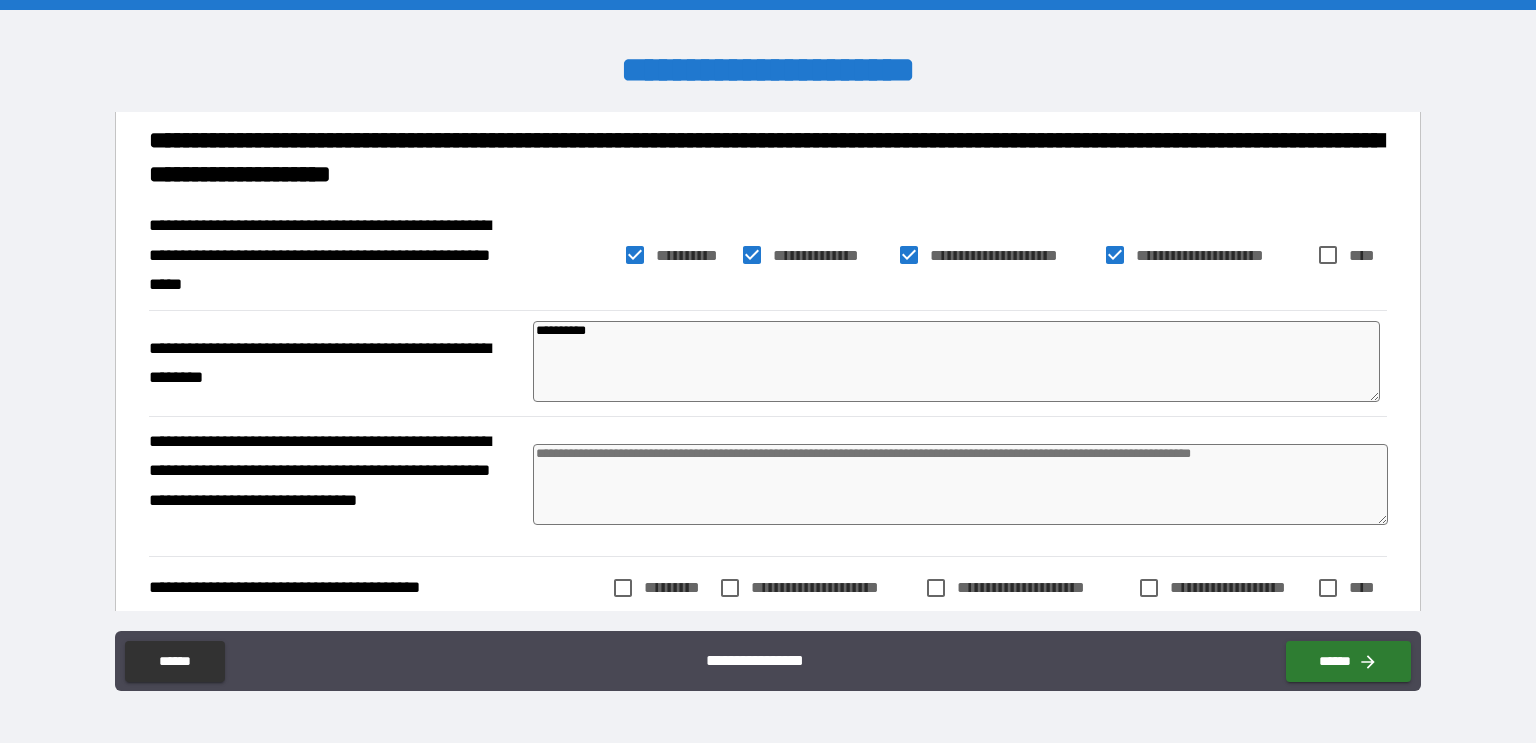 type on "*" 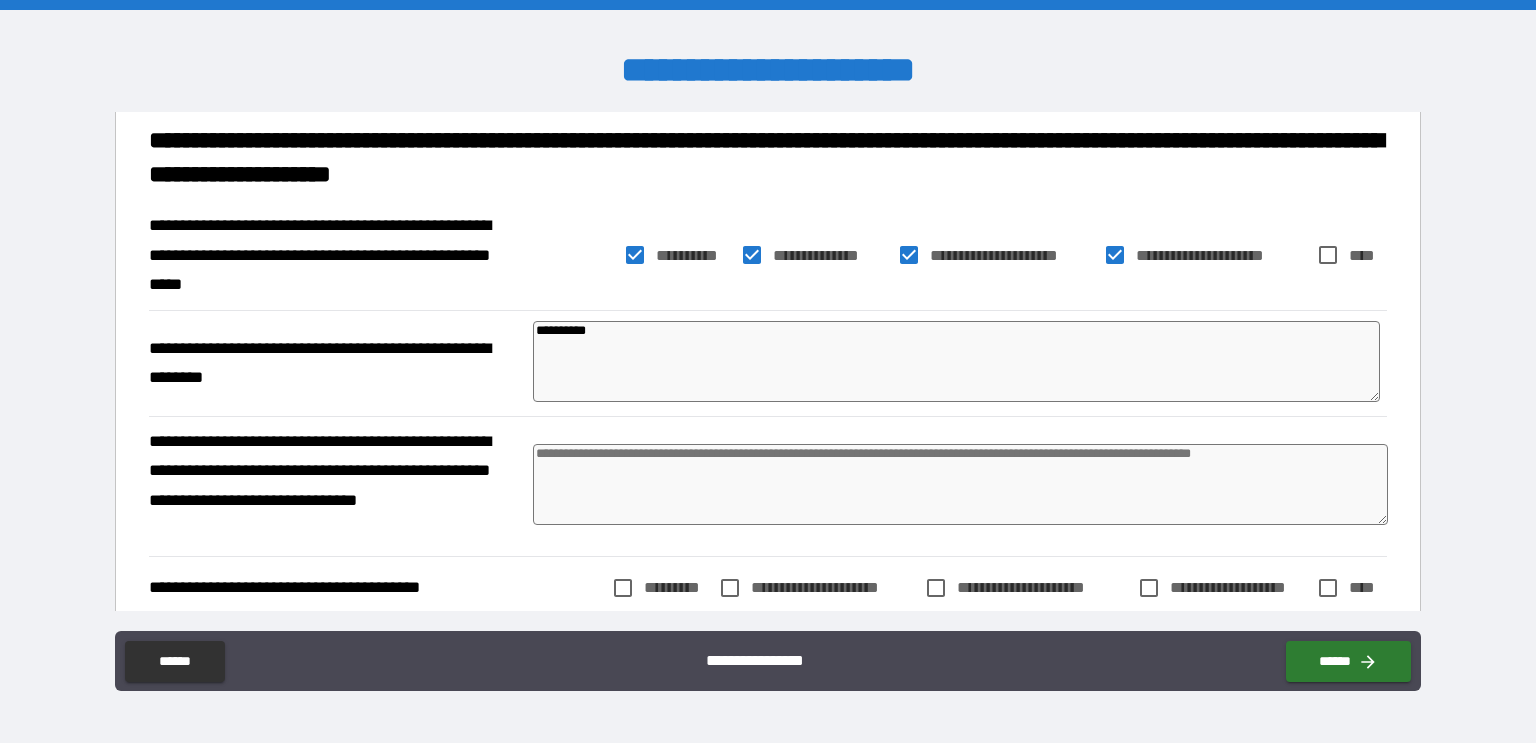 type on "*" 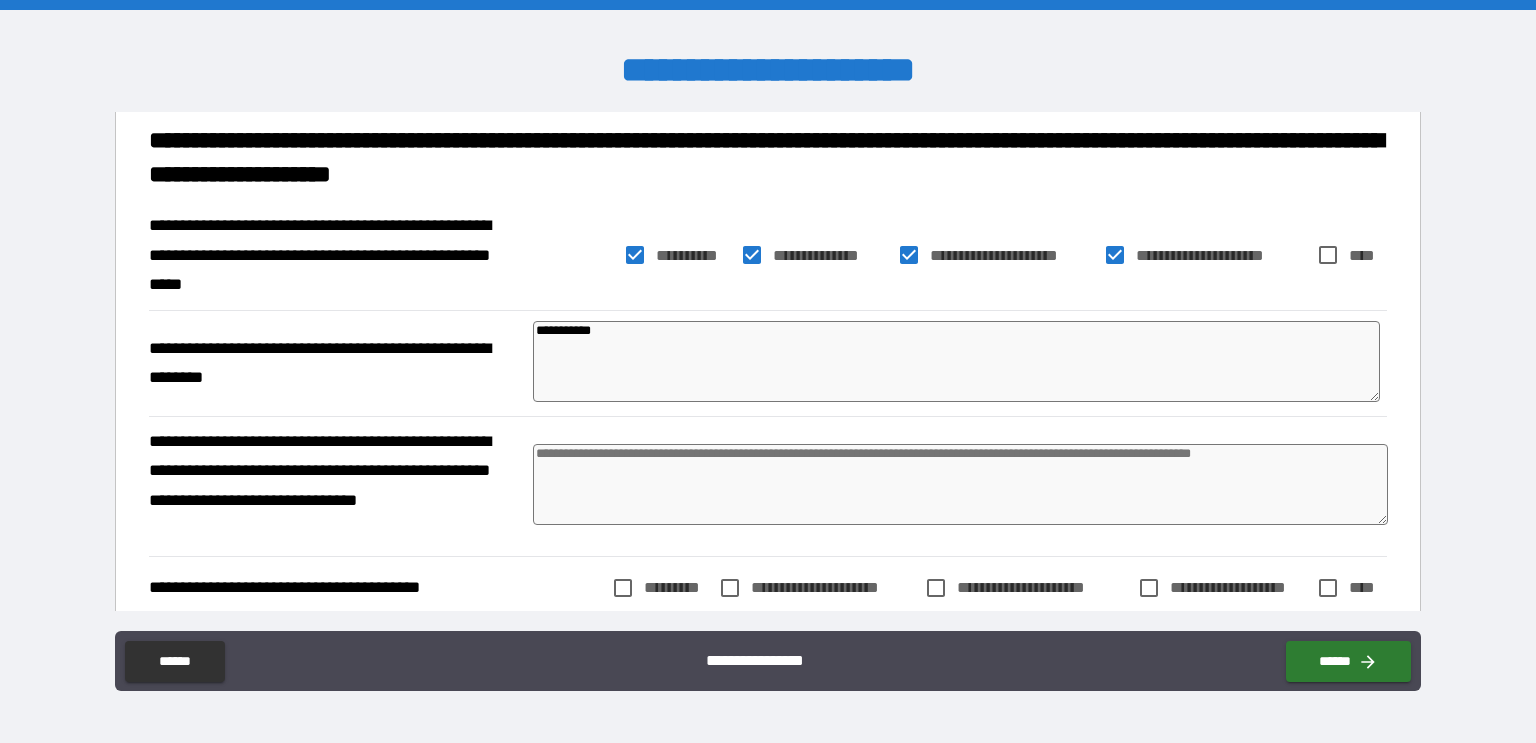 type on "**********" 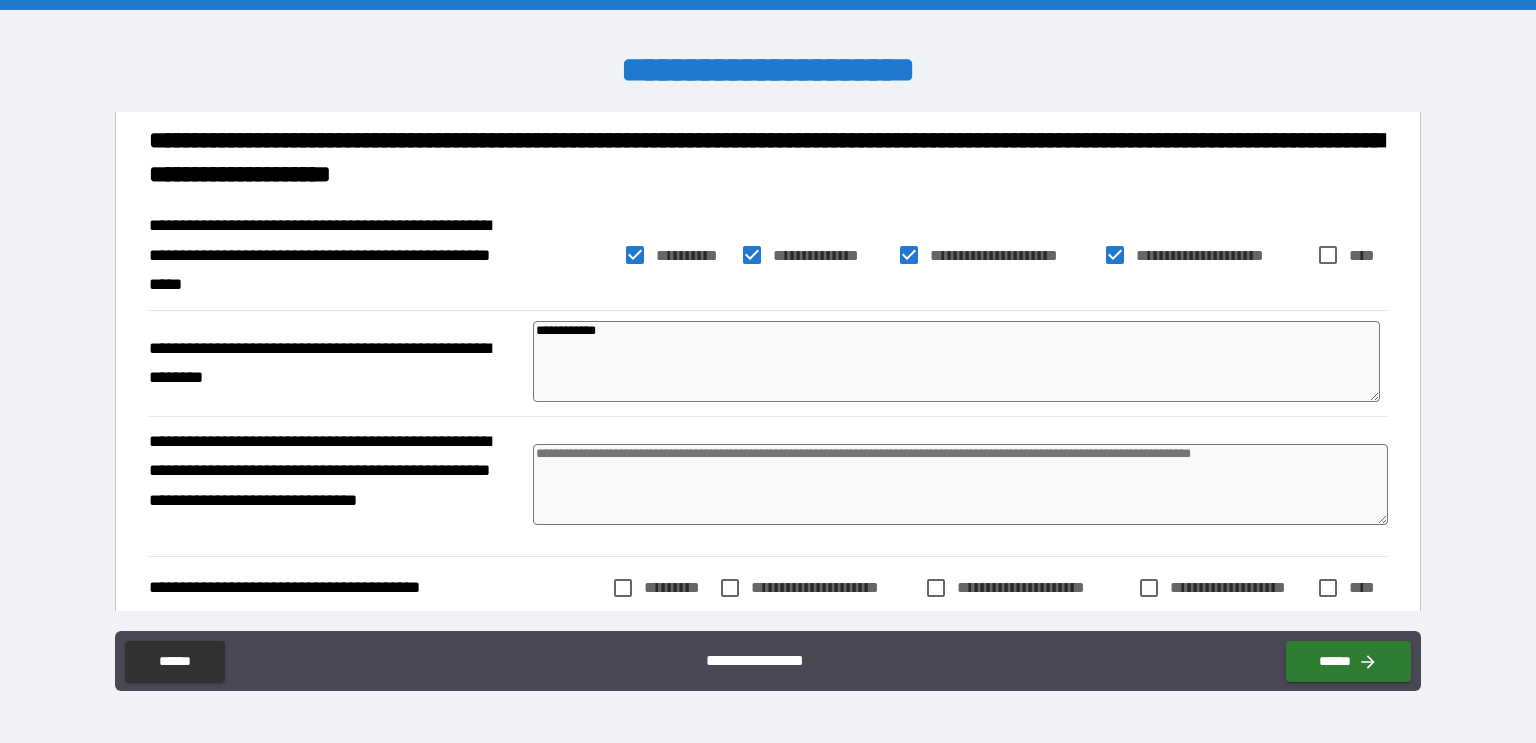 type on "*" 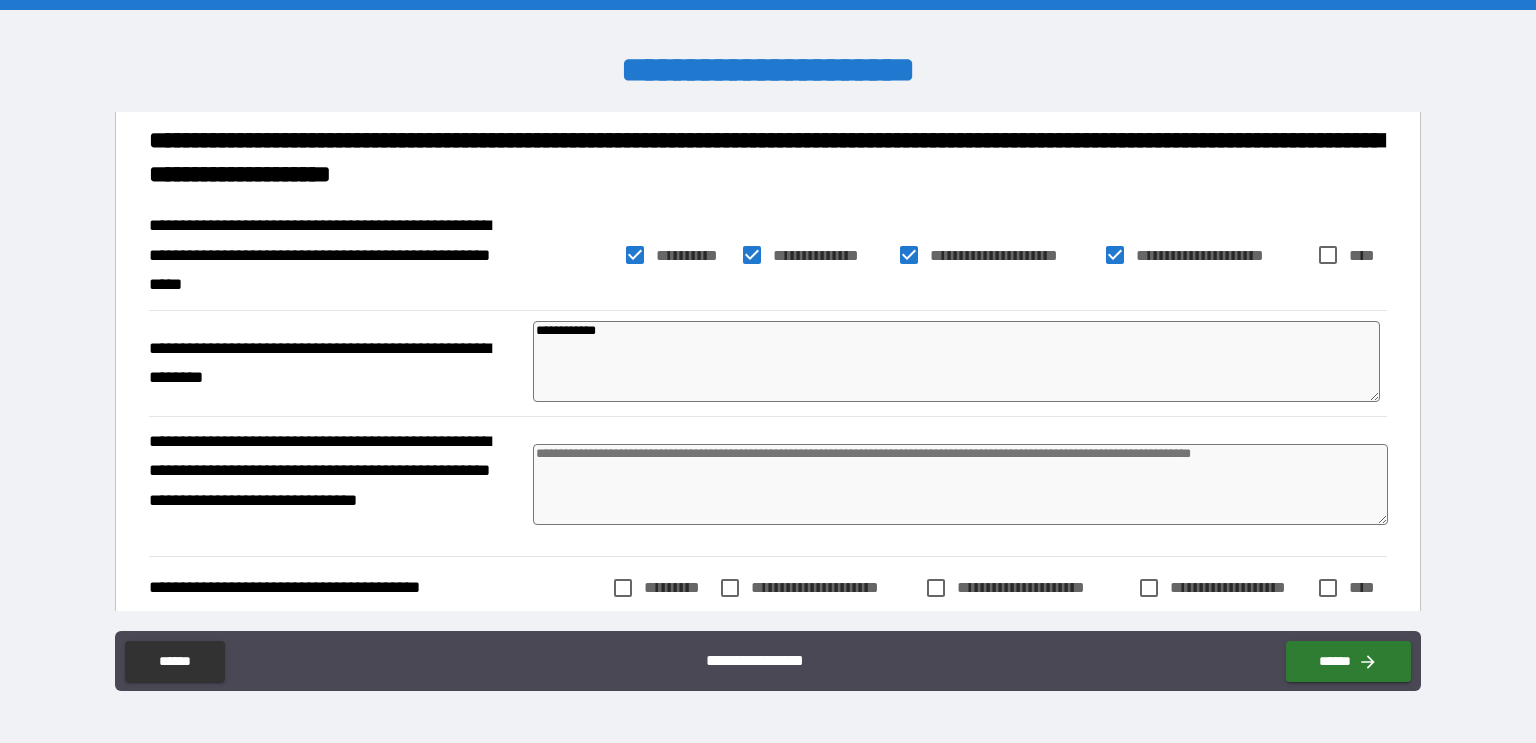type on "**********" 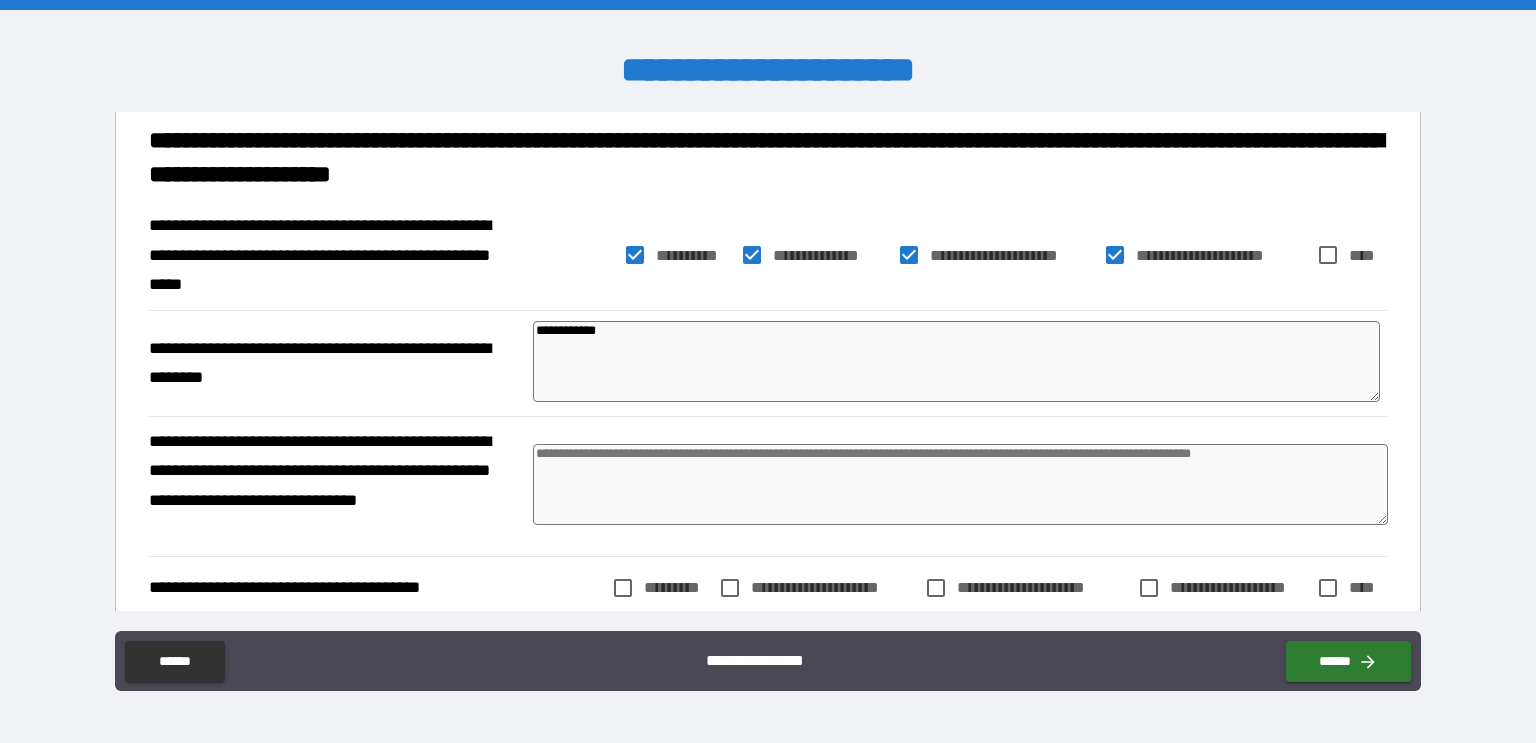 type on "*" 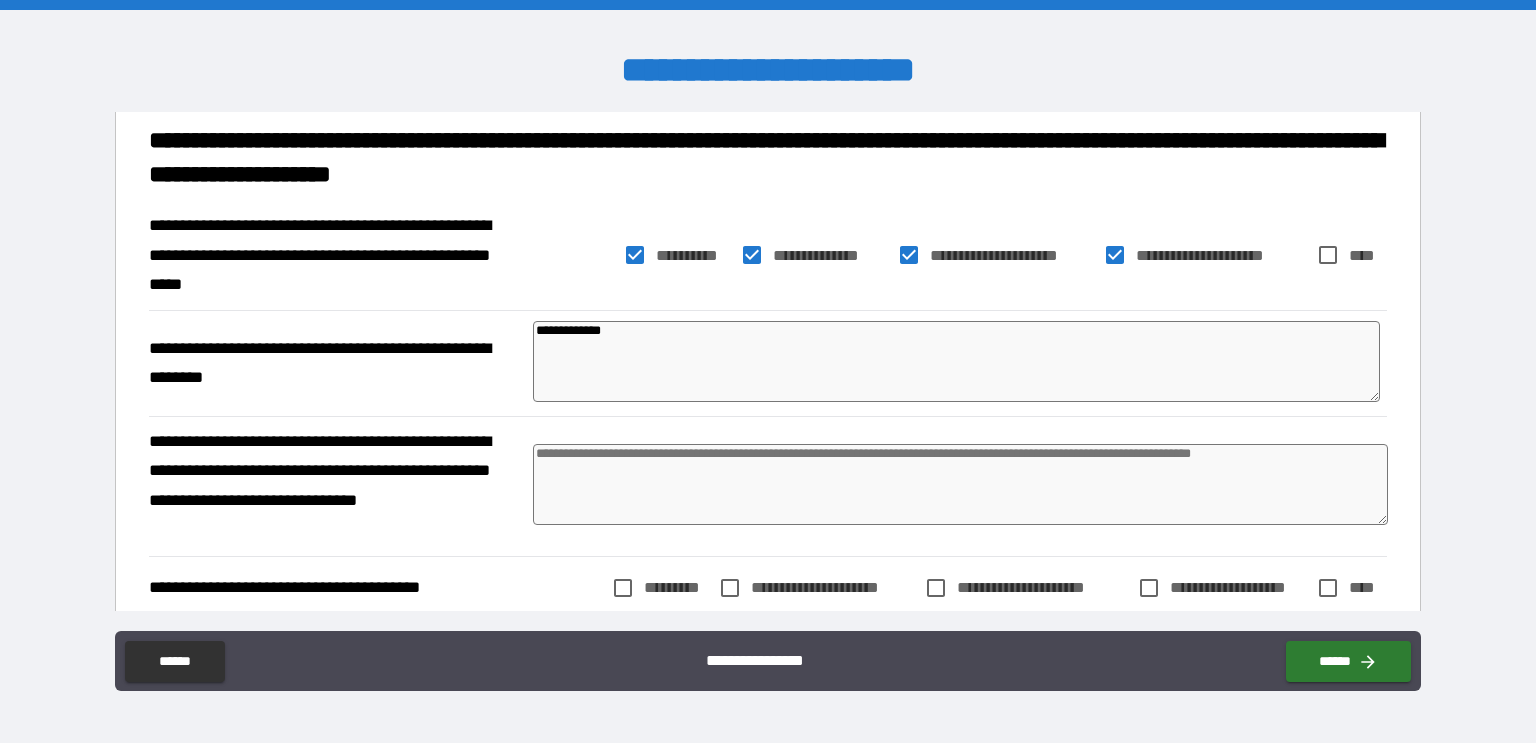 type on "*" 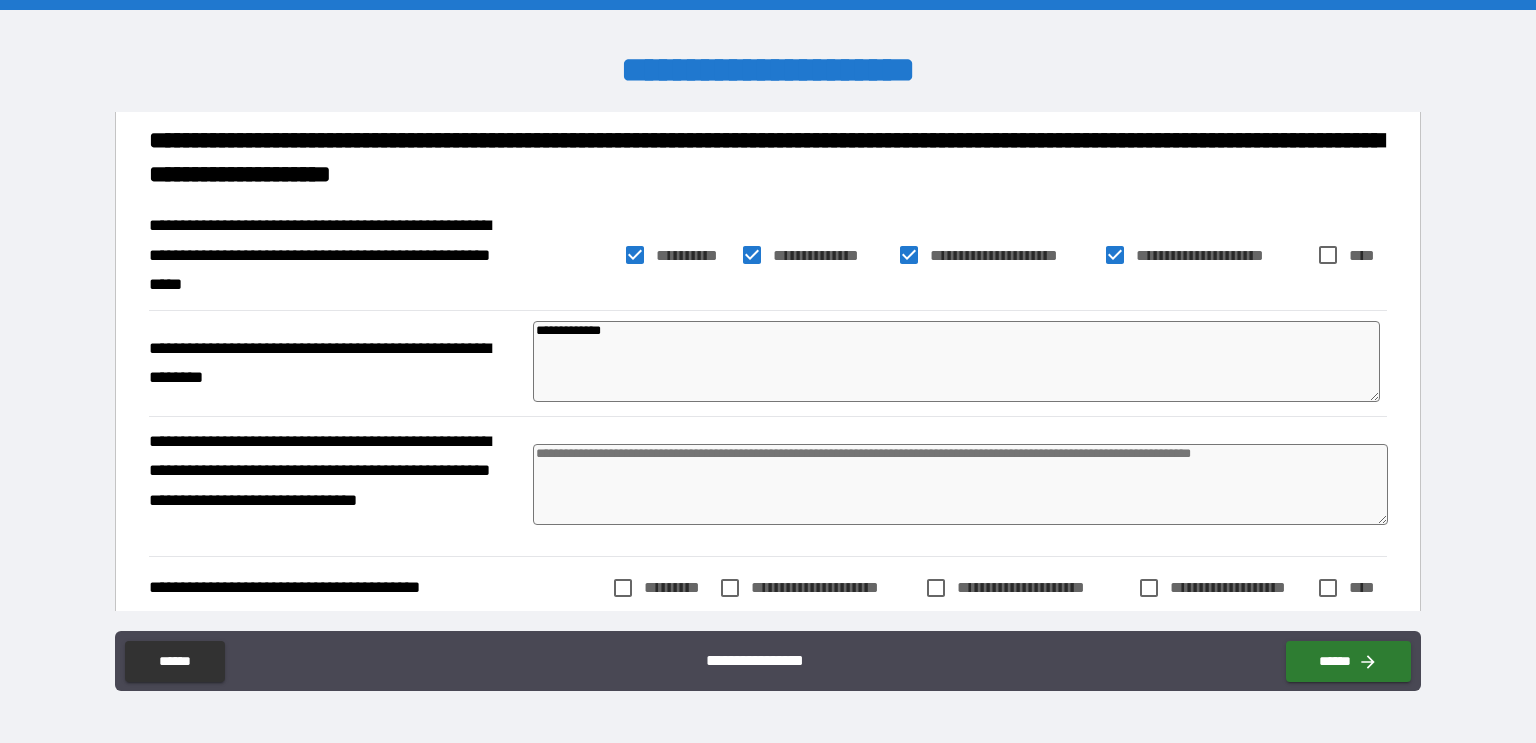 type on "*" 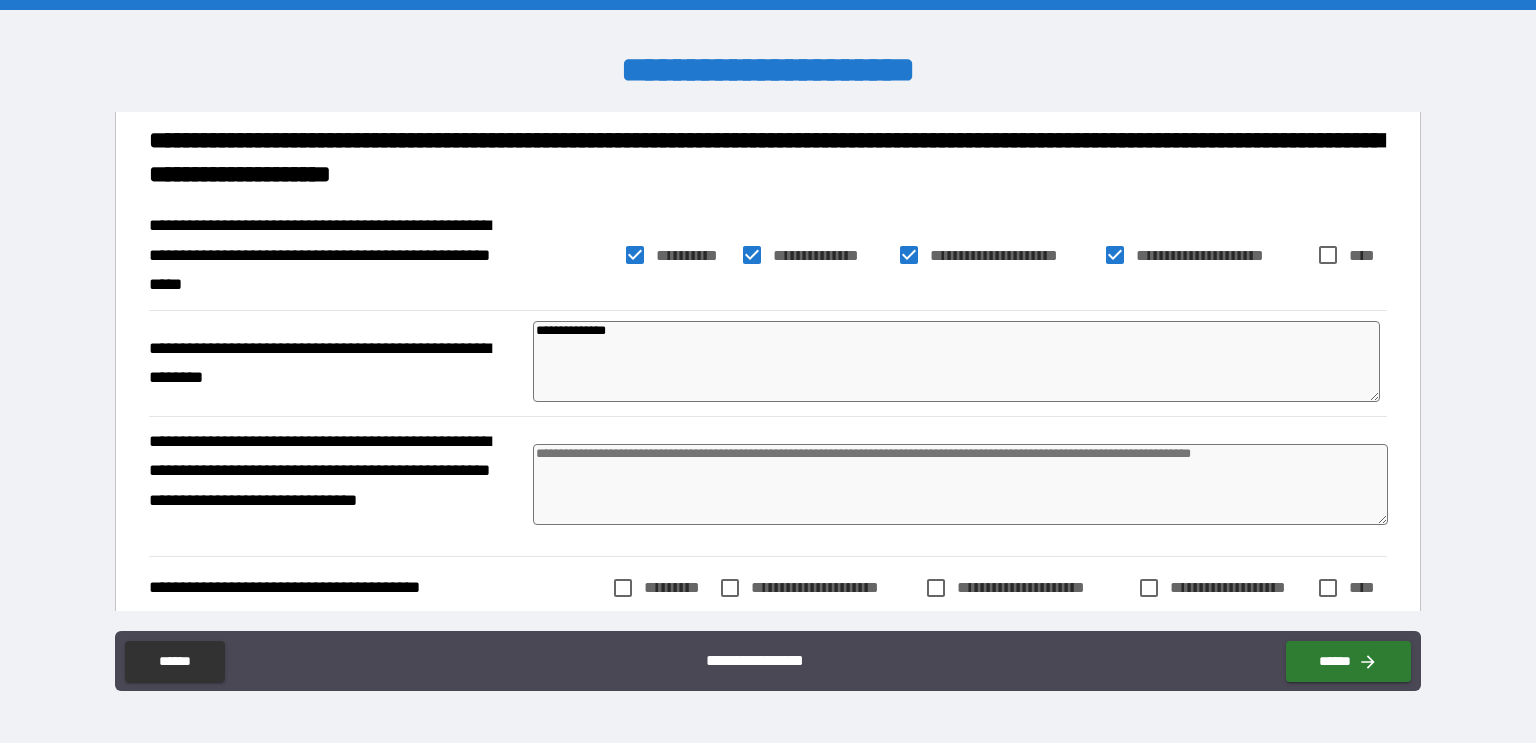 type on "*" 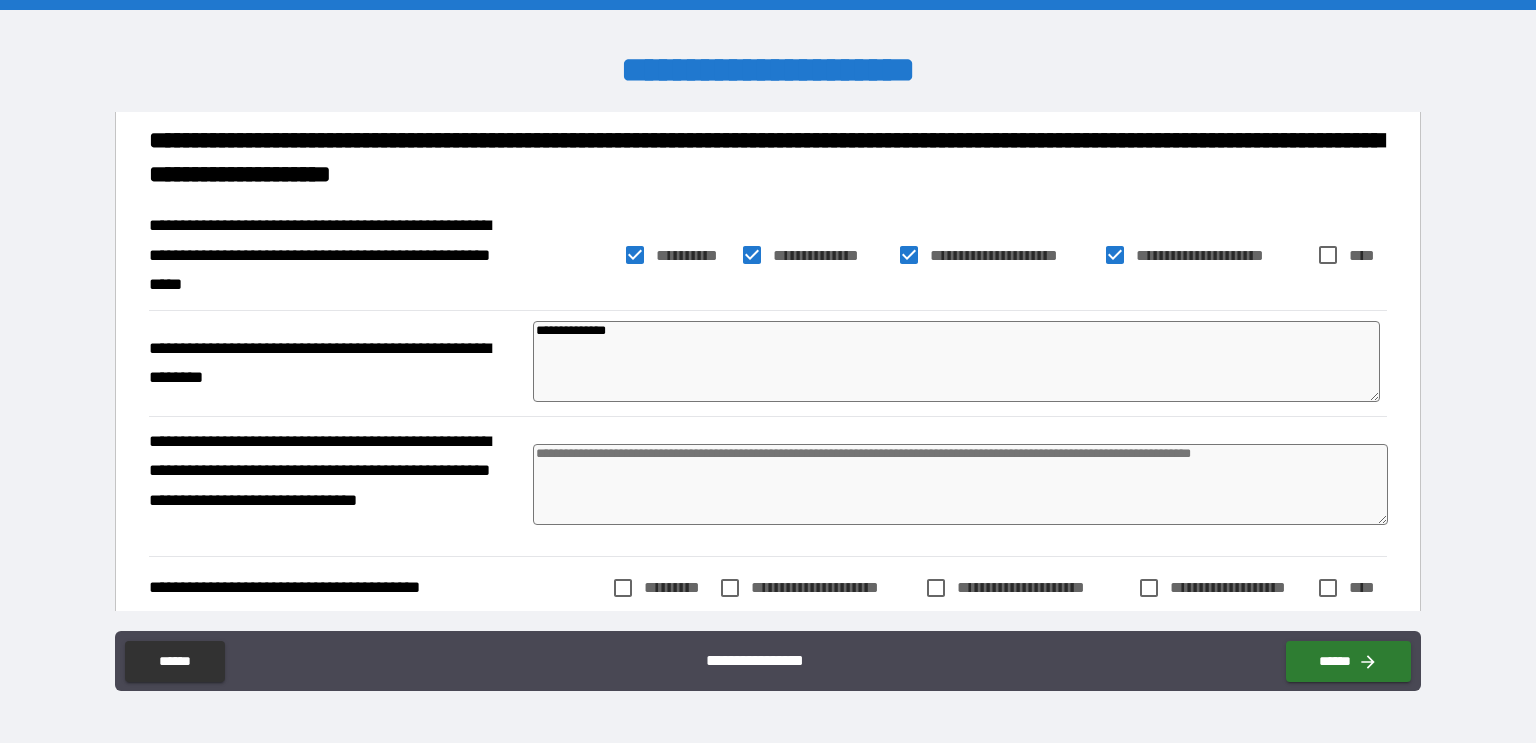 type on "*" 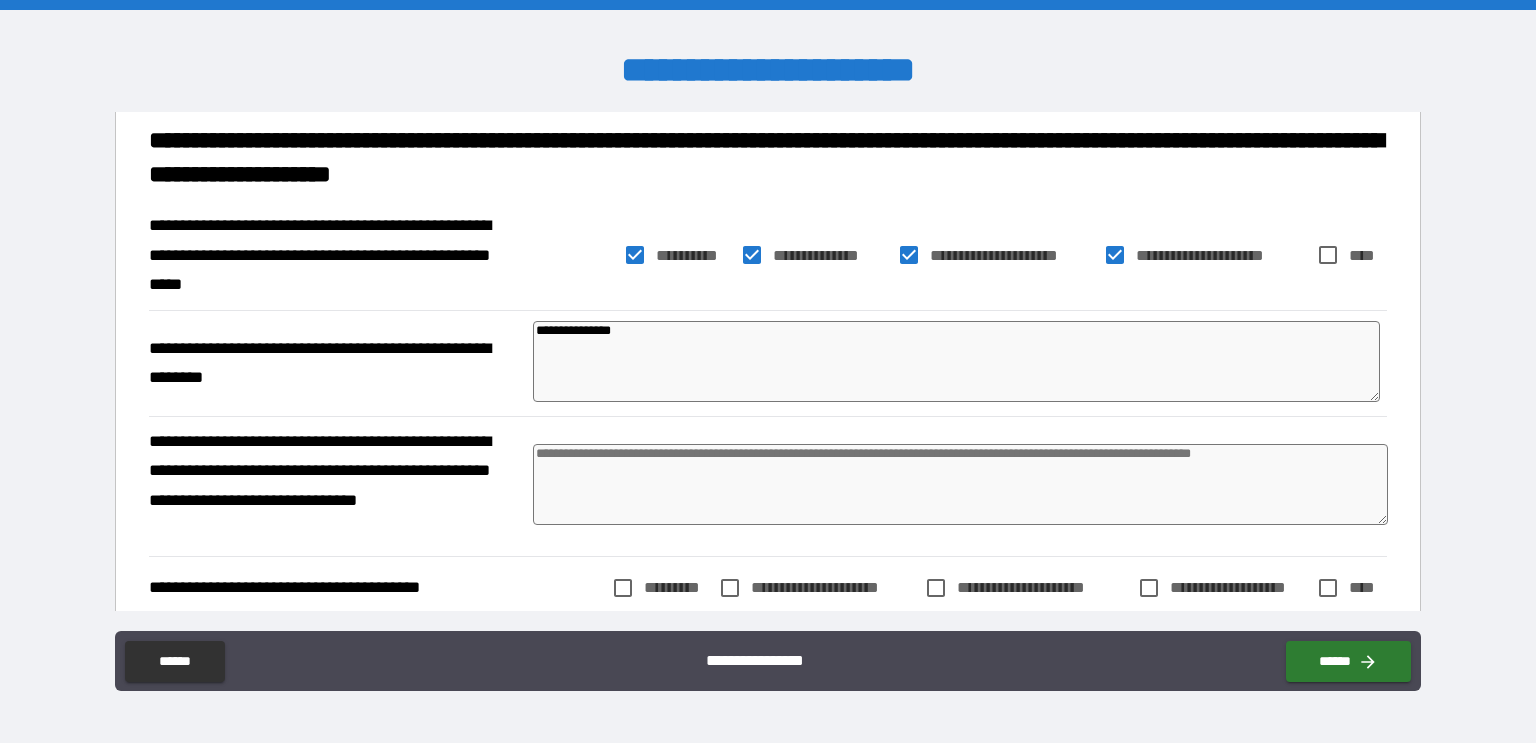 type on "**********" 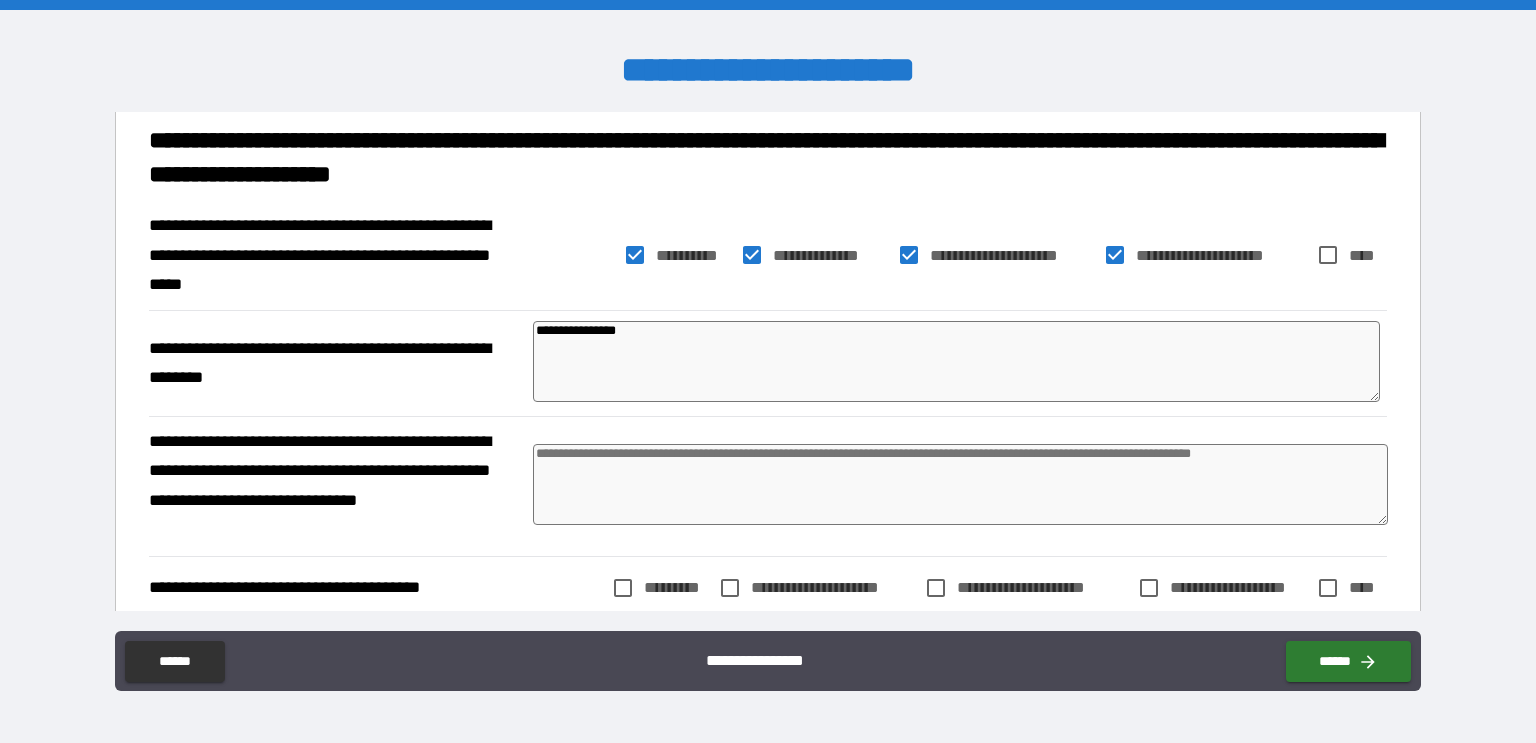 type on "*" 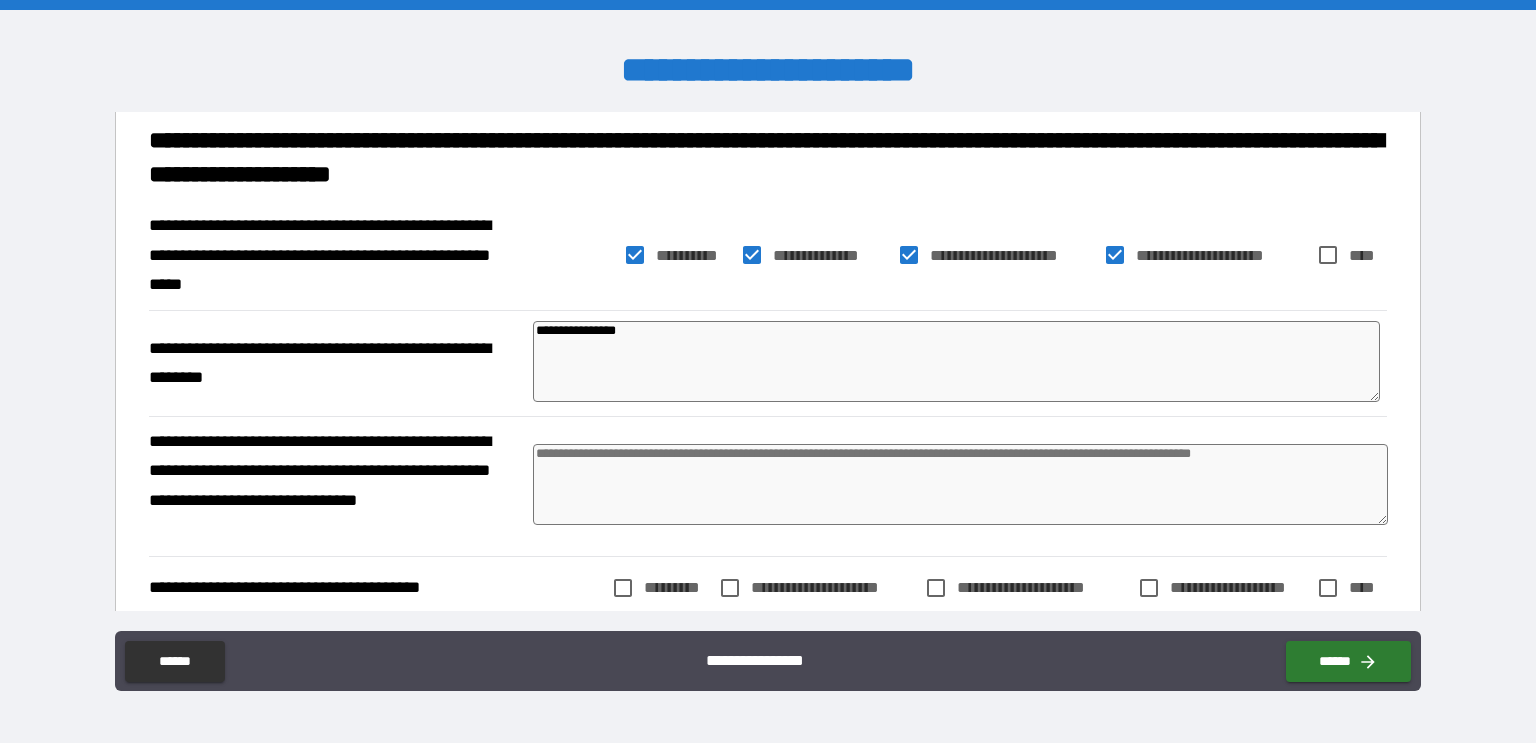 type on "*" 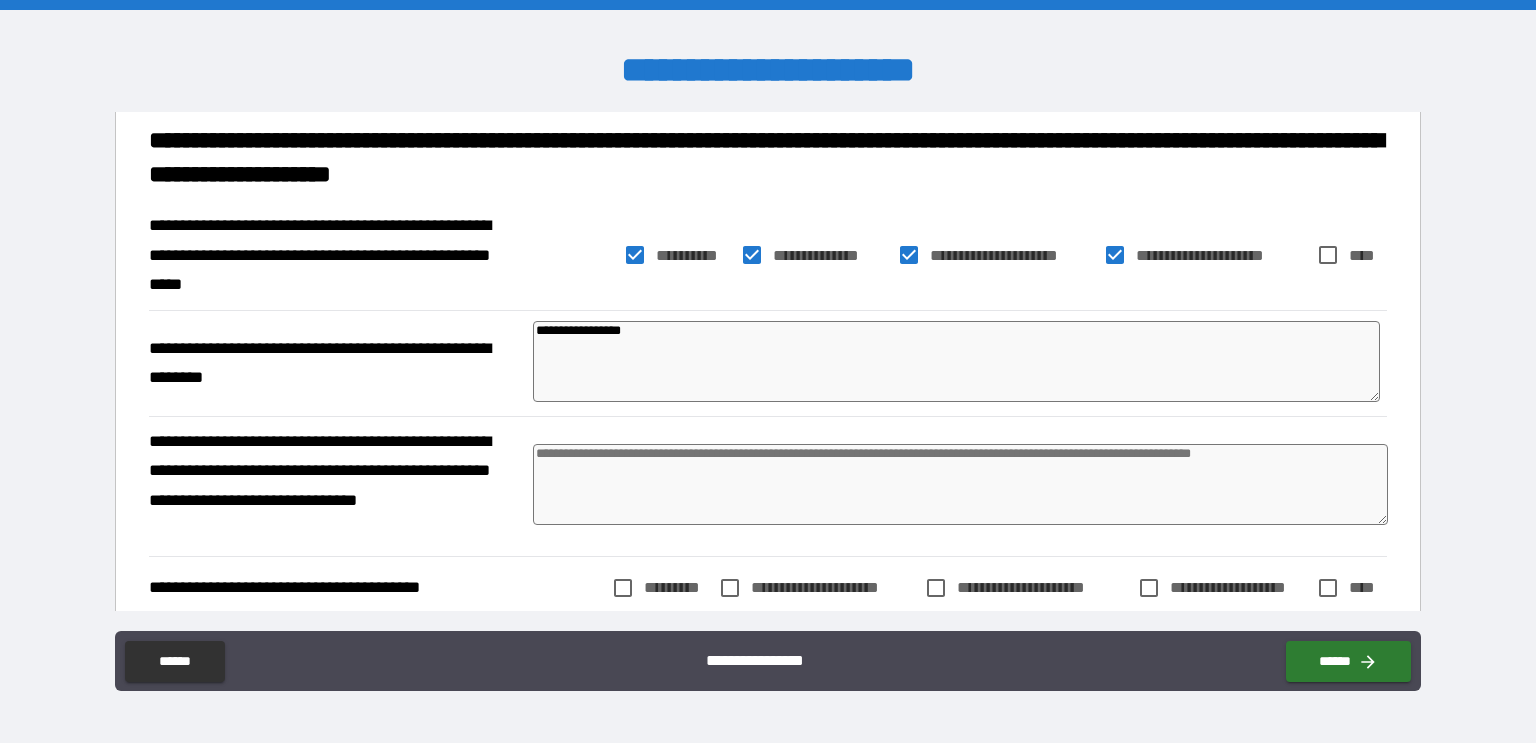 type on "**********" 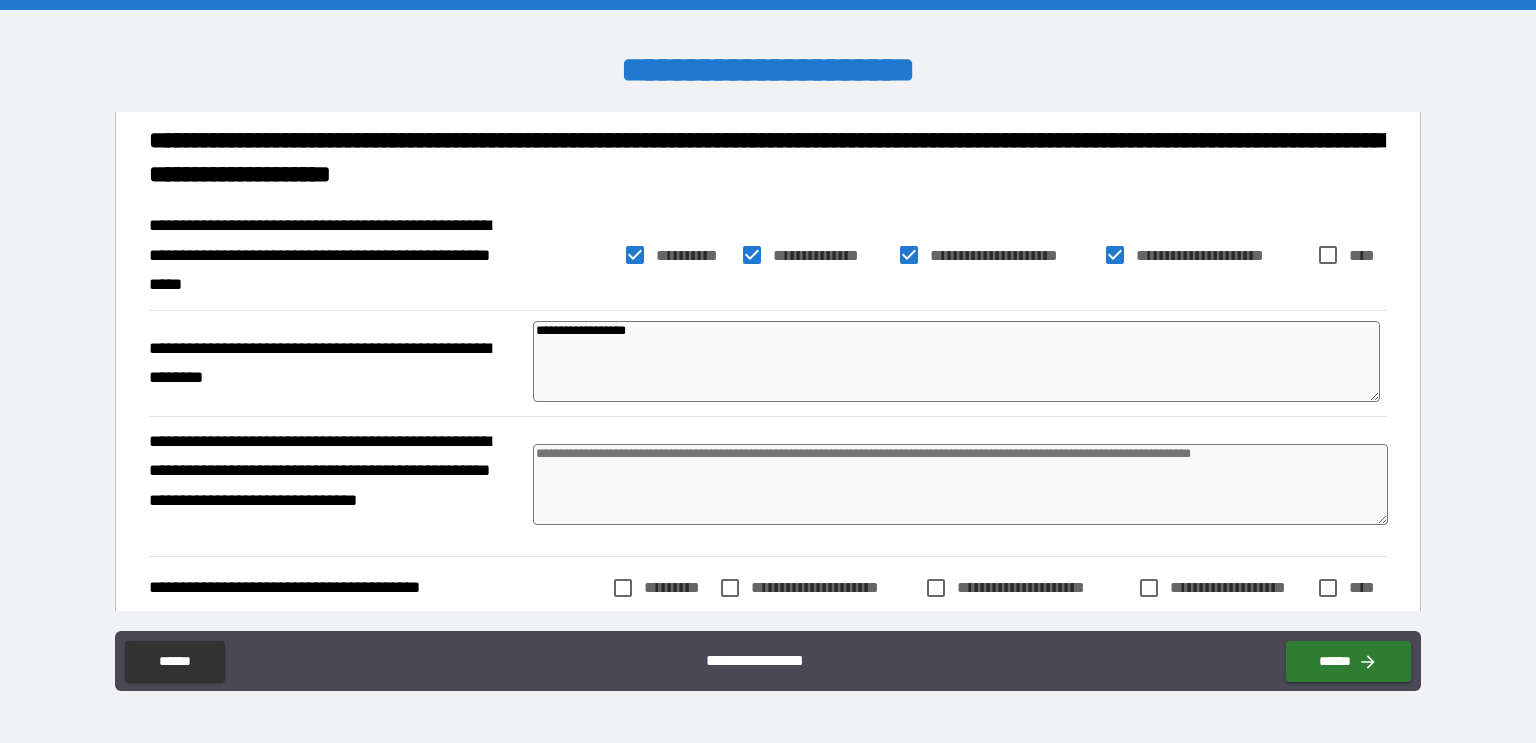 type on "**********" 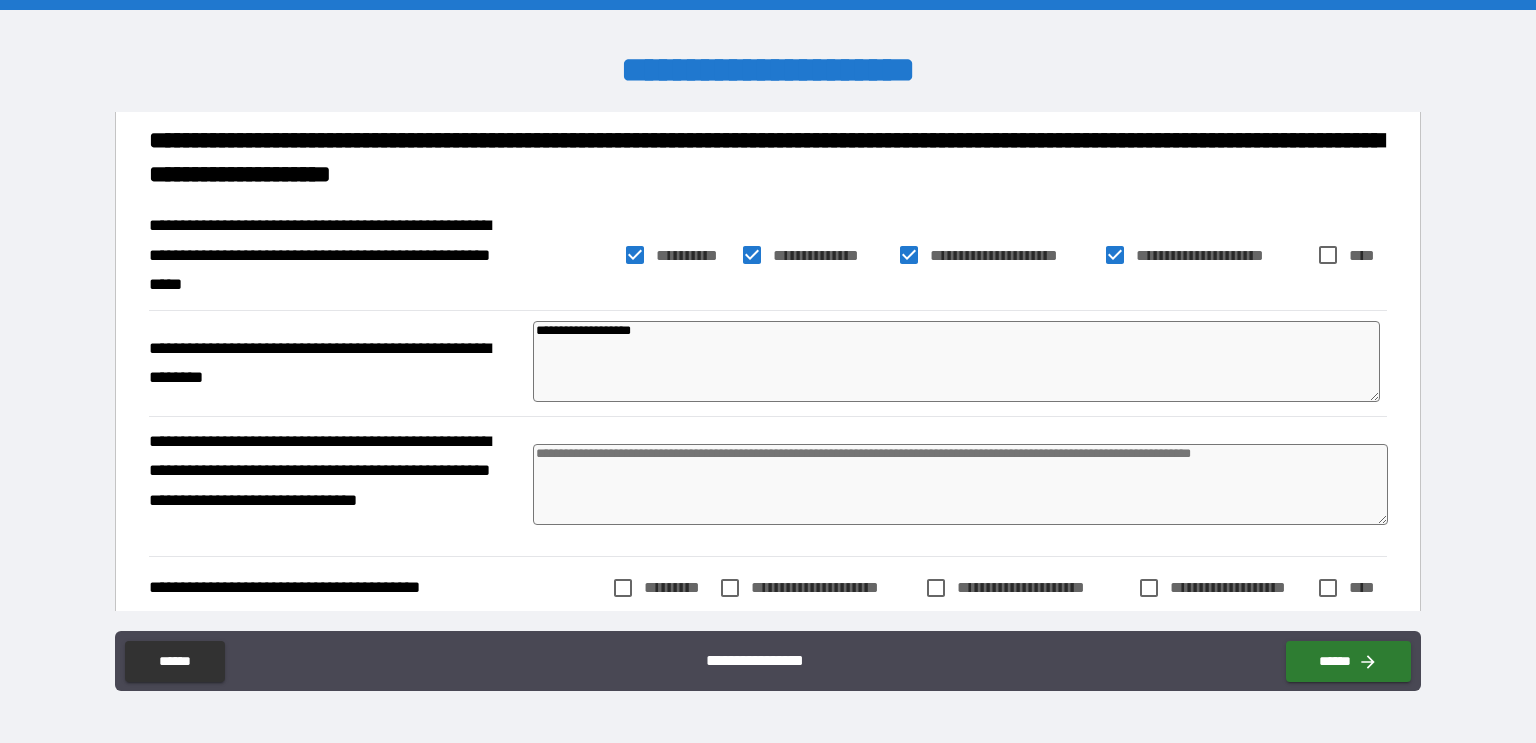 type on "*" 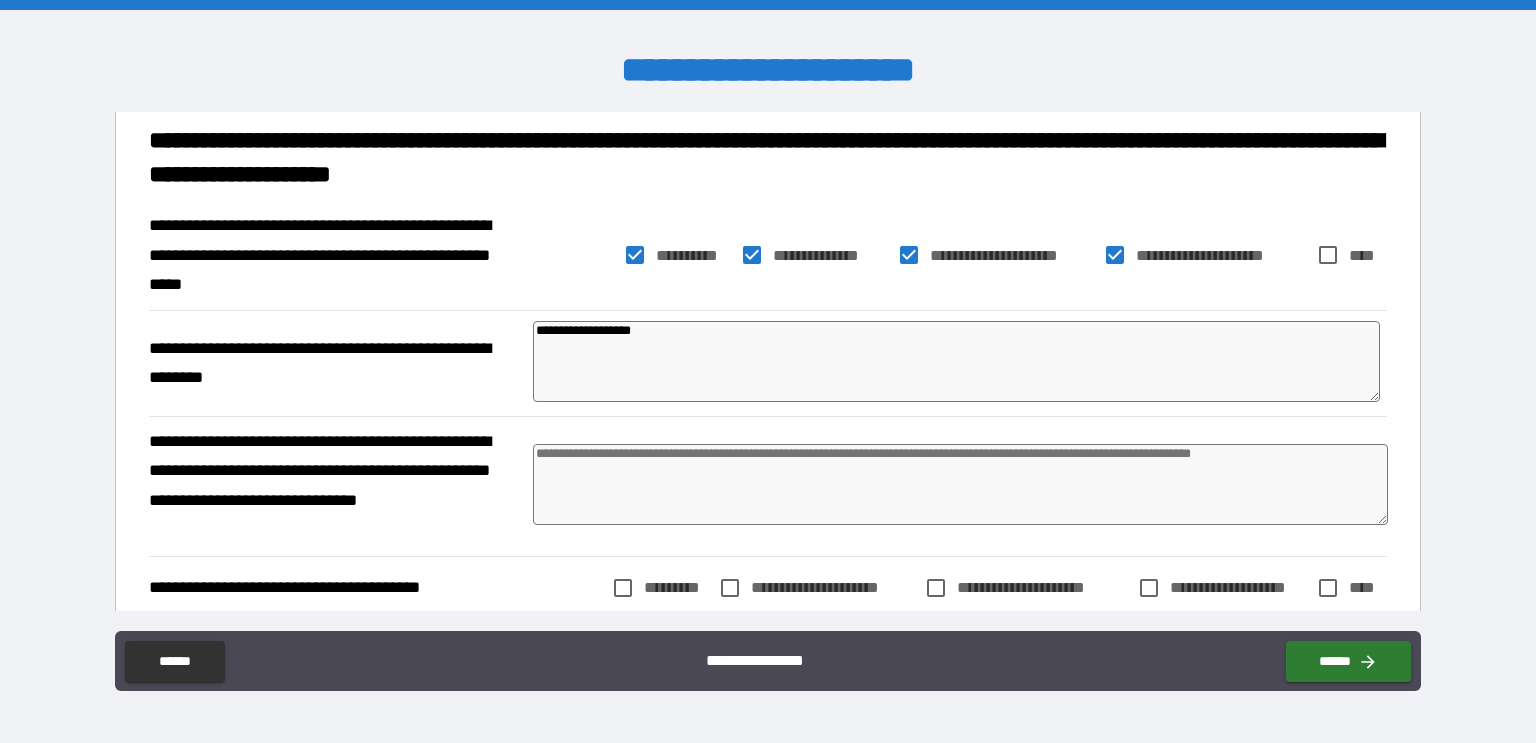 type on "*" 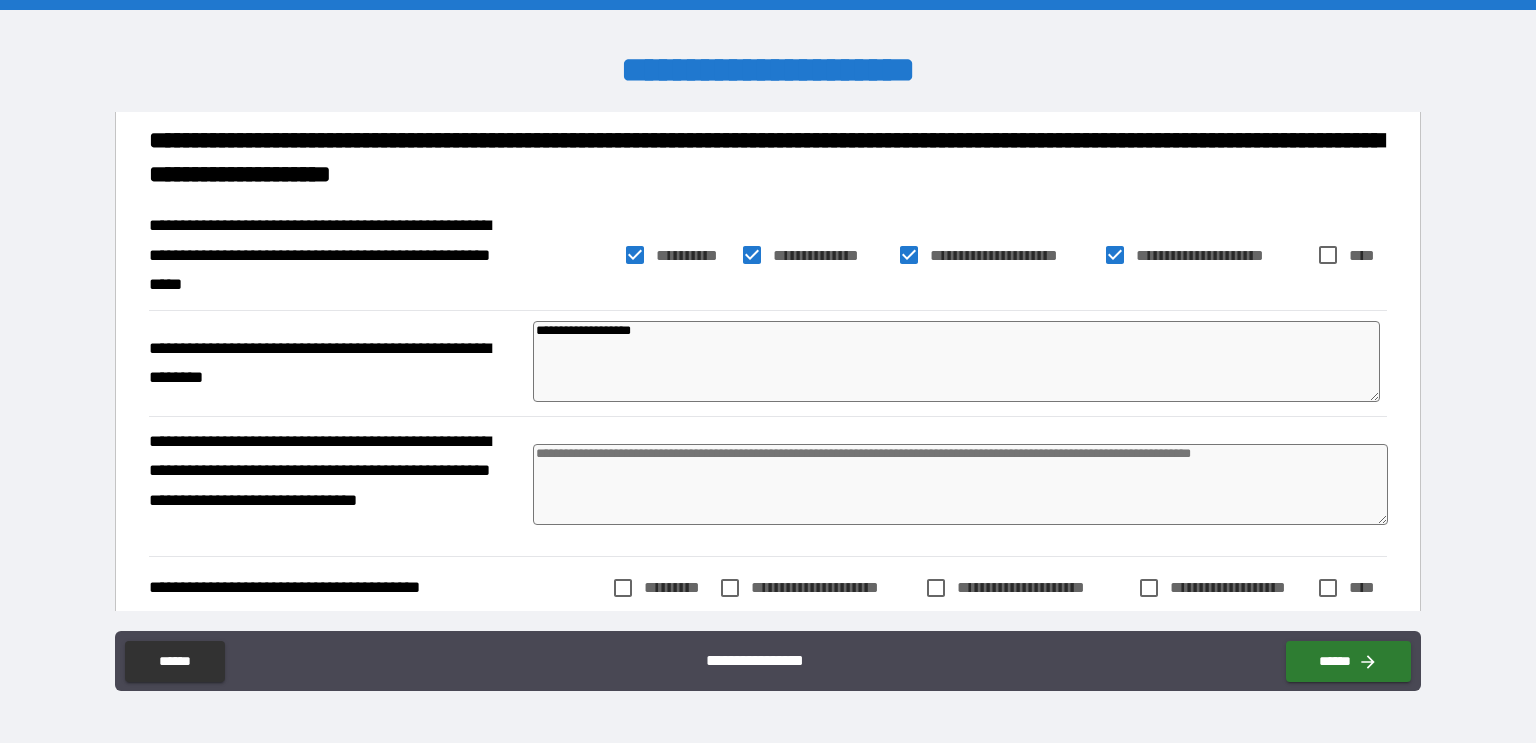 type on "*" 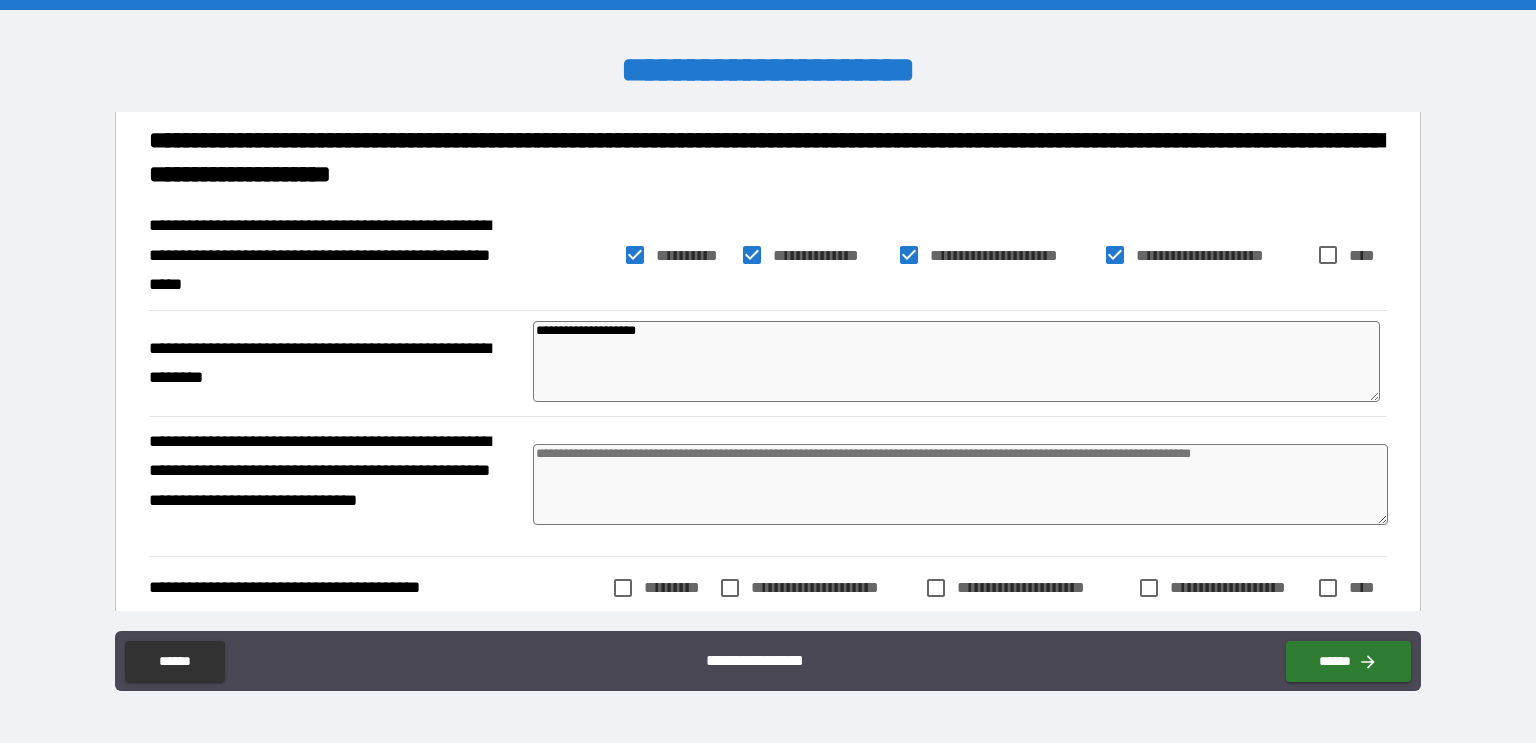 type on "**********" 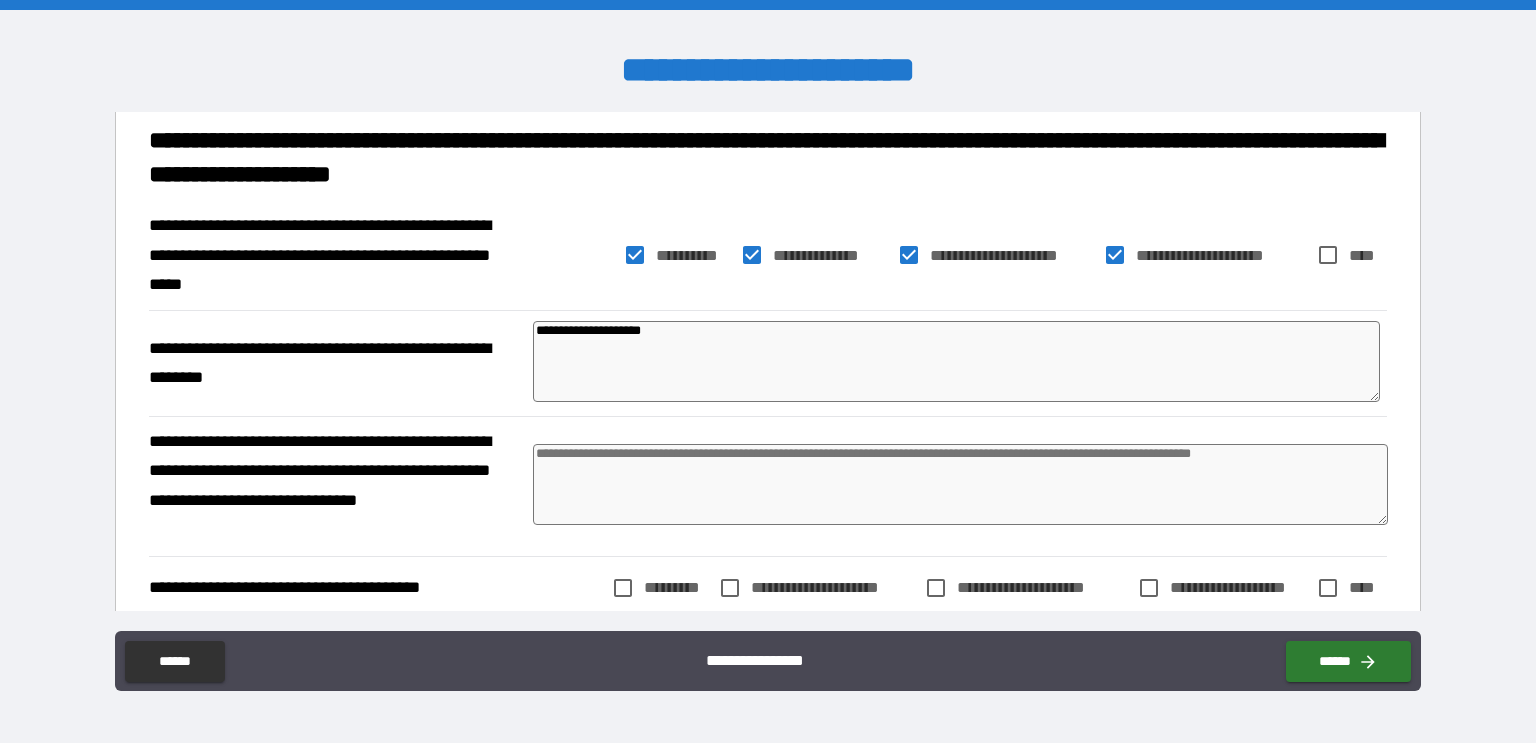 type on "**********" 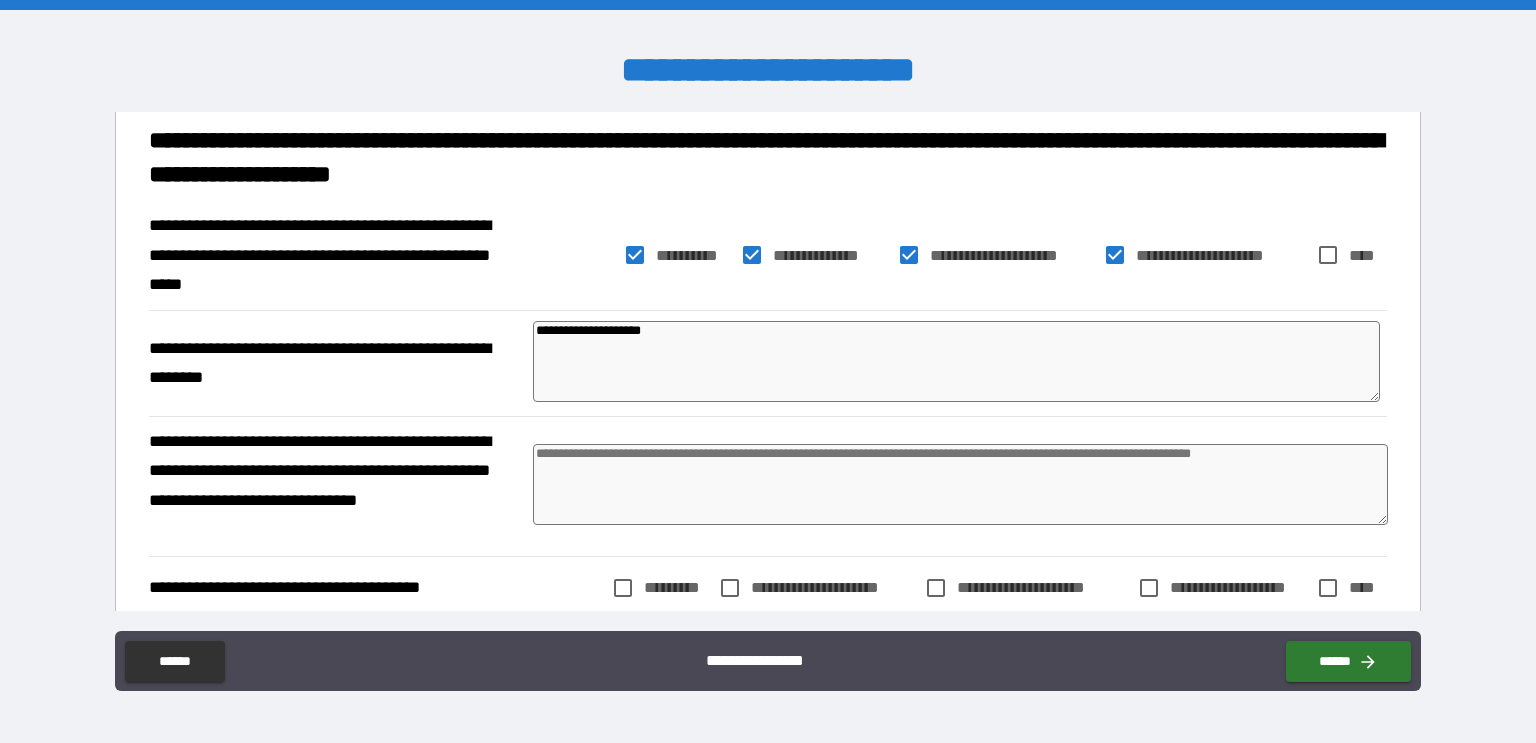 type on "*" 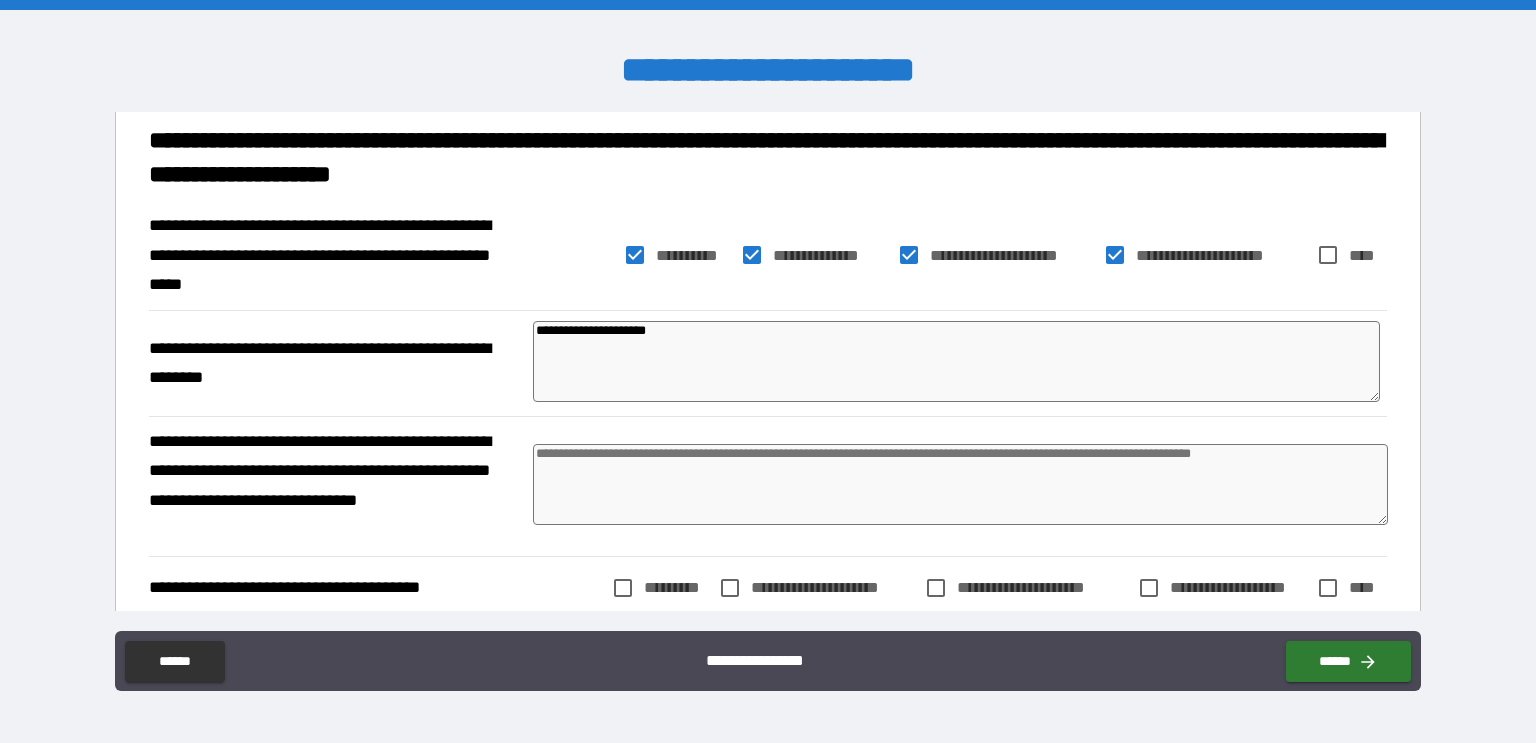type on "**********" 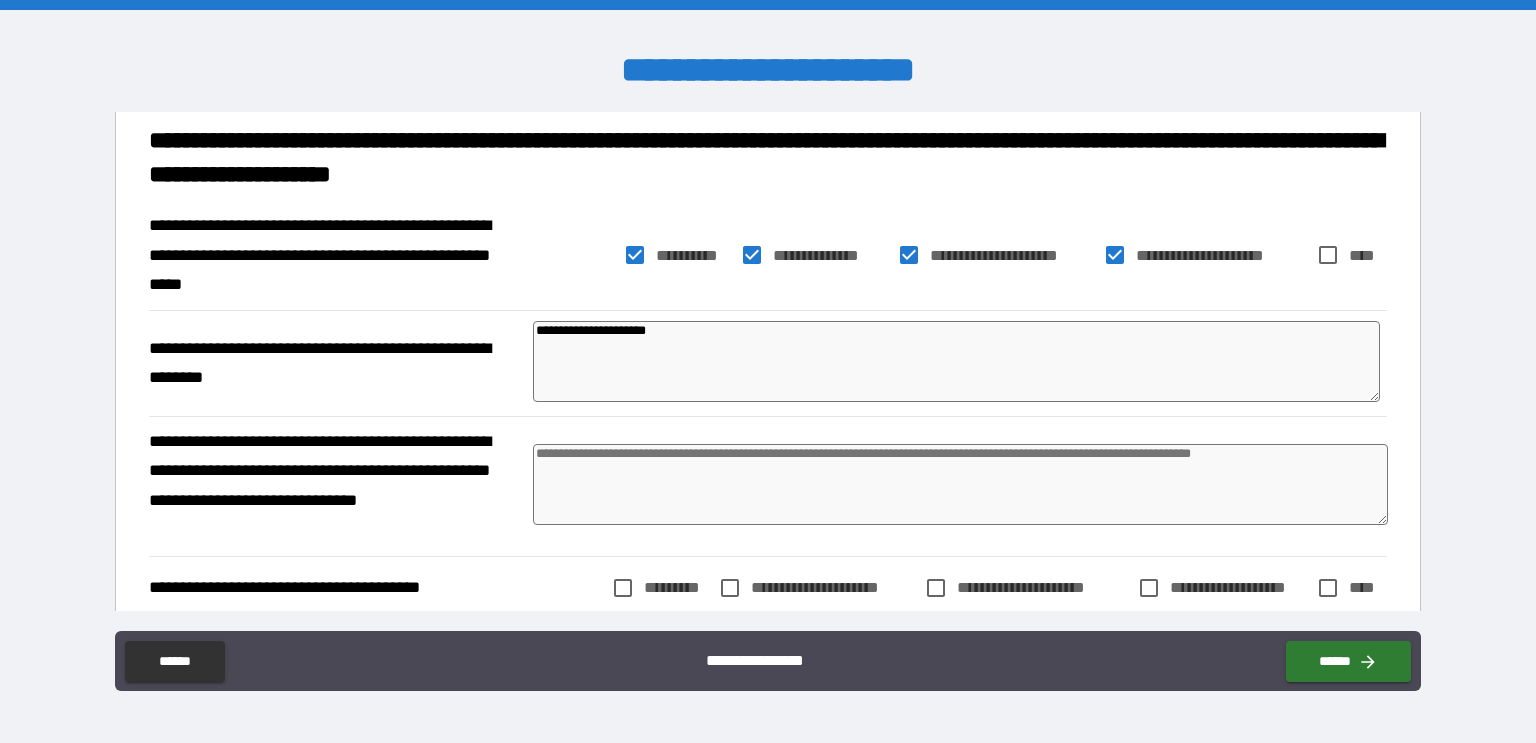 type on "*" 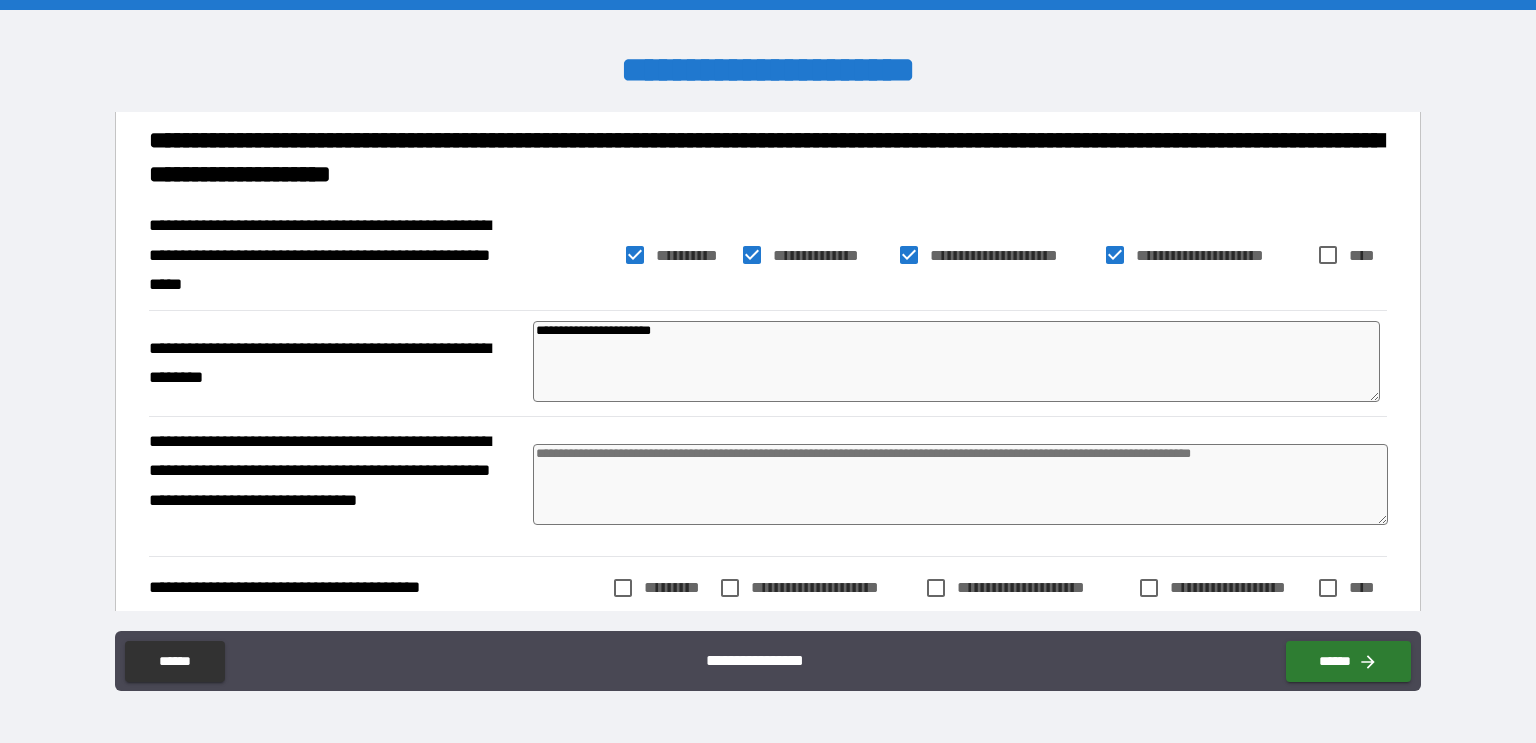 type on "**********" 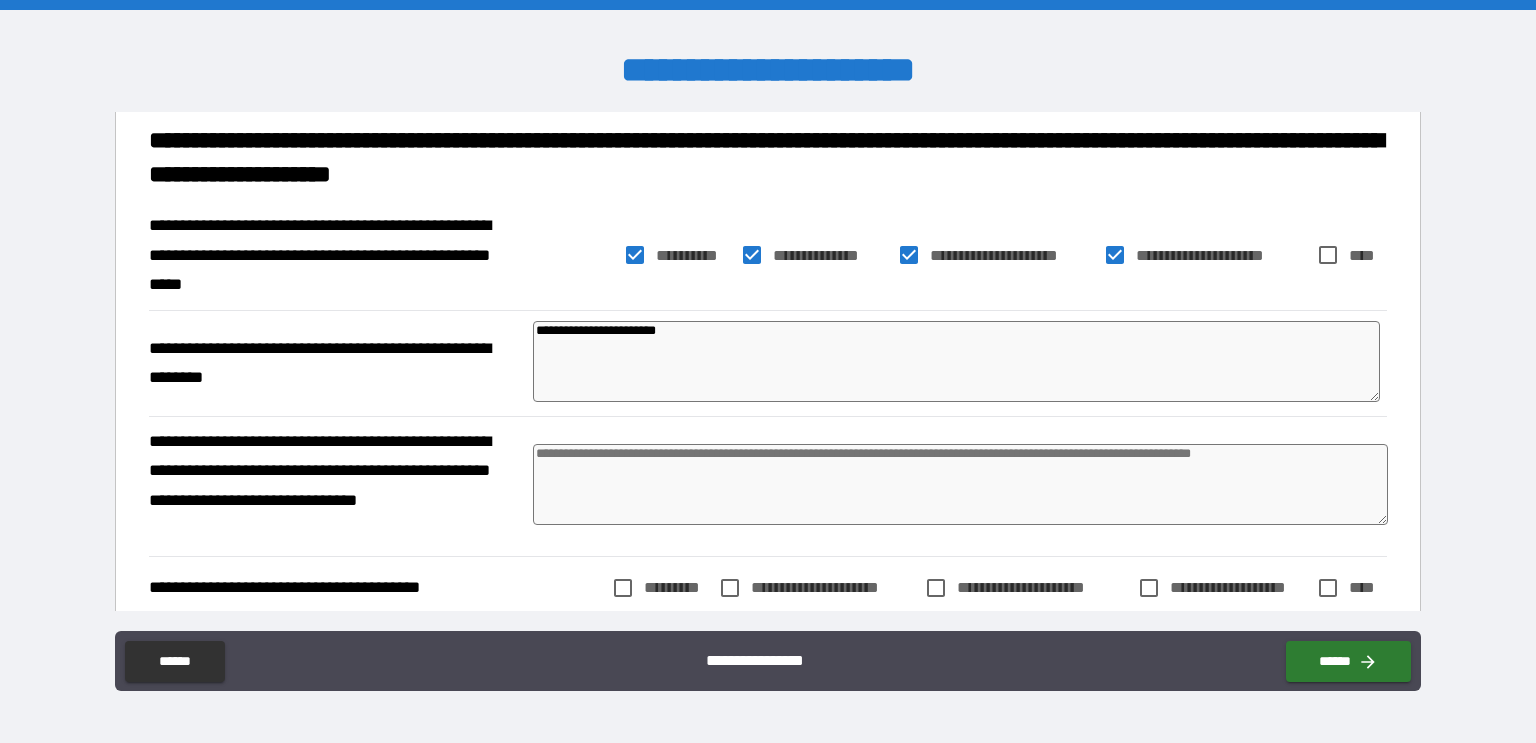 type on "*" 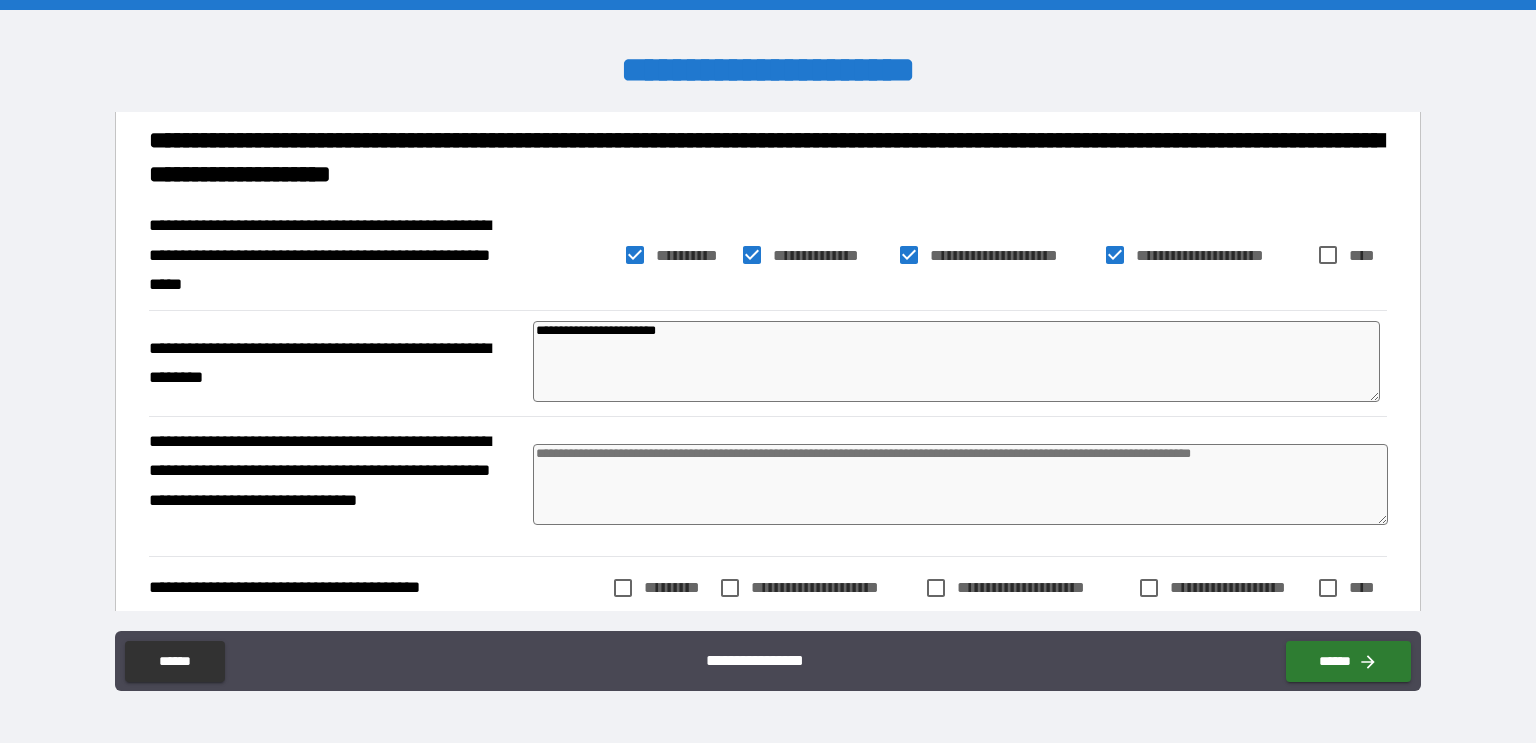 type on "*" 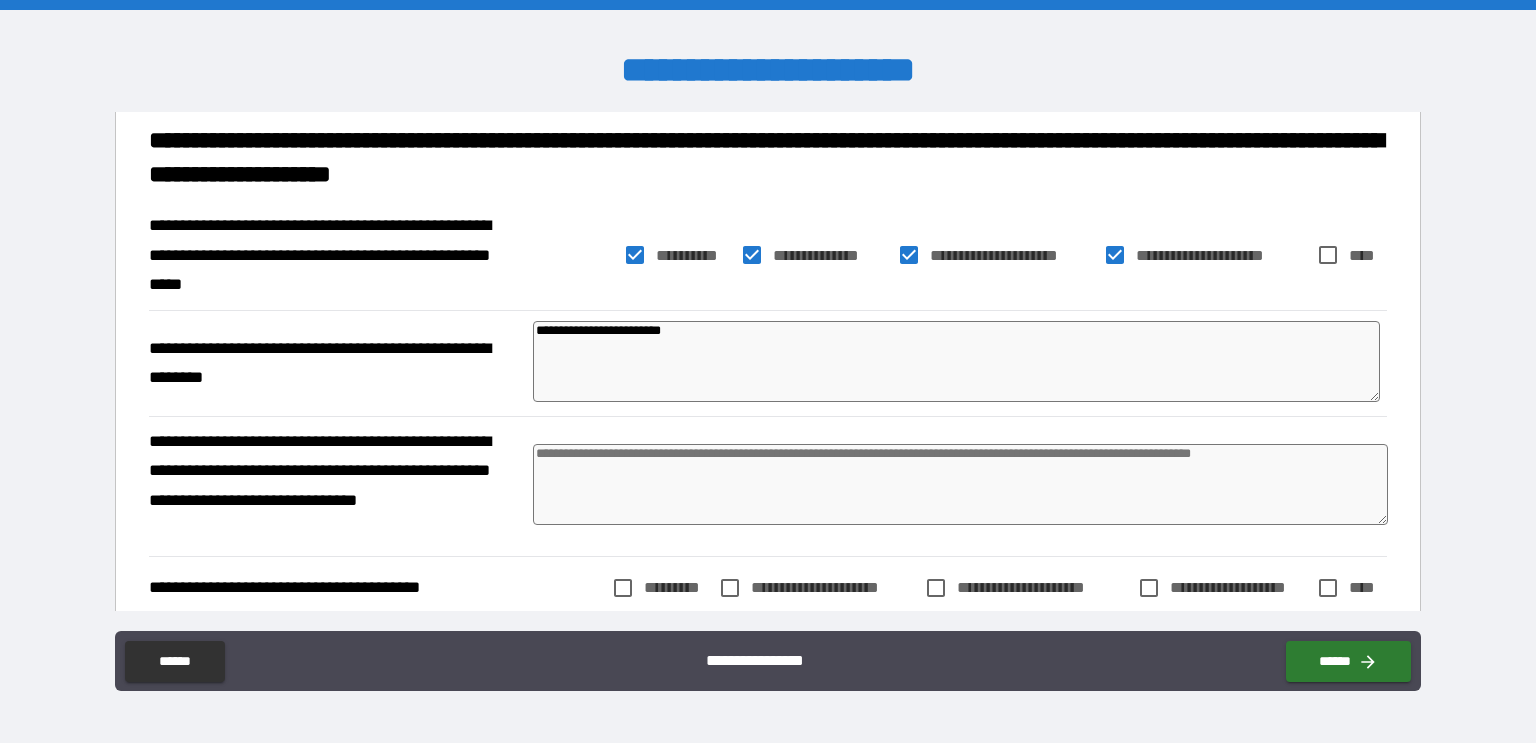 type on "*" 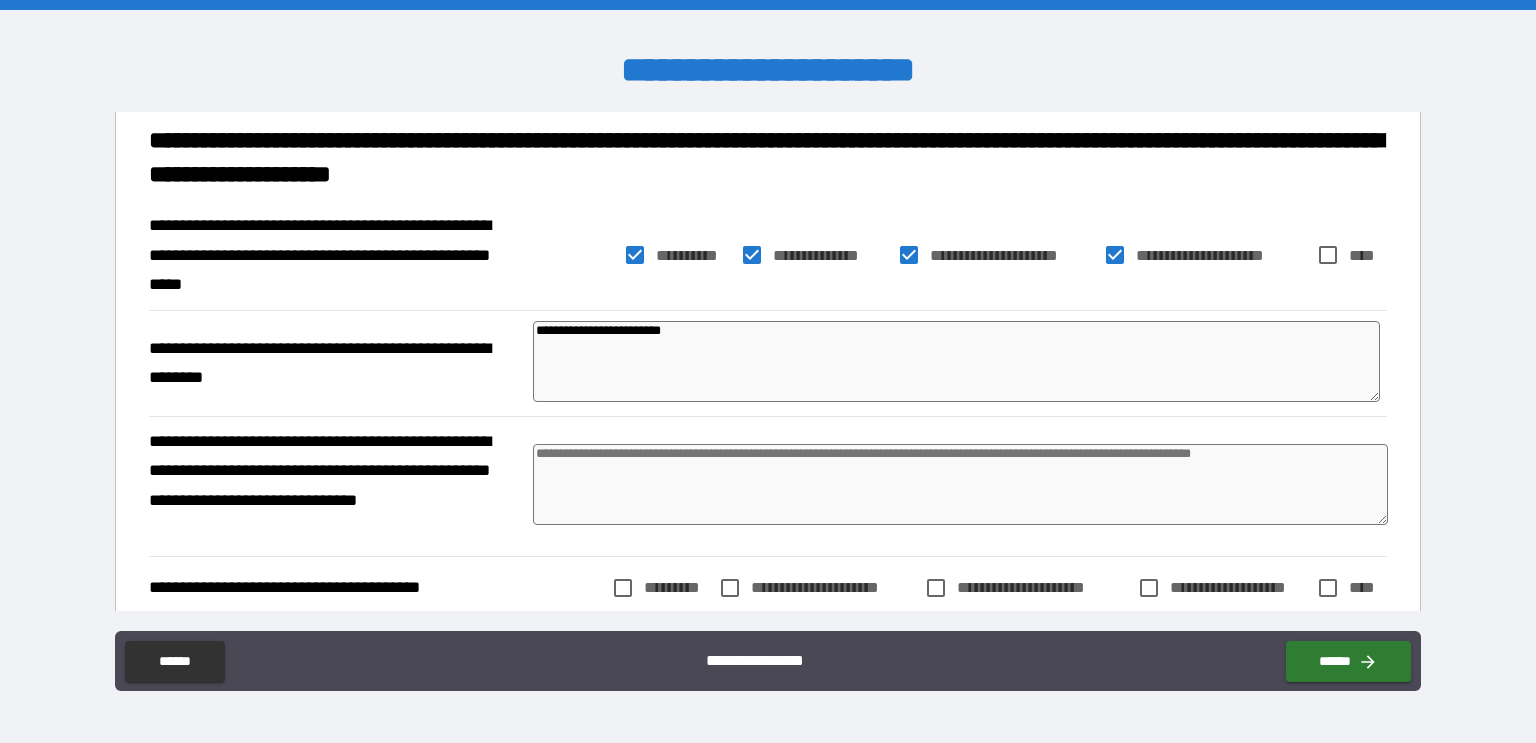 type on "*" 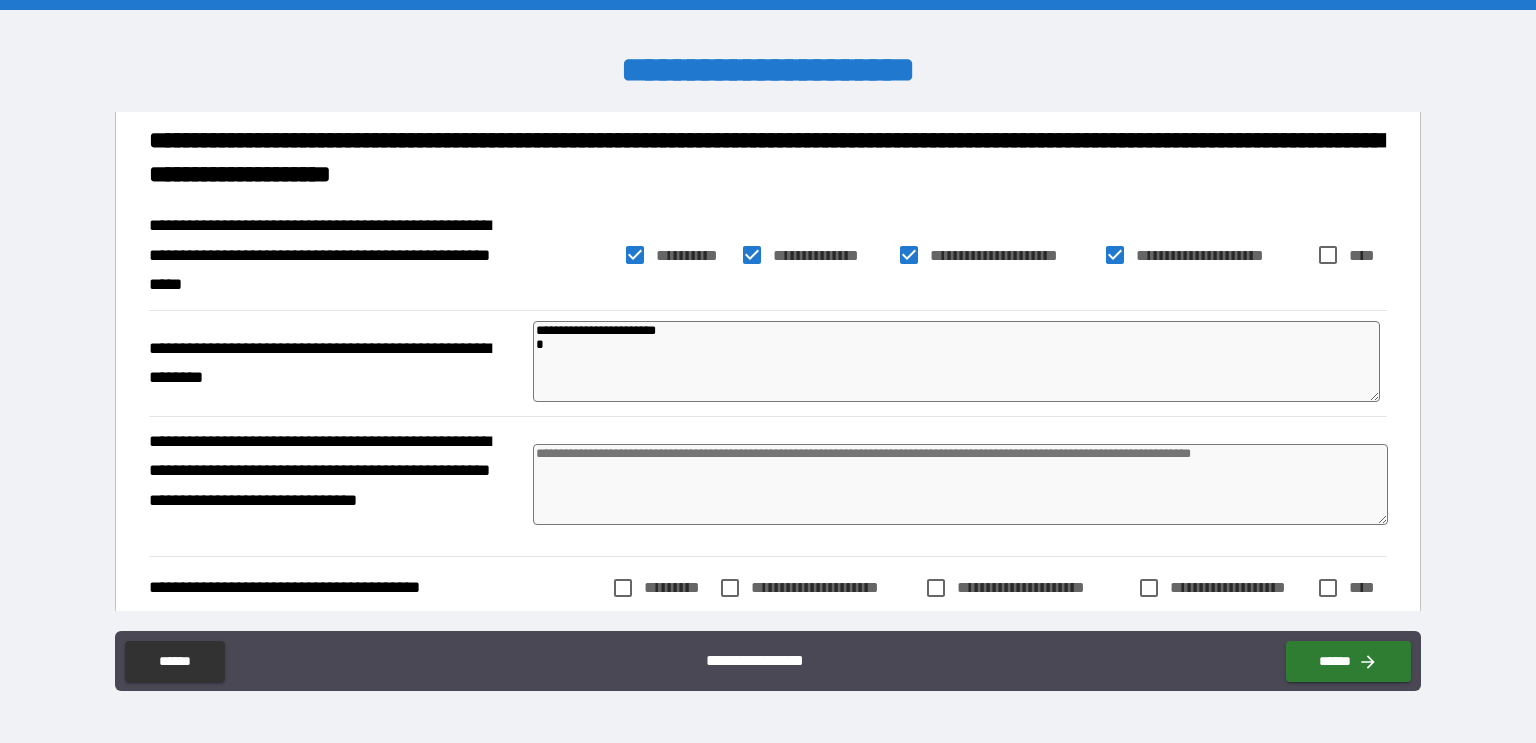 type on "**********" 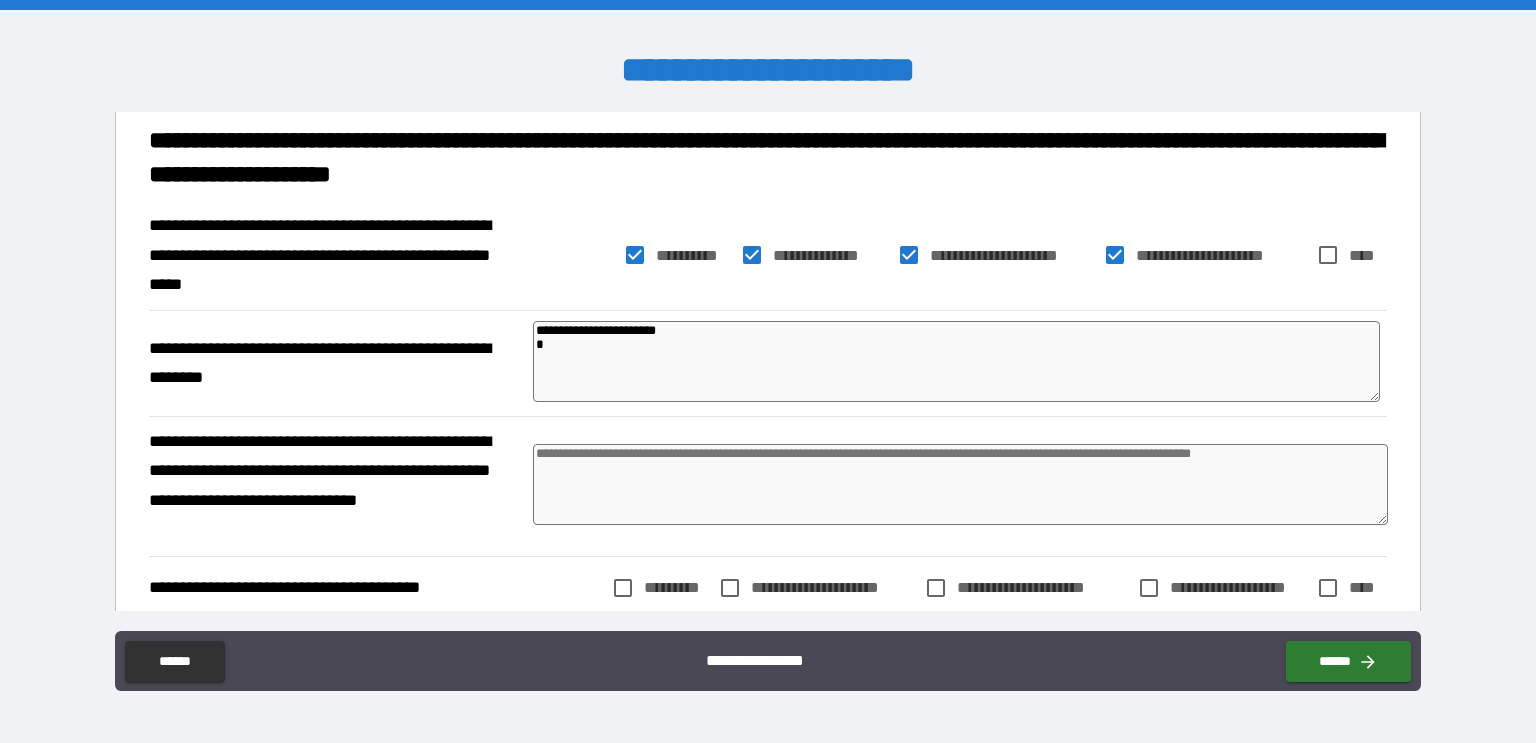 type on "*" 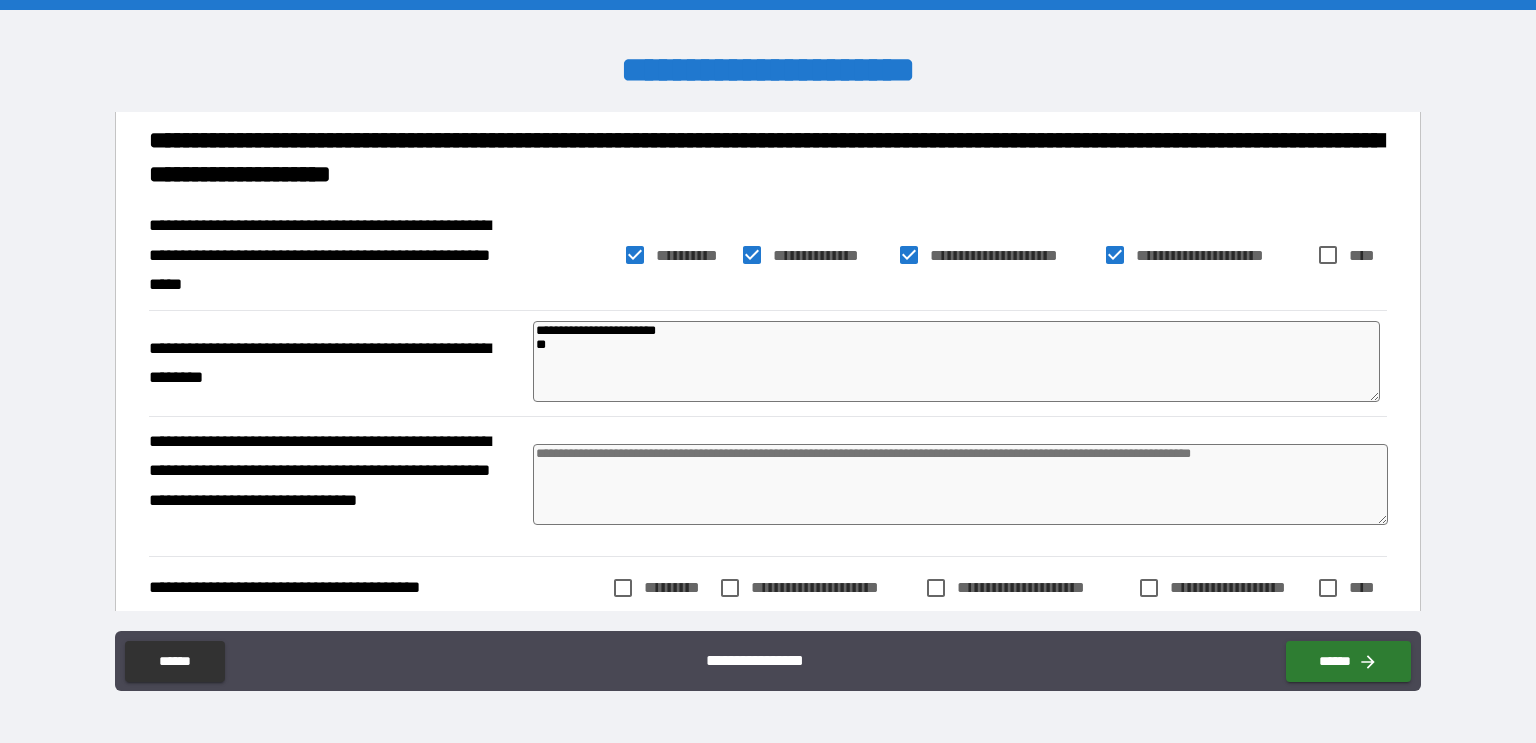 type on "**********" 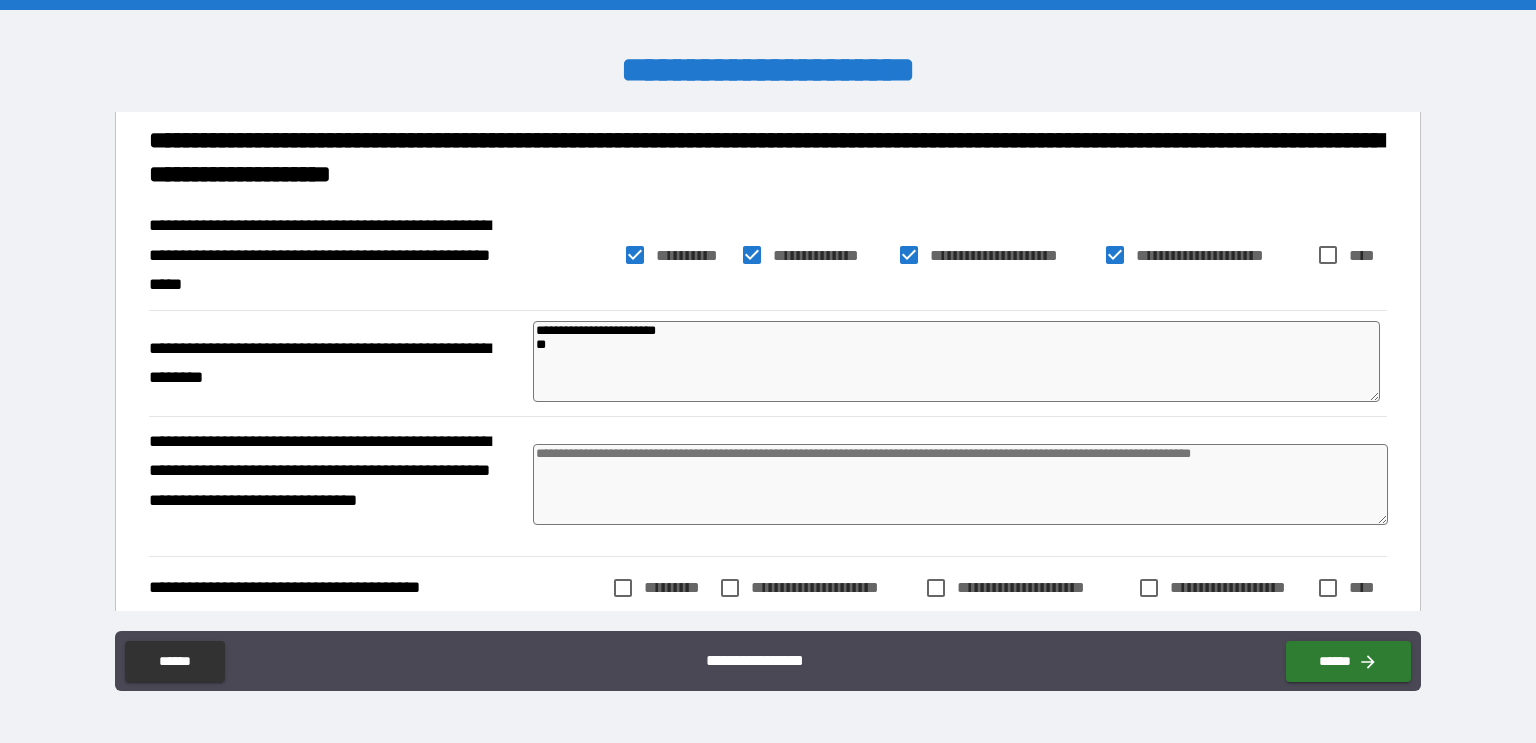 type on "*" 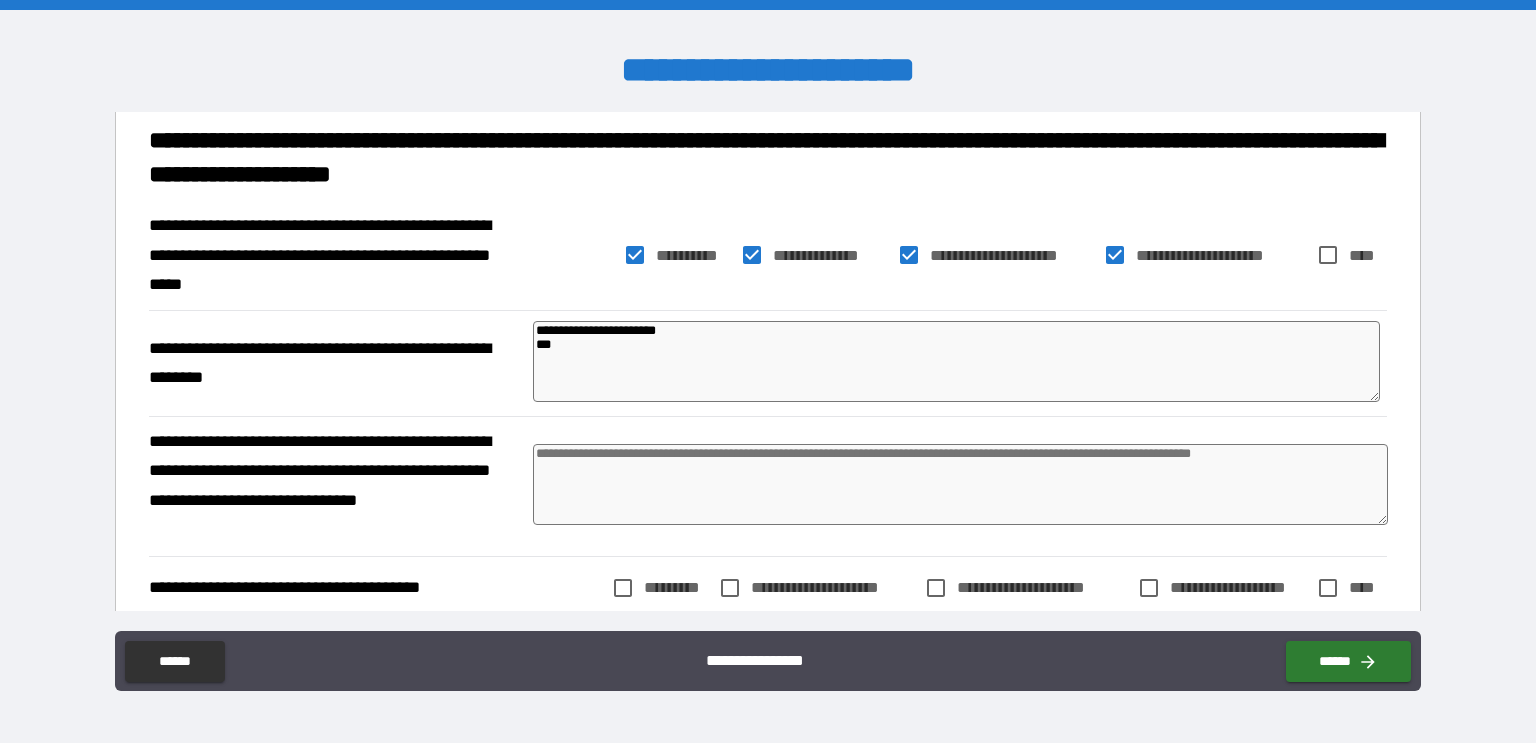 type on "**********" 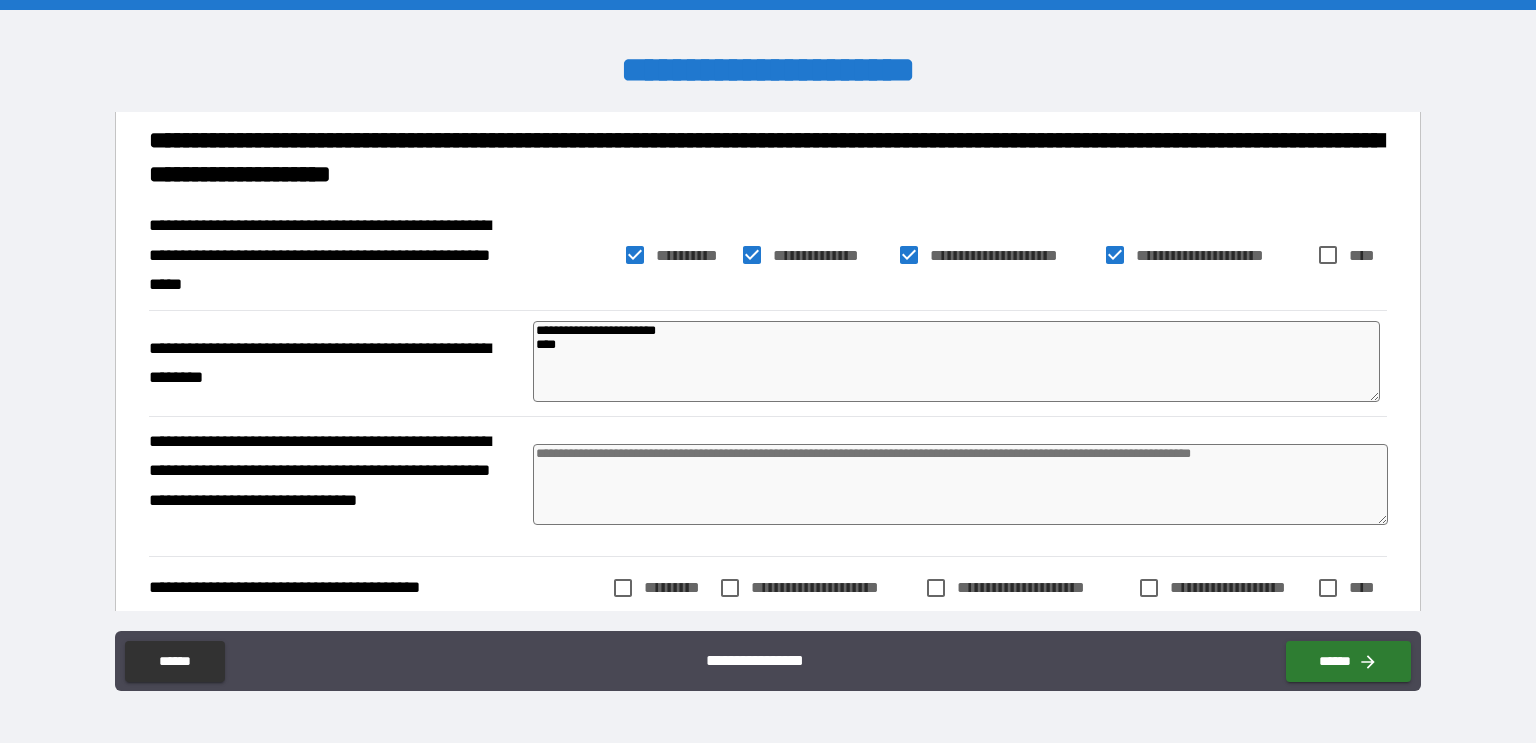 type on "**********" 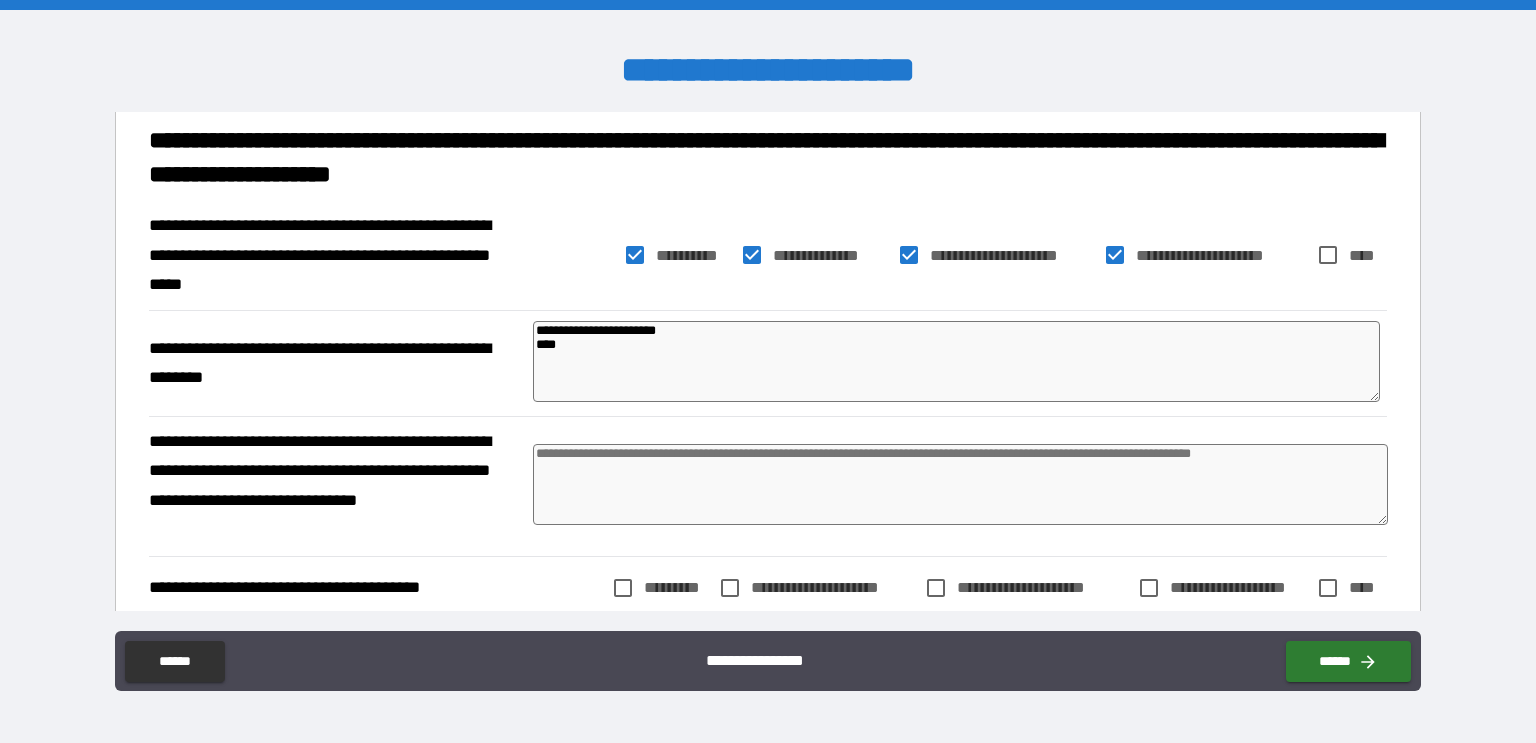 type on "*" 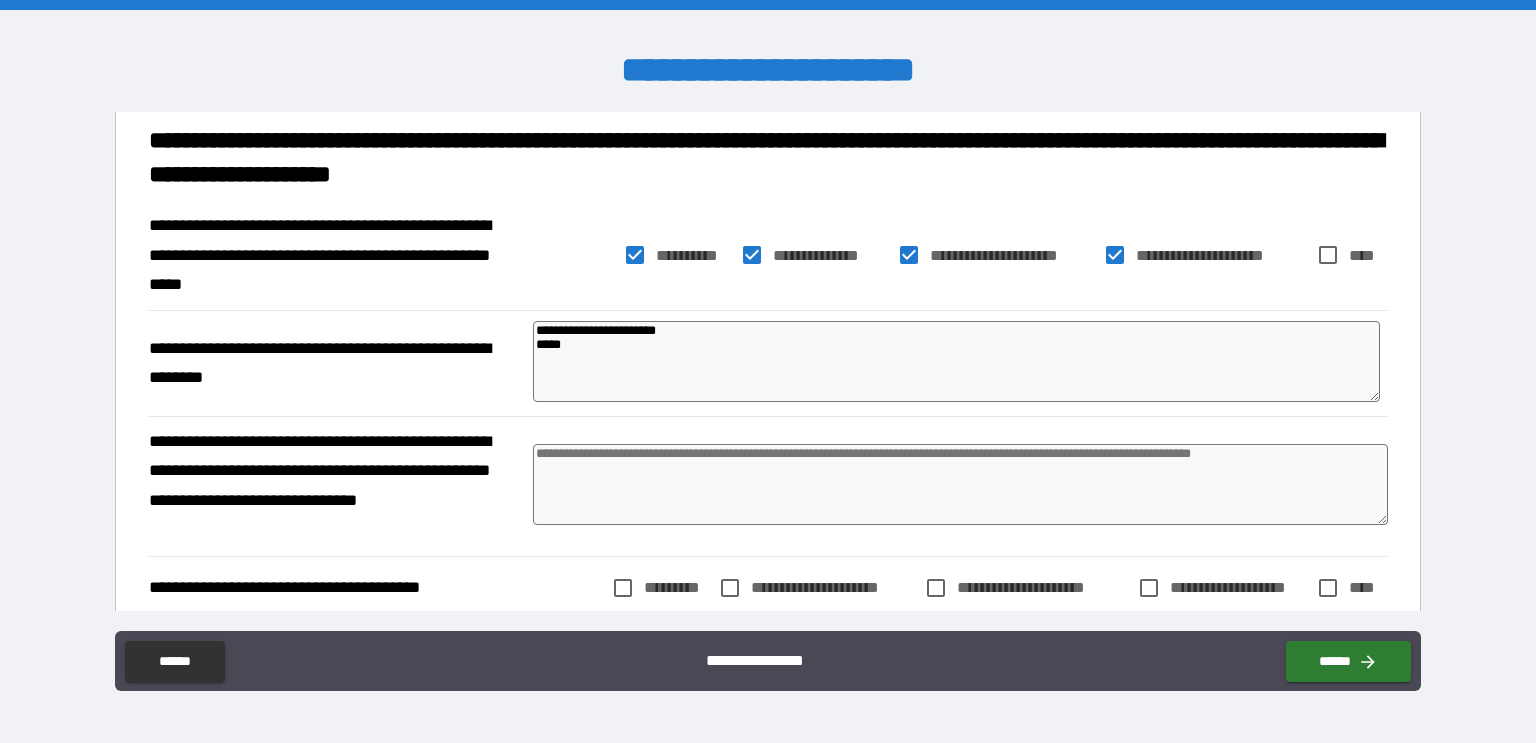type on "**********" 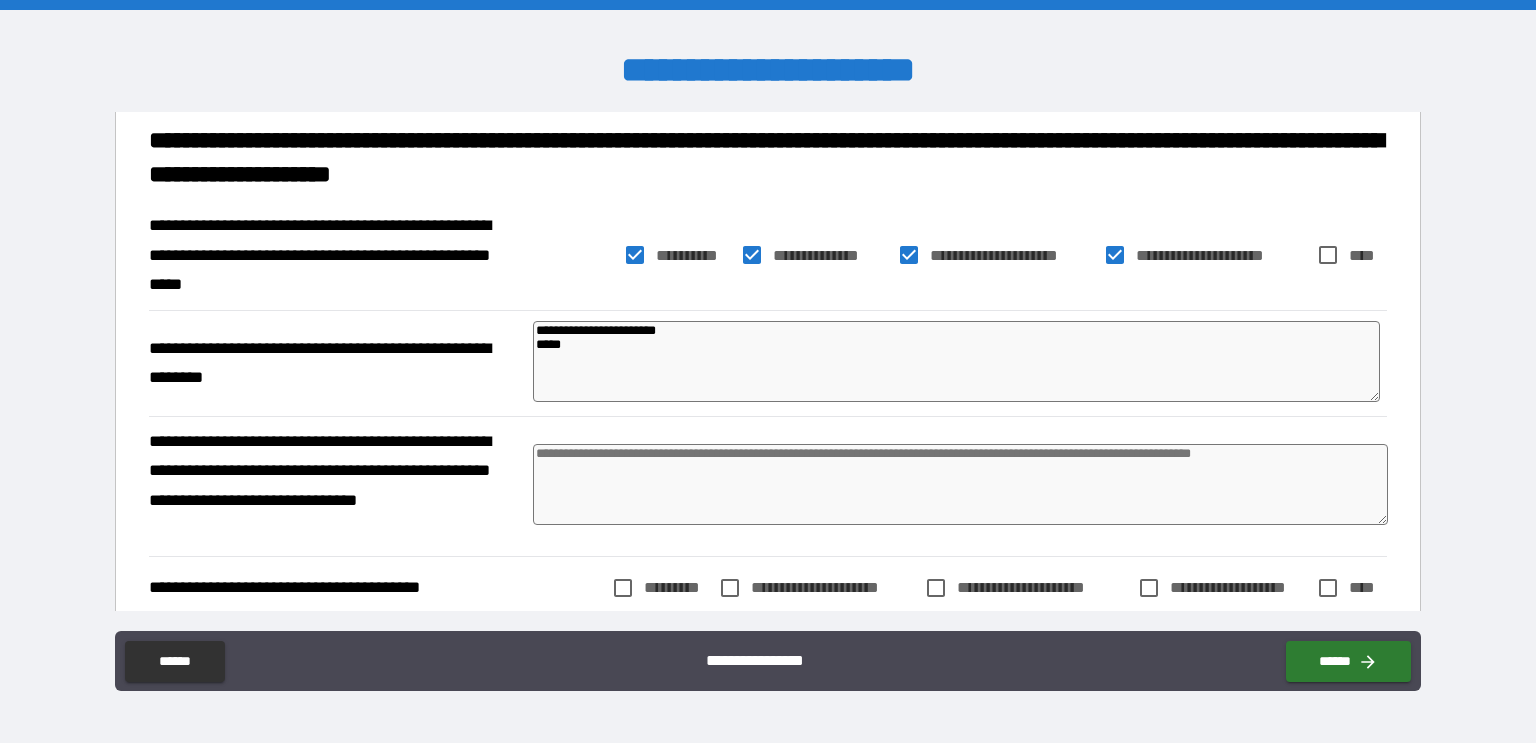 type on "*" 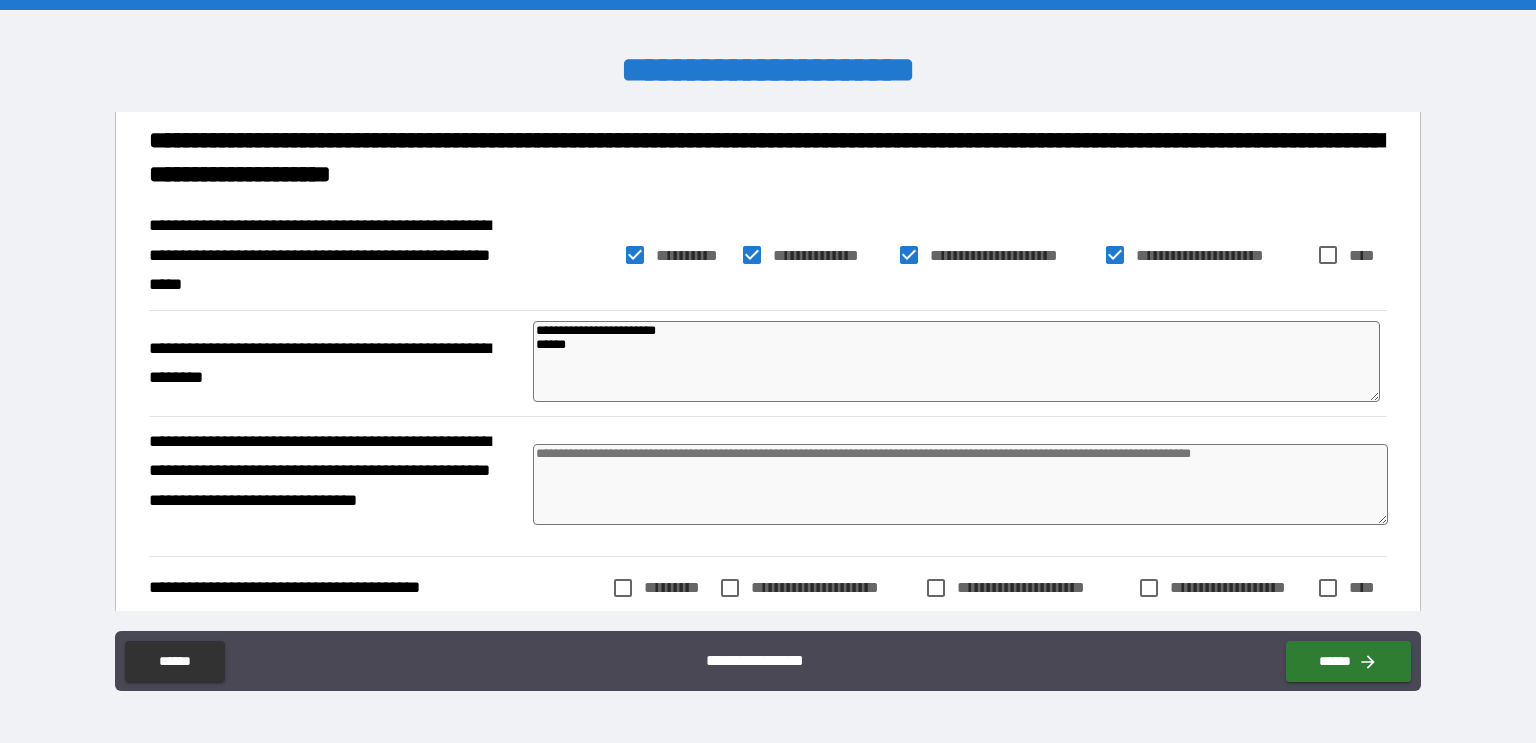 type on "**********" 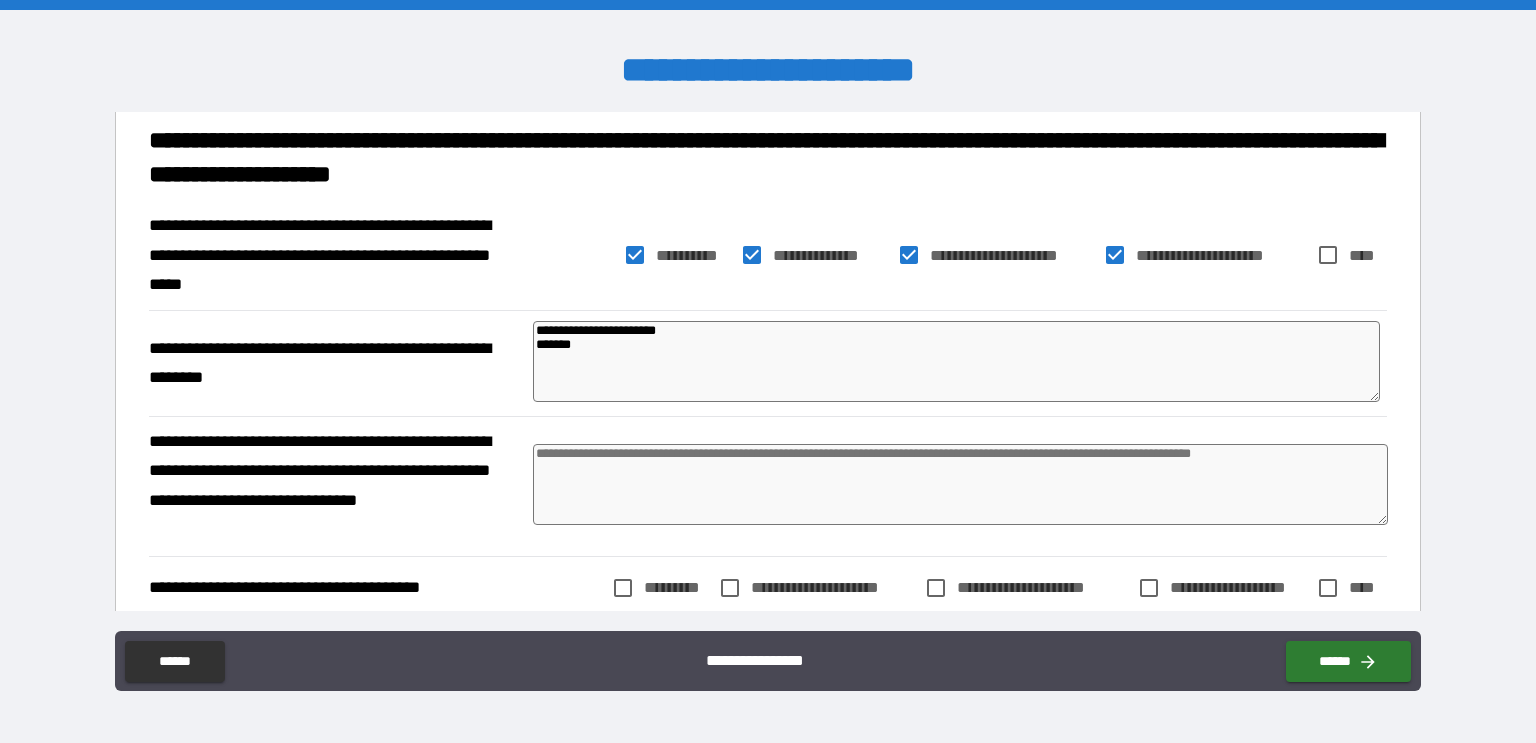 type on "*" 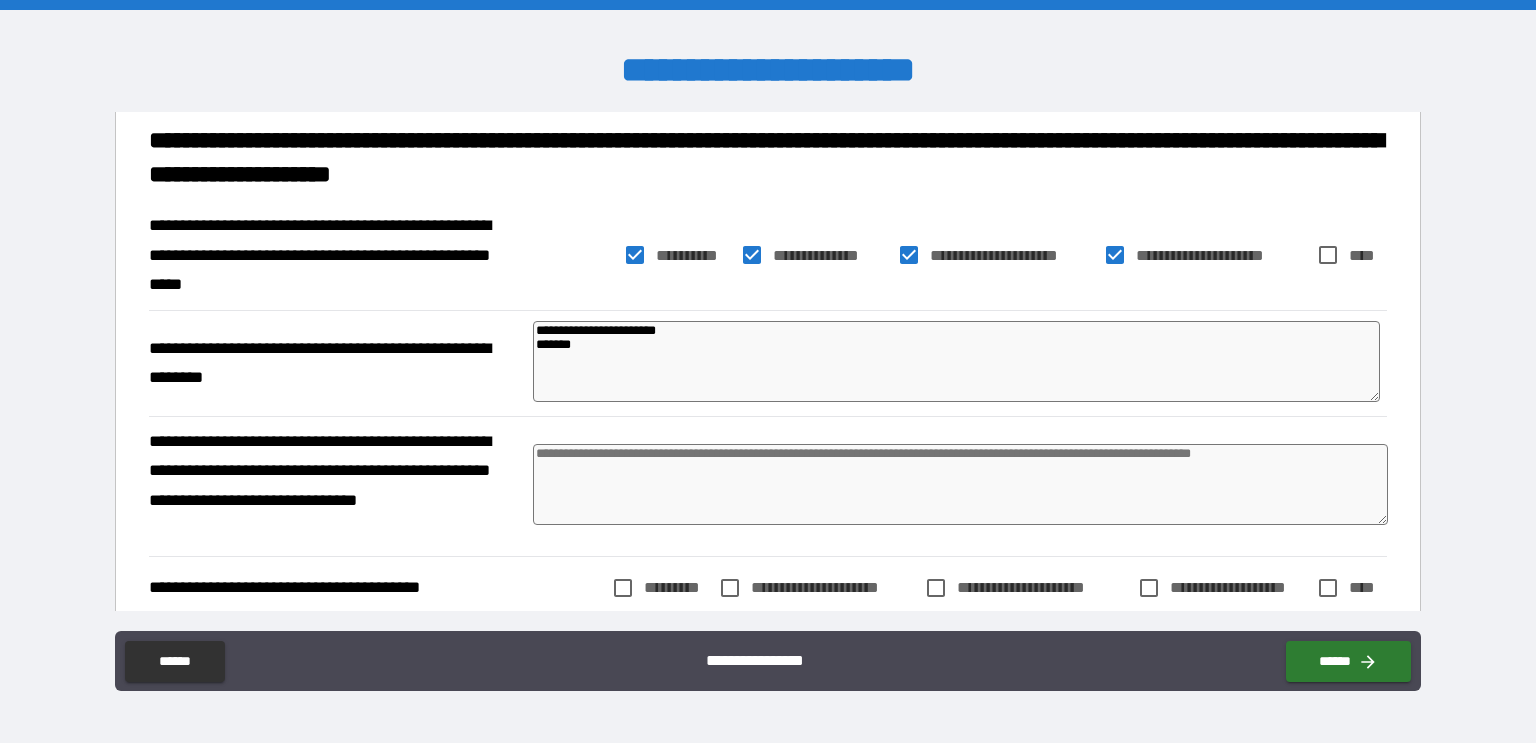 type on "**********" 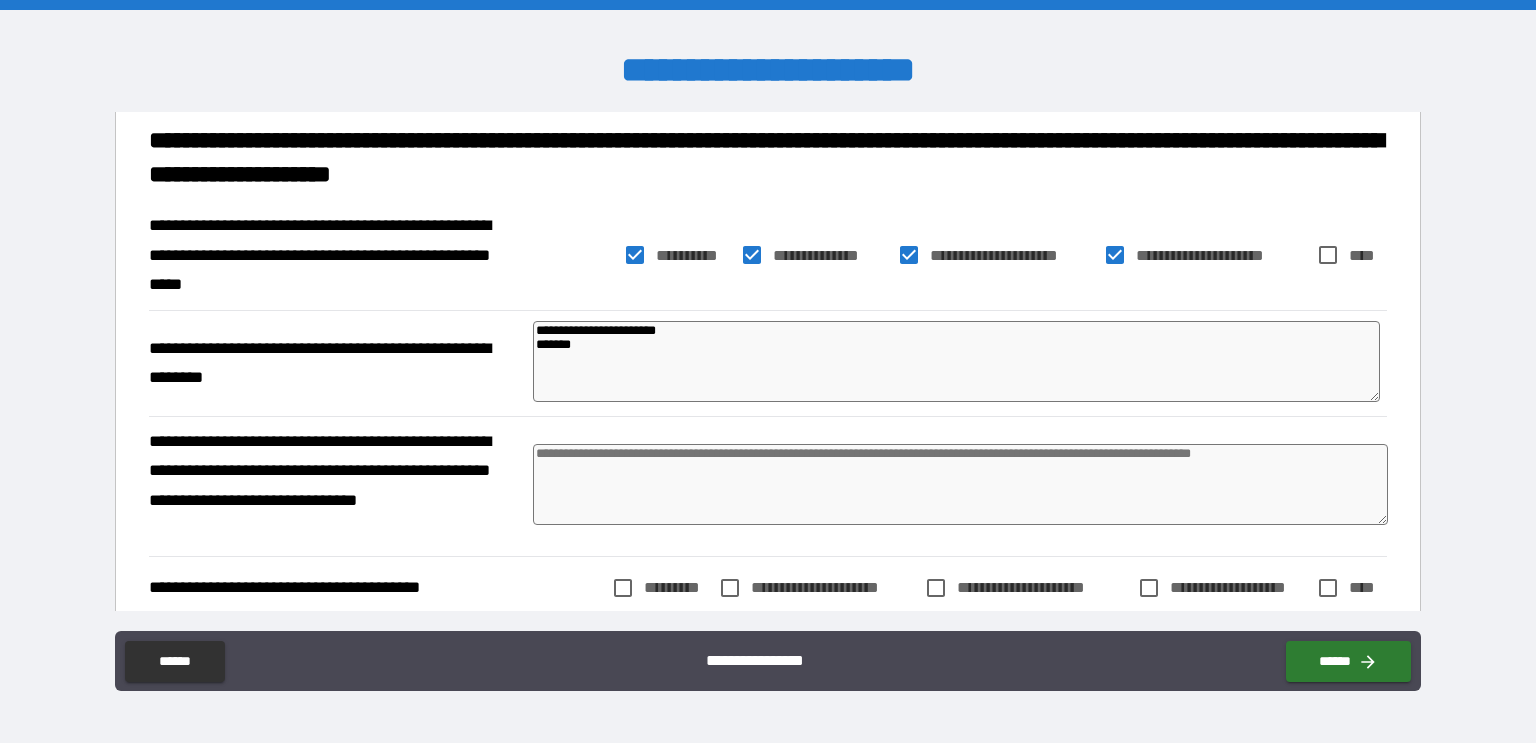 type on "*" 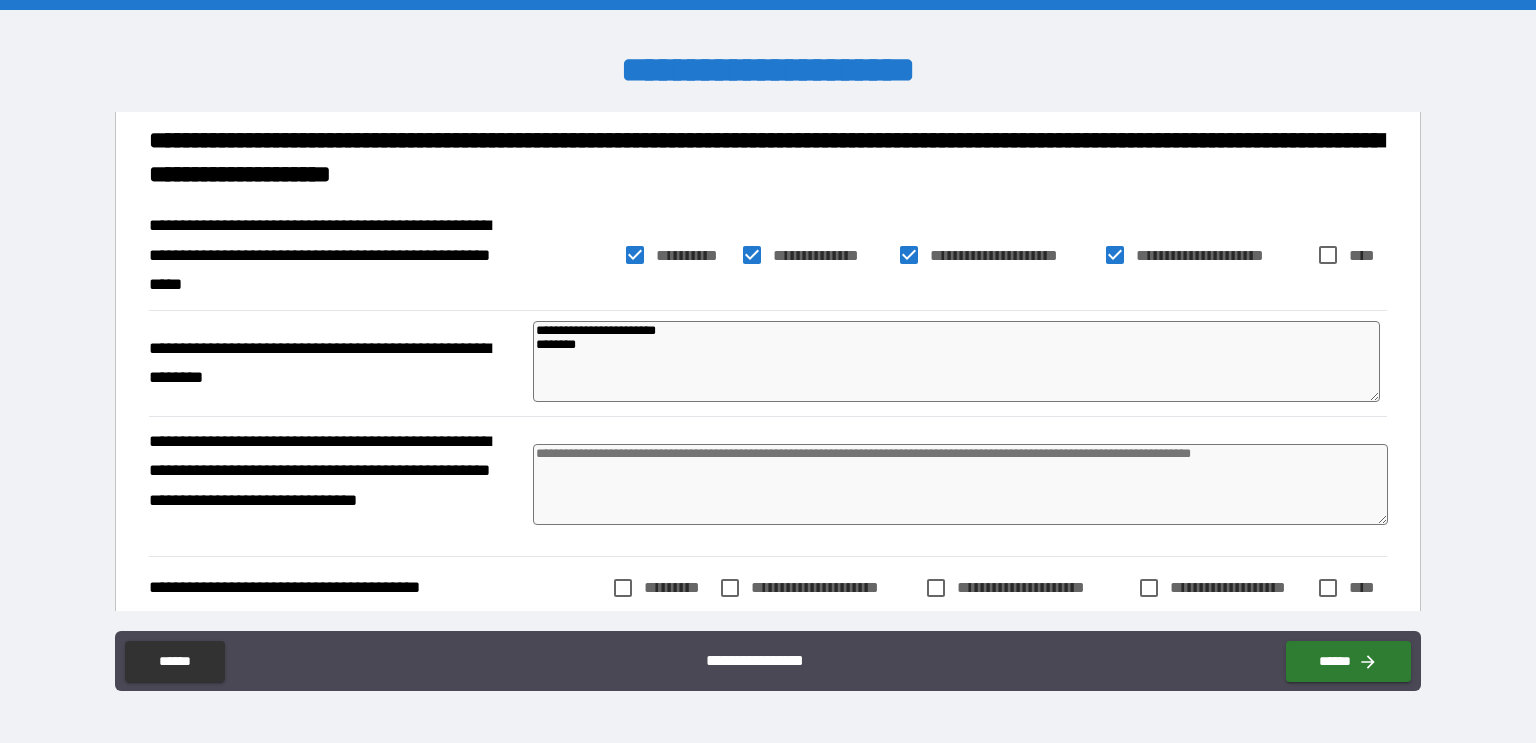 type on "**********" 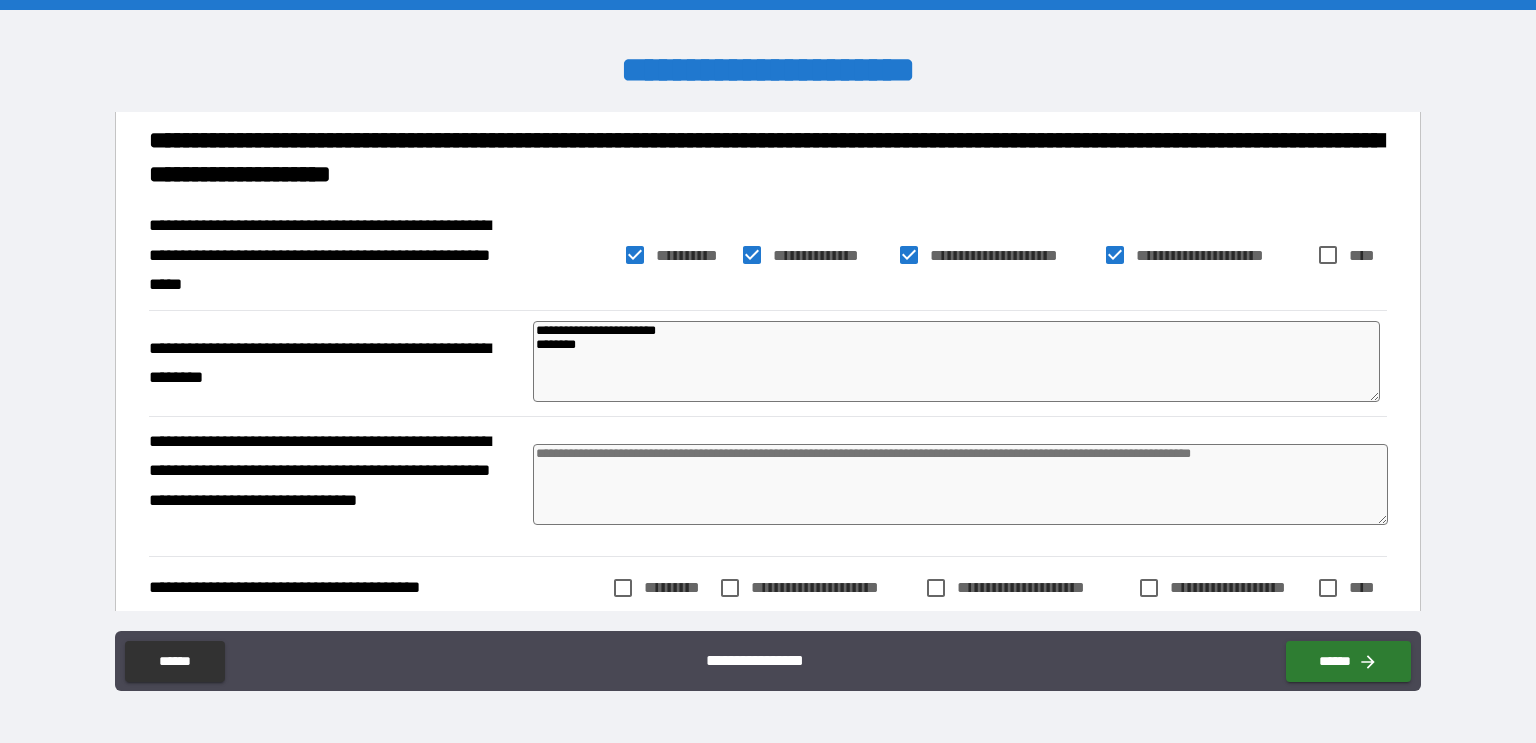 type on "*" 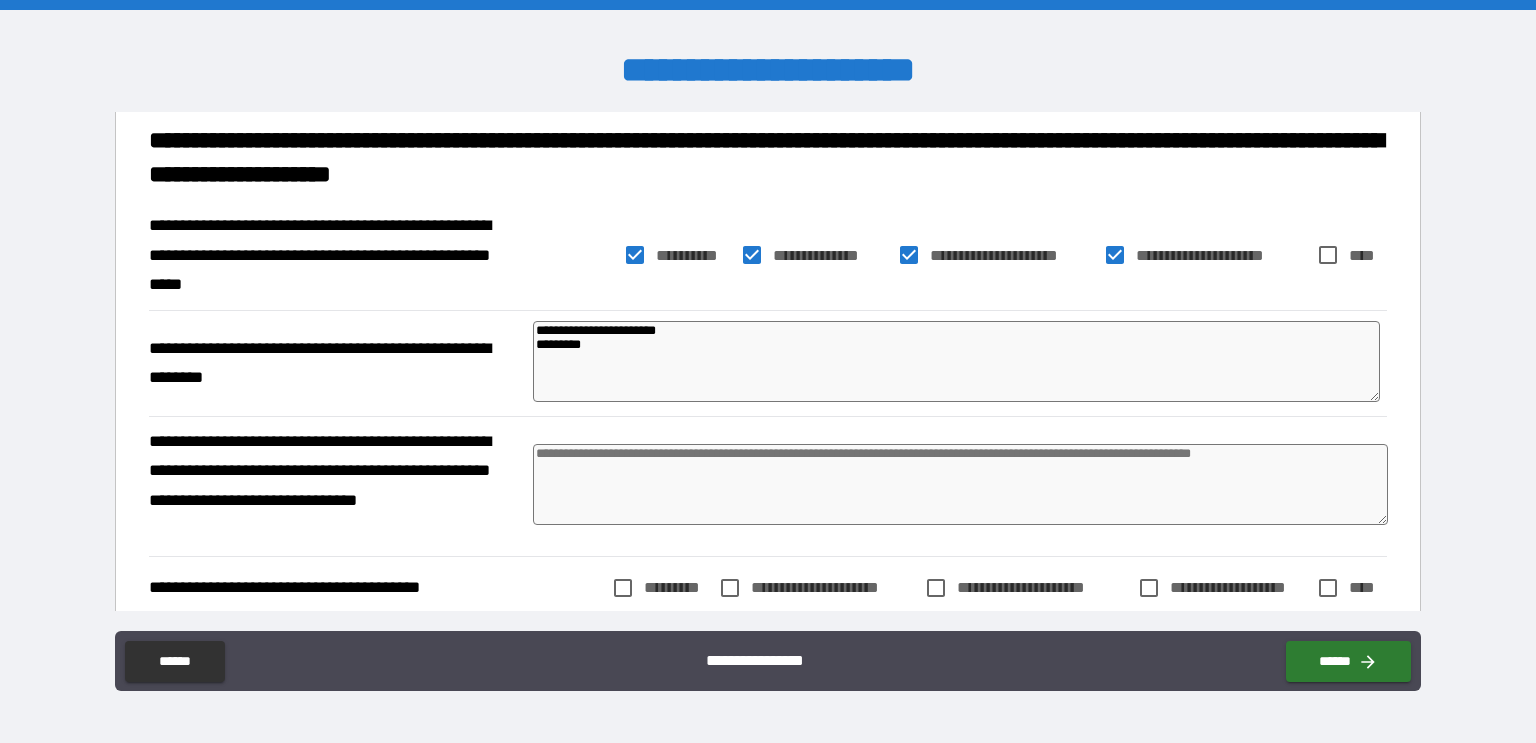 type on "**********" 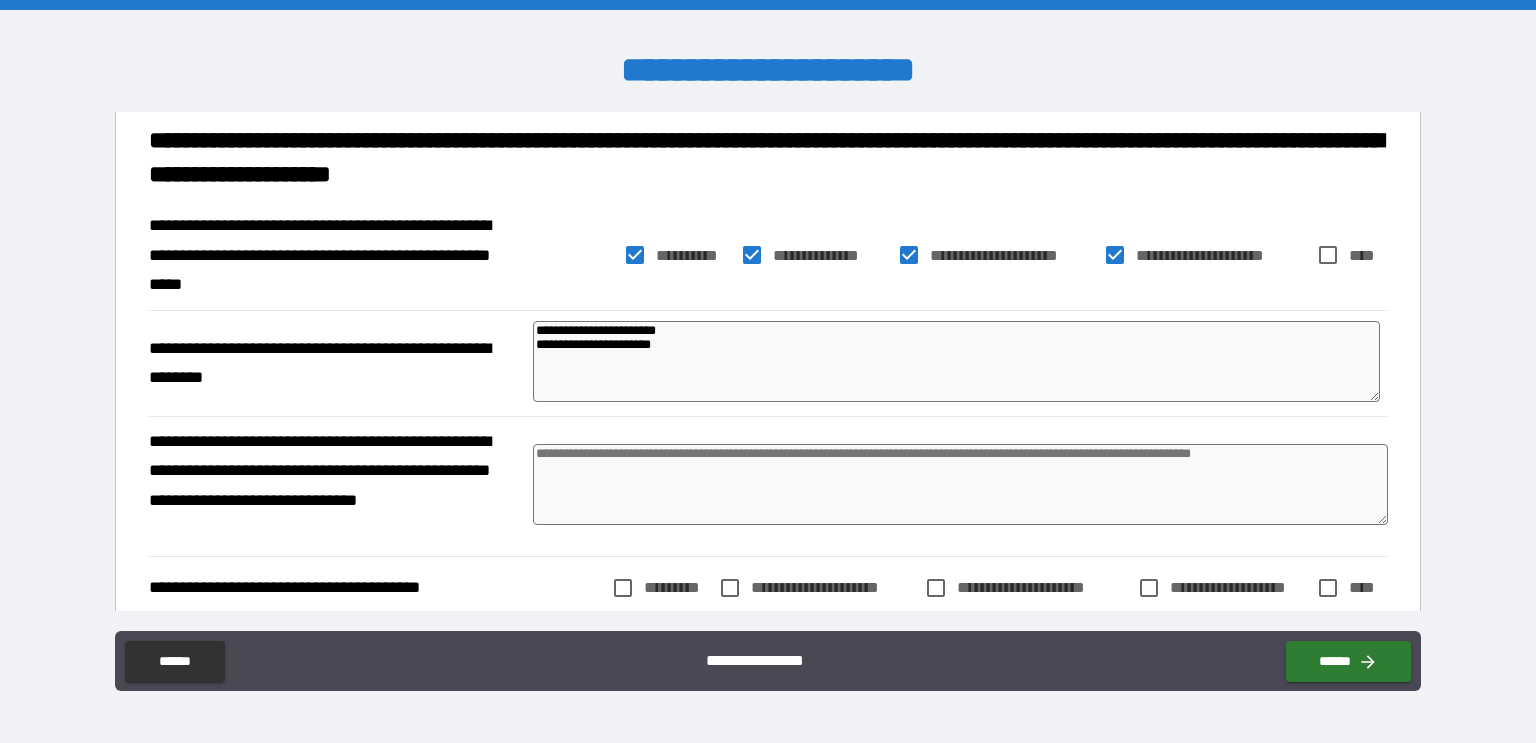 click at bounding box center [961, 484] 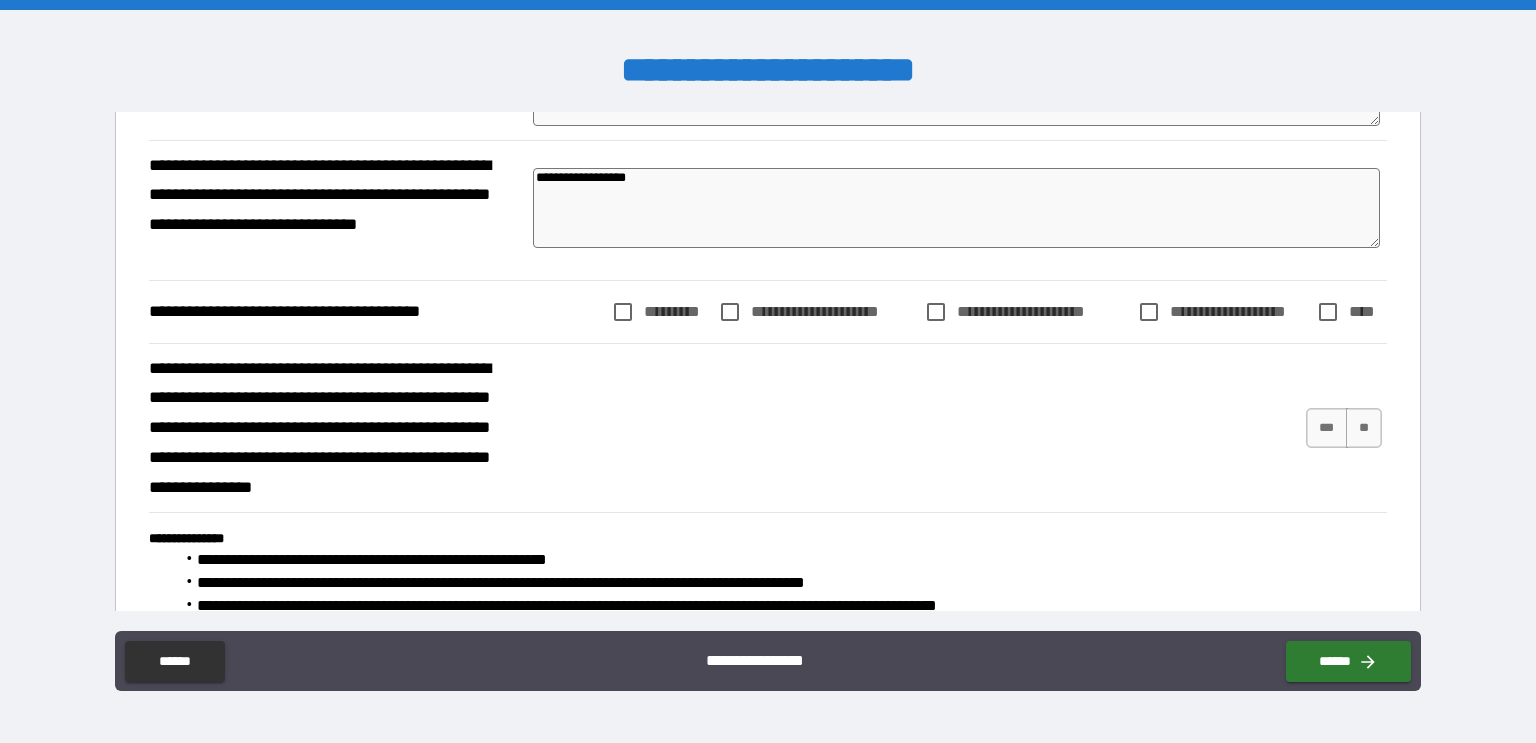scroll, scrollTop: 445, scrollLeft: 0, axis: vertical 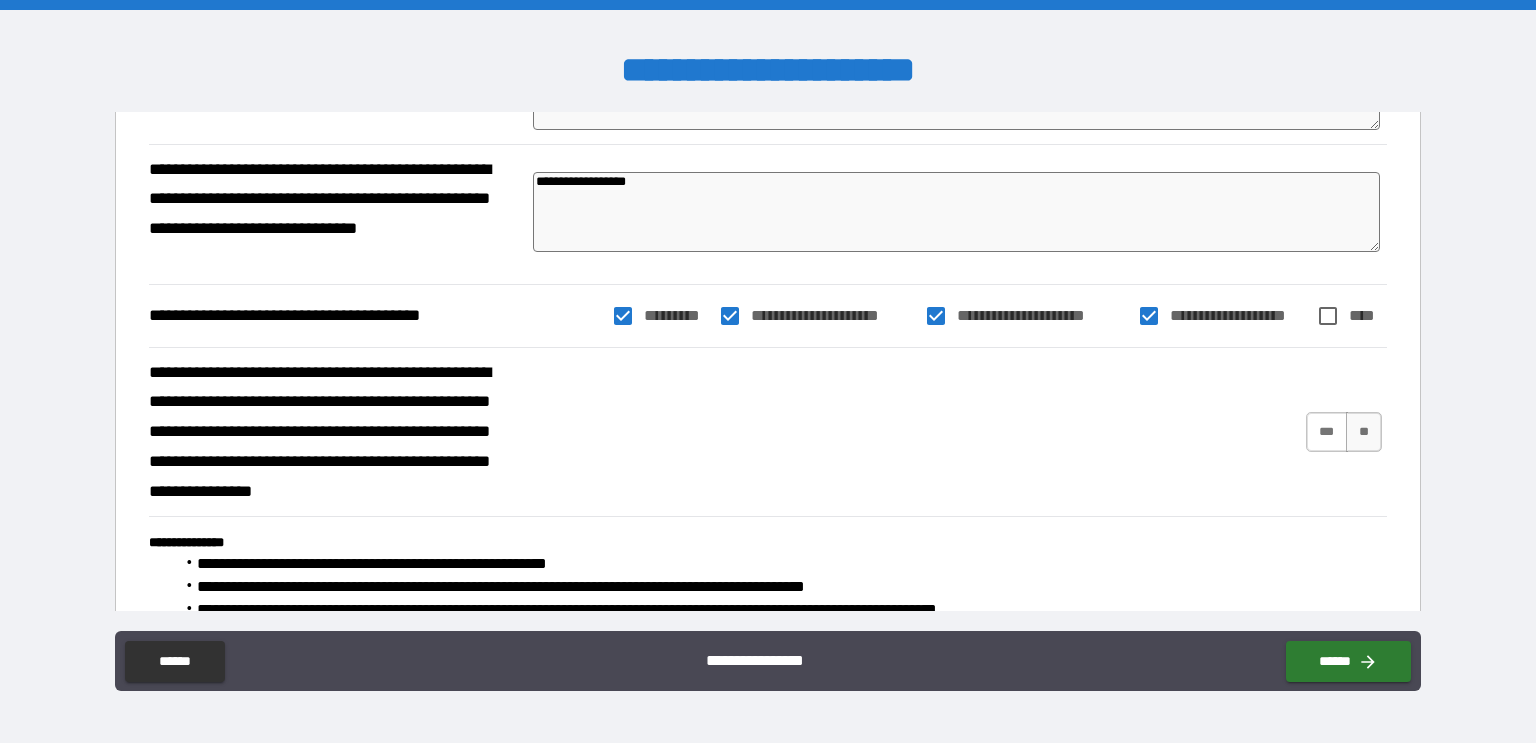 click on "***" at bounding box center [1327, 432] 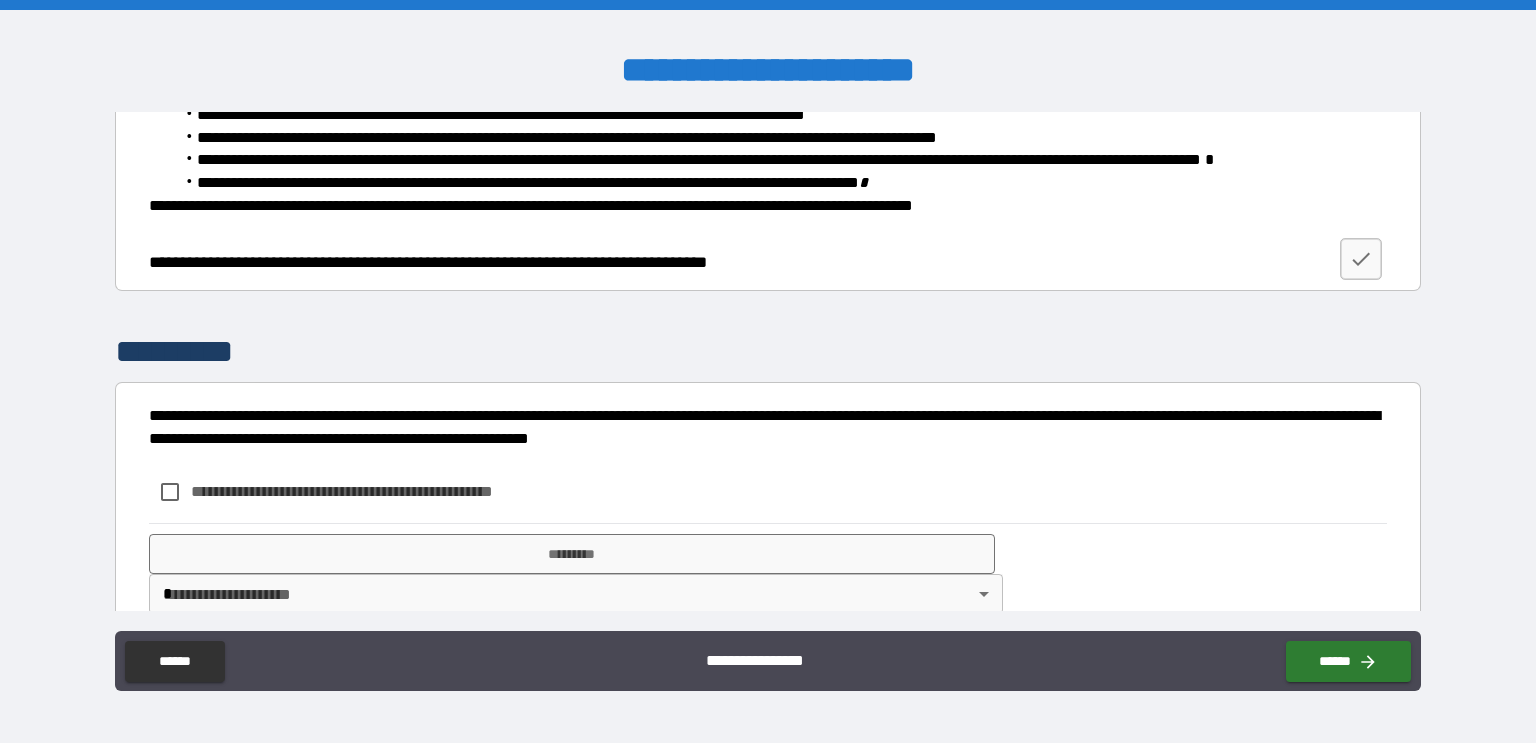 scroll, scrollTop: 926, scrollLeft: 0, axis: vertical 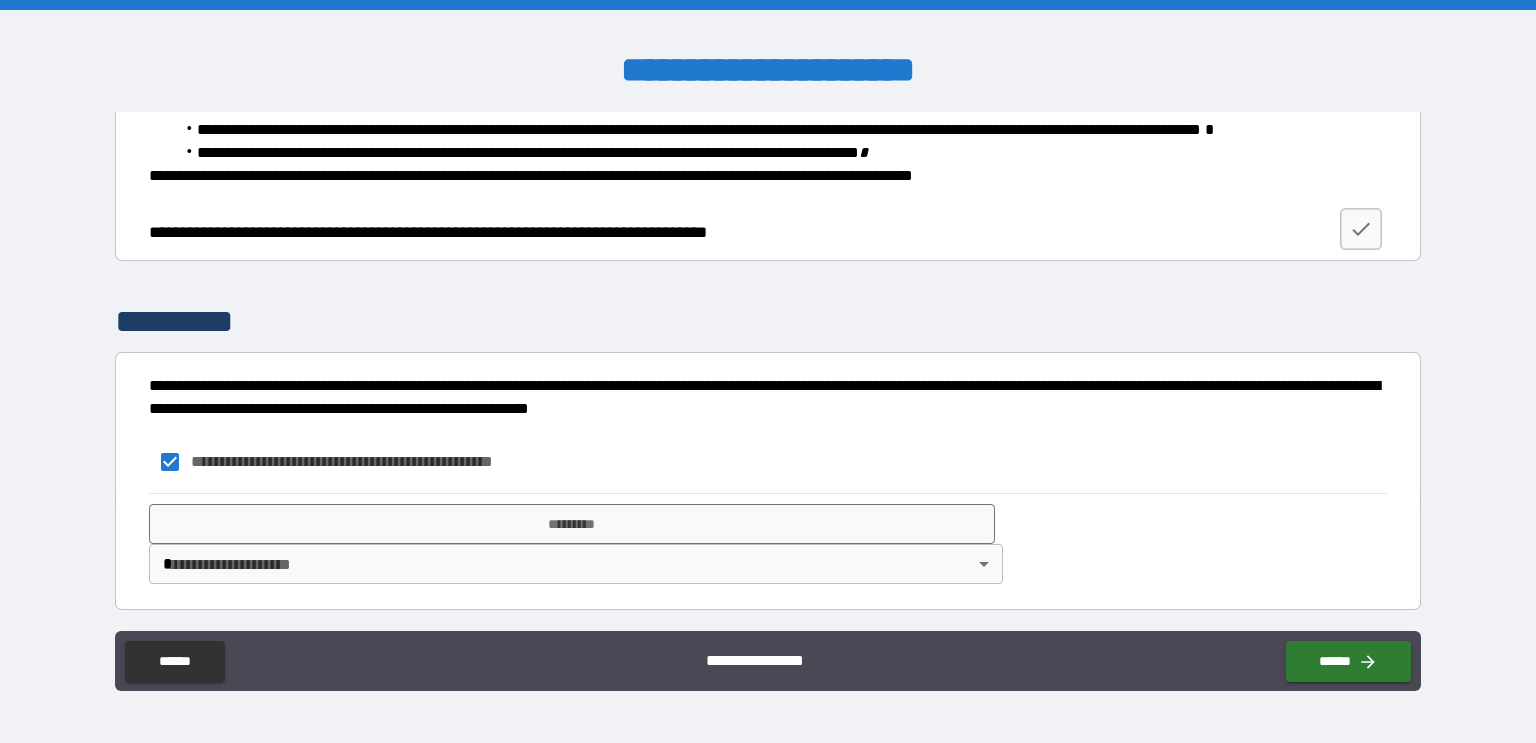 click on "**********" at bounding box center (768, 371) 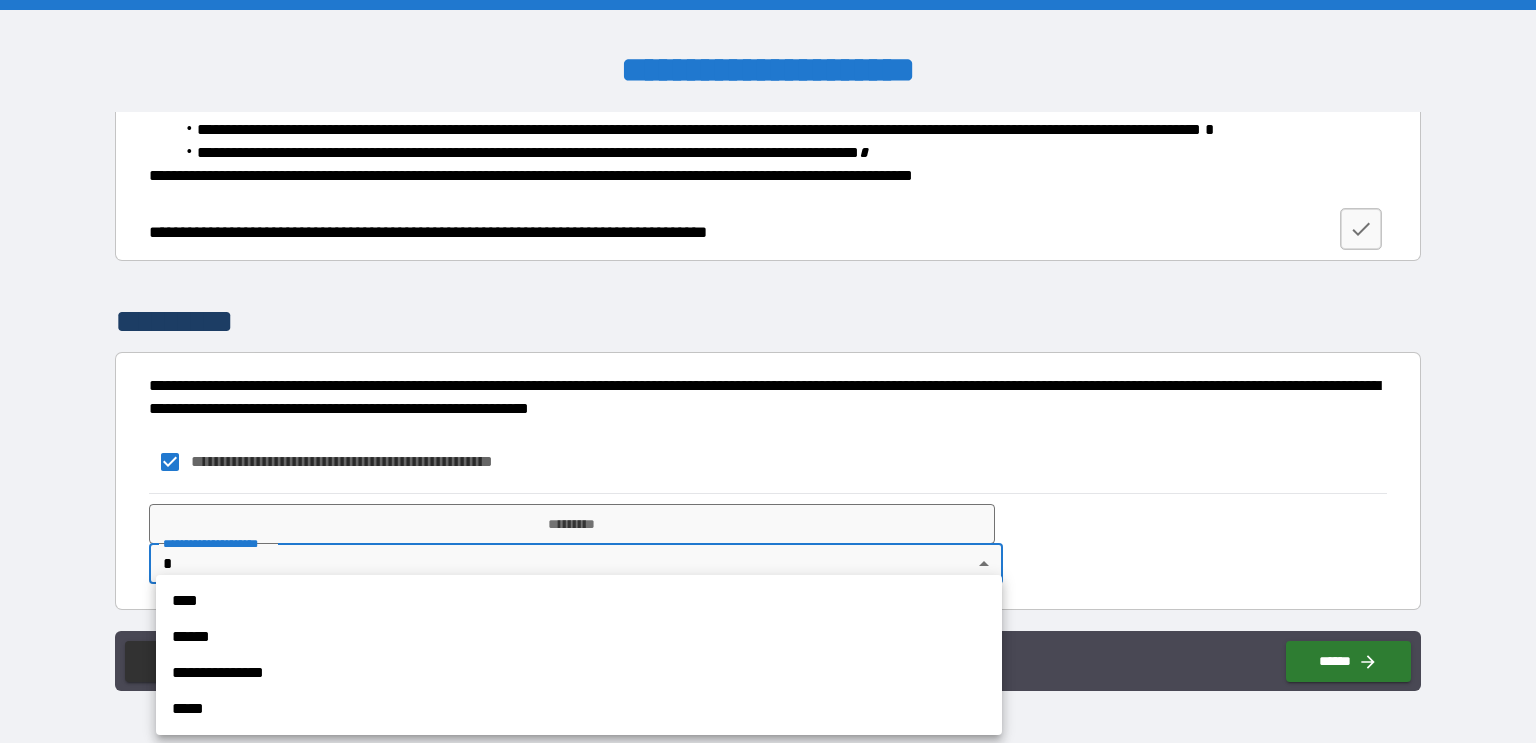 click on "******" at bounding box center [579, 637] 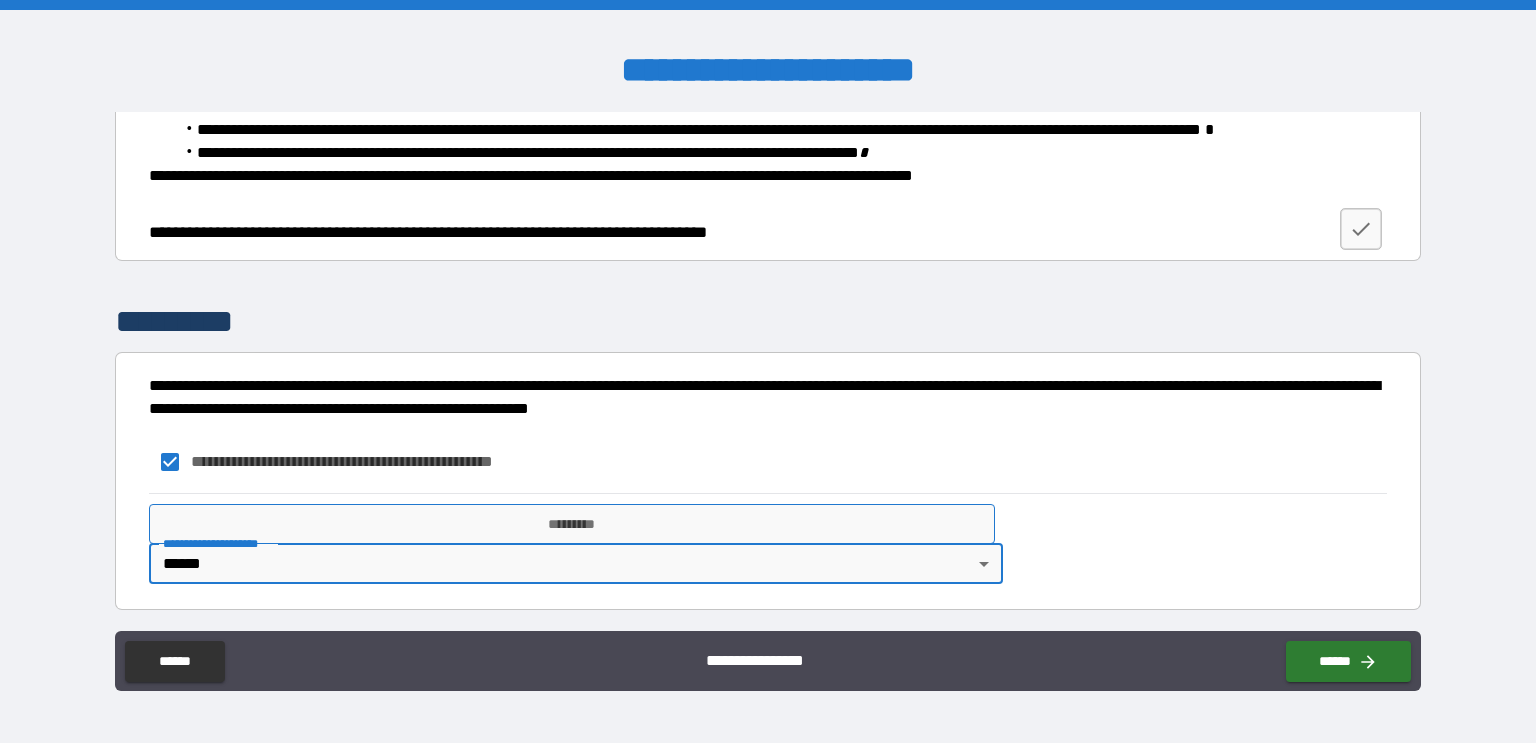 click on "*********" at bounding box center (572, 524) 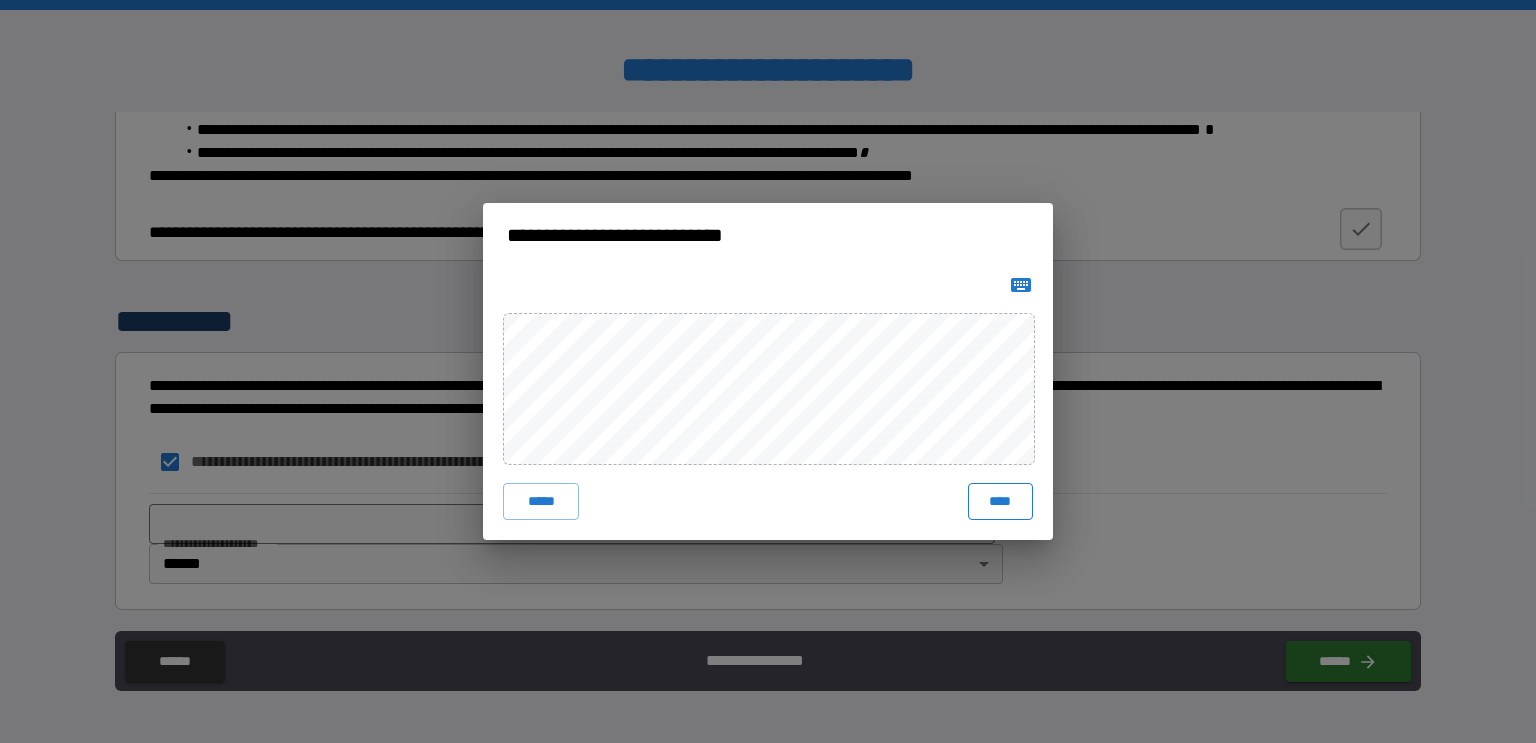 click on "****" at bounding box center (1000, 501) 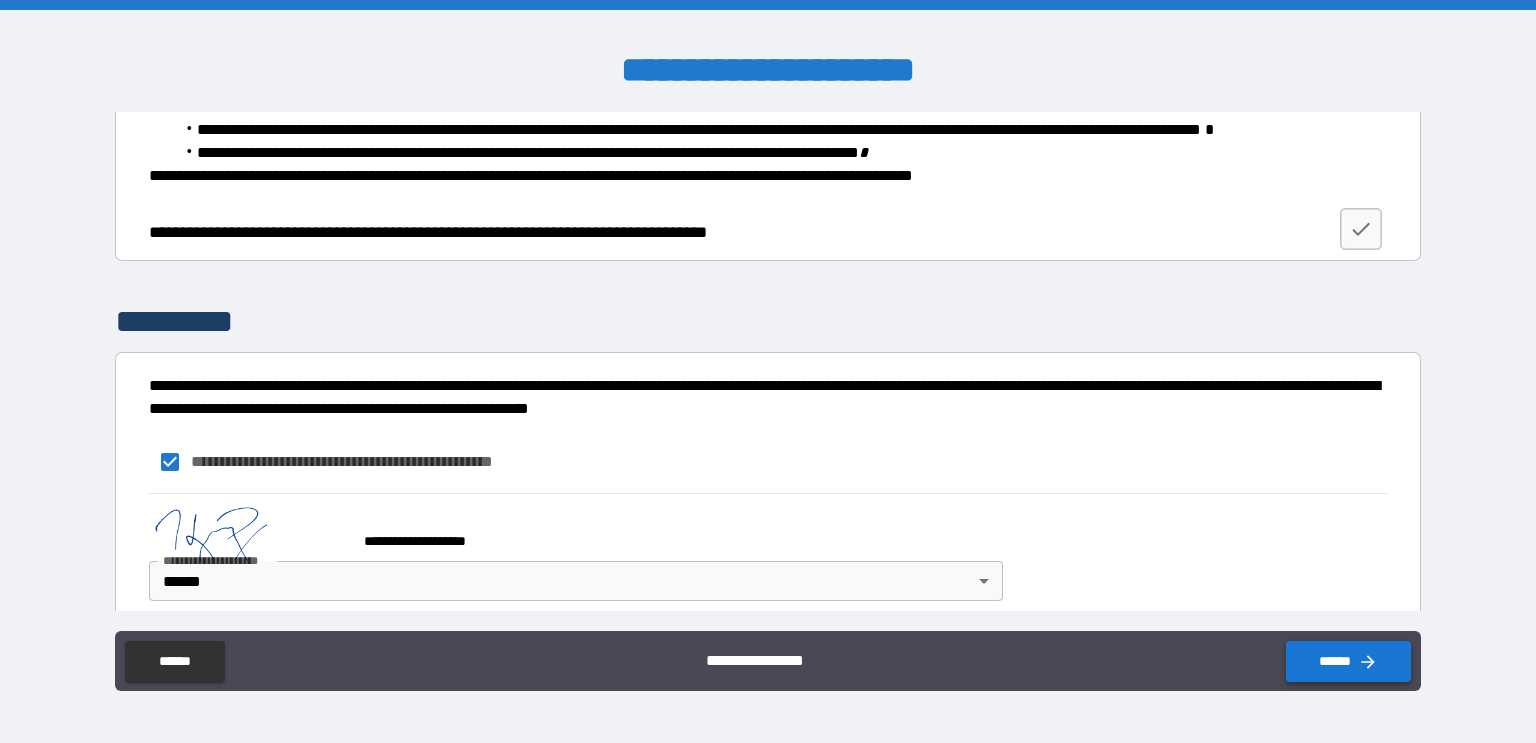 click on "******" at bounding box center (1348, 661) 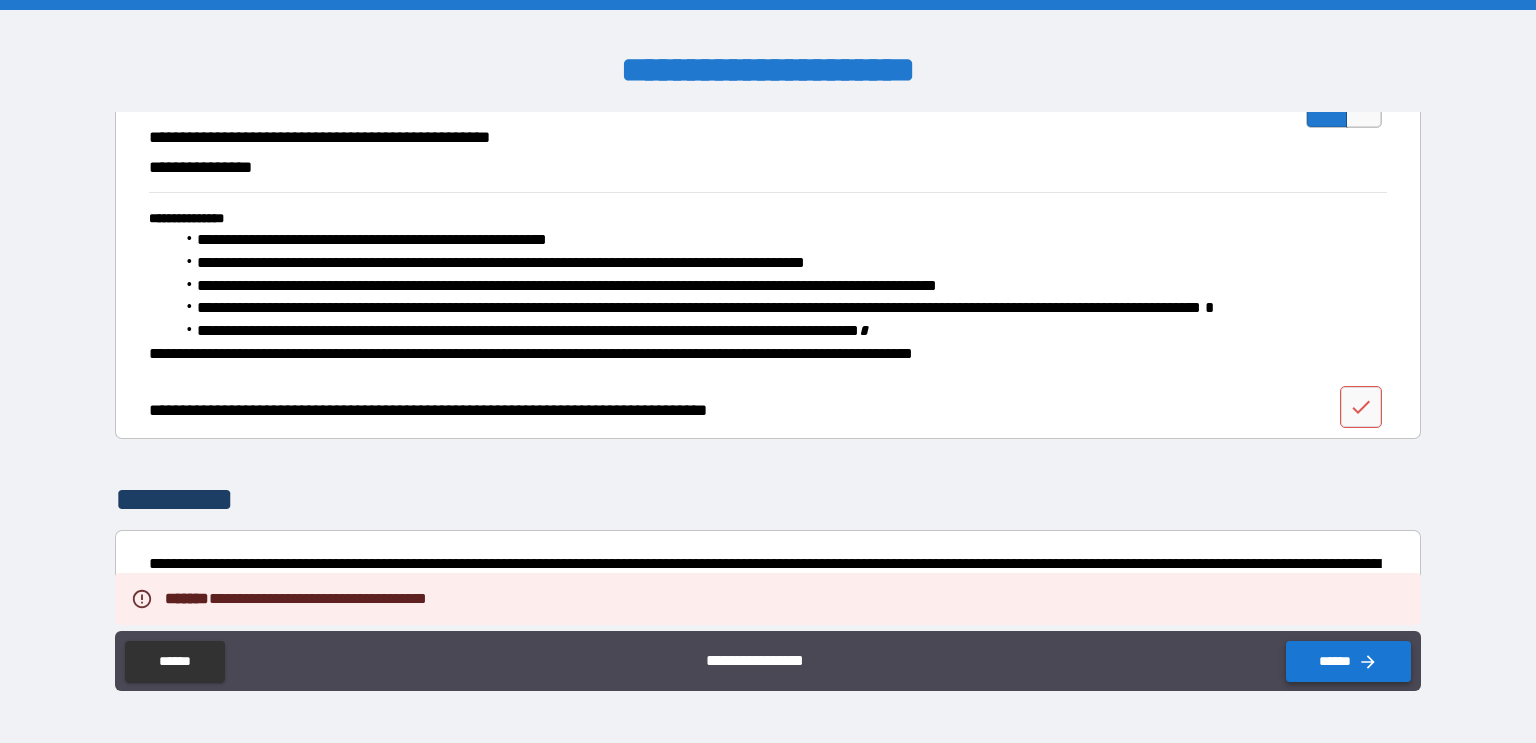 scroll, scrollTop: 744, scrollLeft: 0, axis: vertical 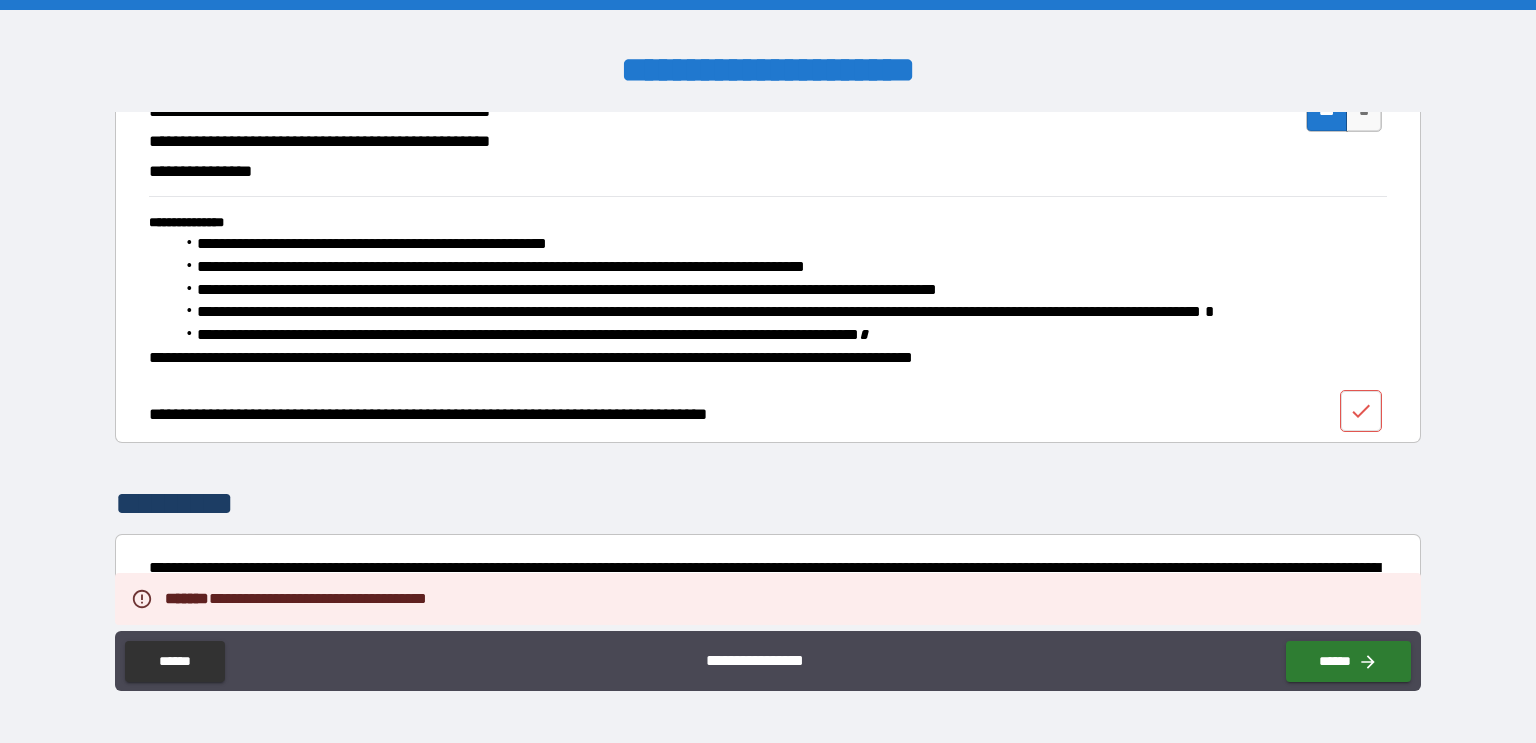click 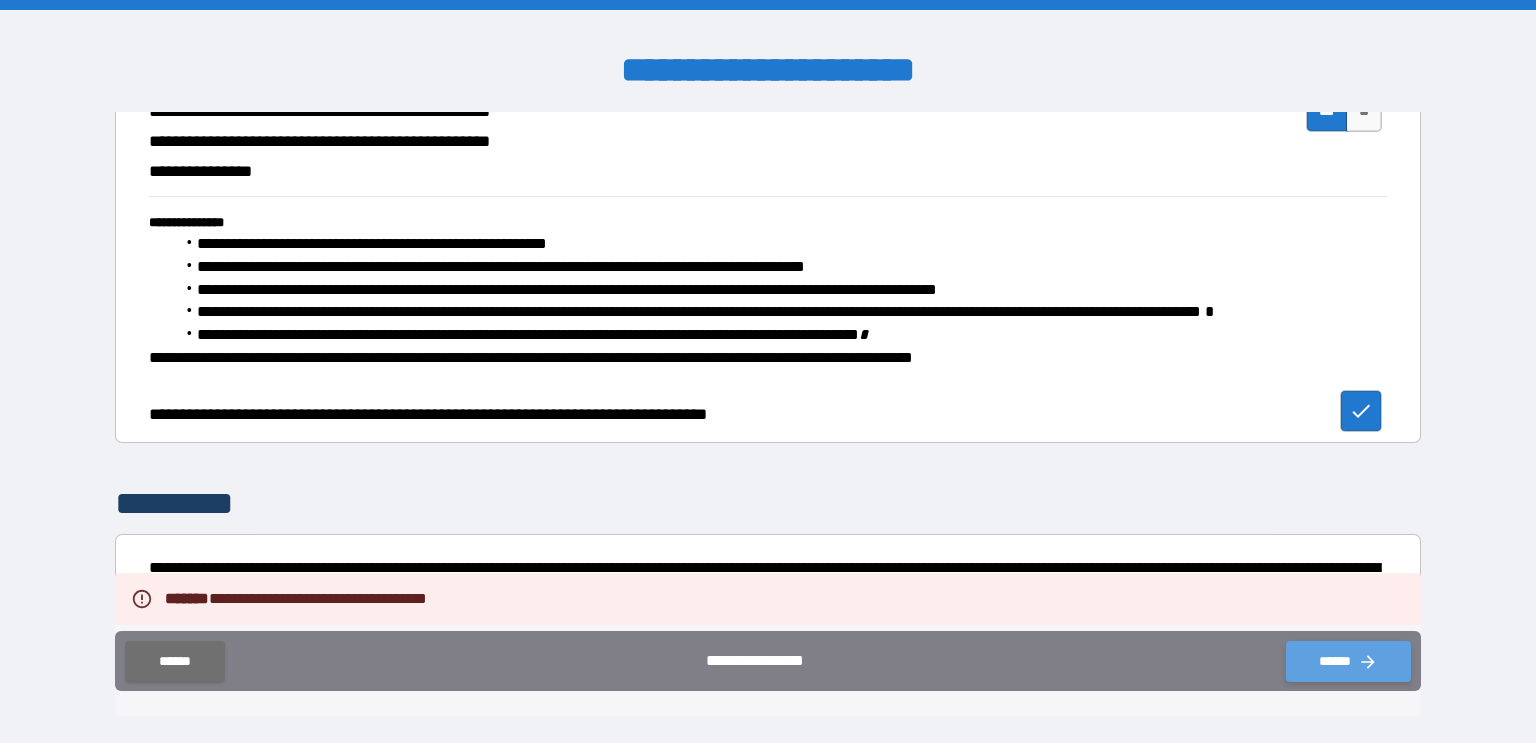 click 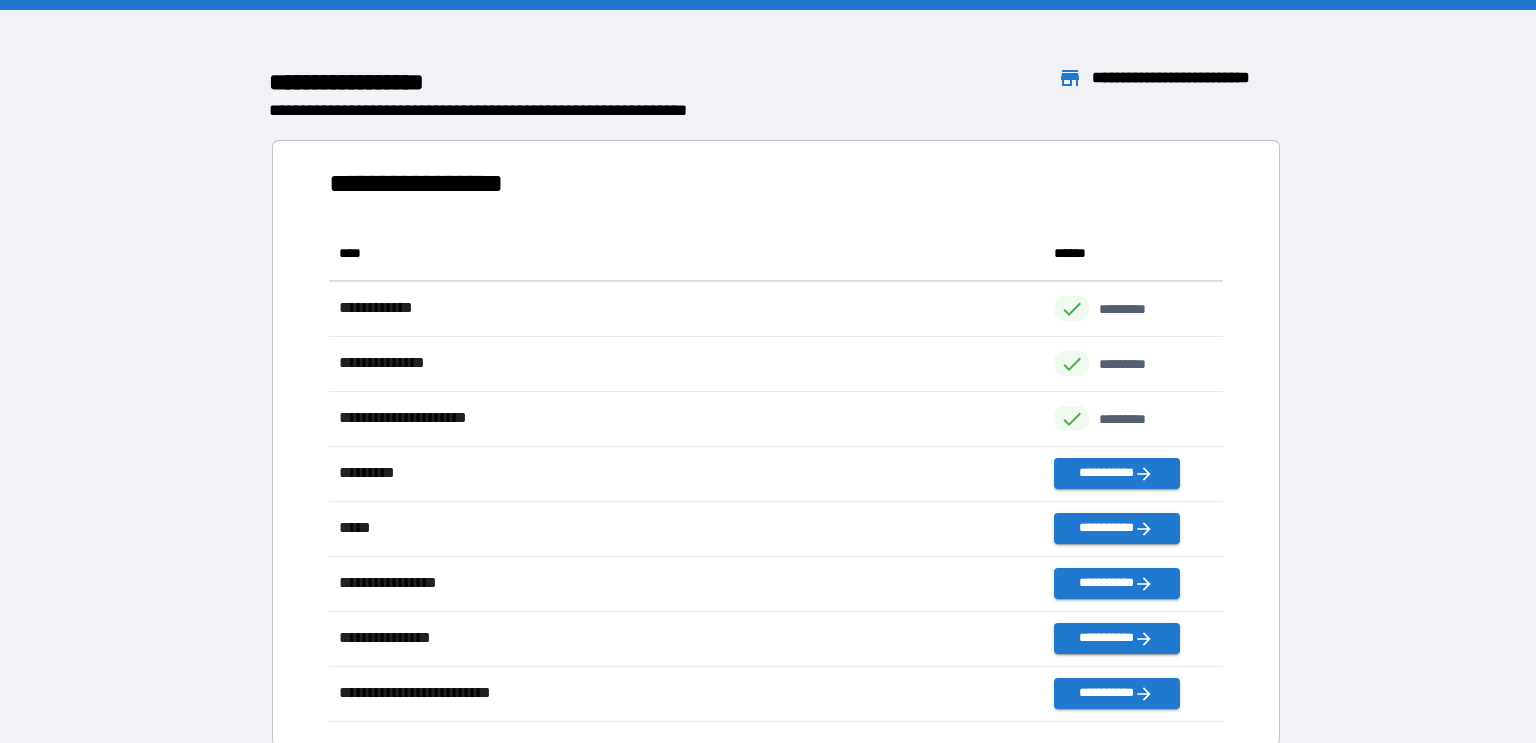 scroll, scrollTop: 0, scrollLeft: 0, axis: both 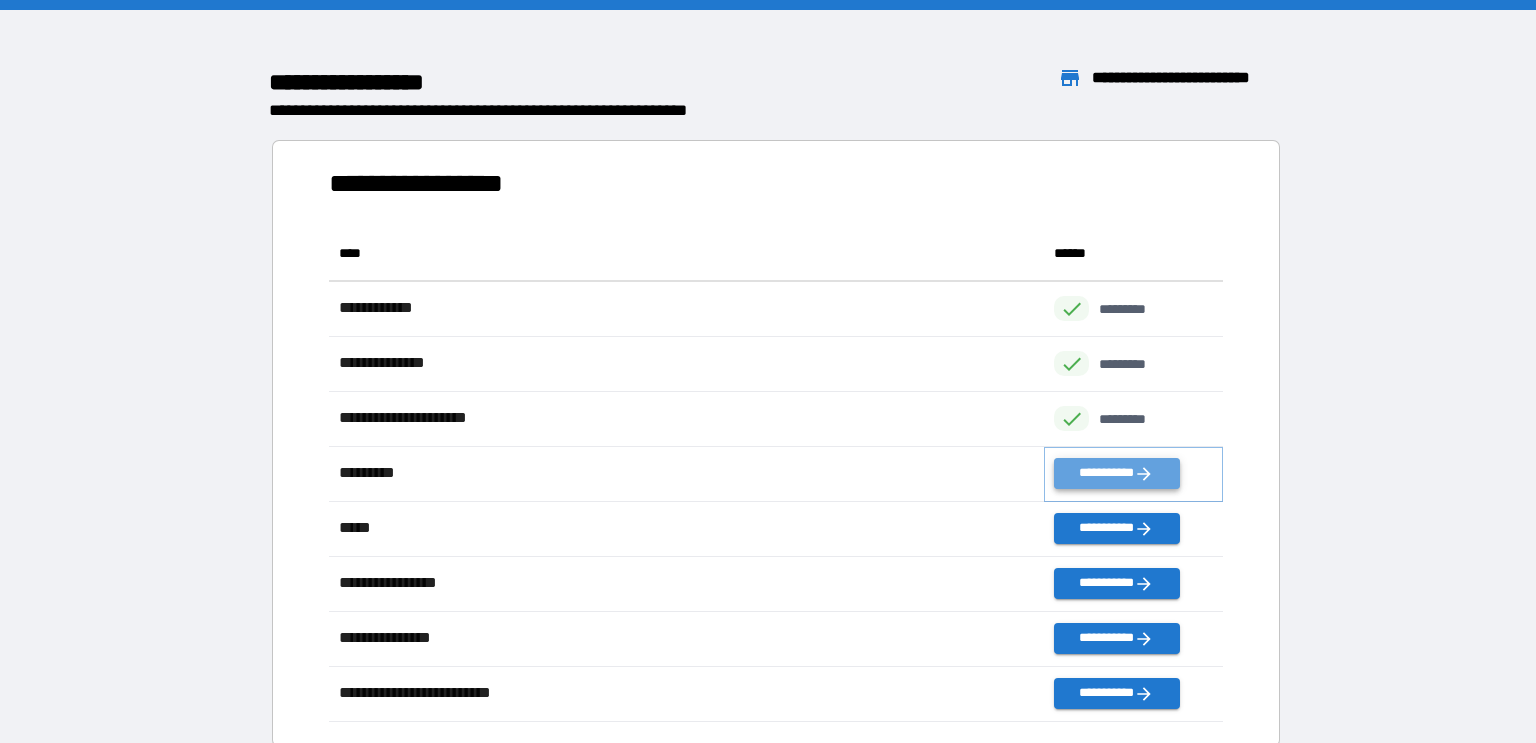 click 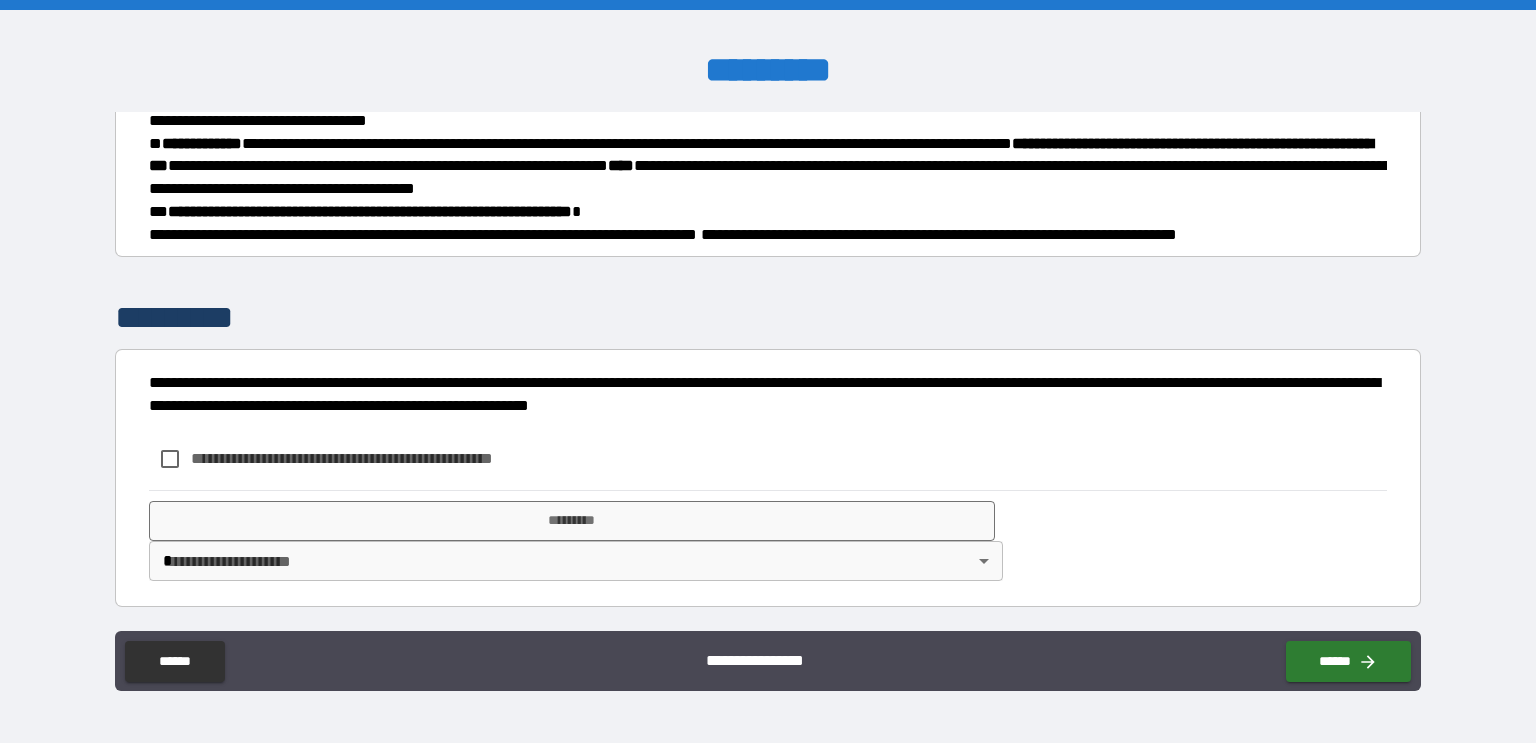 scroll, scrollTop: 662, scrollLeft: 0, axis: vertical 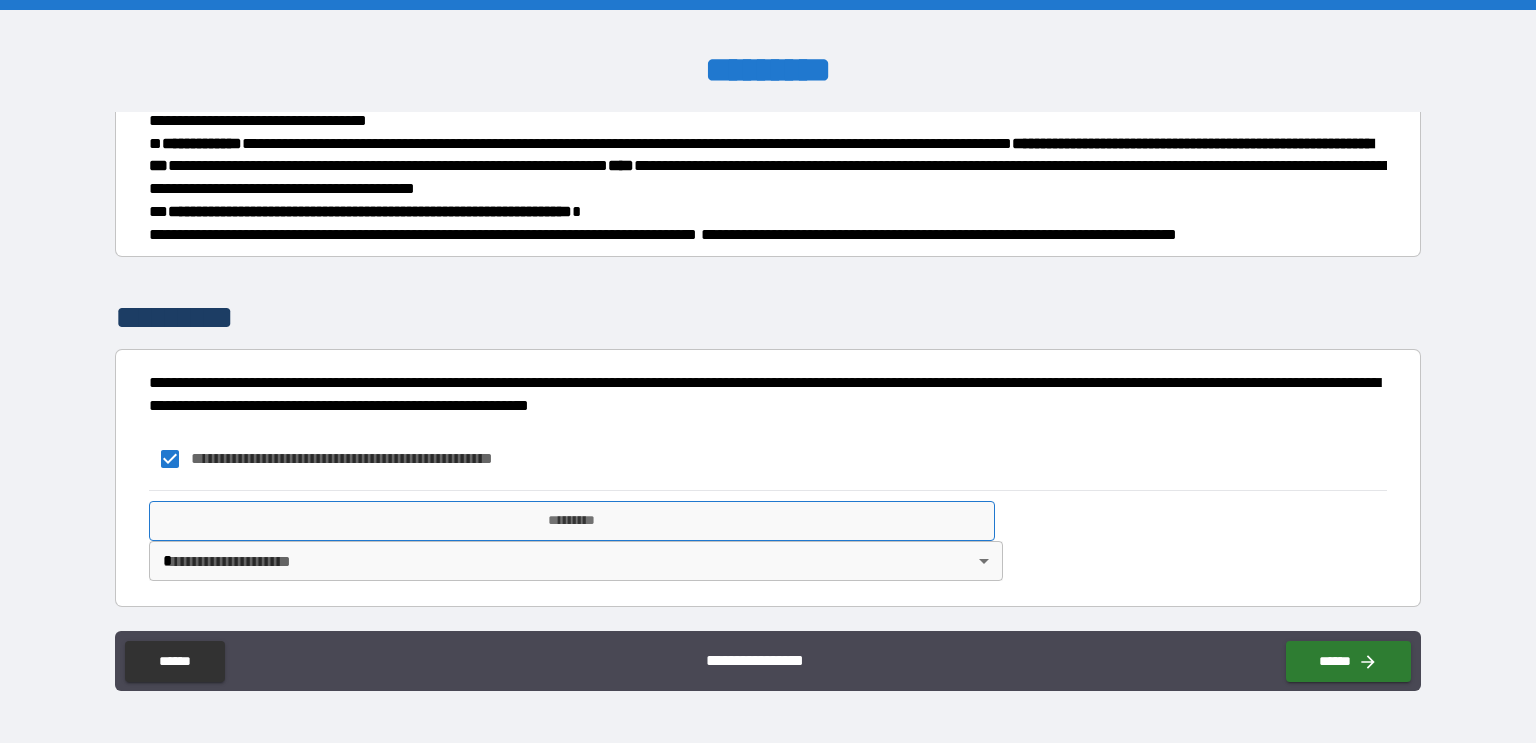 click on "*********" at bounding box center (572, 521) 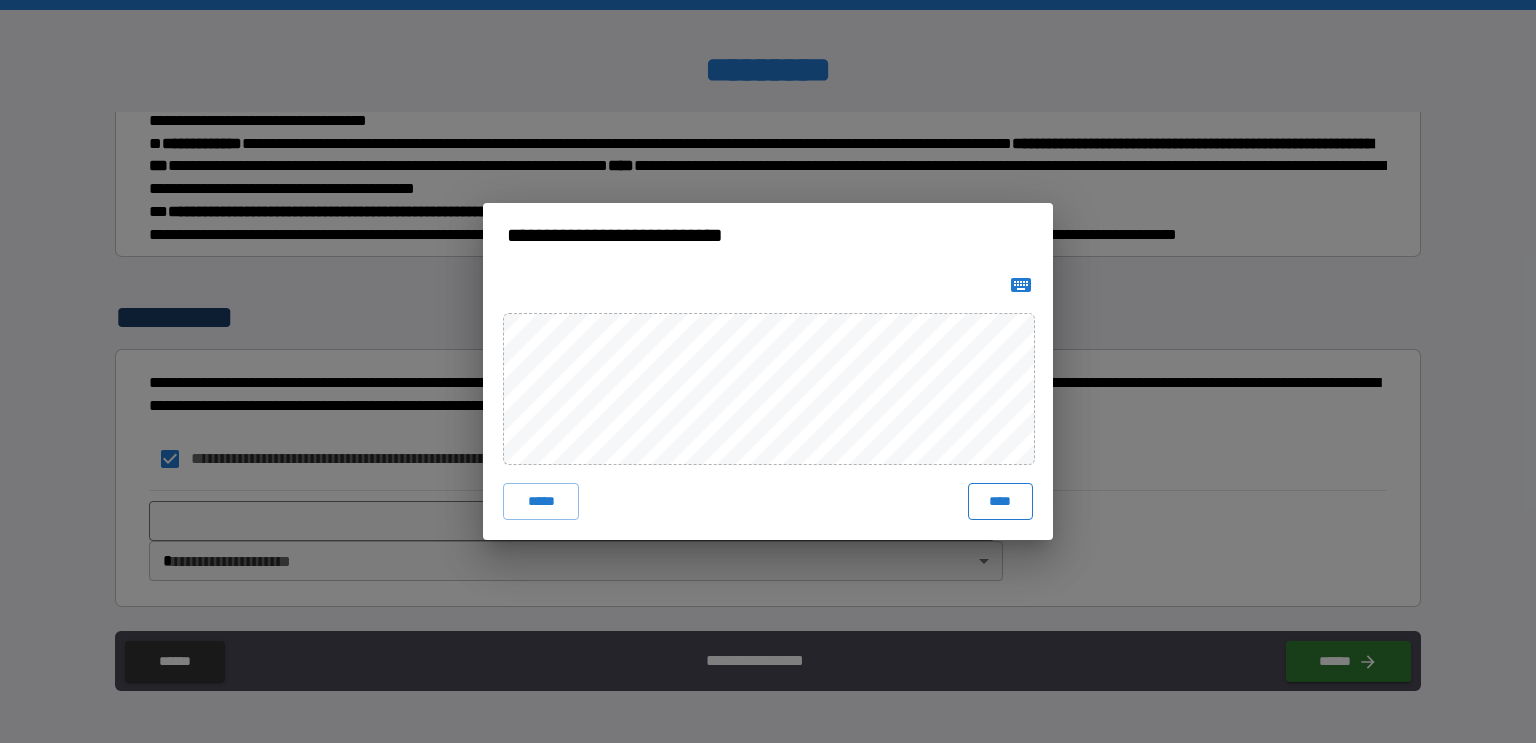 click on "****" at bounding box center (1000, 501) 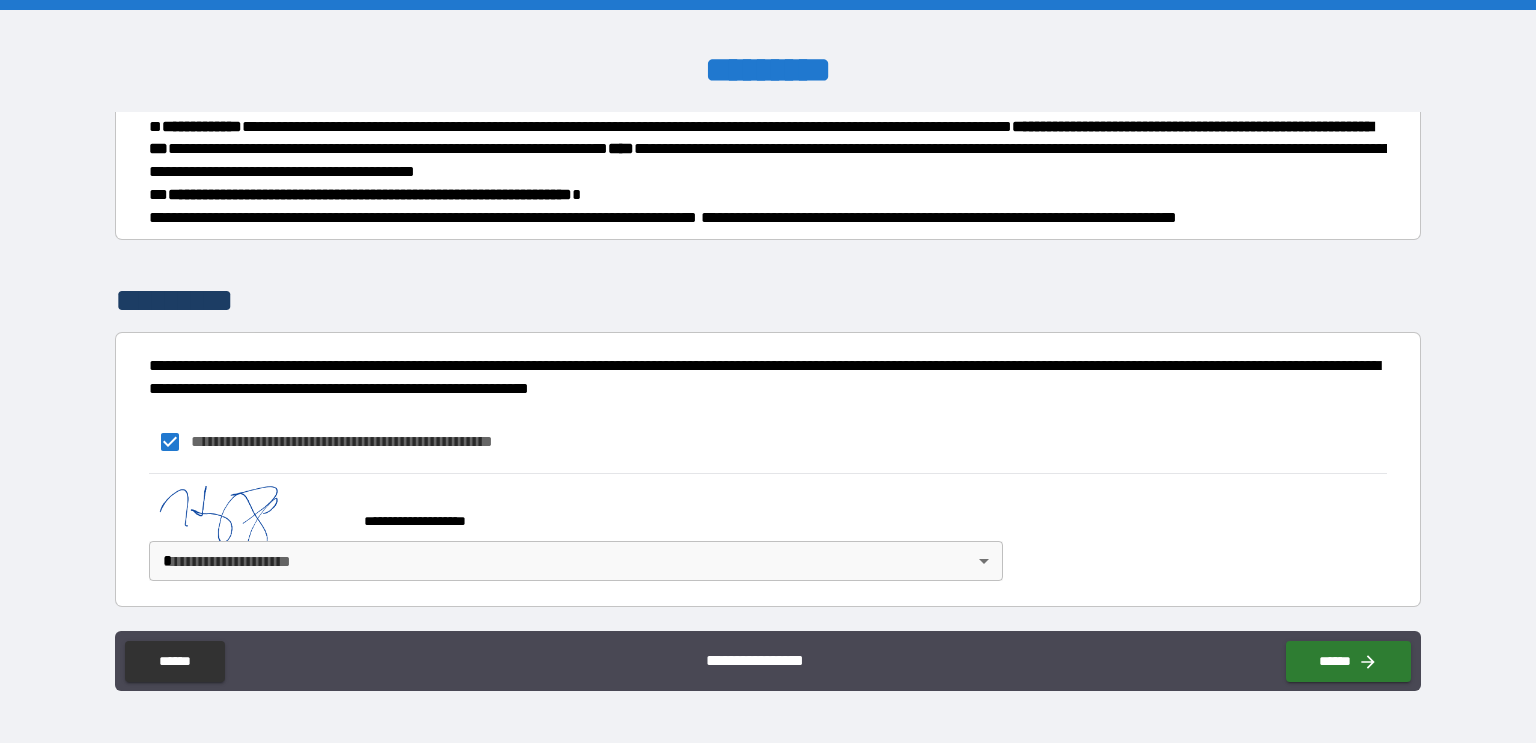click on "**********" at bounding box center [768, 371] 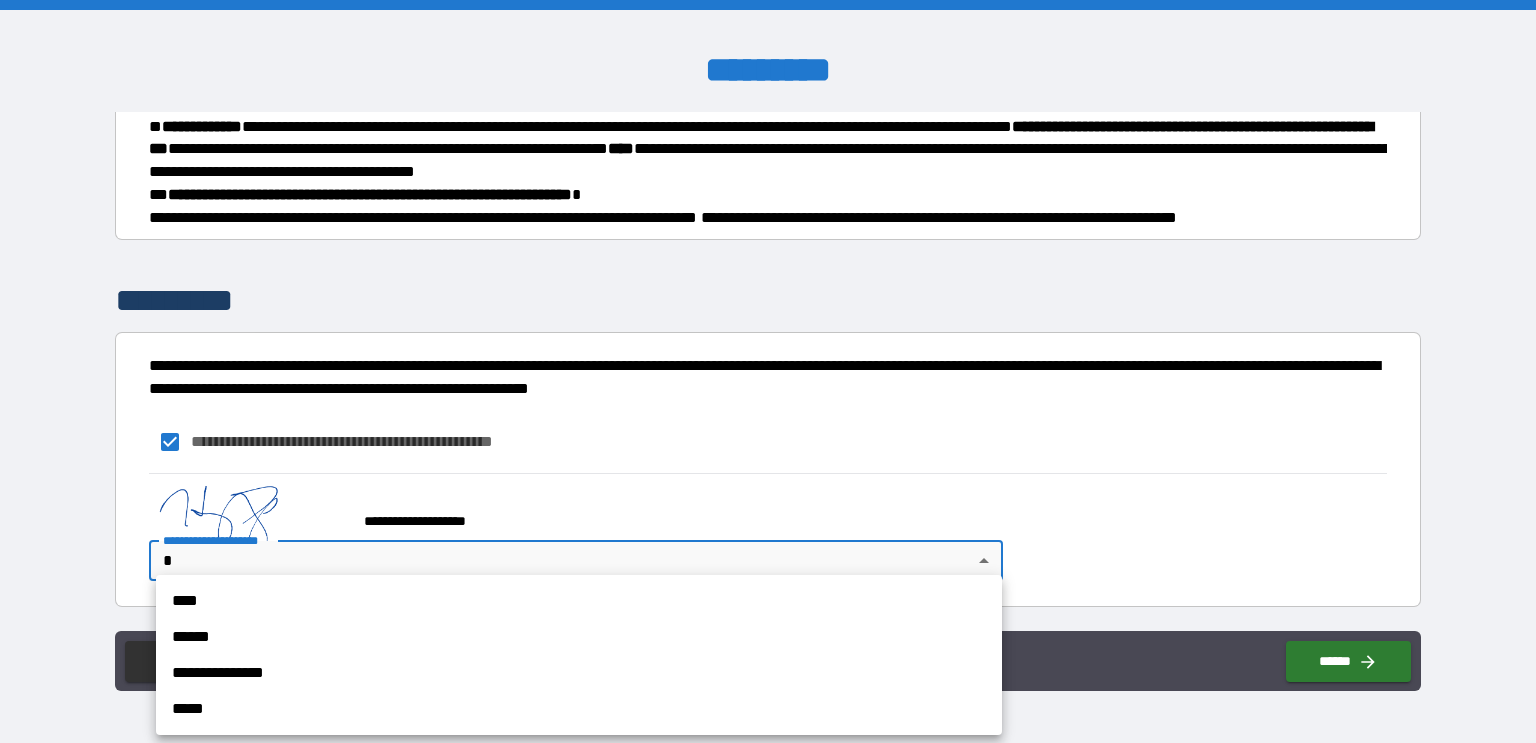click on "****" at bounding box center [579, 601] 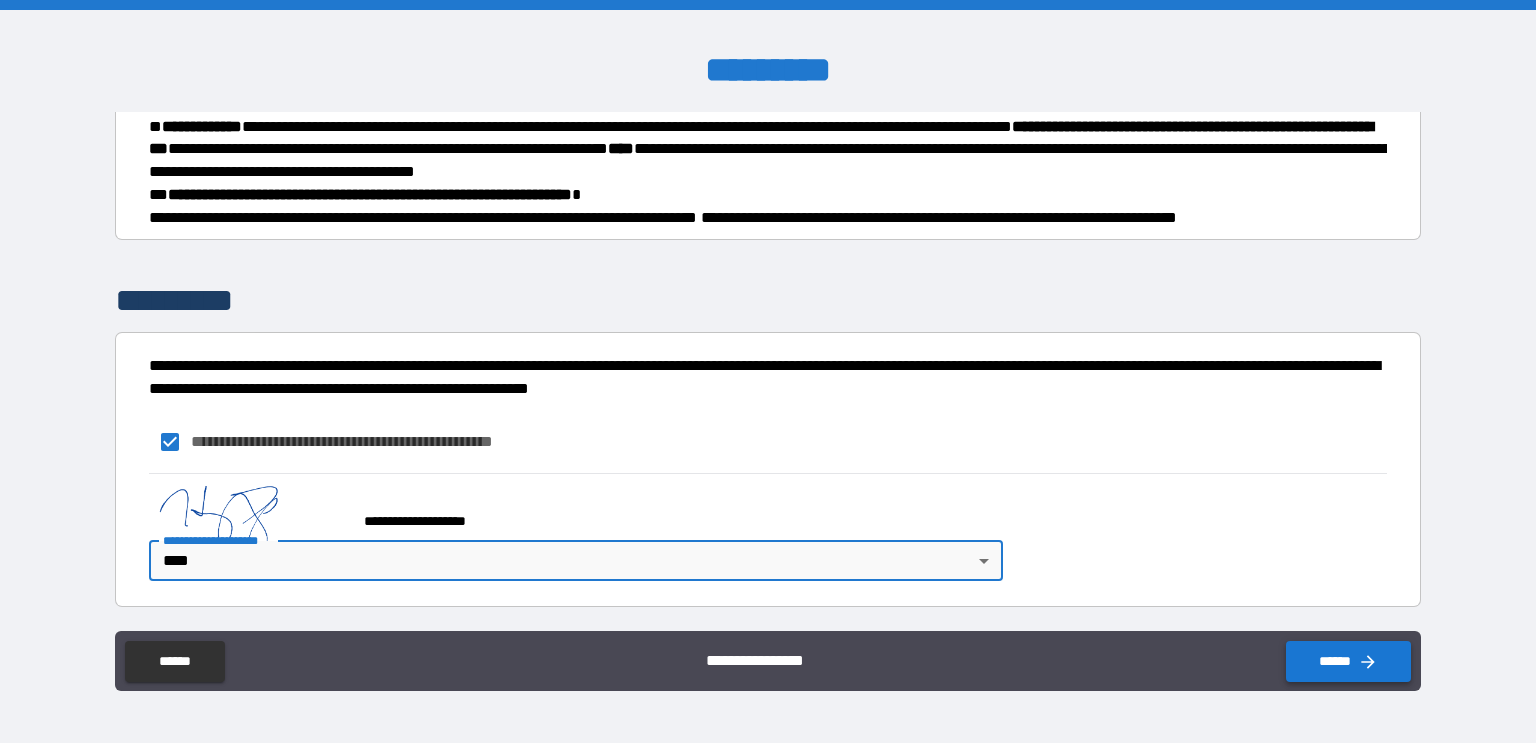 click on "******" at bounding box center (1348, 661) 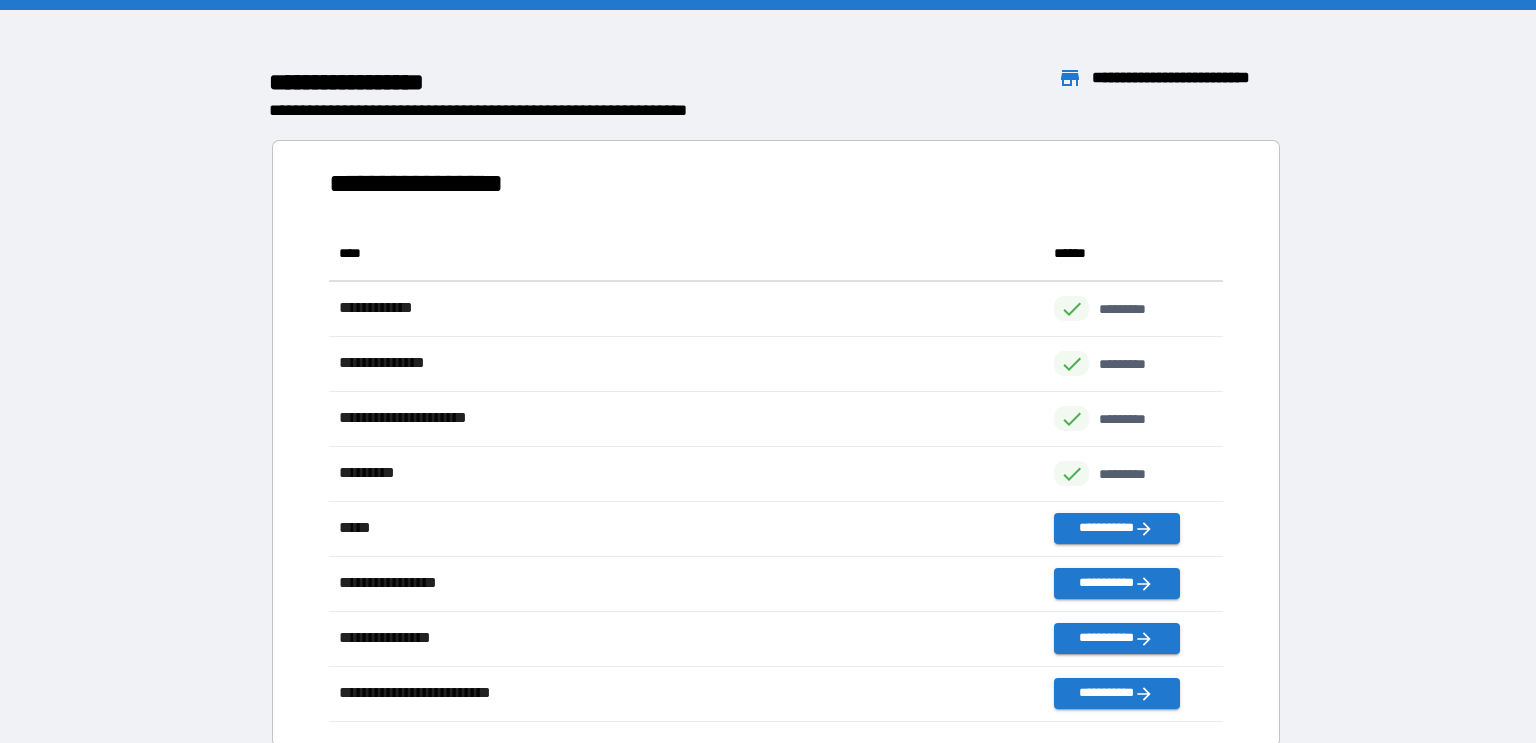 scroll, scrollTop: 0, scrollLeft: 0, axis: both 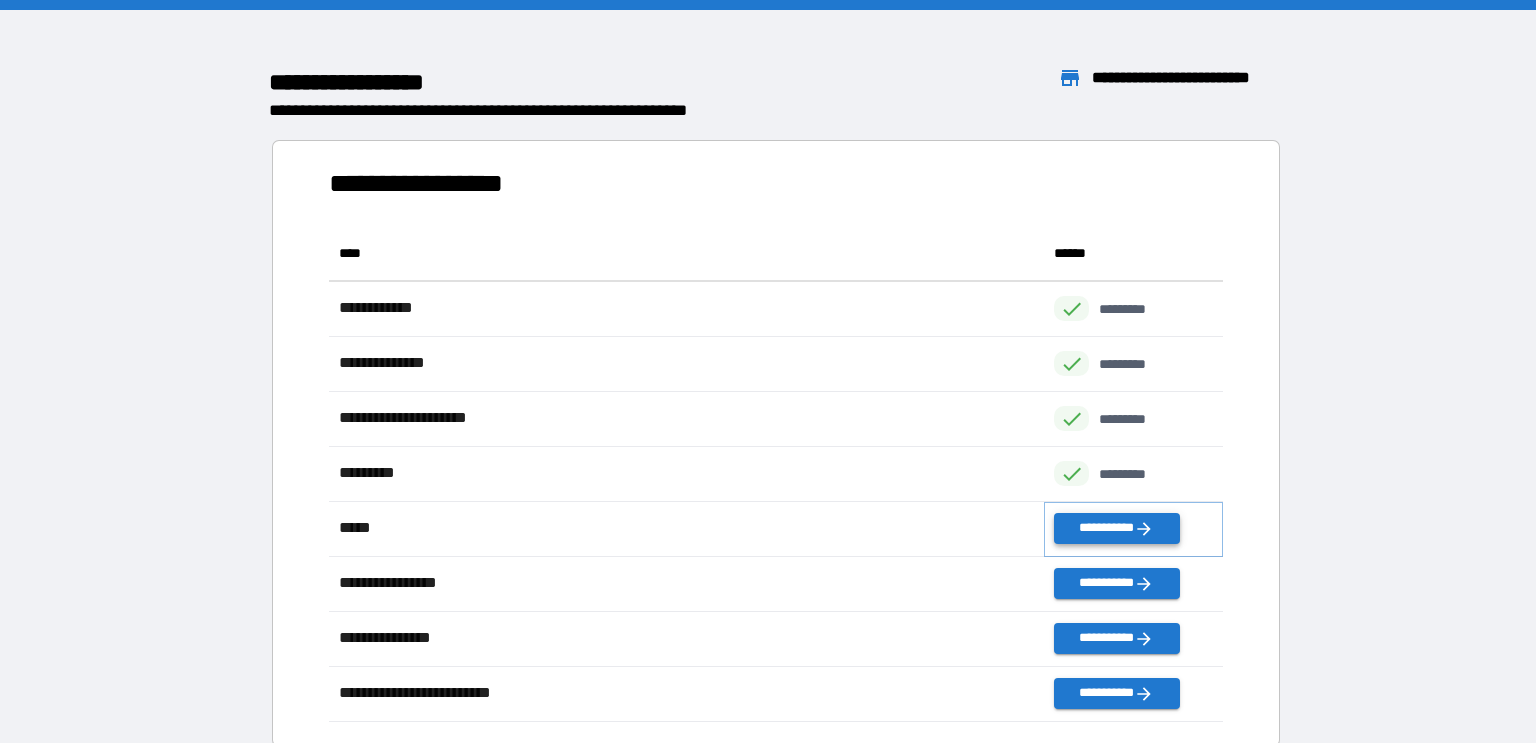 click on "**********" at bounding box center (1116, 528) 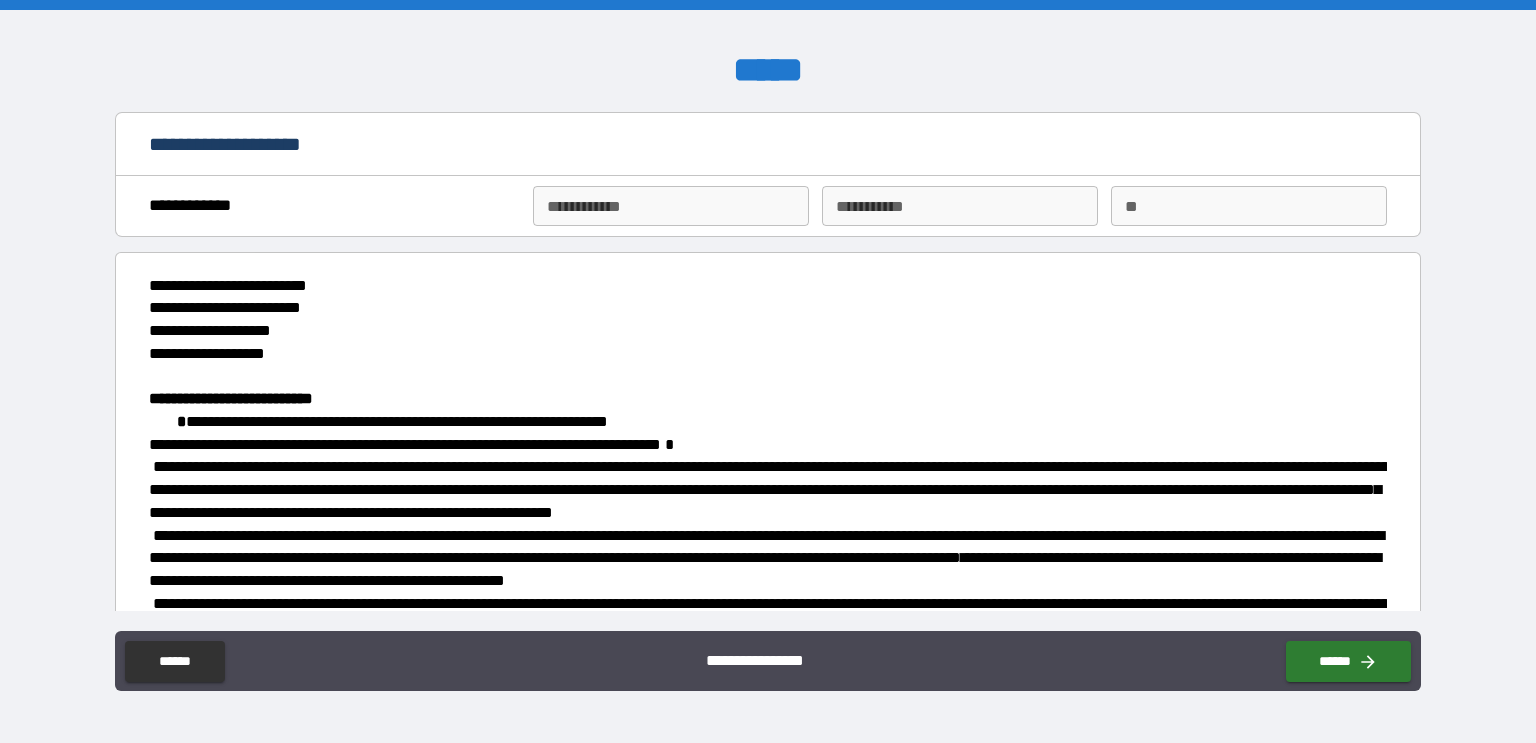 click on "**********" at bounding box center (671, 206) 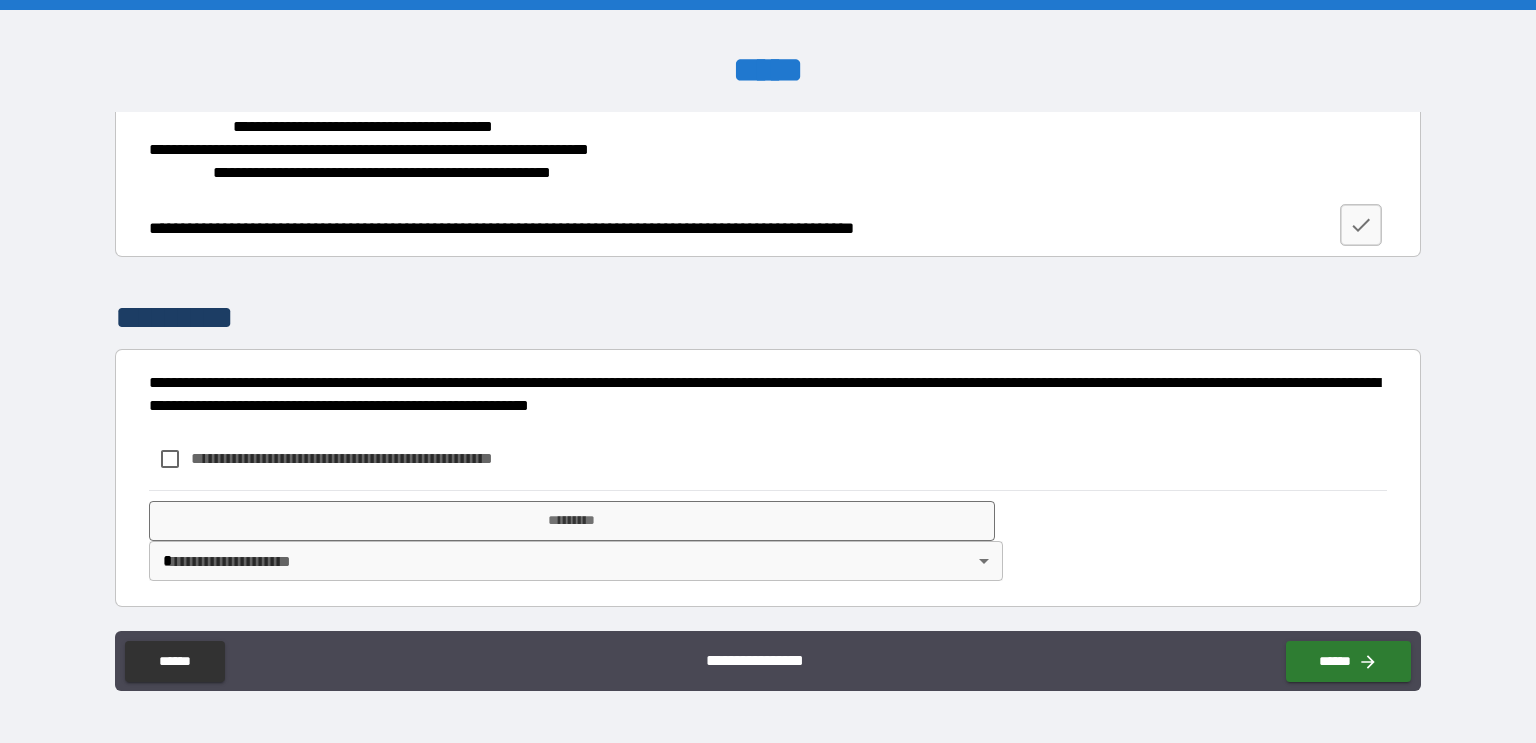 scroll, scrollTop: 2223, scrollLeft: 0, axis: vertical 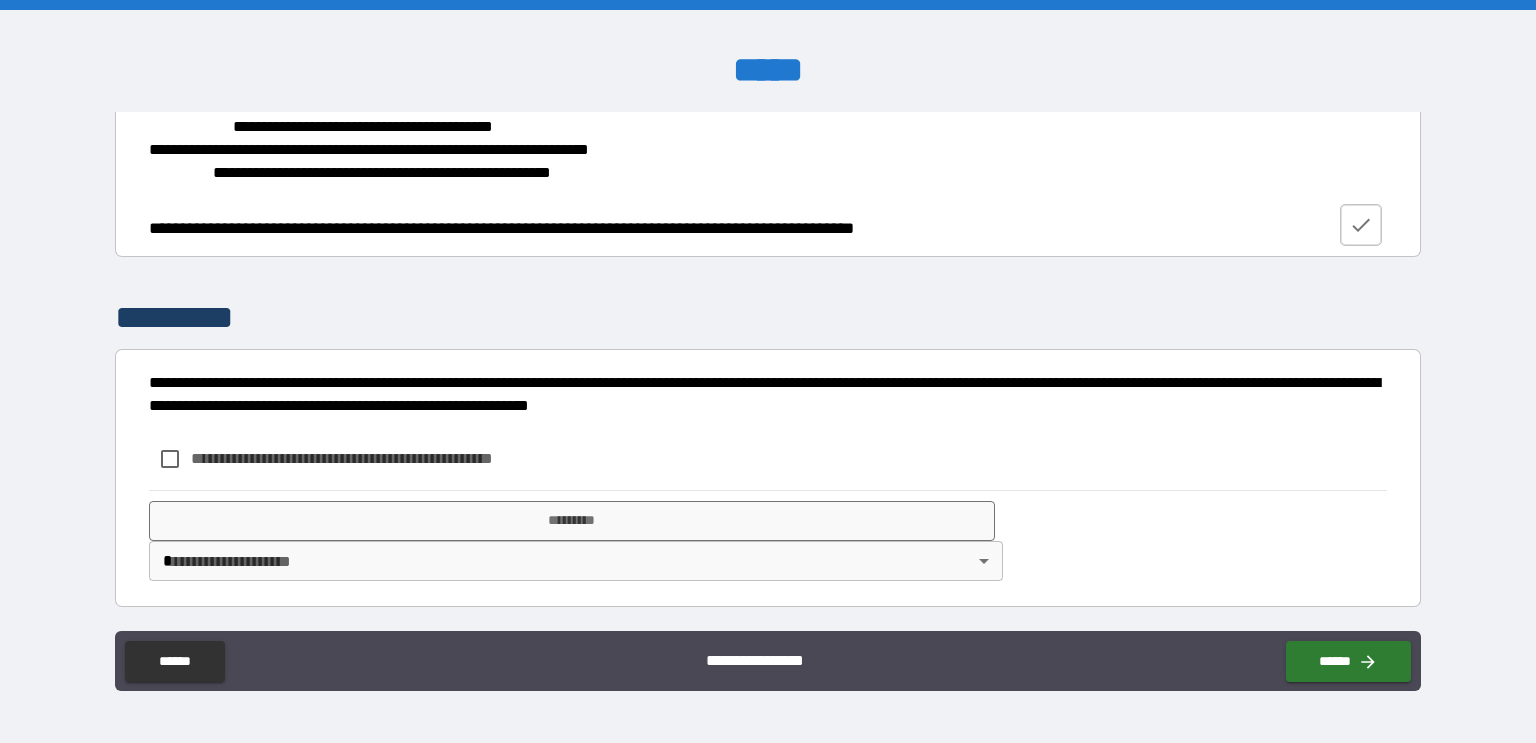 click 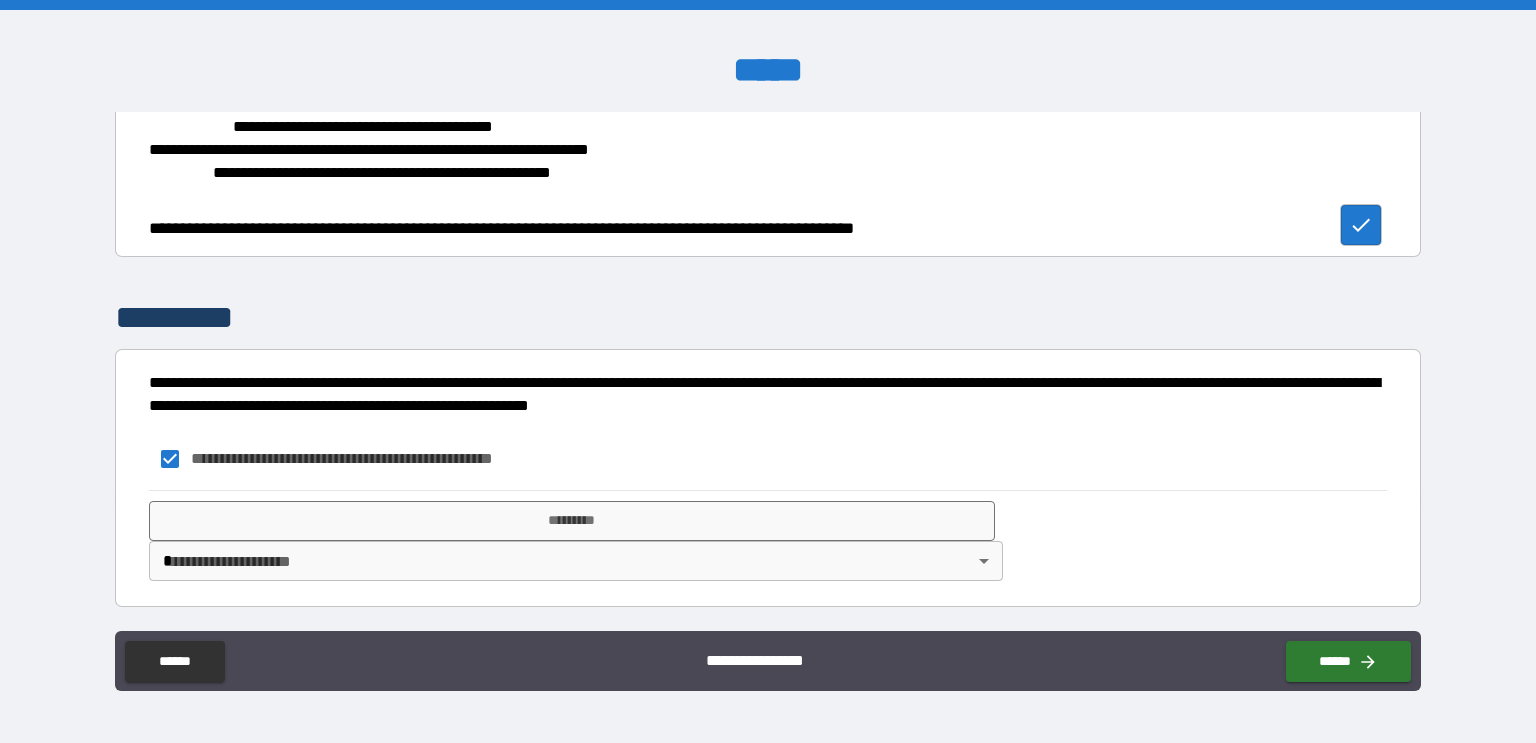 click on "**********" at bounding box center (768, 371) 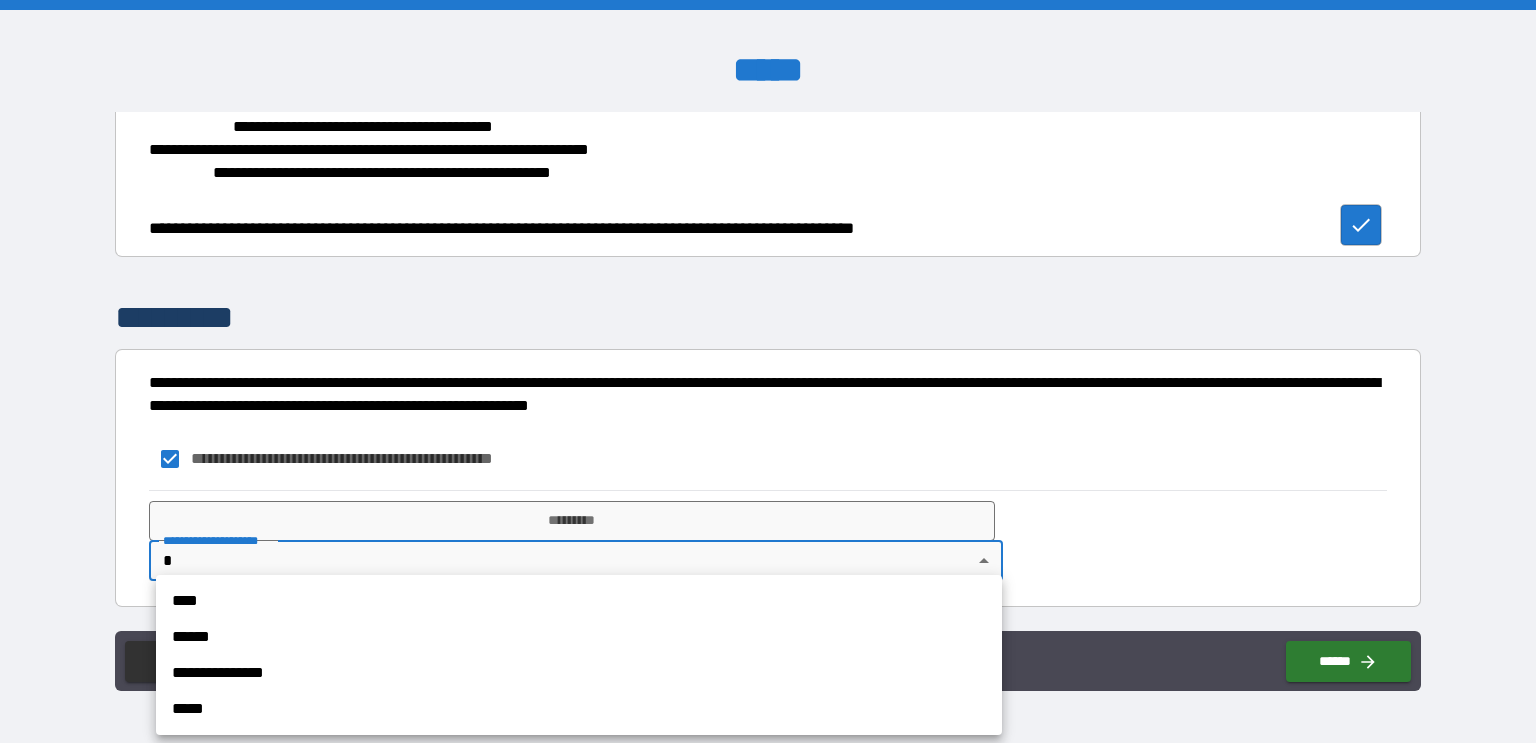 click on "****" at bounding box center [579, 601] 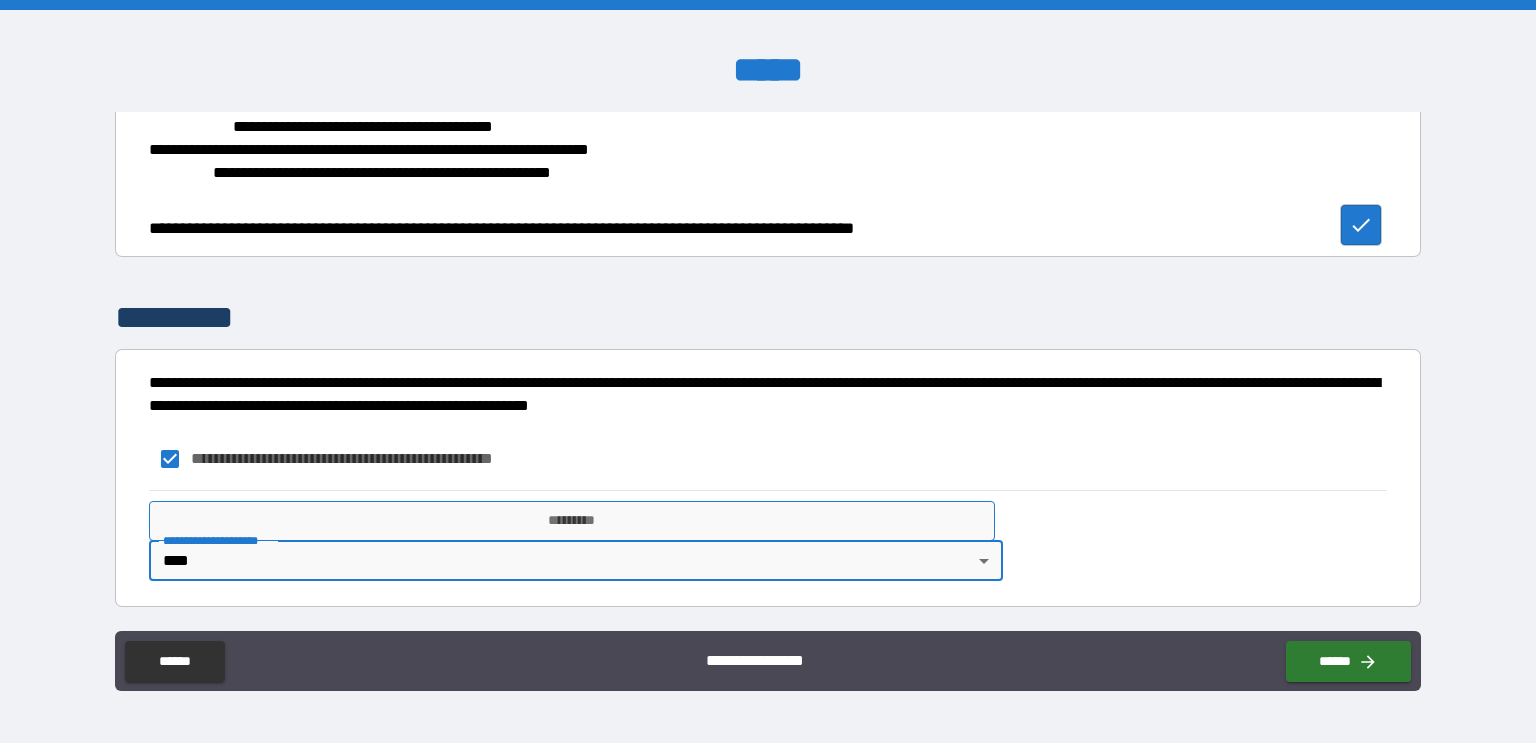 click on "*********" at bounding box center [572, 521] 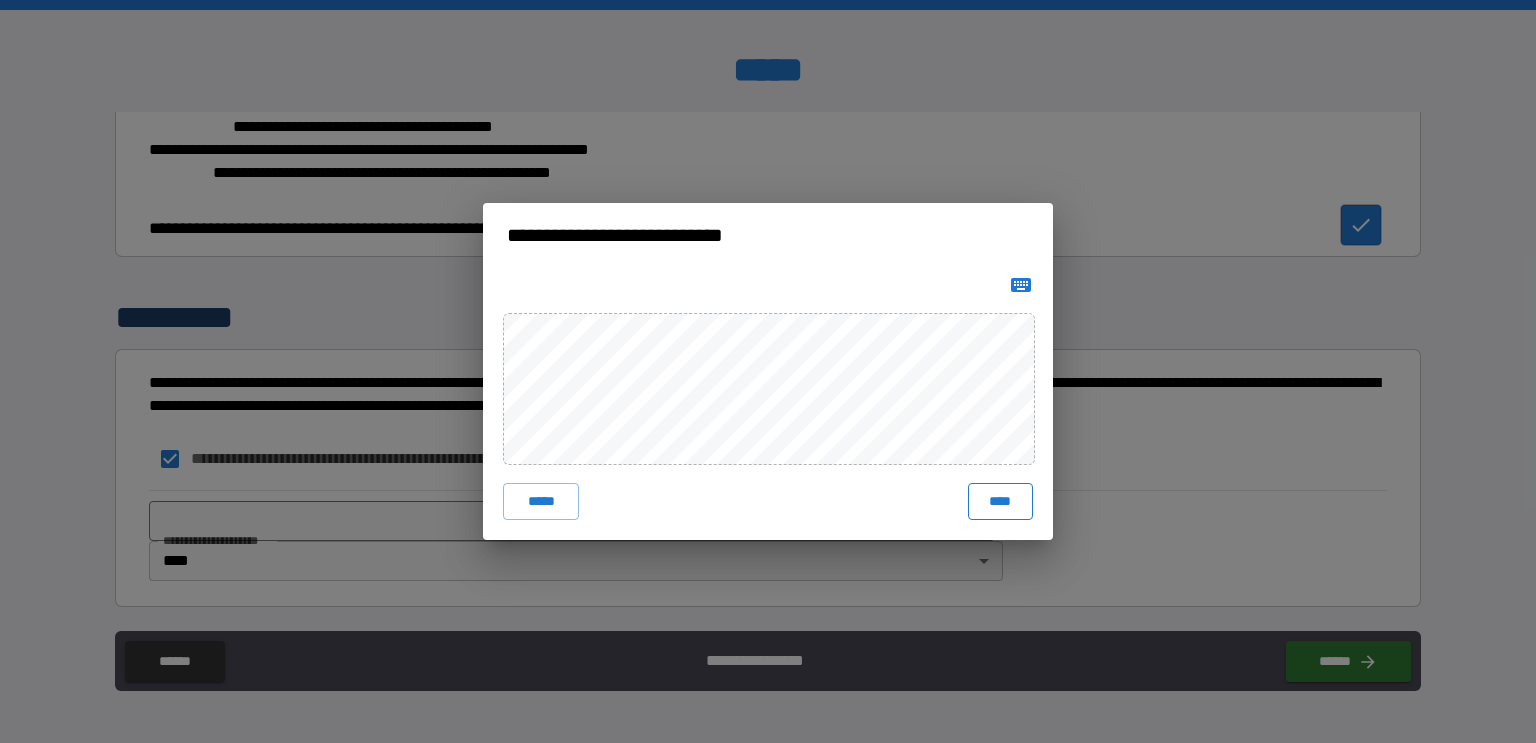 click on "****" at bounding box center (1000, 501) 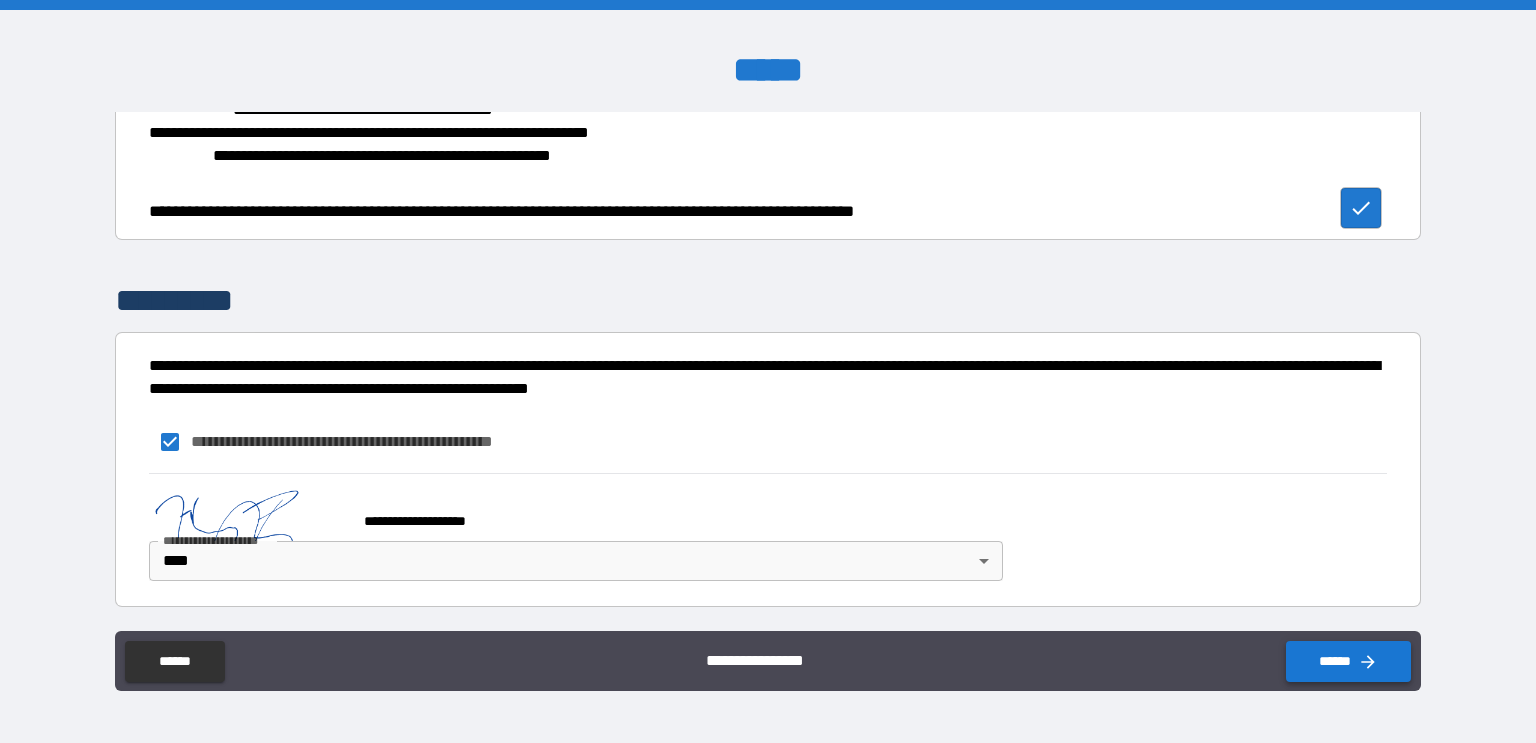 click on "******" at bounding box center (1348, 661) 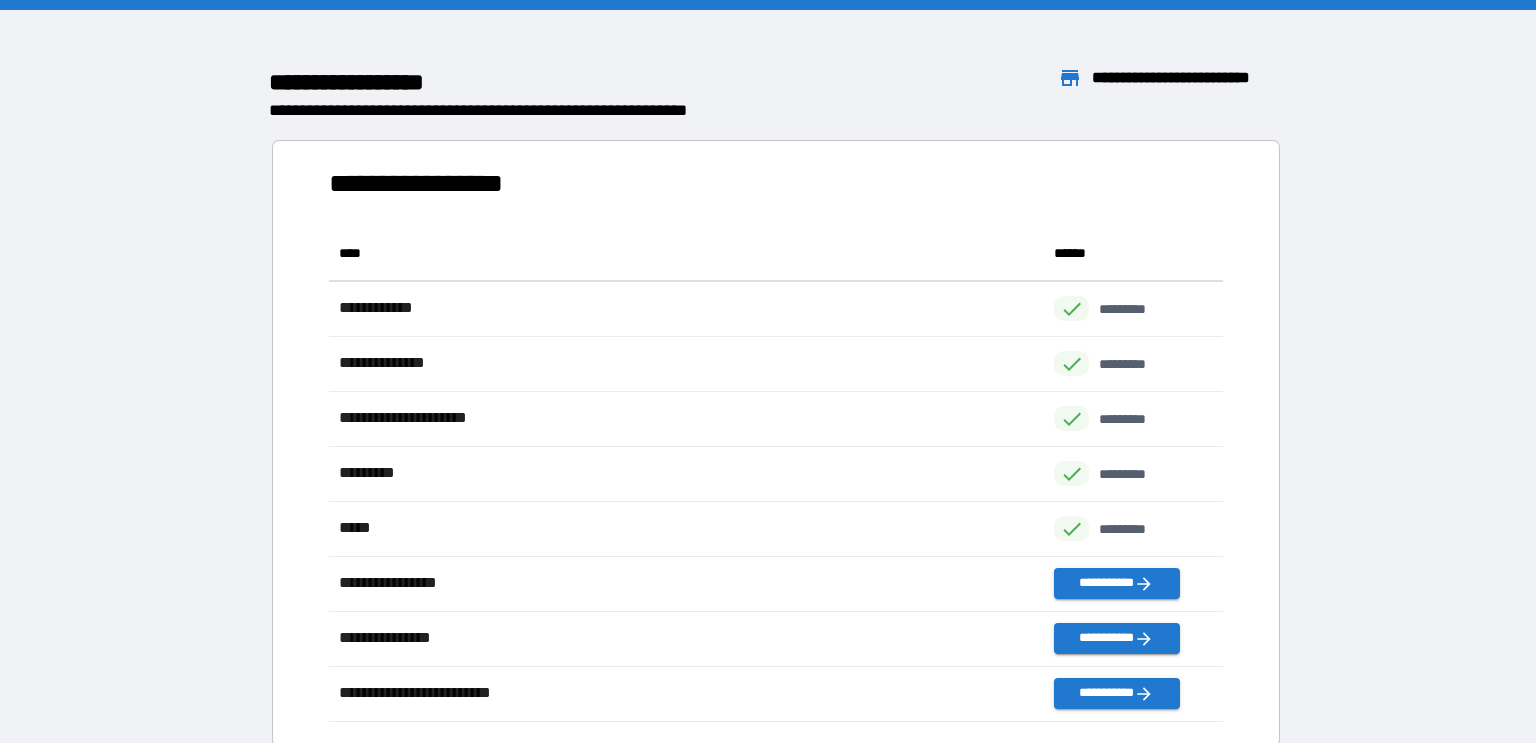 scroll, scrollTop: 0, scrollLeft: 0, axis: both 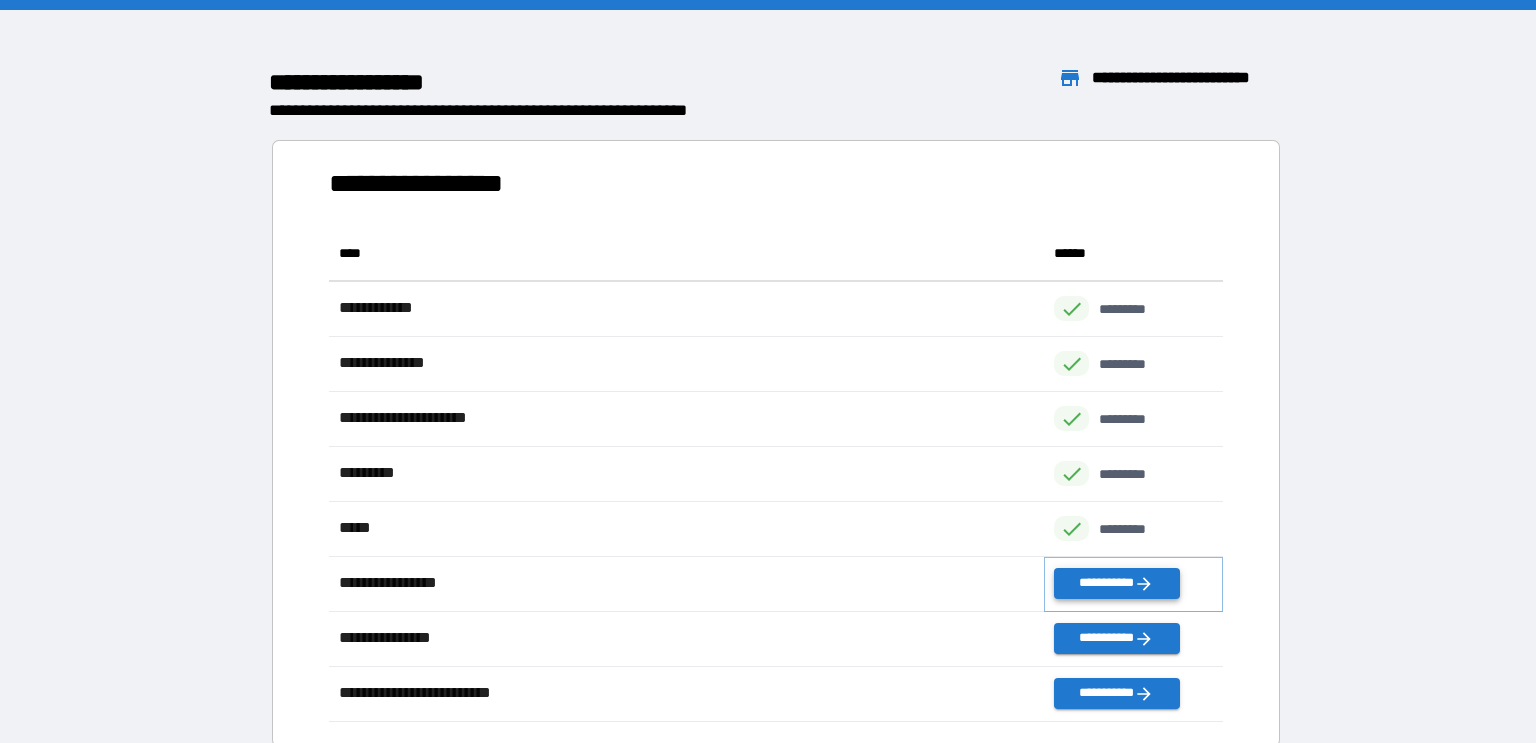 click on "**********" at bounding box center (1116, 583) 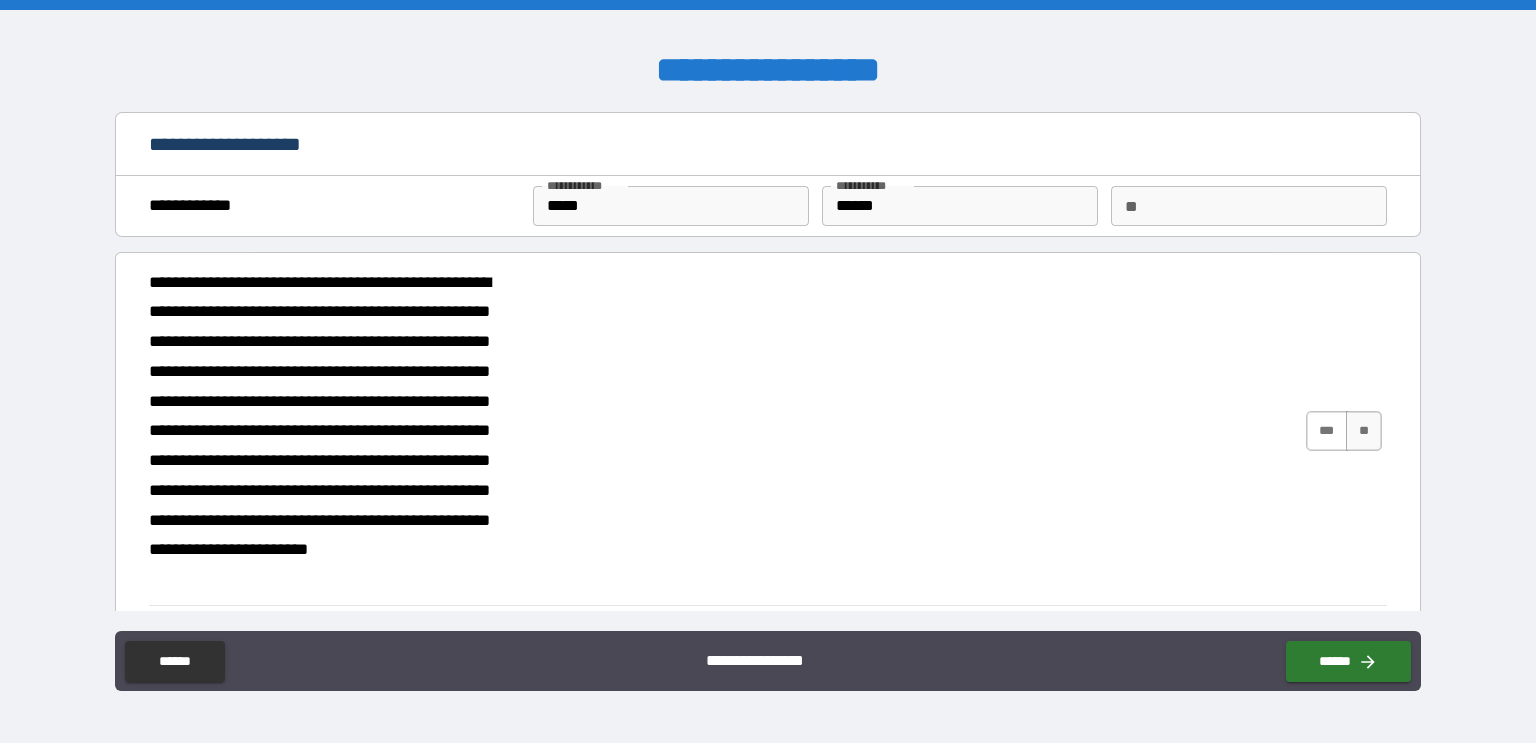 click on "***" at bounding box center (1327, 431) 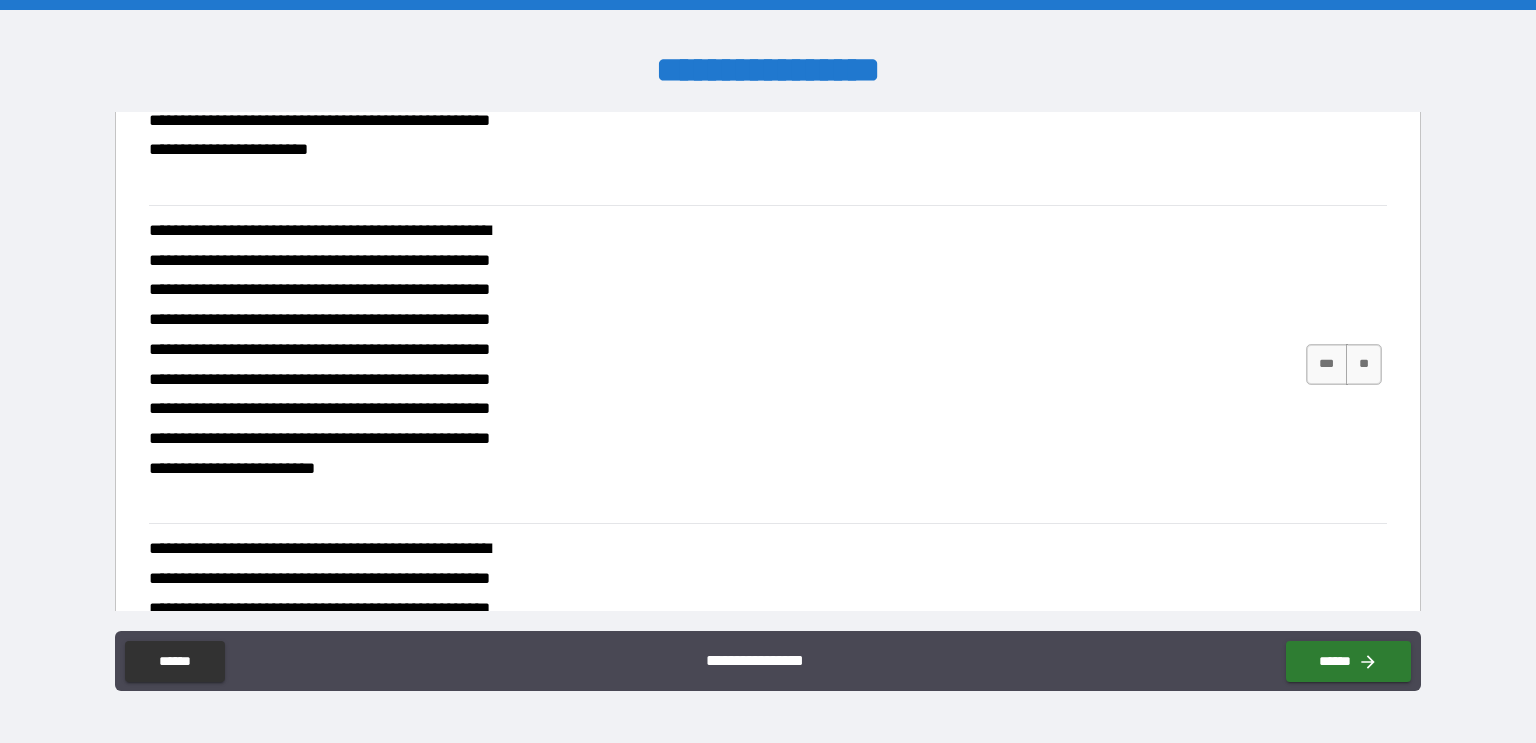 scroll, scrollTop: 401, scrollLeft: 0, axis: vertical 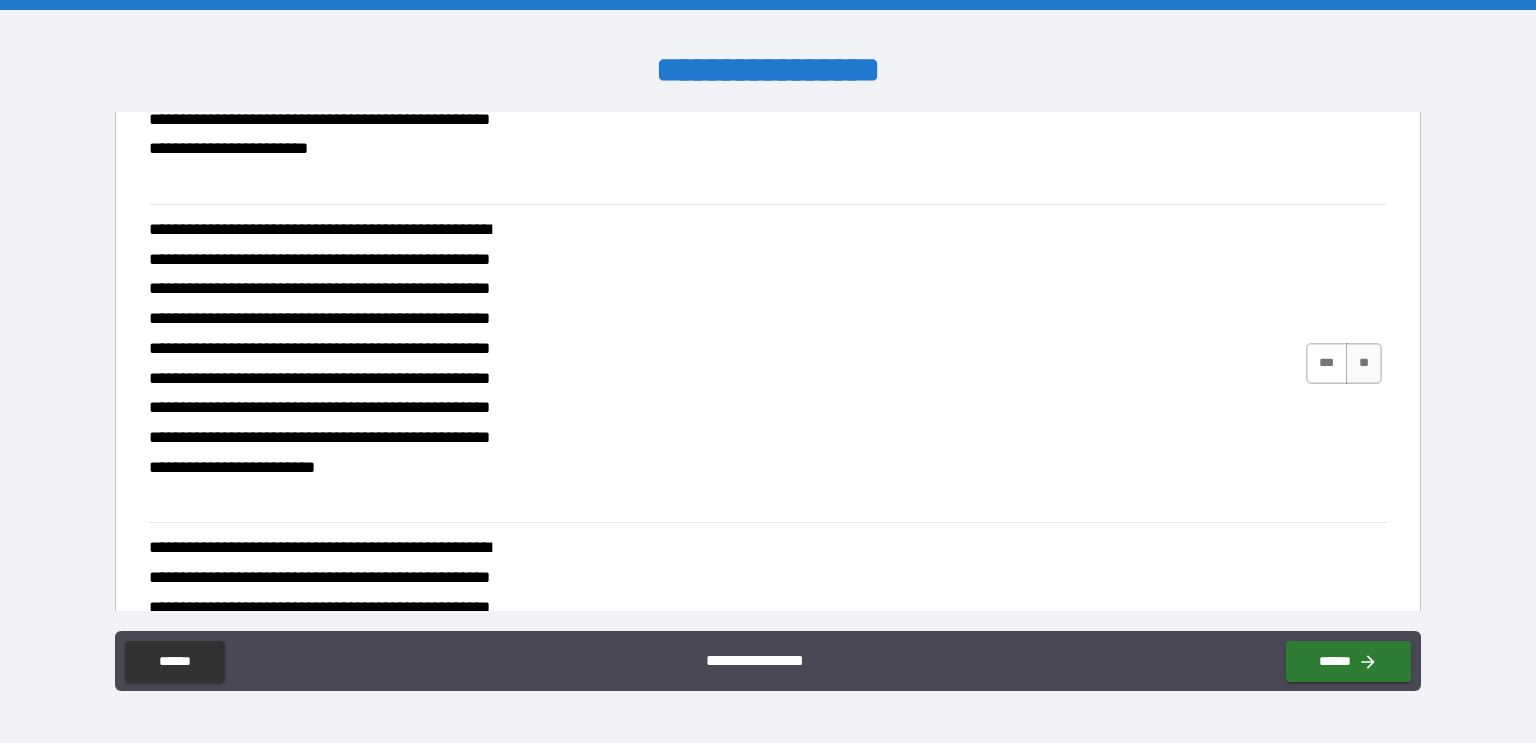 click on "***" at bounding box center [1327, 363] 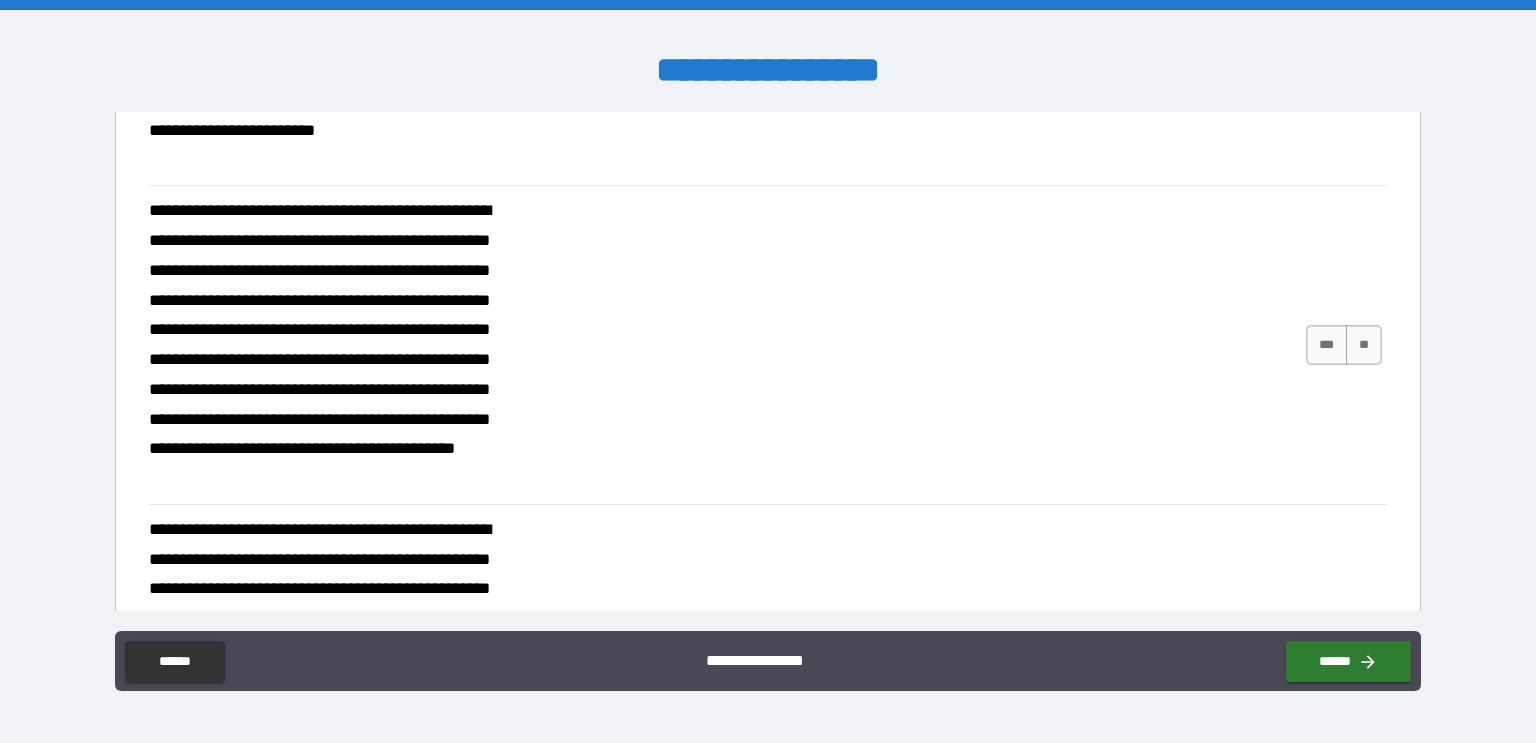 scroll, scrollTop: 741, scrollLeft: 0, axis: vertical 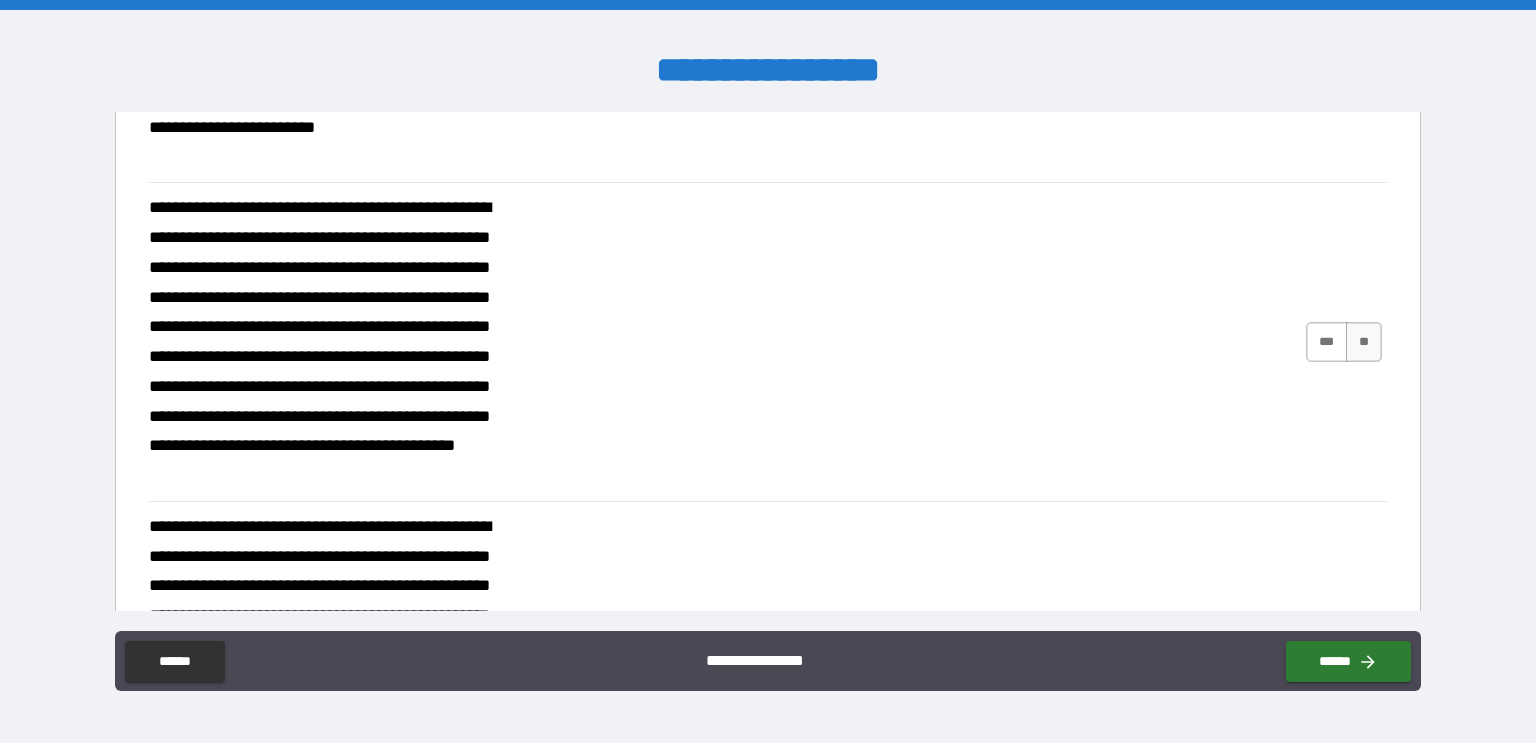click on "***" at bounding box center [1327, 342] 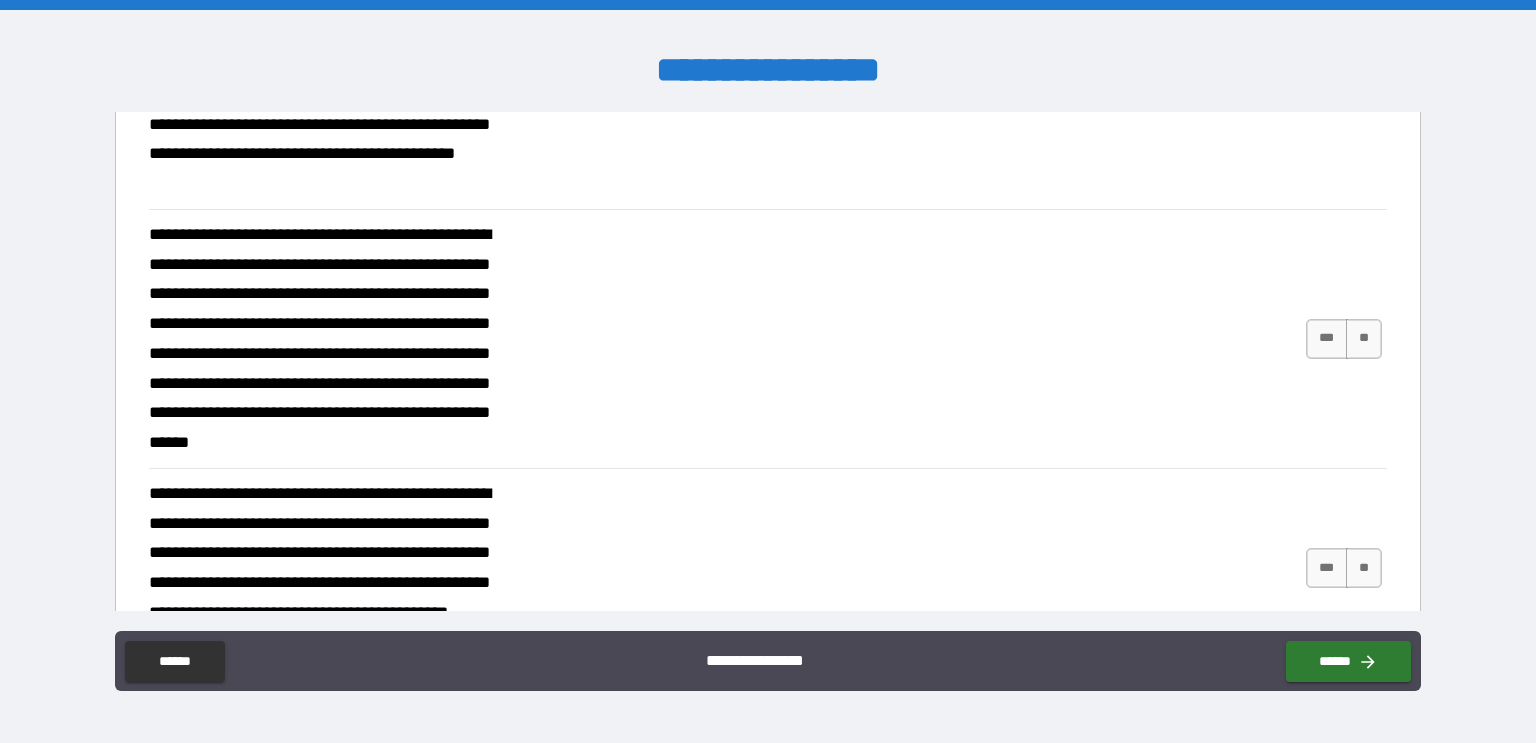 scroll, scrollTop: 1035, scrollLeft: 0, axis: vertical 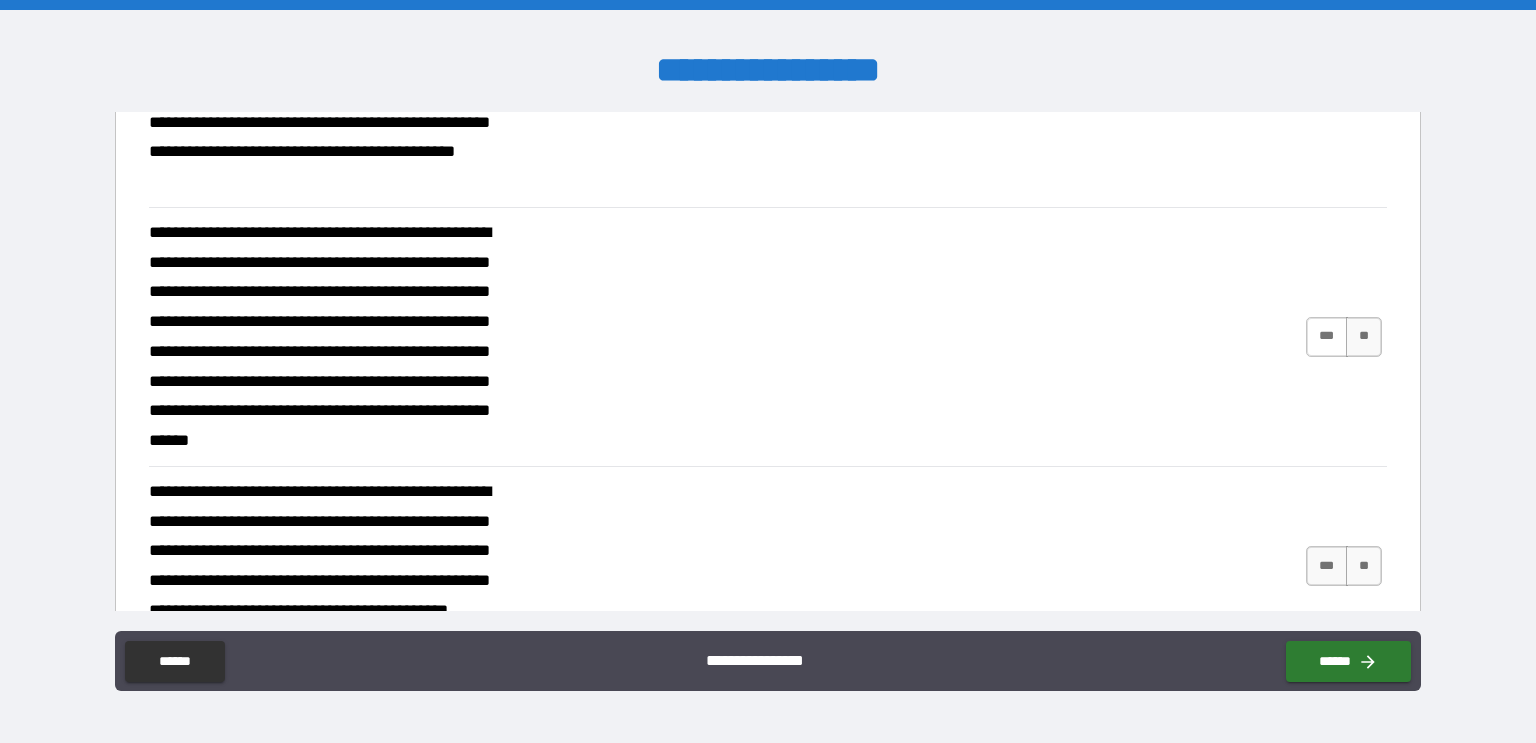 click on "***" at bounding box center (1327, 337) 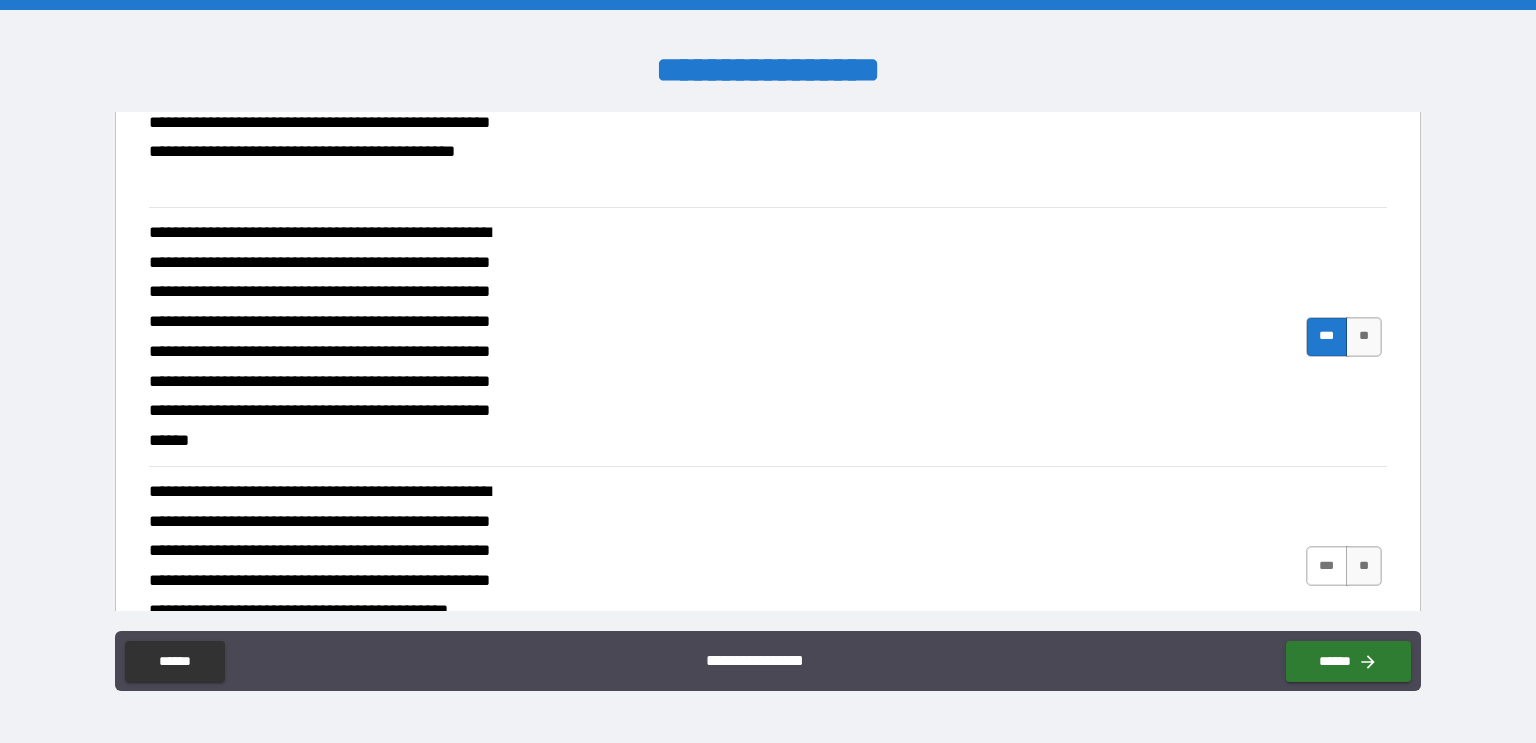 click on "***" at bounding box center [1327, 566] 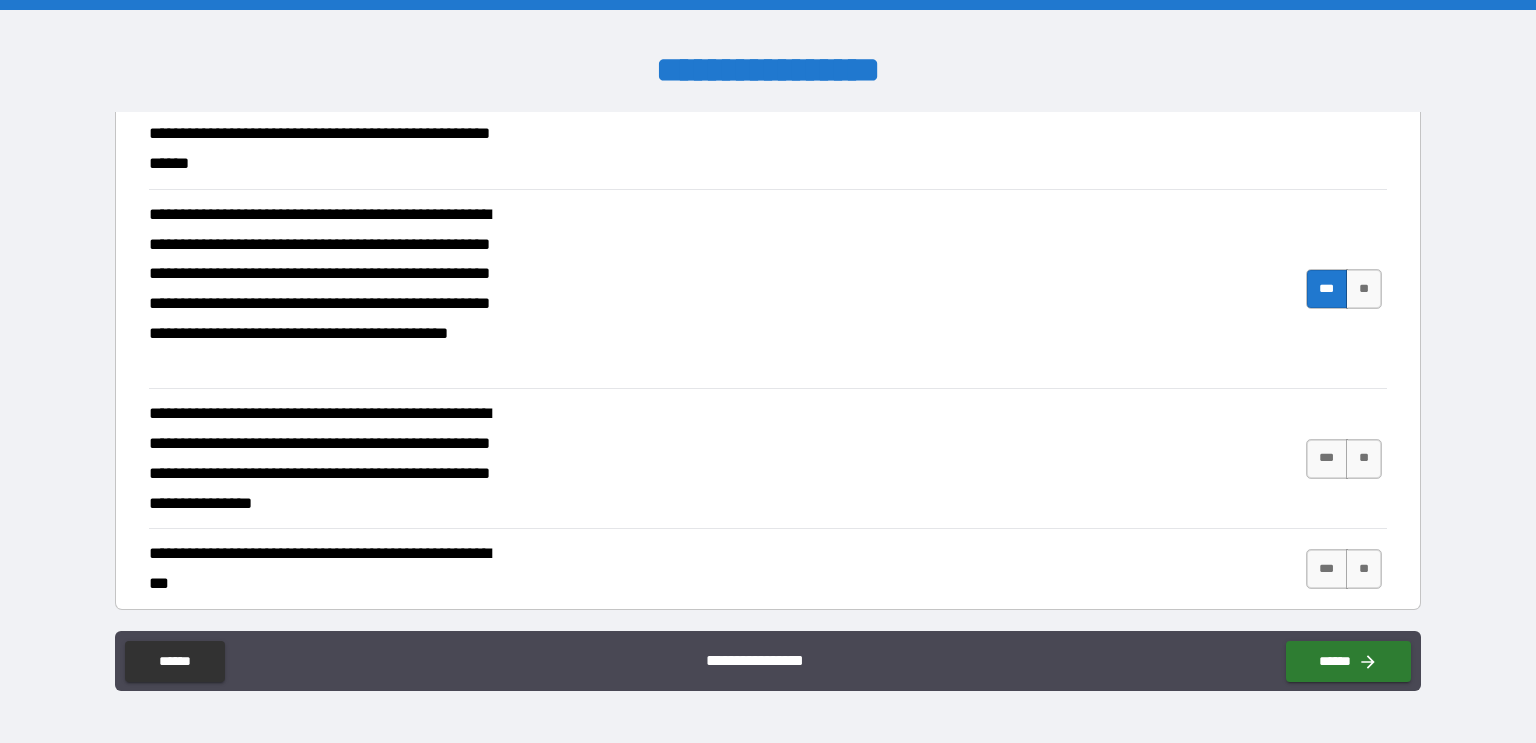 scroll, scrollTop: 1316, scrollLeft: 0, axis: vertical 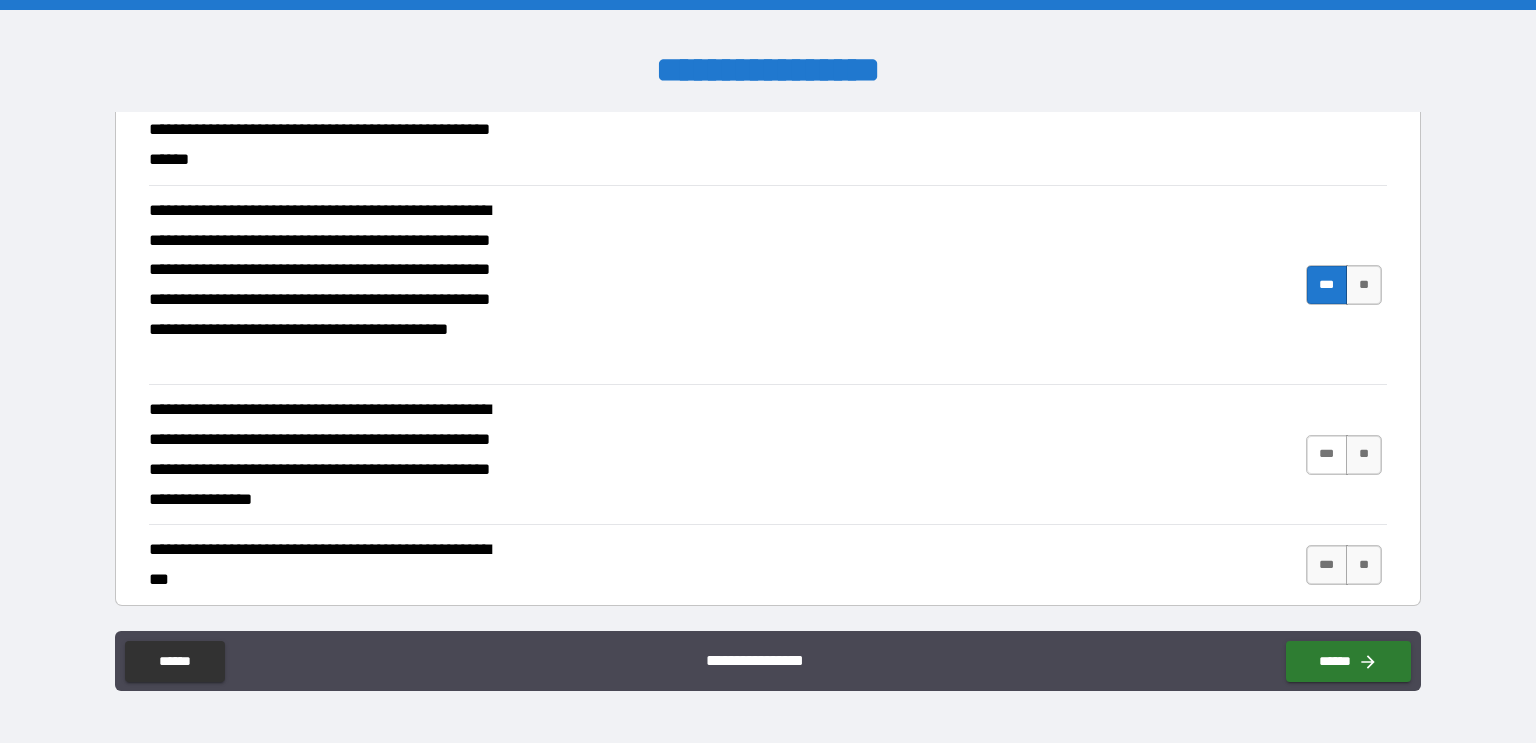 click on "***" at bounding box center (1327, 455) 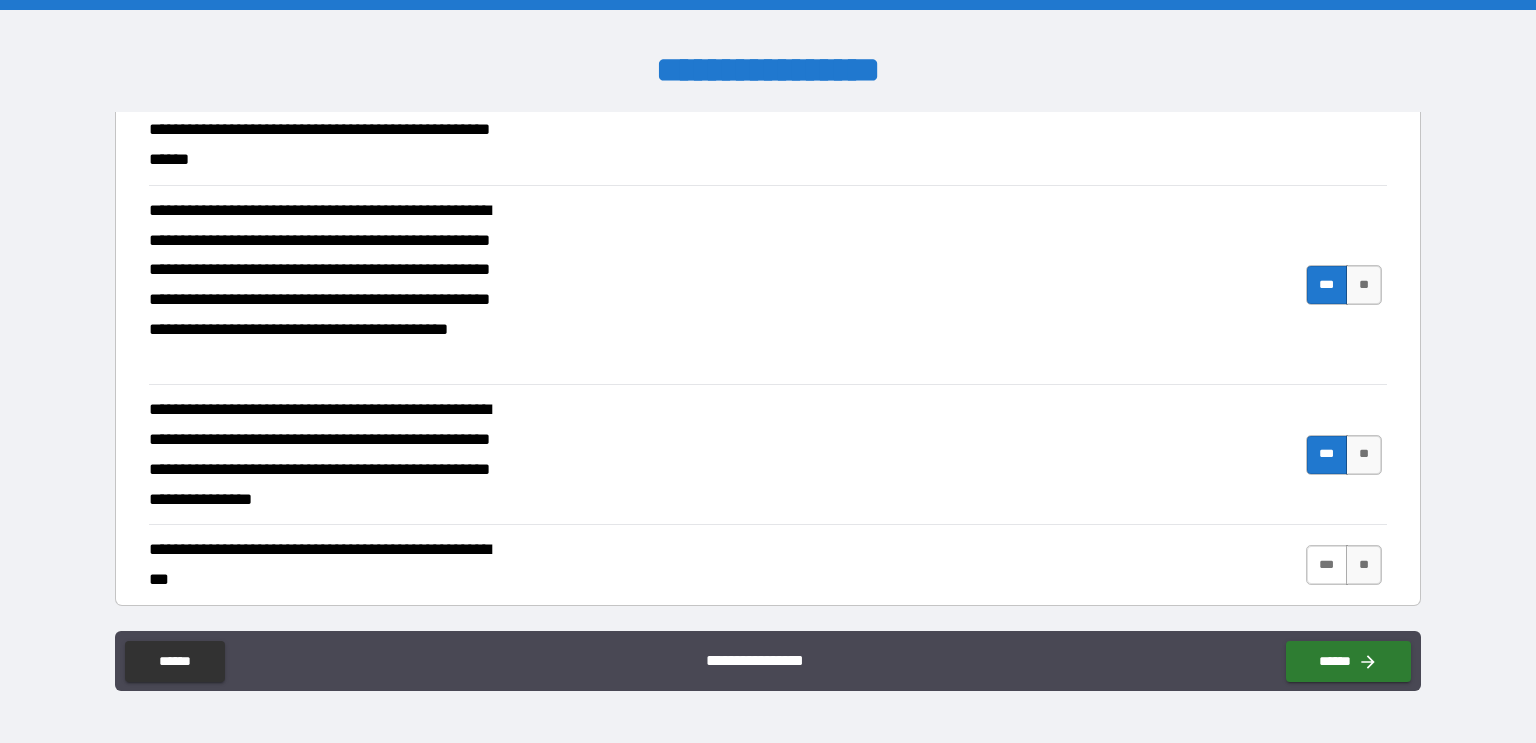 click on "***" at bounding box center (1327, 565) 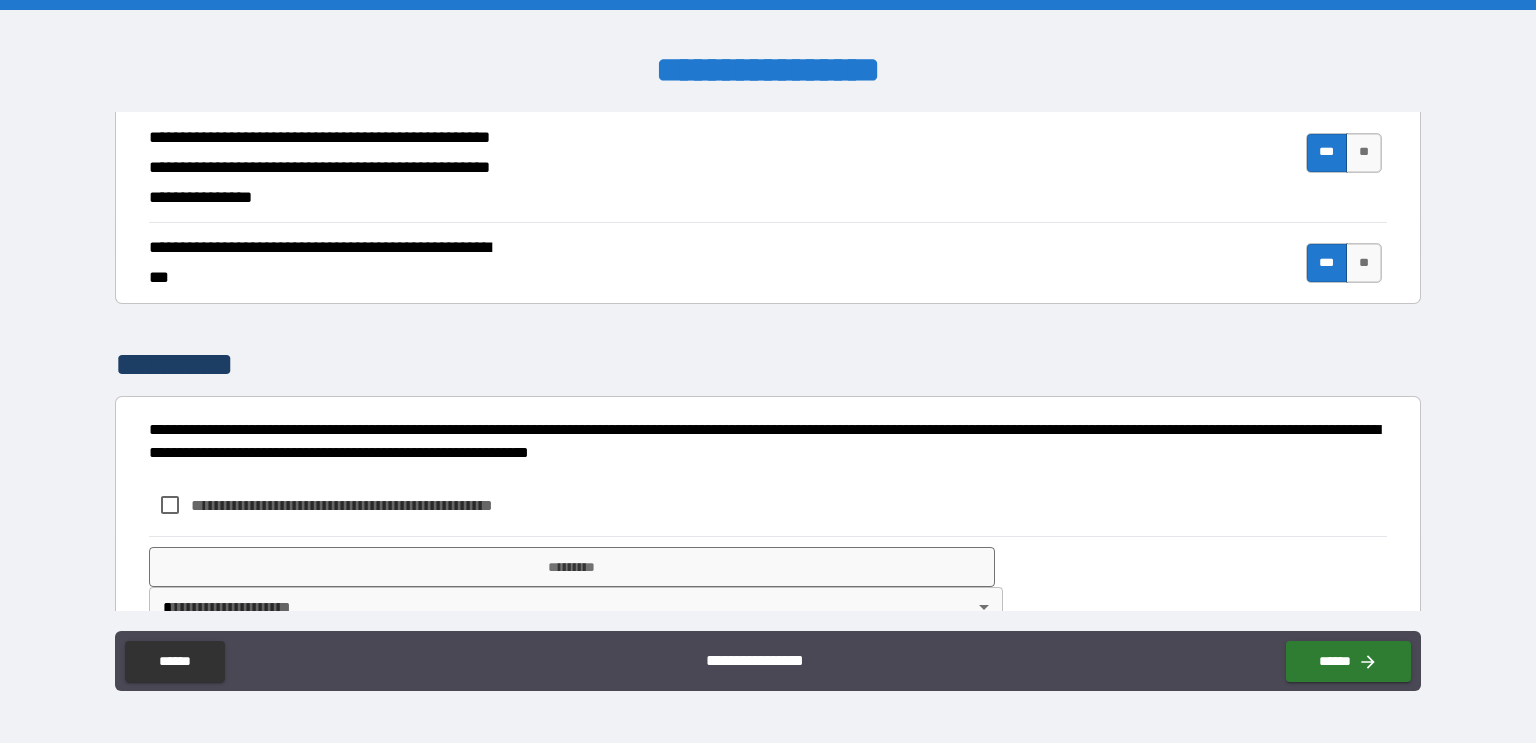 scroll, scrollTop: 1661, scrollLeft: 0, axis: vertical 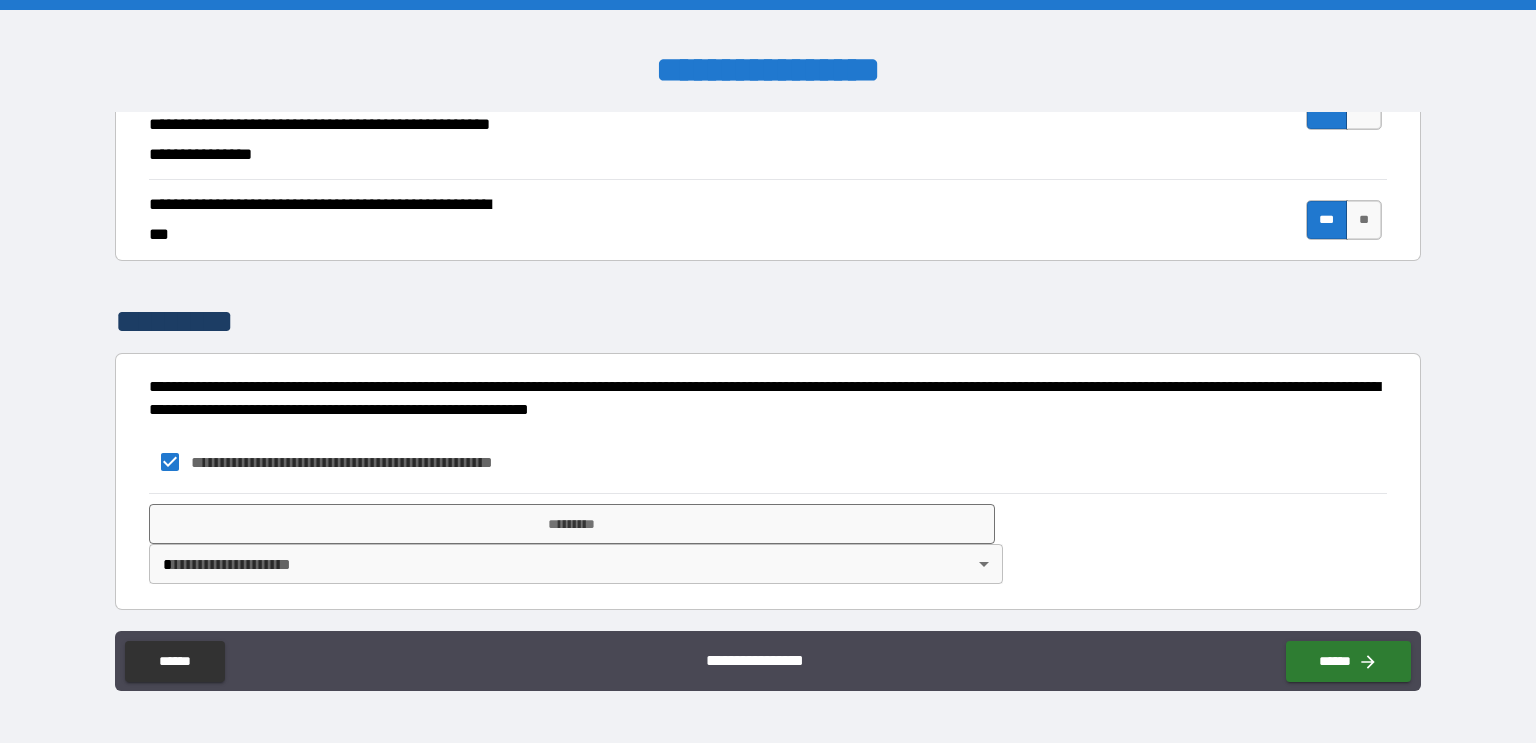 click on "**********" at bounding box center [768, 371] 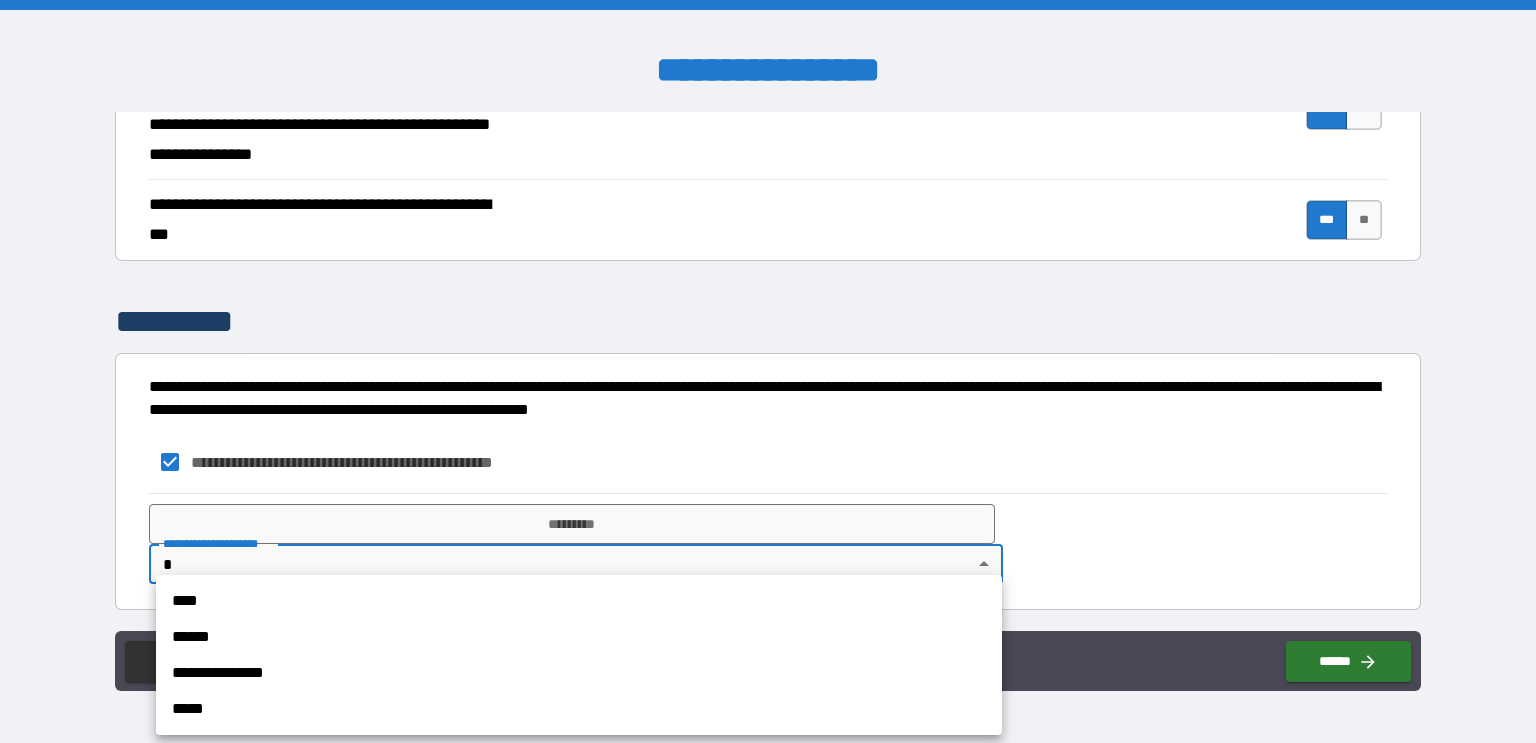 click on "****" at bounding box center (579, 601) 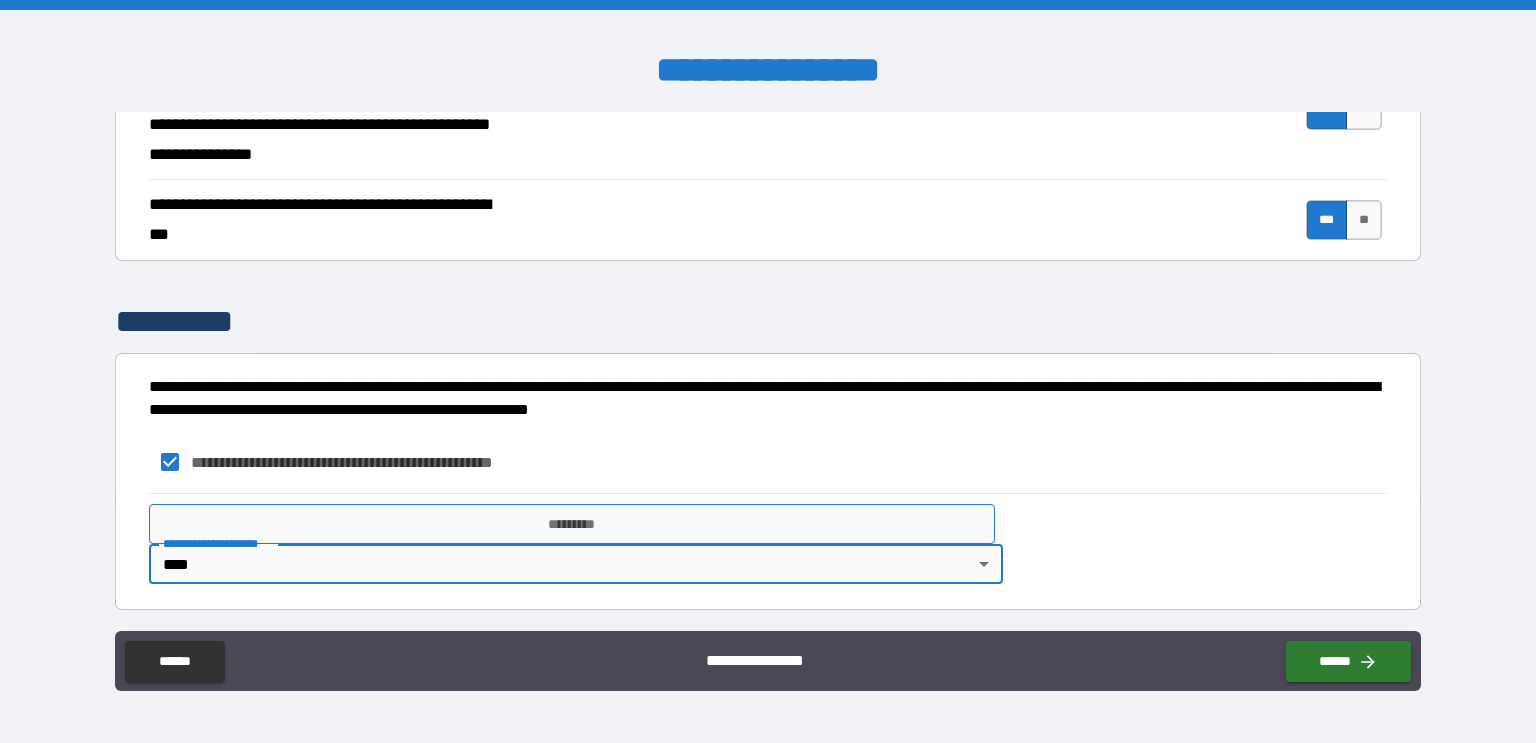 click on "*********" at bounding box center (572, 524) 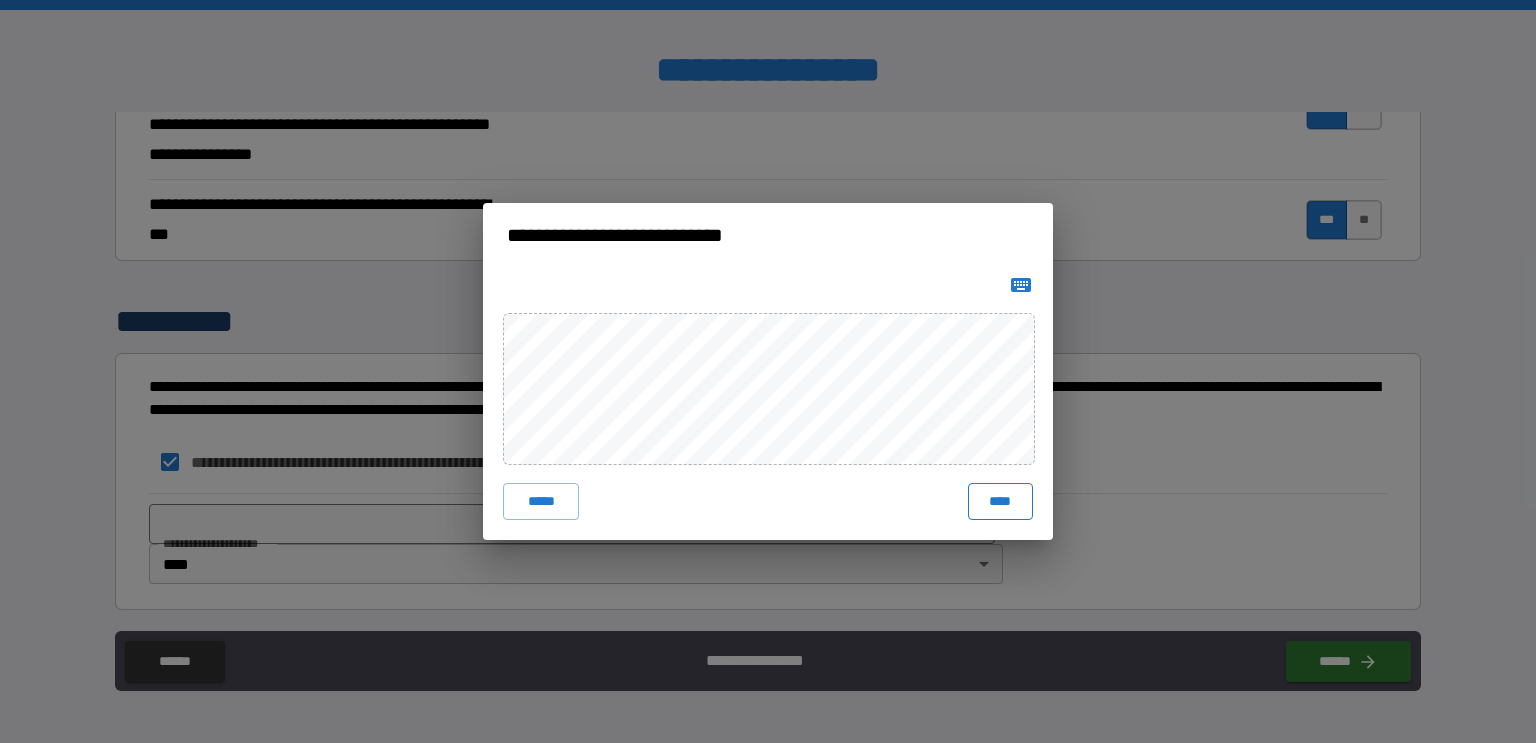 click on "****" at bounding box center (1000, 501) 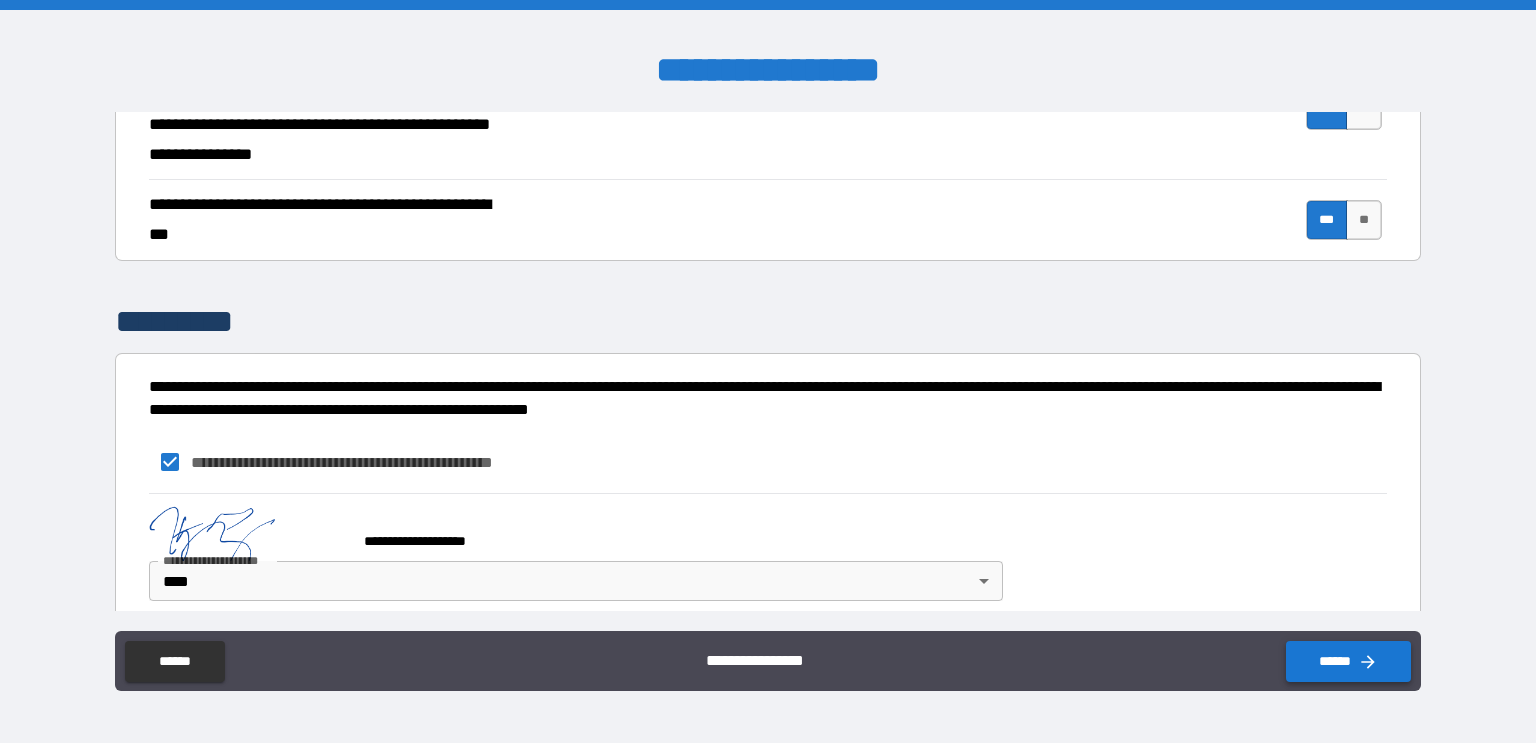 click on "******" at bounding box center (1348, 661) 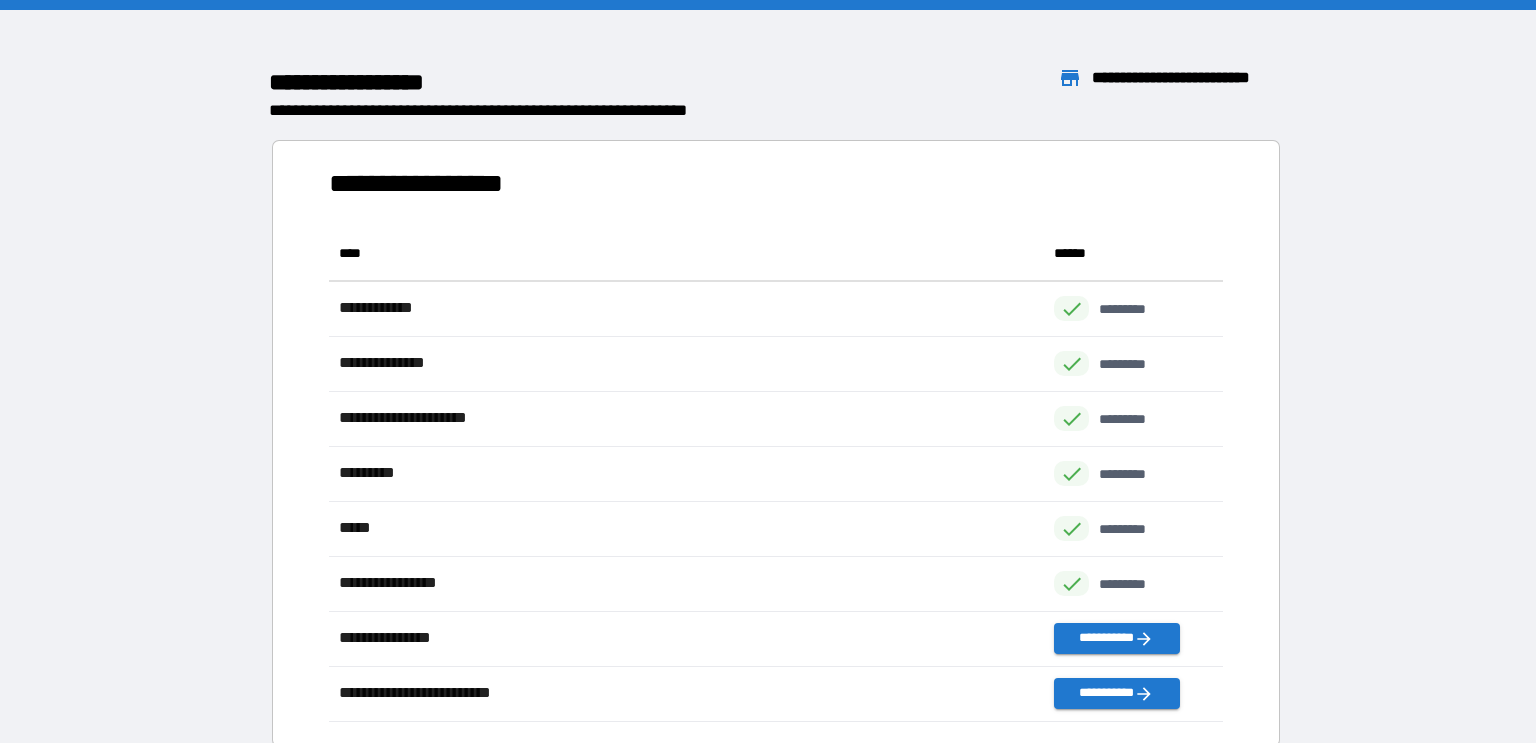 scroll, scrollTop: 0, scrollLeft: 0, axis: both 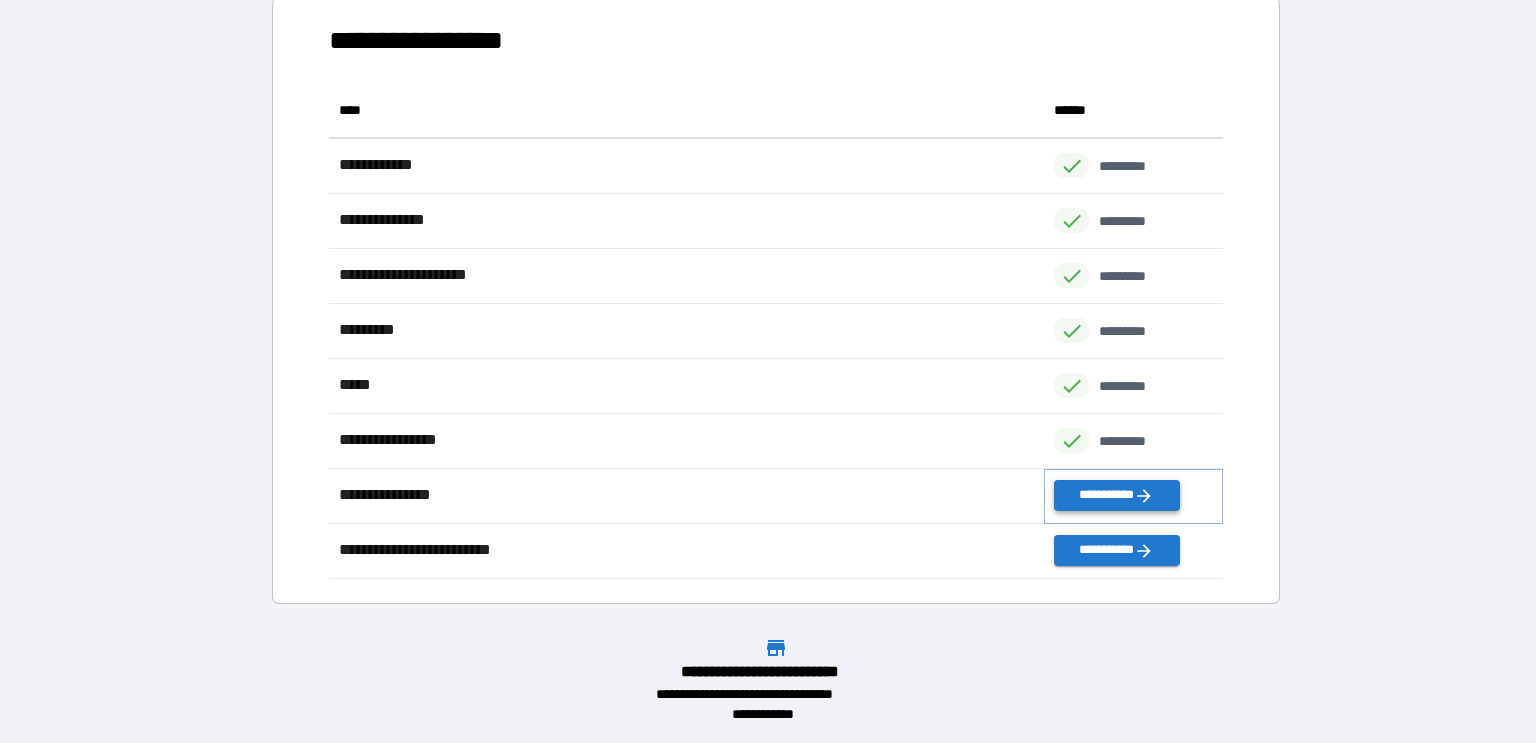 click on "**********" at bounding box center (1116, 495) 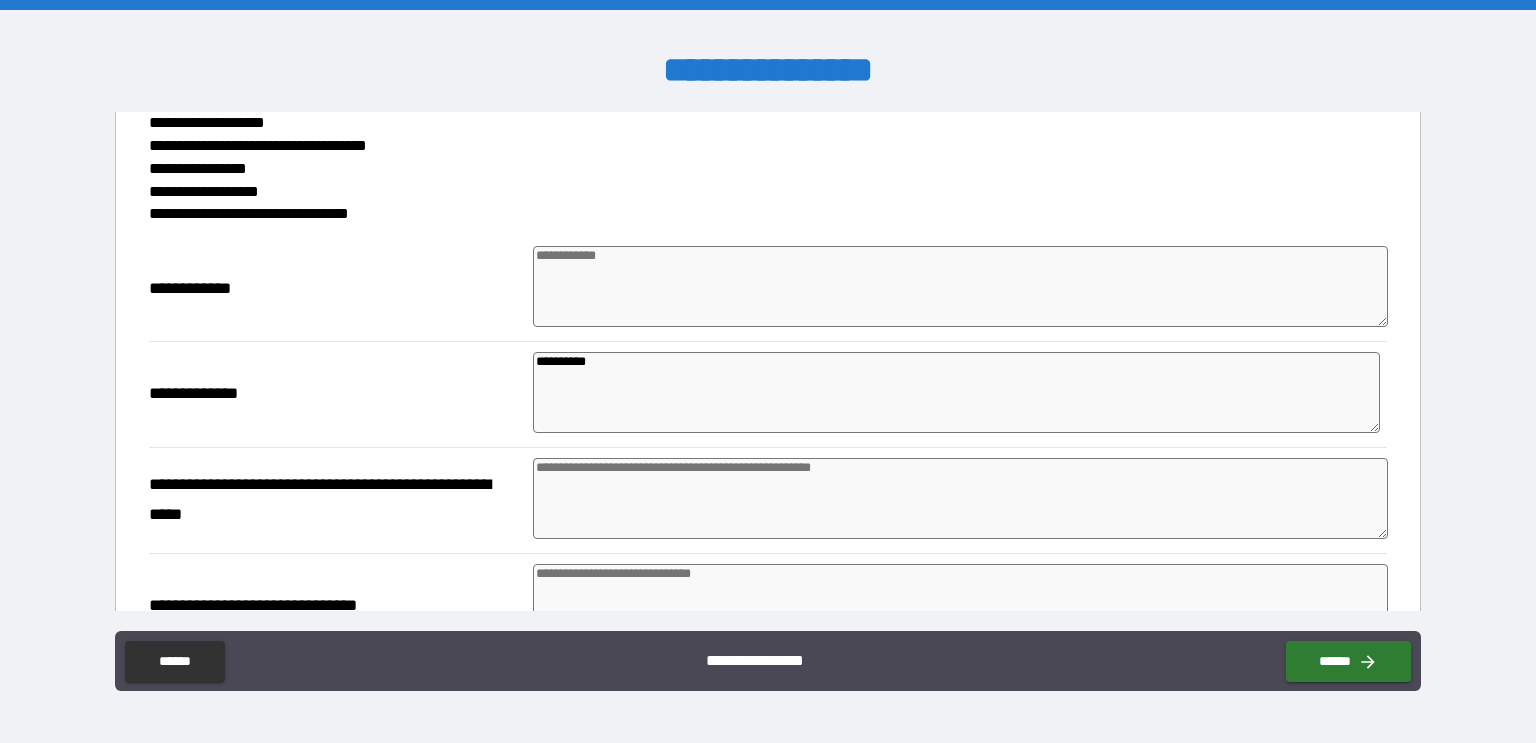 scroll, scrollTop: 256, scrollLeft: 0, axis: vertical 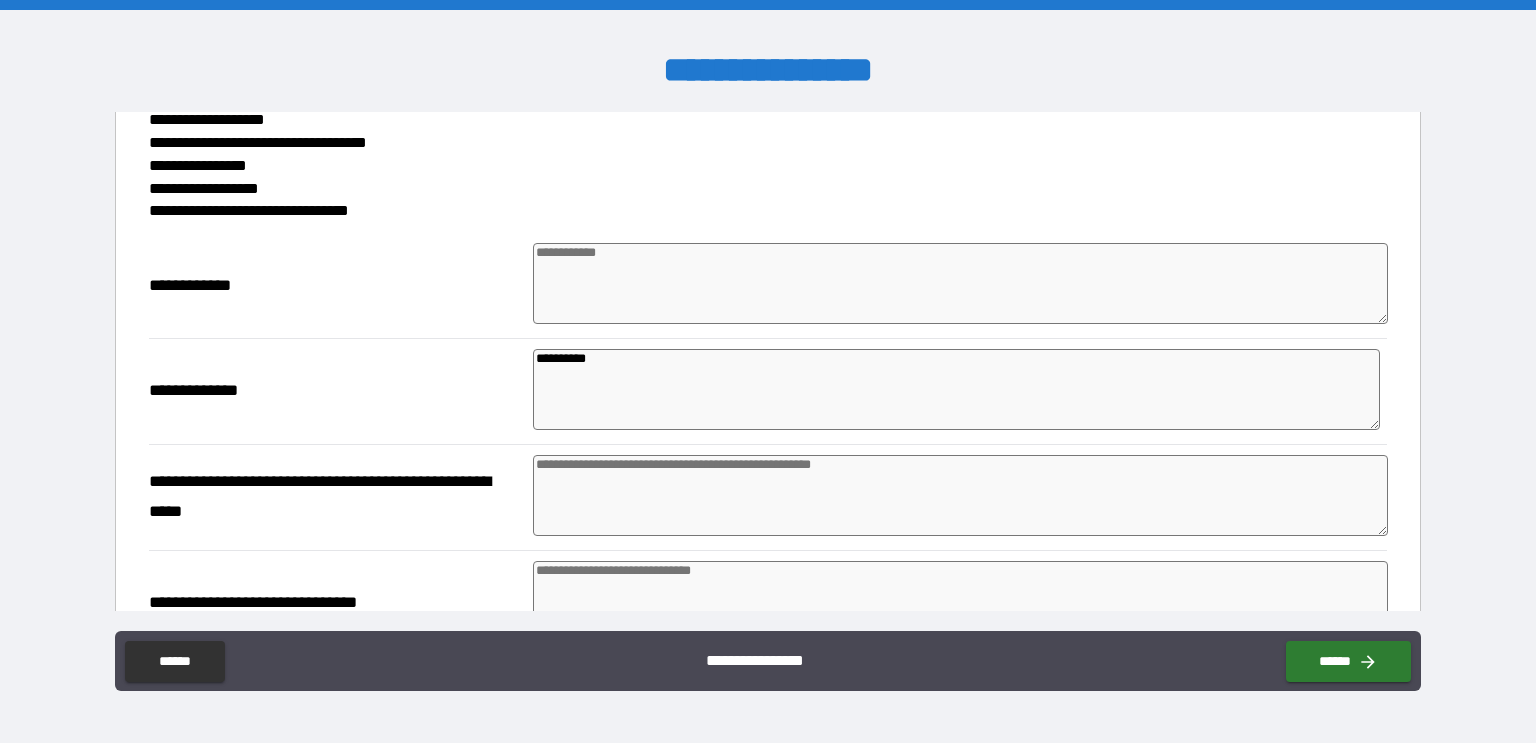 click at bounding box center (961, 283) 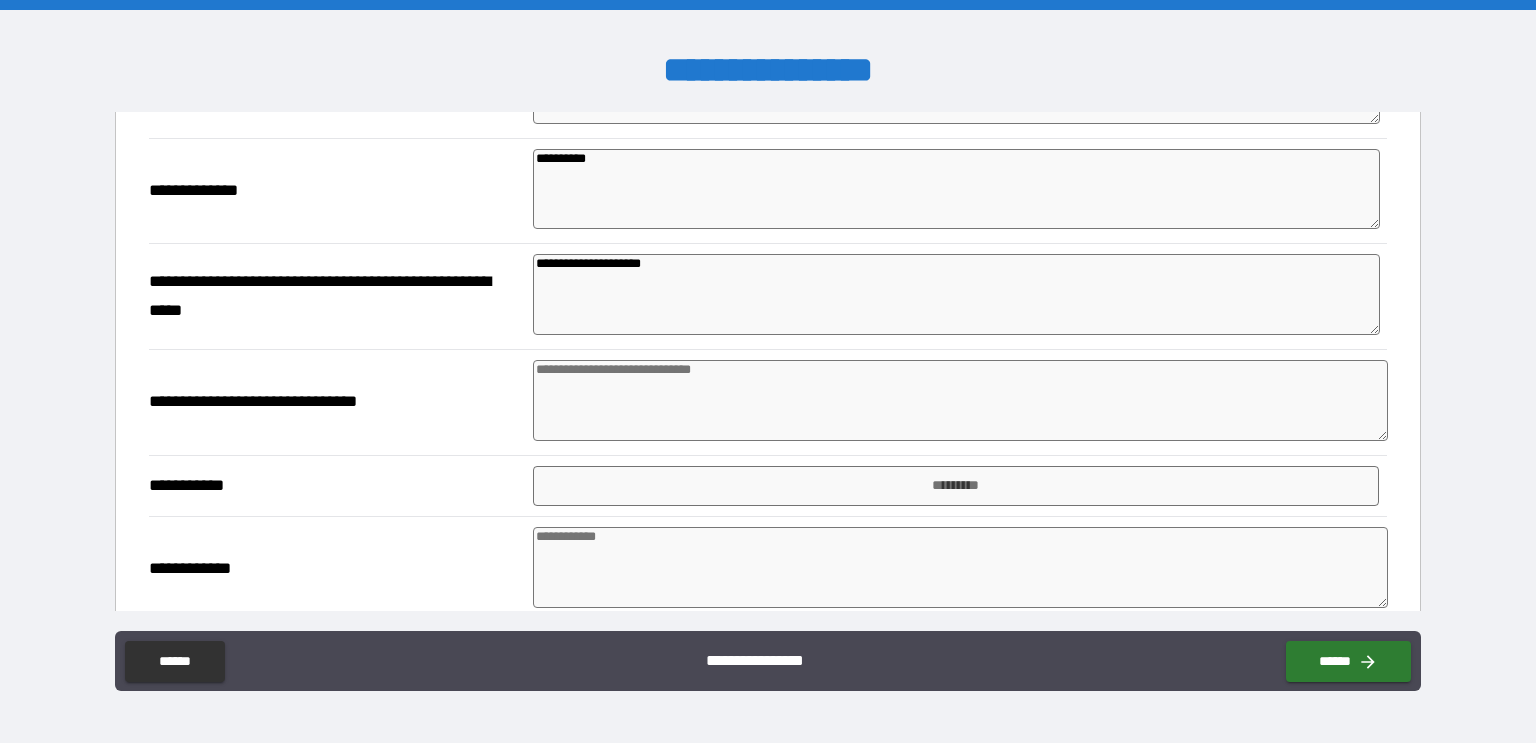 scroll, scrollTop: 460, scrollLeft: 0, axis: vertical 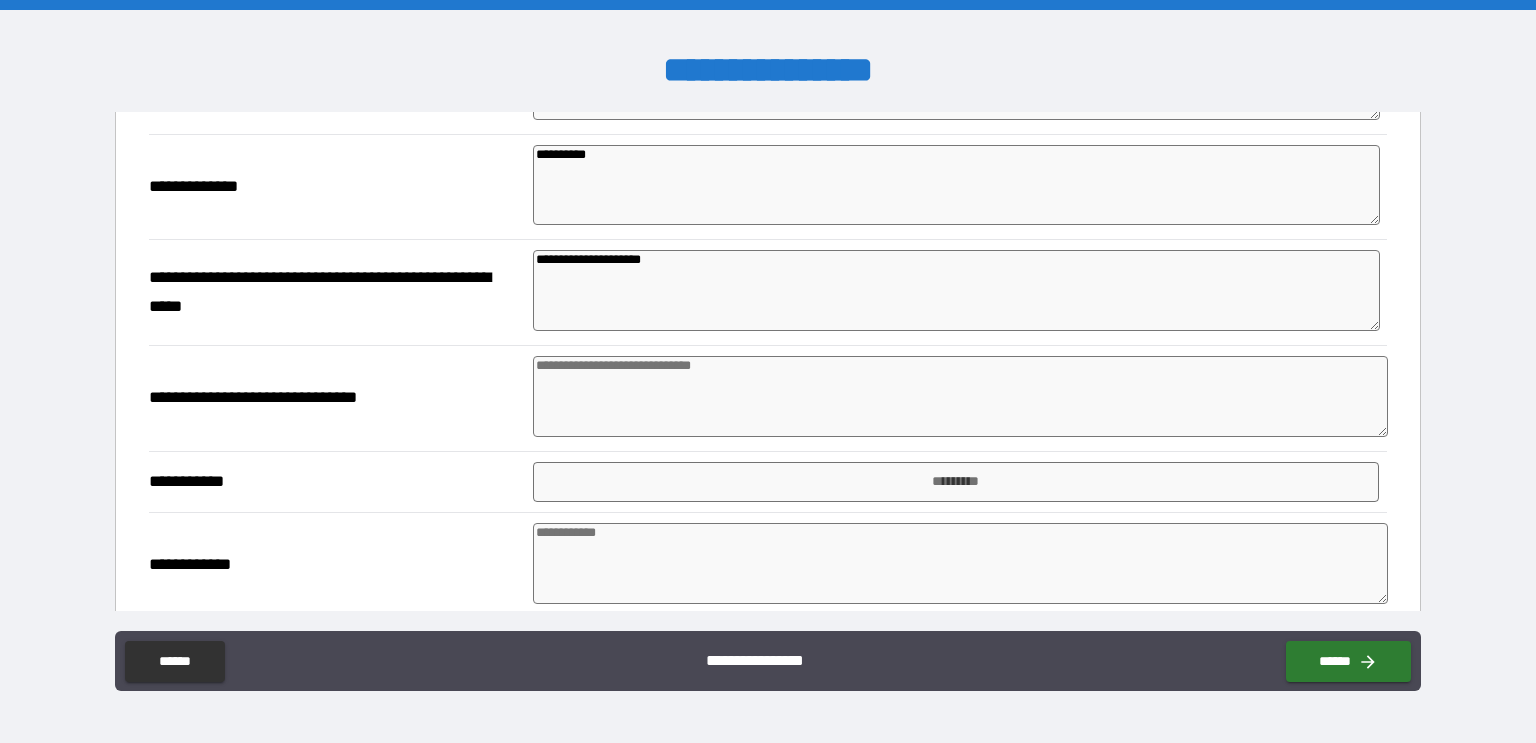 click at bounding box center (961, 396) 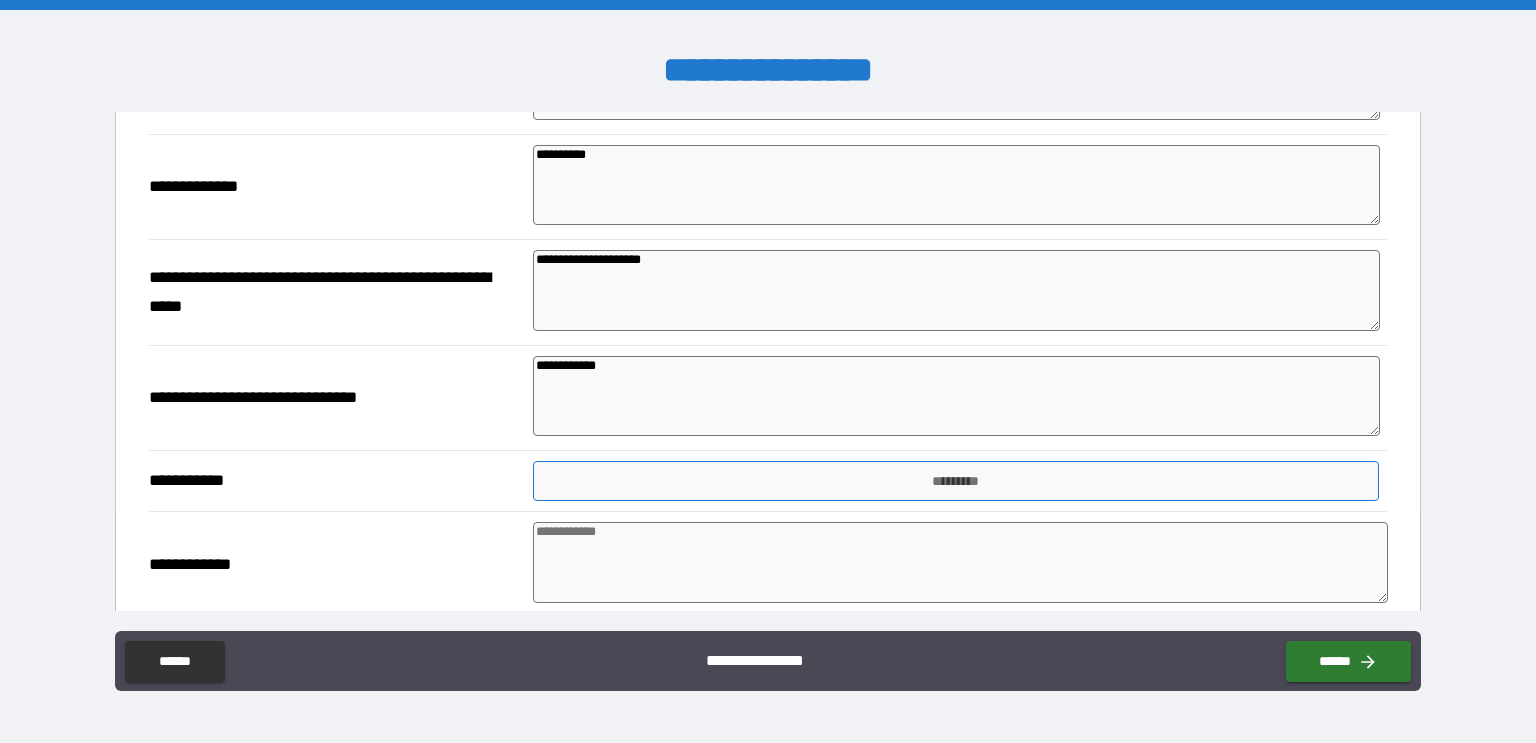 click on "*********" at bounding box center (956, 481) 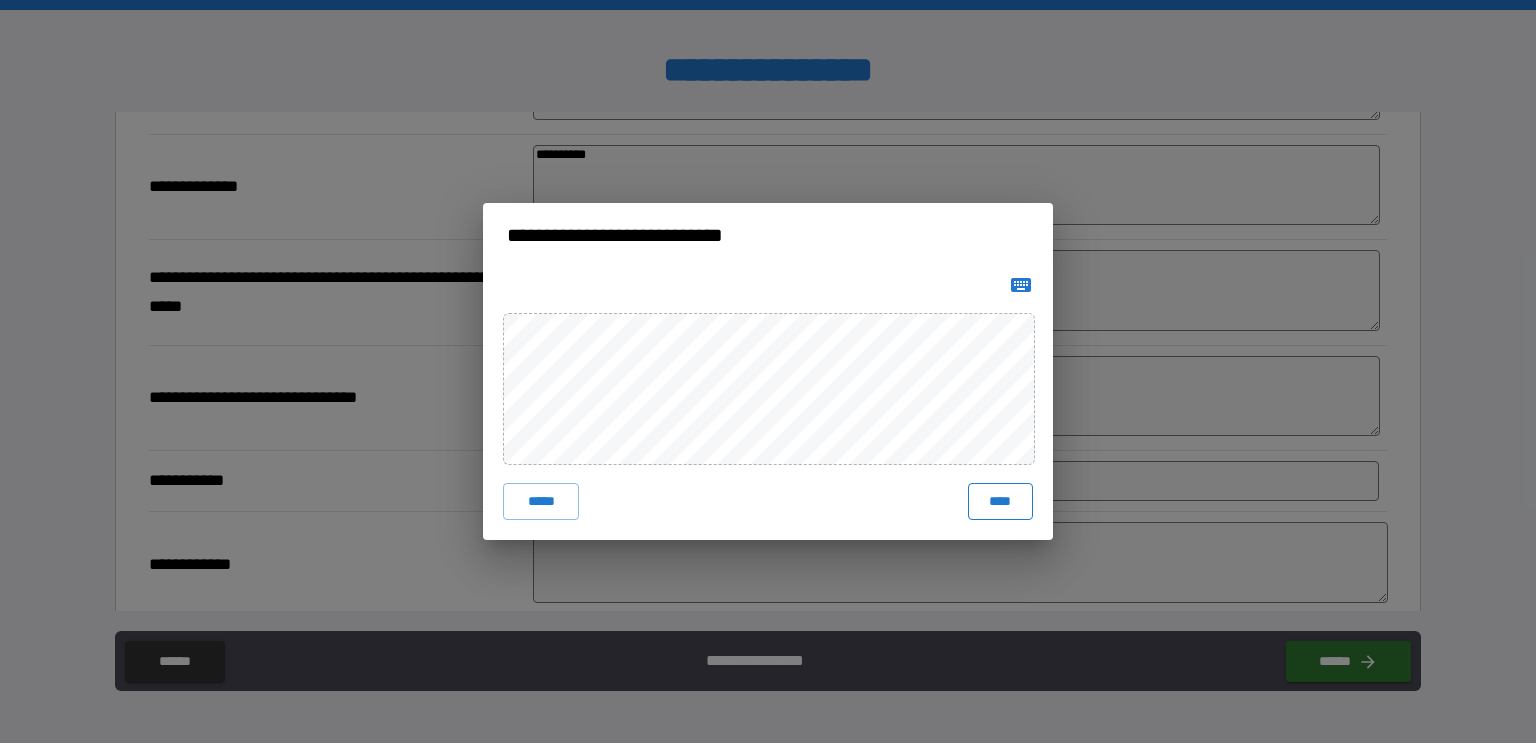 click on "****" at bounding box center (1000, 501) 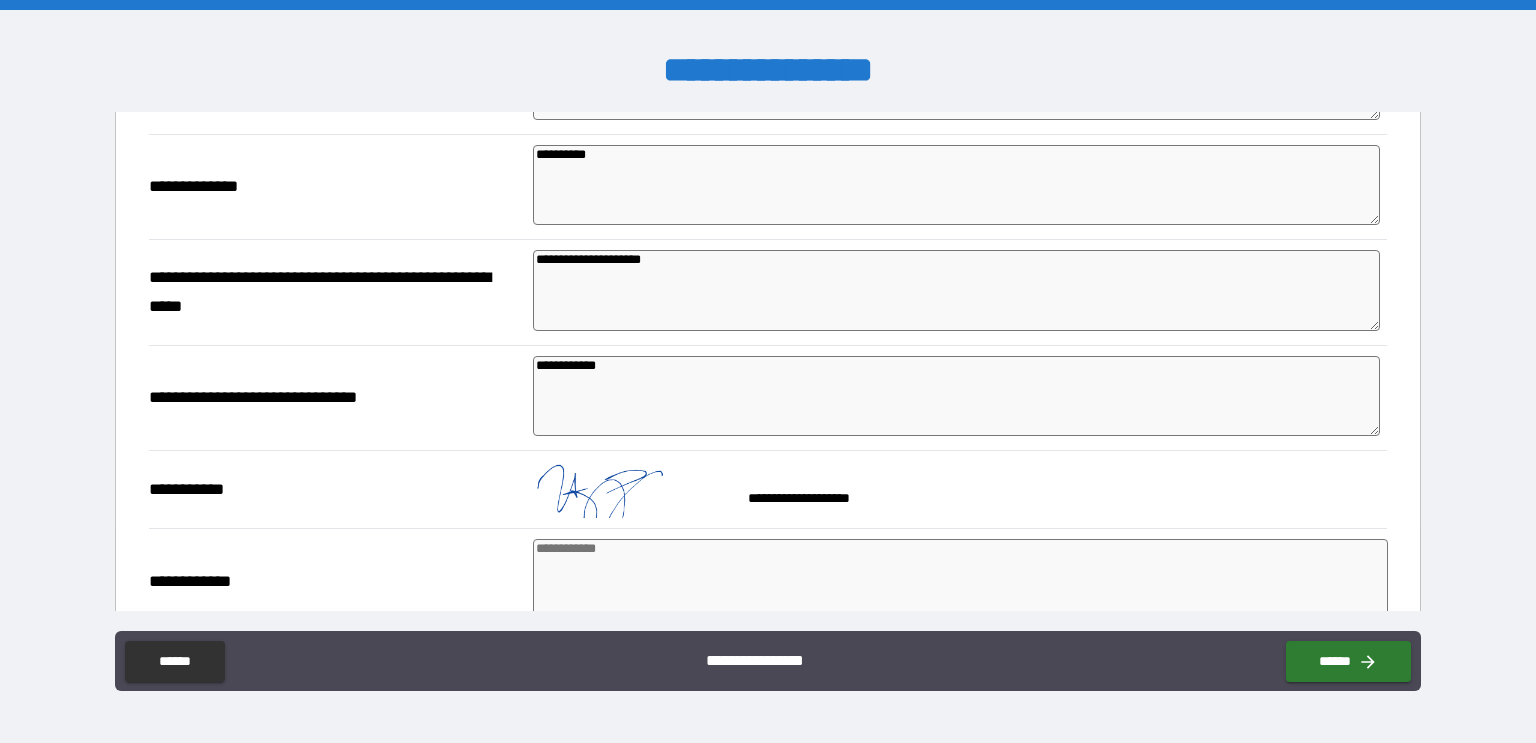 click at bounding box center [961, 579] 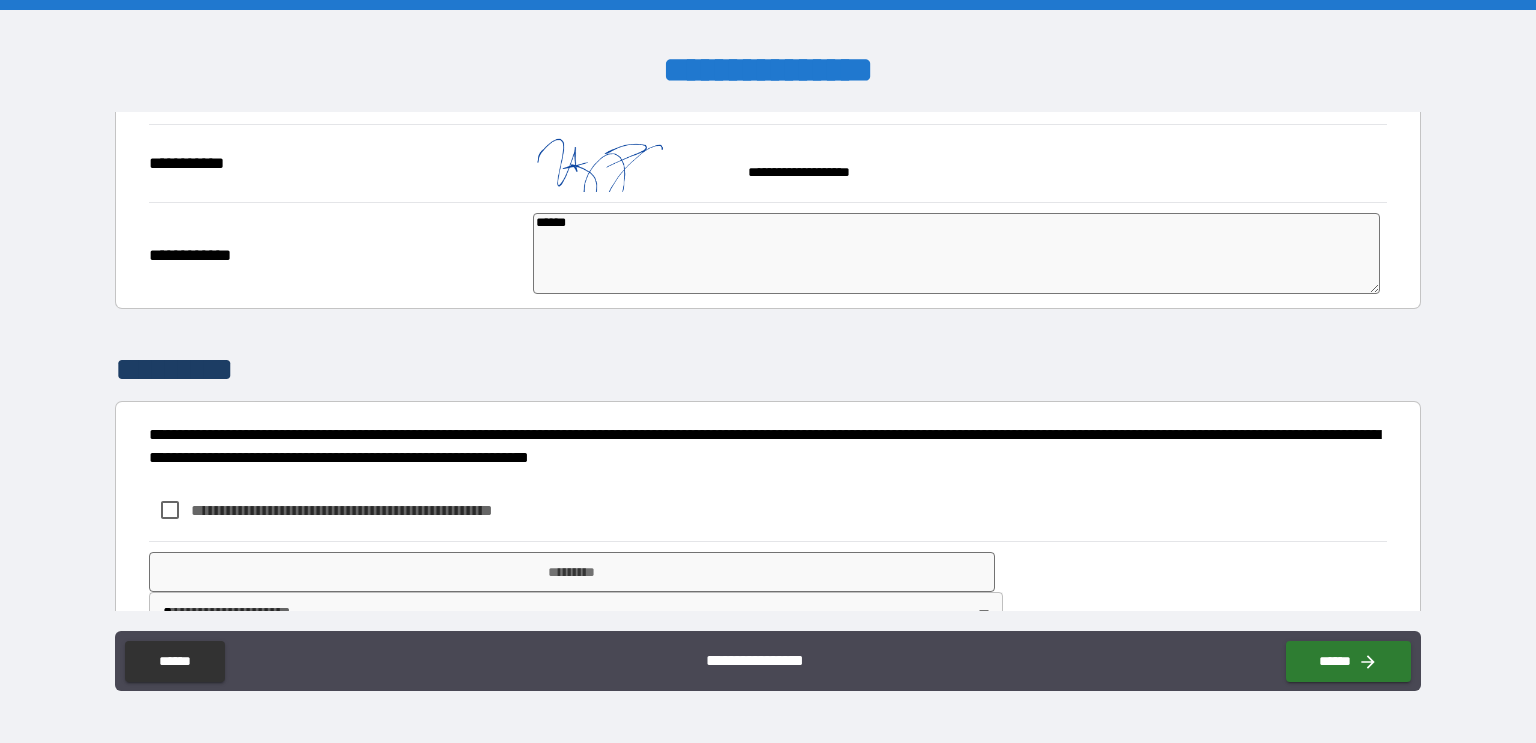 scroll, scrollTop: 835, scrollLeft: 0, axis: vertical 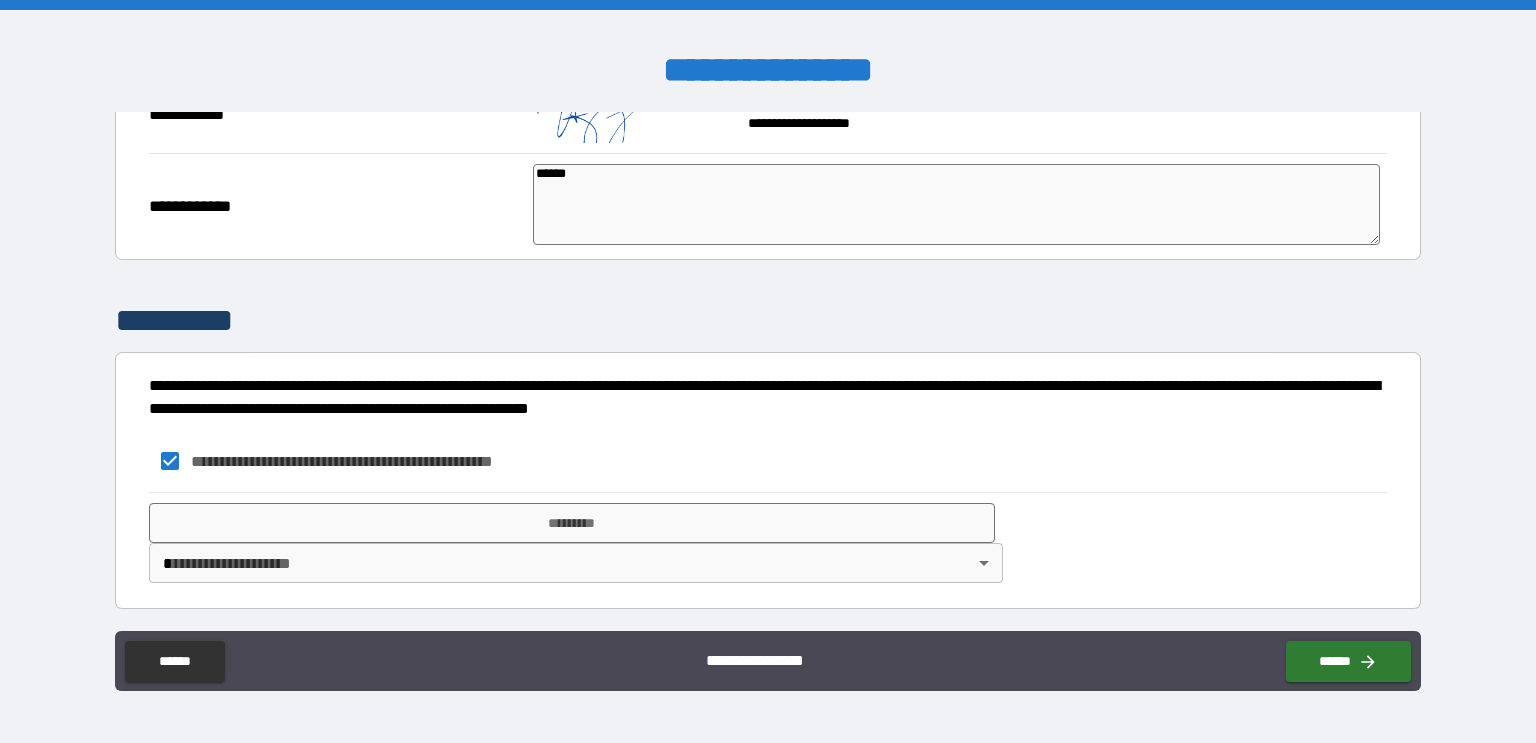 click on "**********" at bounding box center [768, 371] 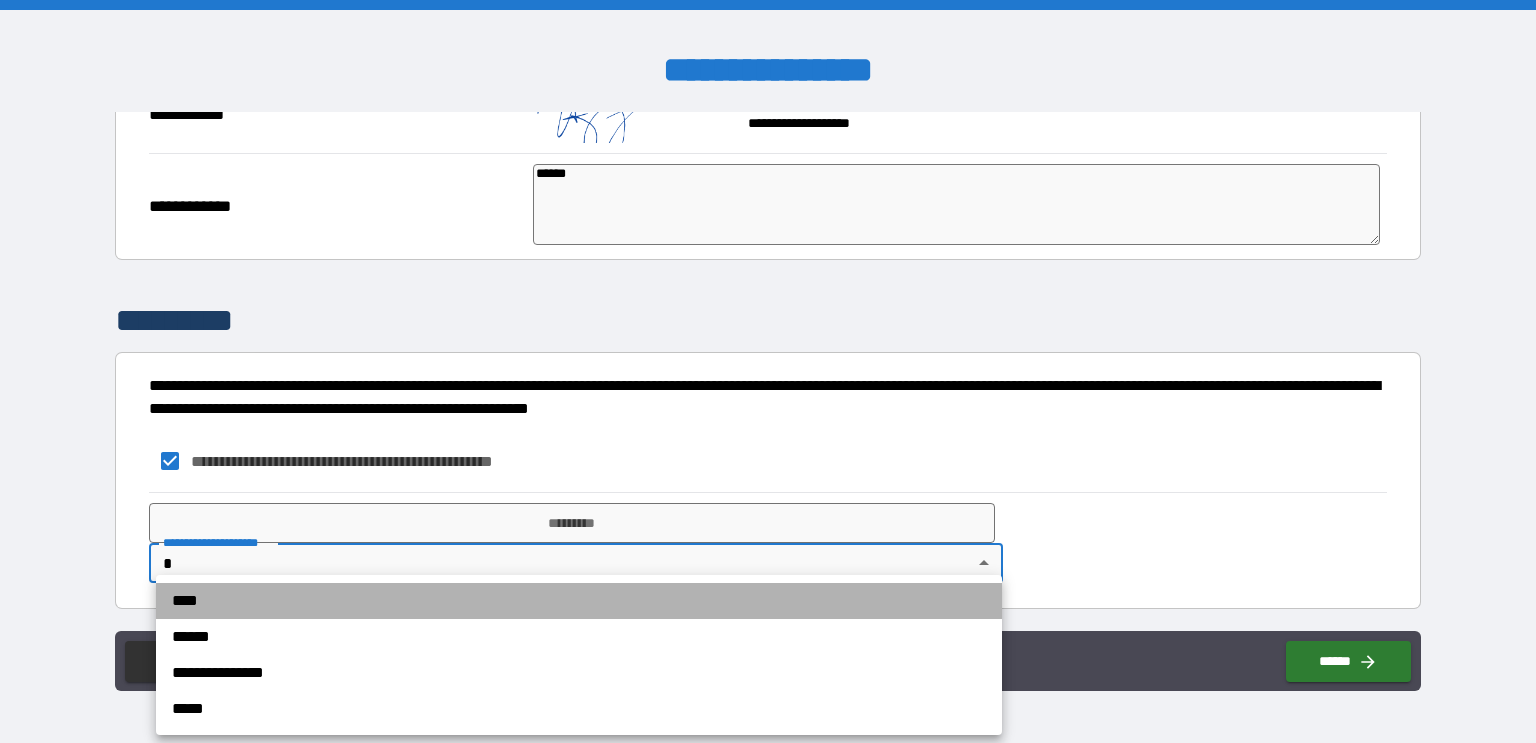click on "****" at bounding box center (579, 601) 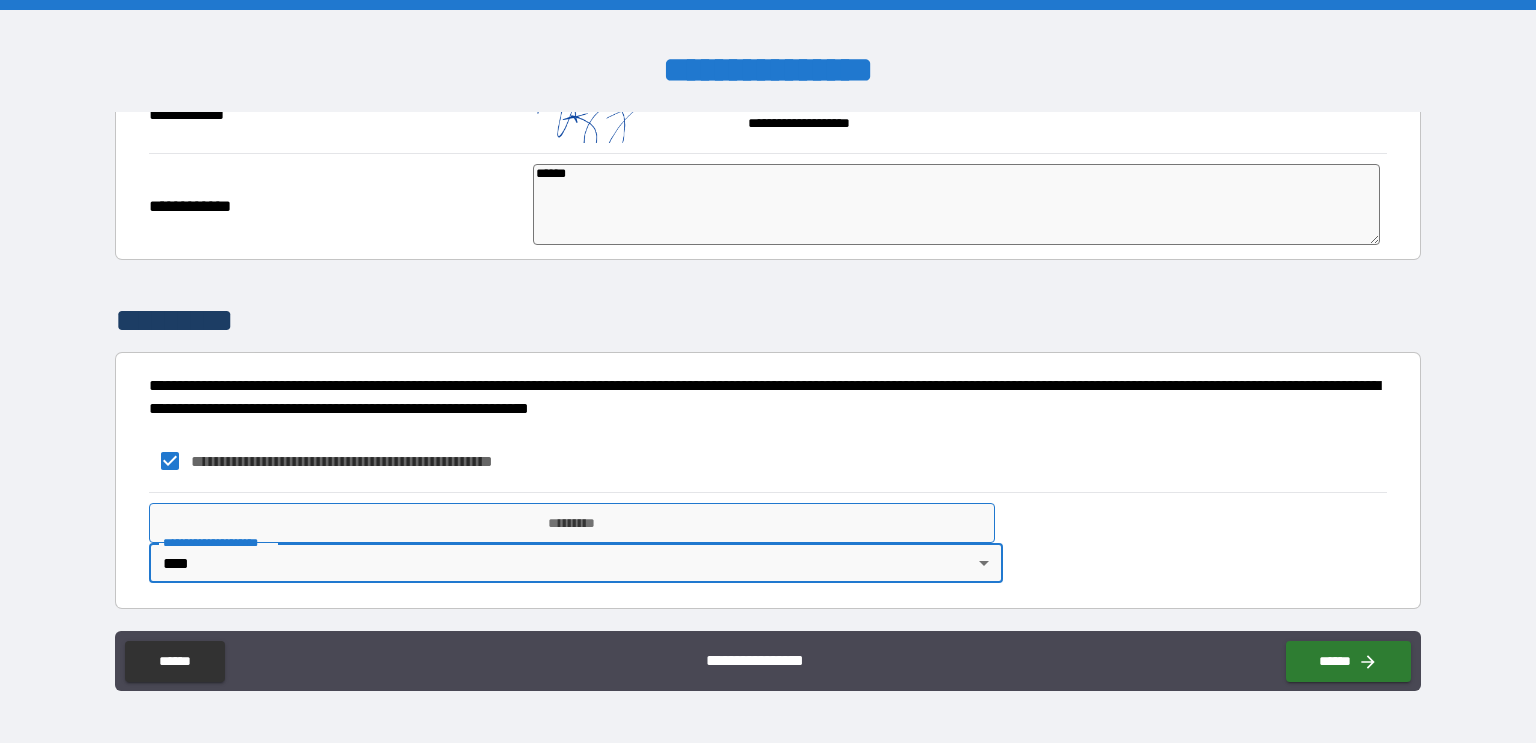 click on "*********" at bounding box center (572, 523) 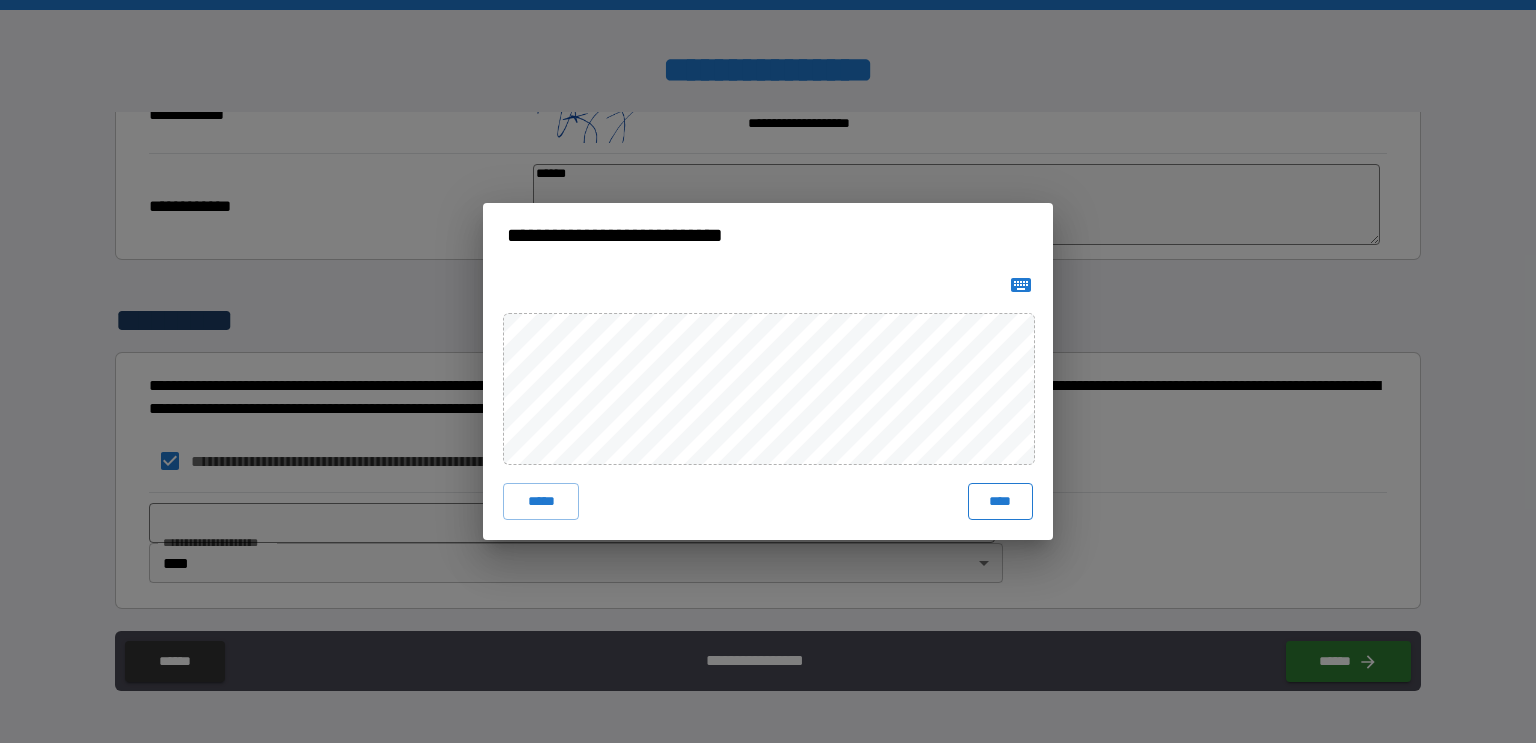 click on "****" at bounding box center [1000, 501] 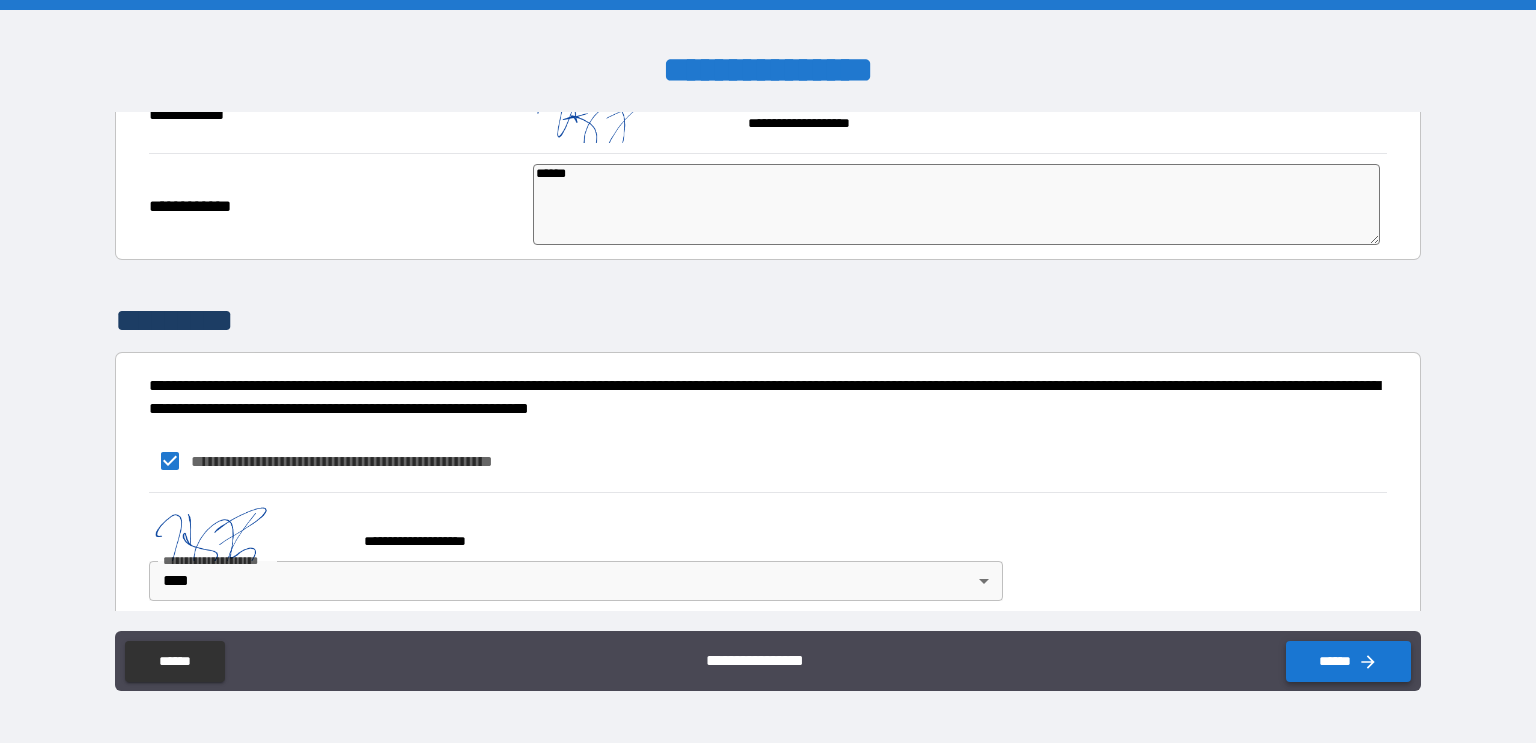 click 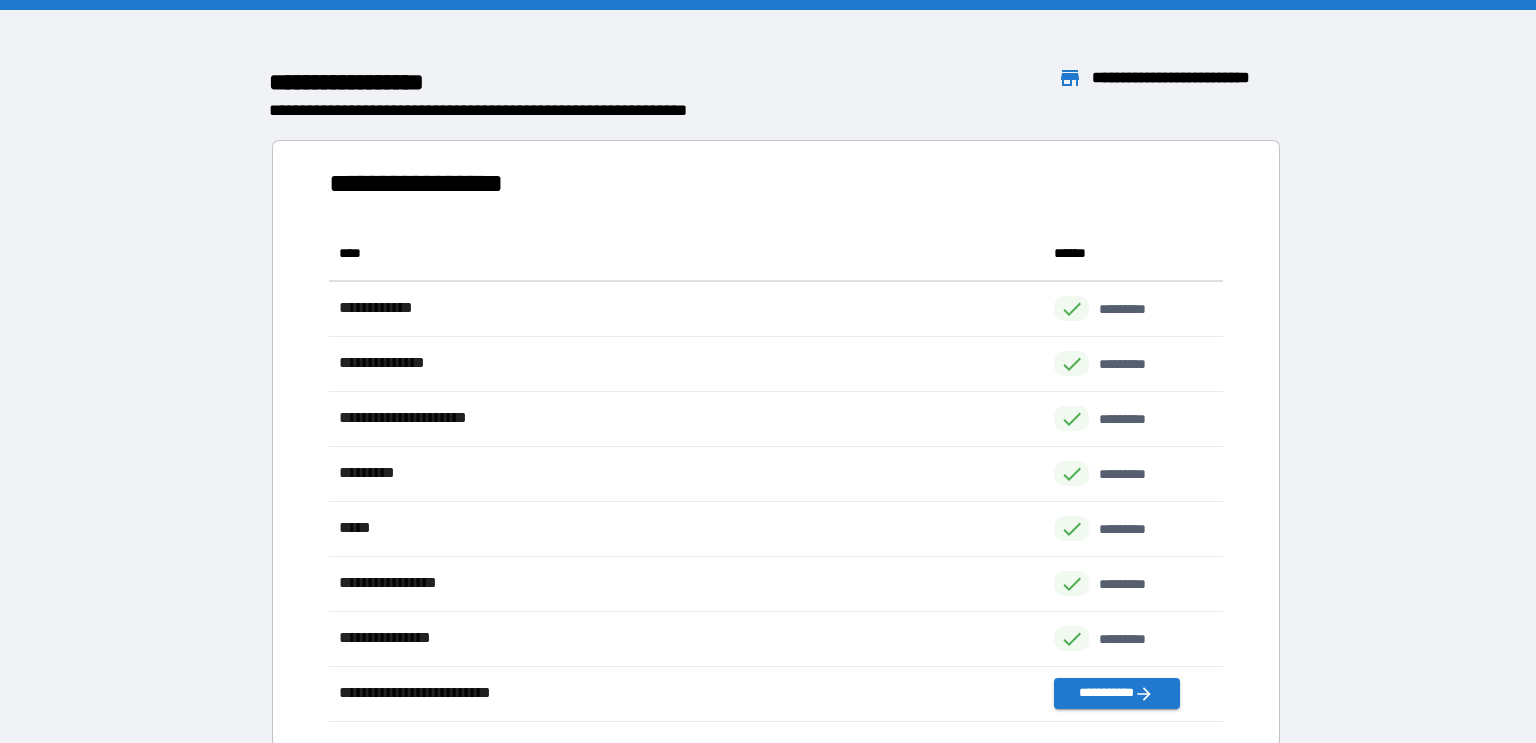 scroll, scrollTop: 0, scrollLeft: 0, axis: both 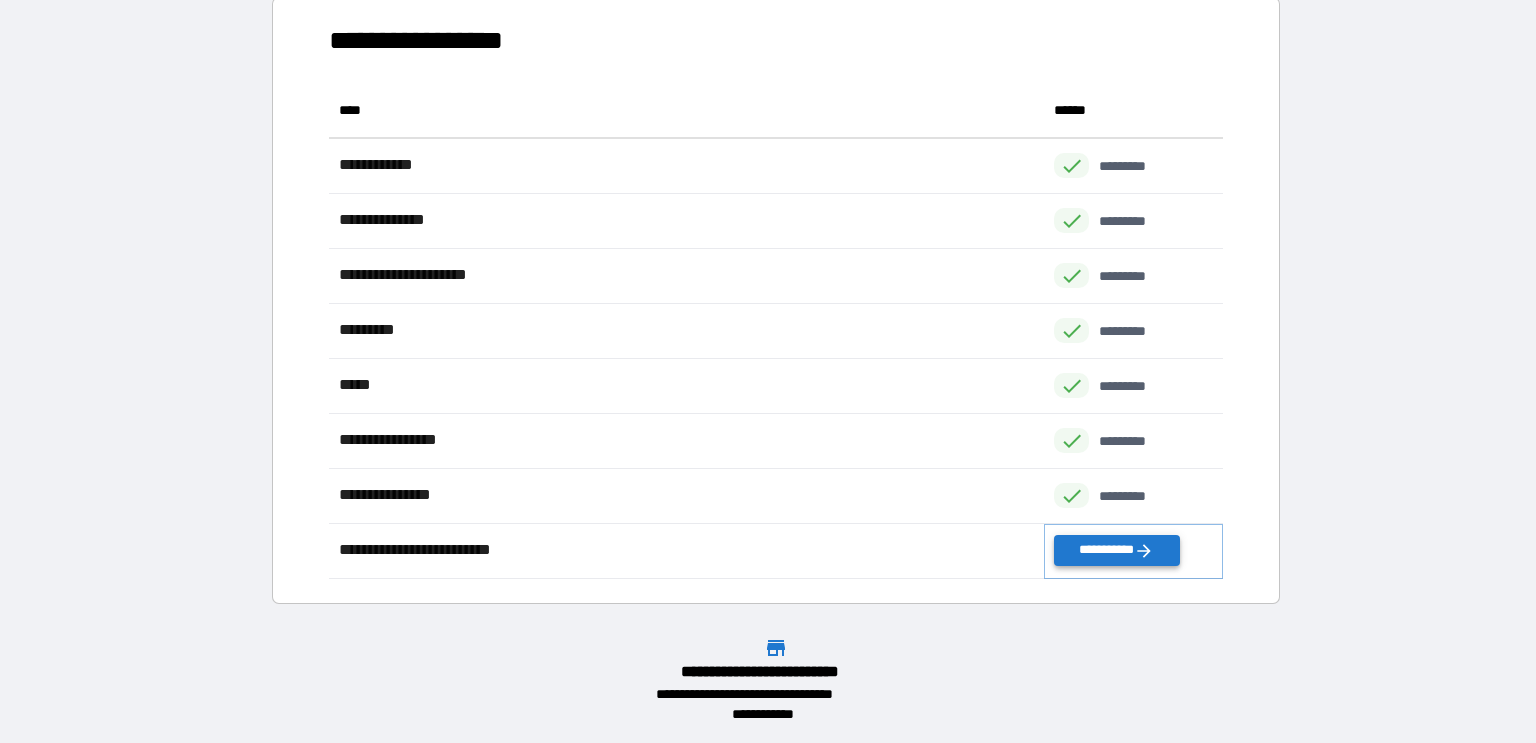 click 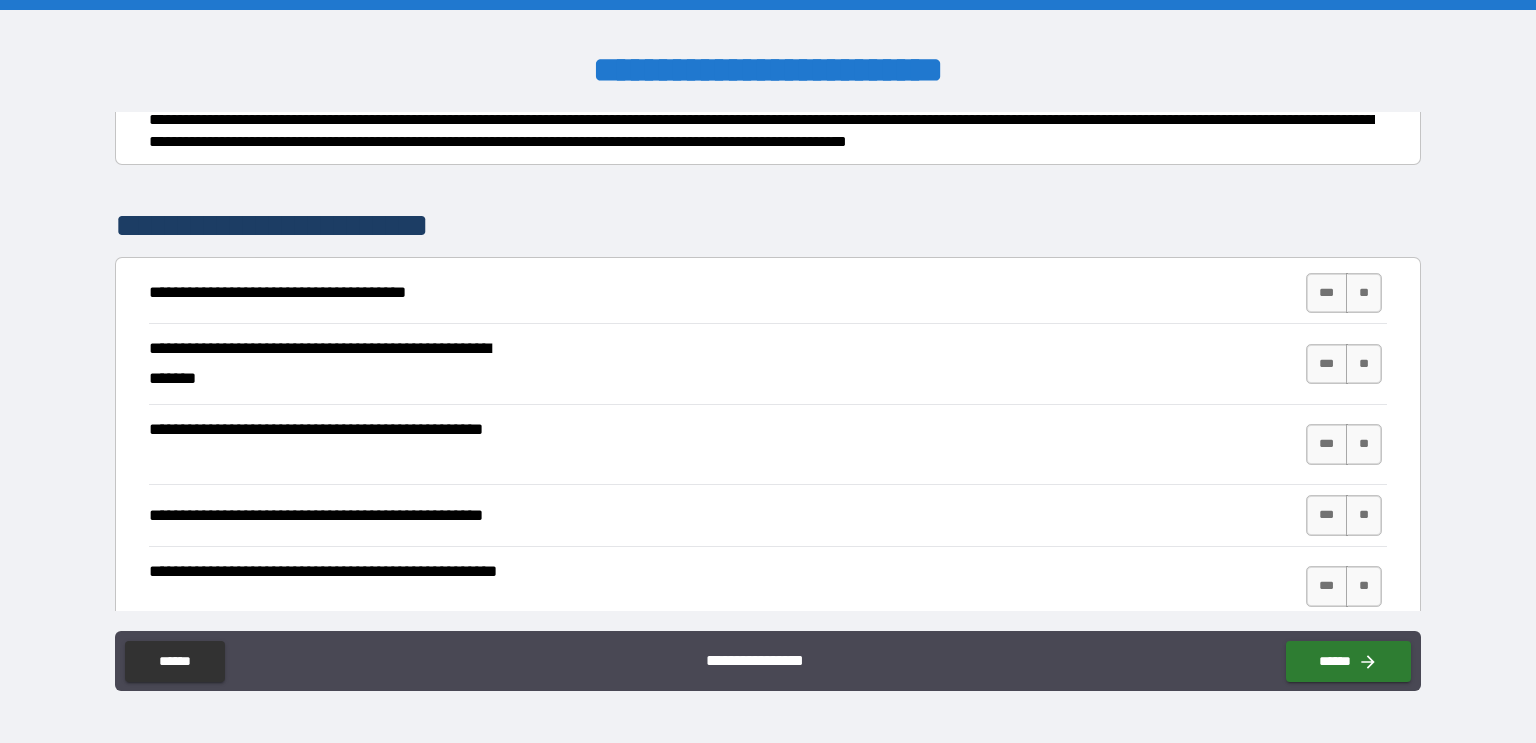 scroll, scrollTop: 244, scrollLeft: 0, axis: vertical 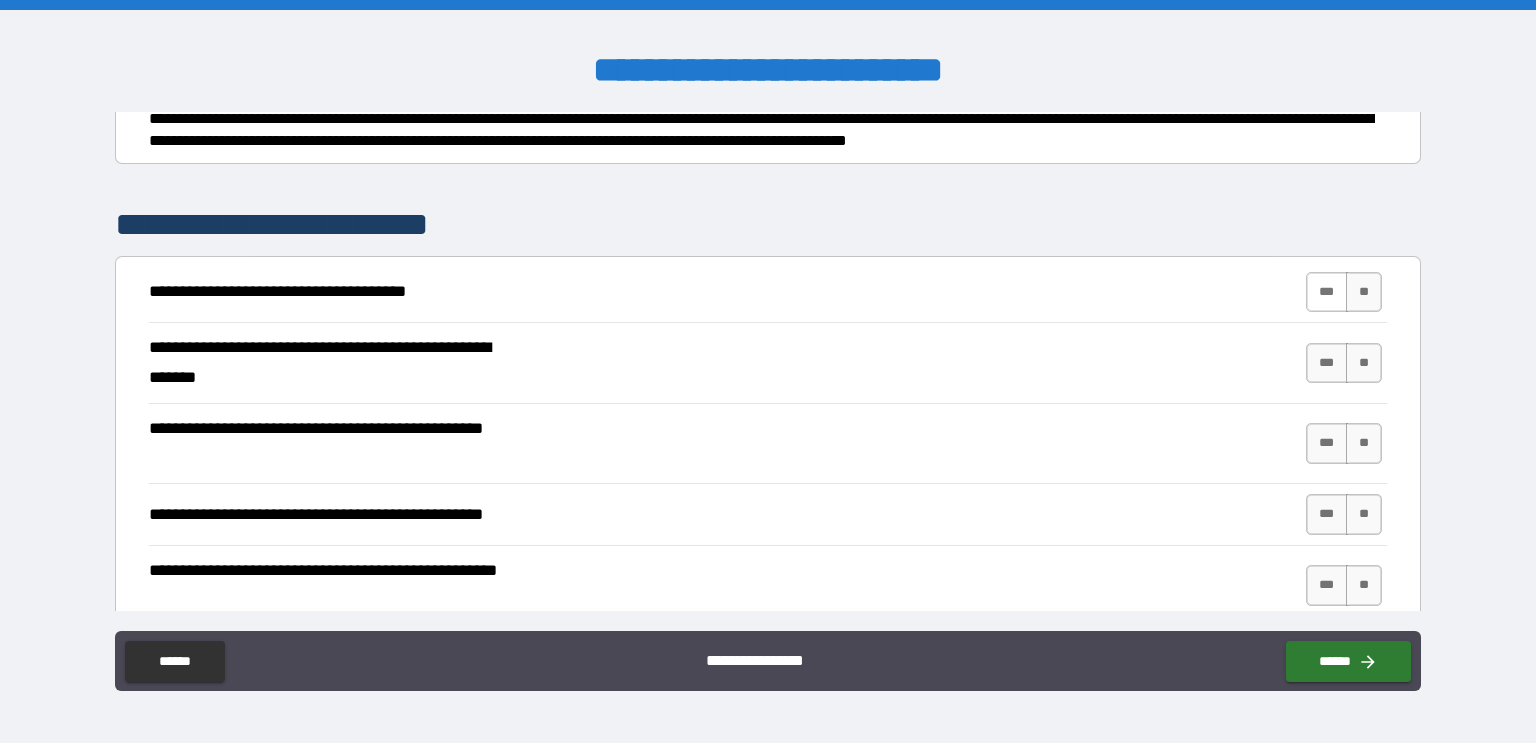 click on "***" at bounding box center (1327, 292) 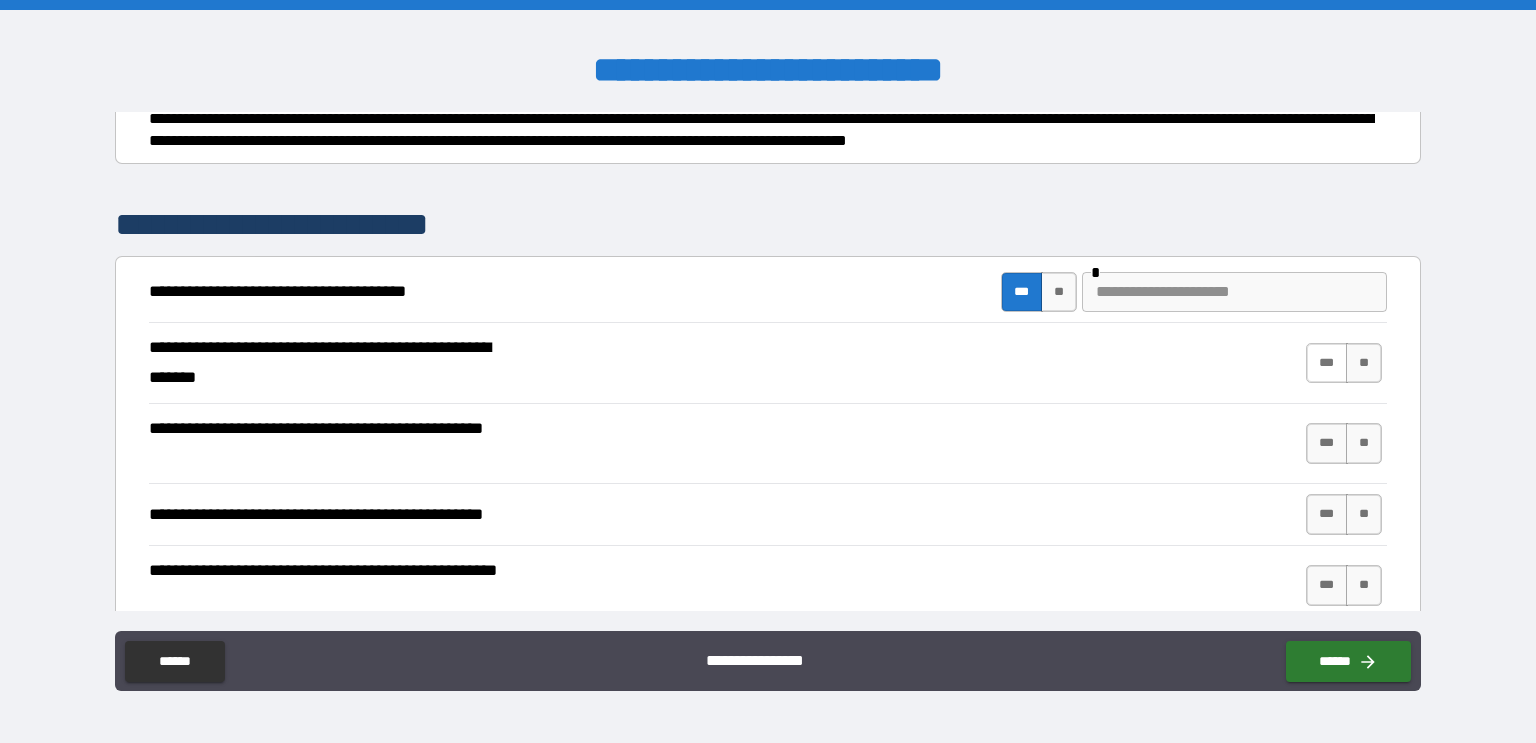 click on "***" at bounding box center [1327, 363] 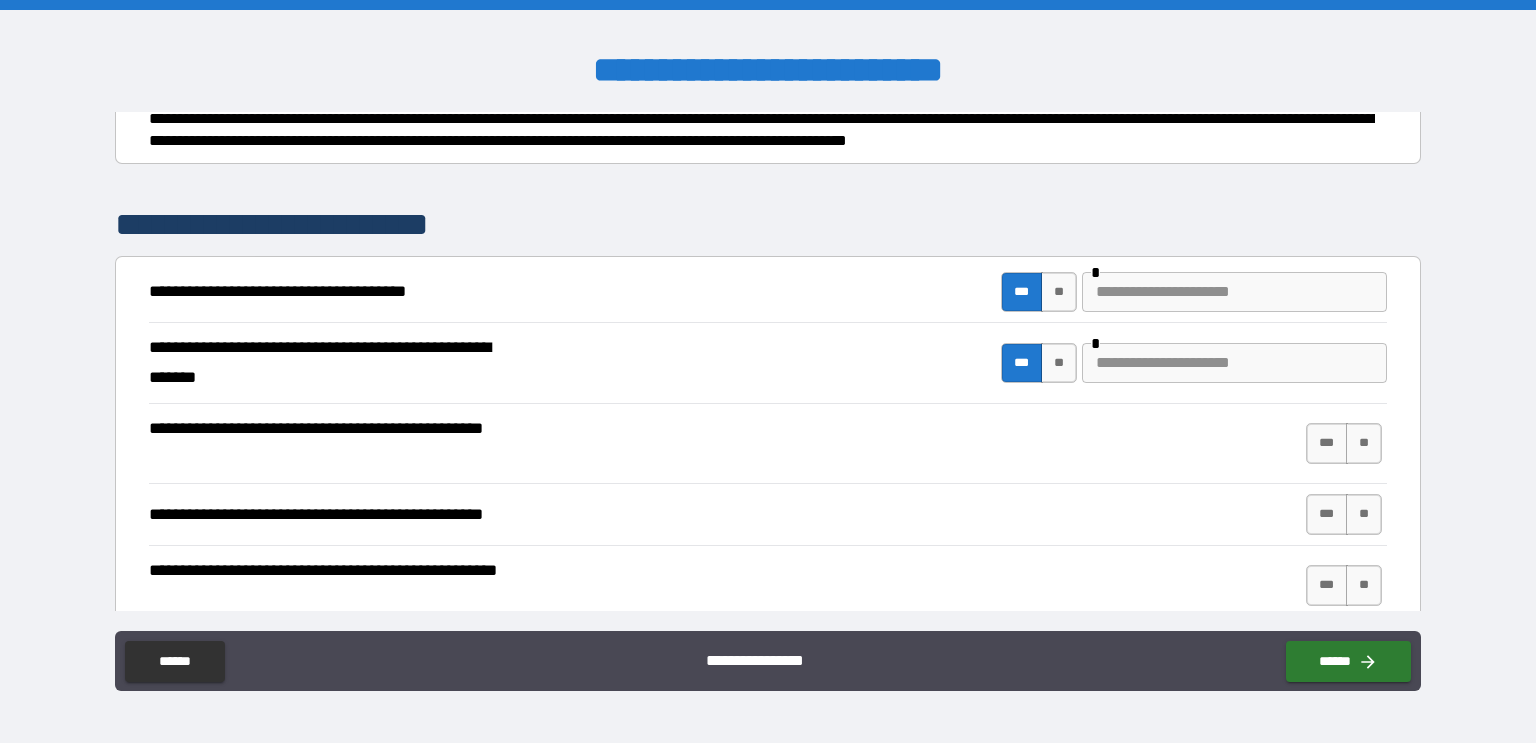 click at bounding box center [1234, 363] 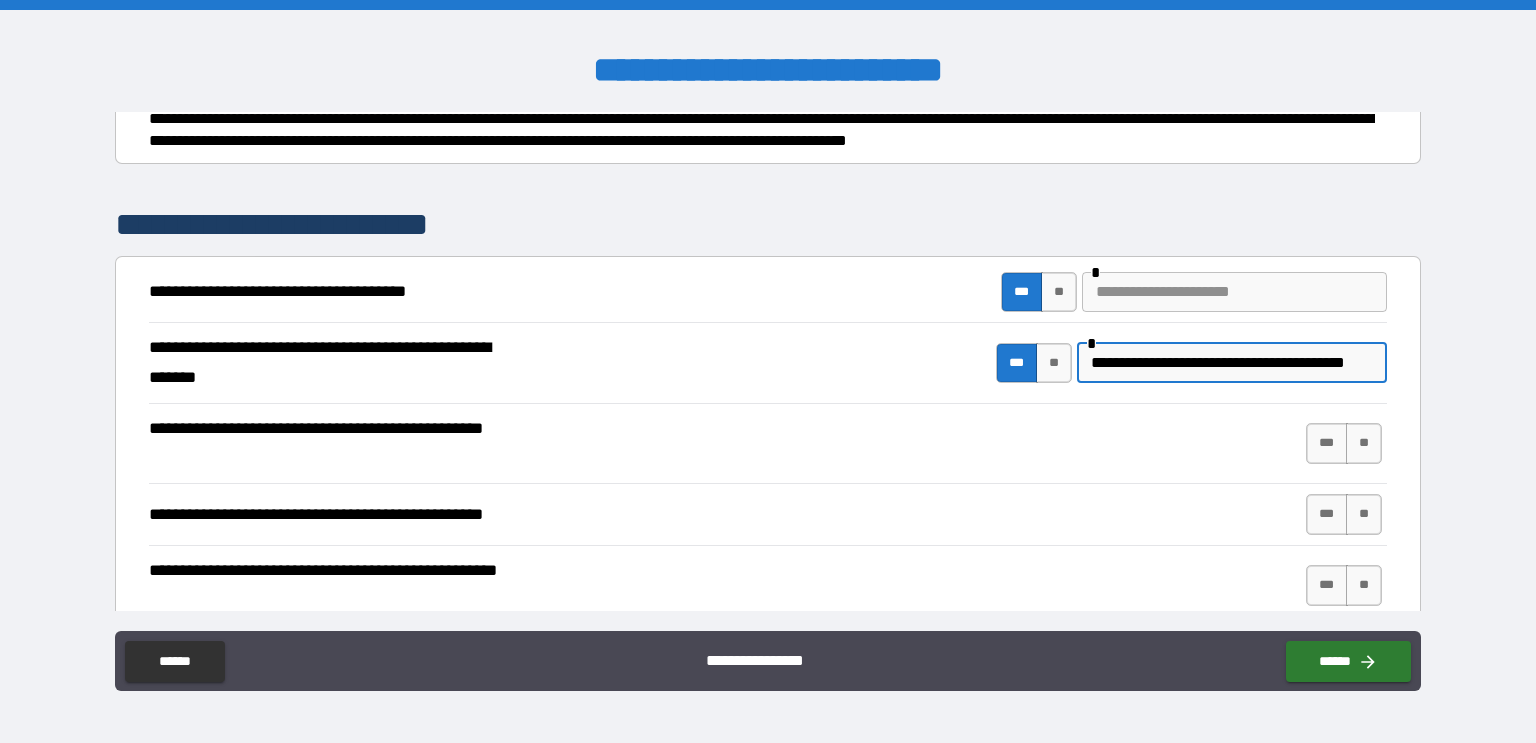 scroll, scrollTop: 0, scrollLeft: 37, axis: horizontal 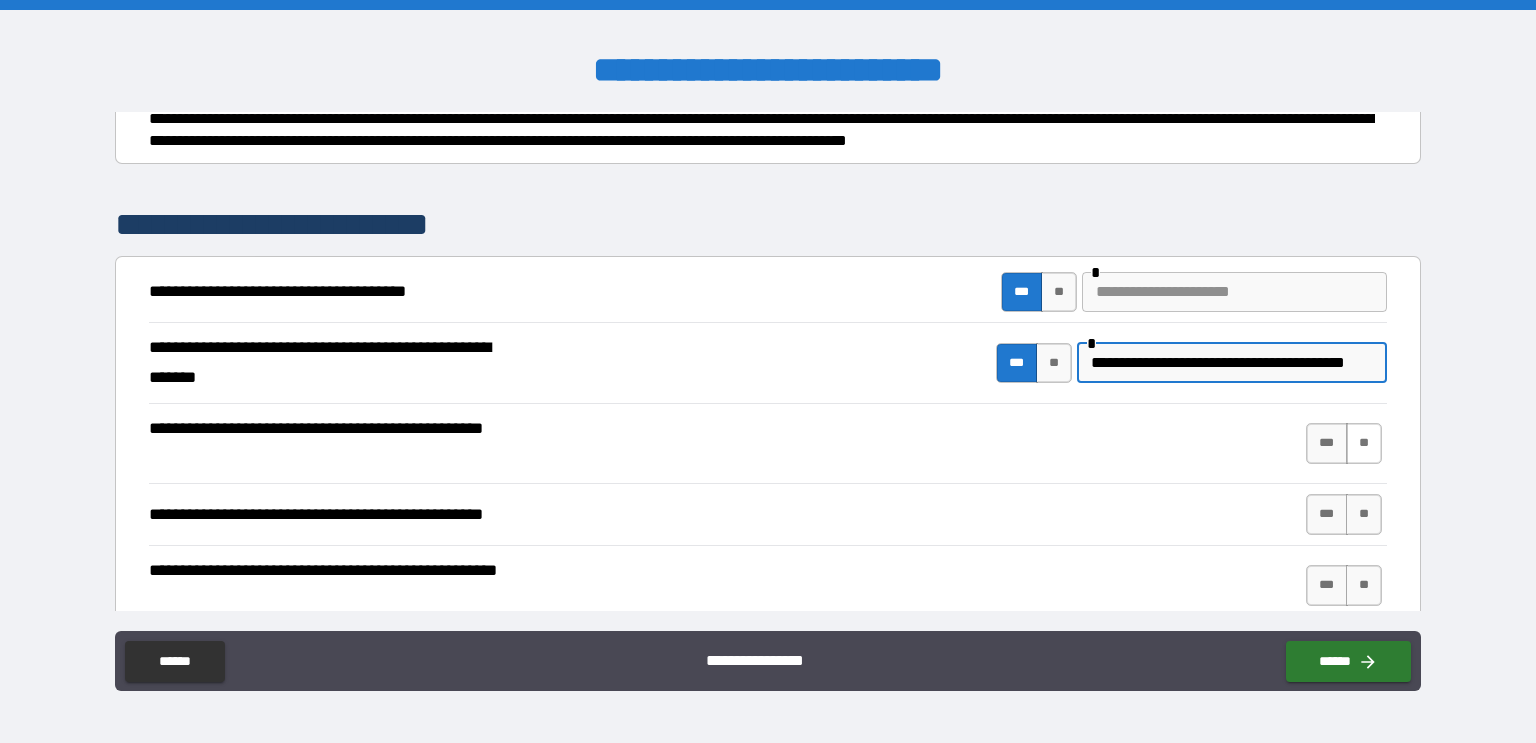 click on "**" at bounding box center [1364, 443] 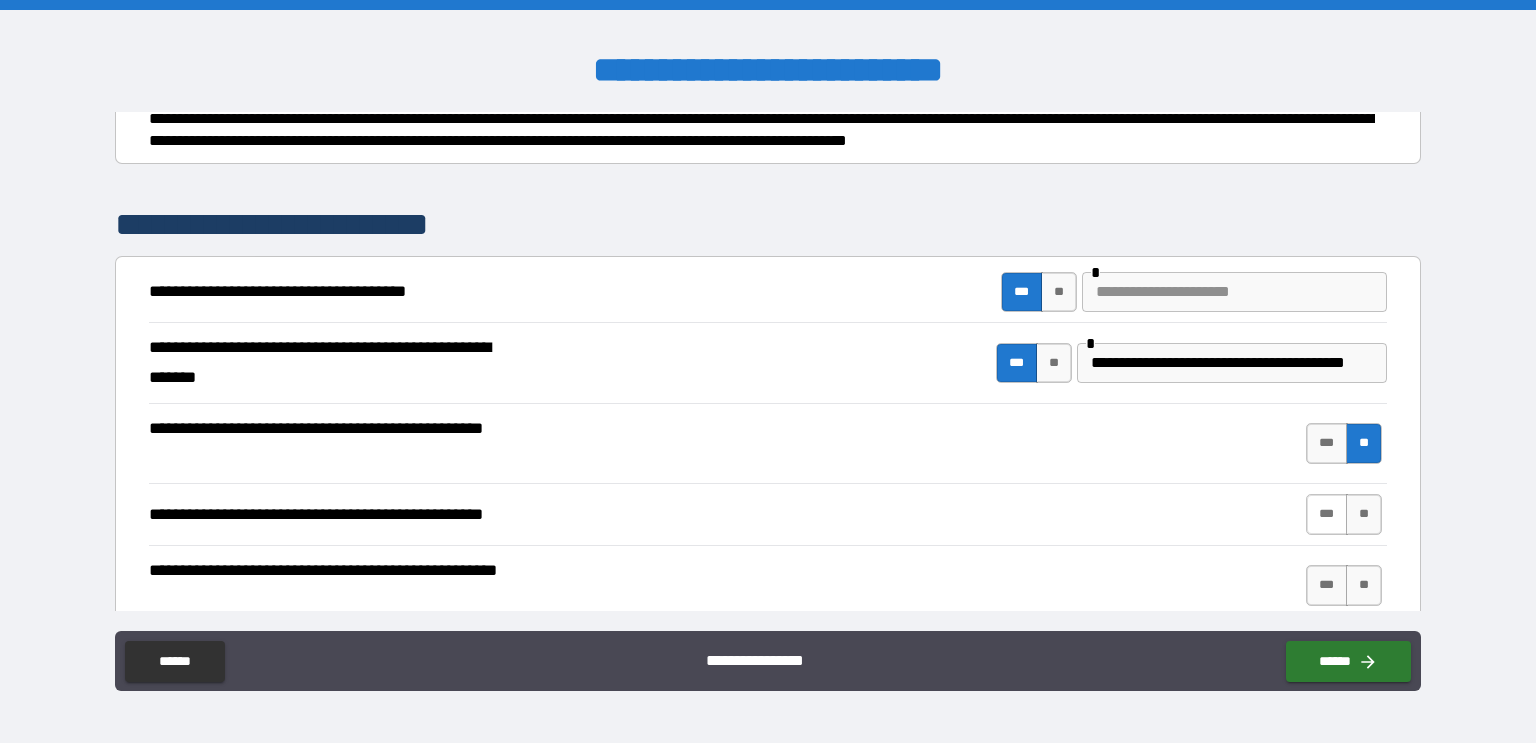 click on "***" at bounding box center [1327, 514] 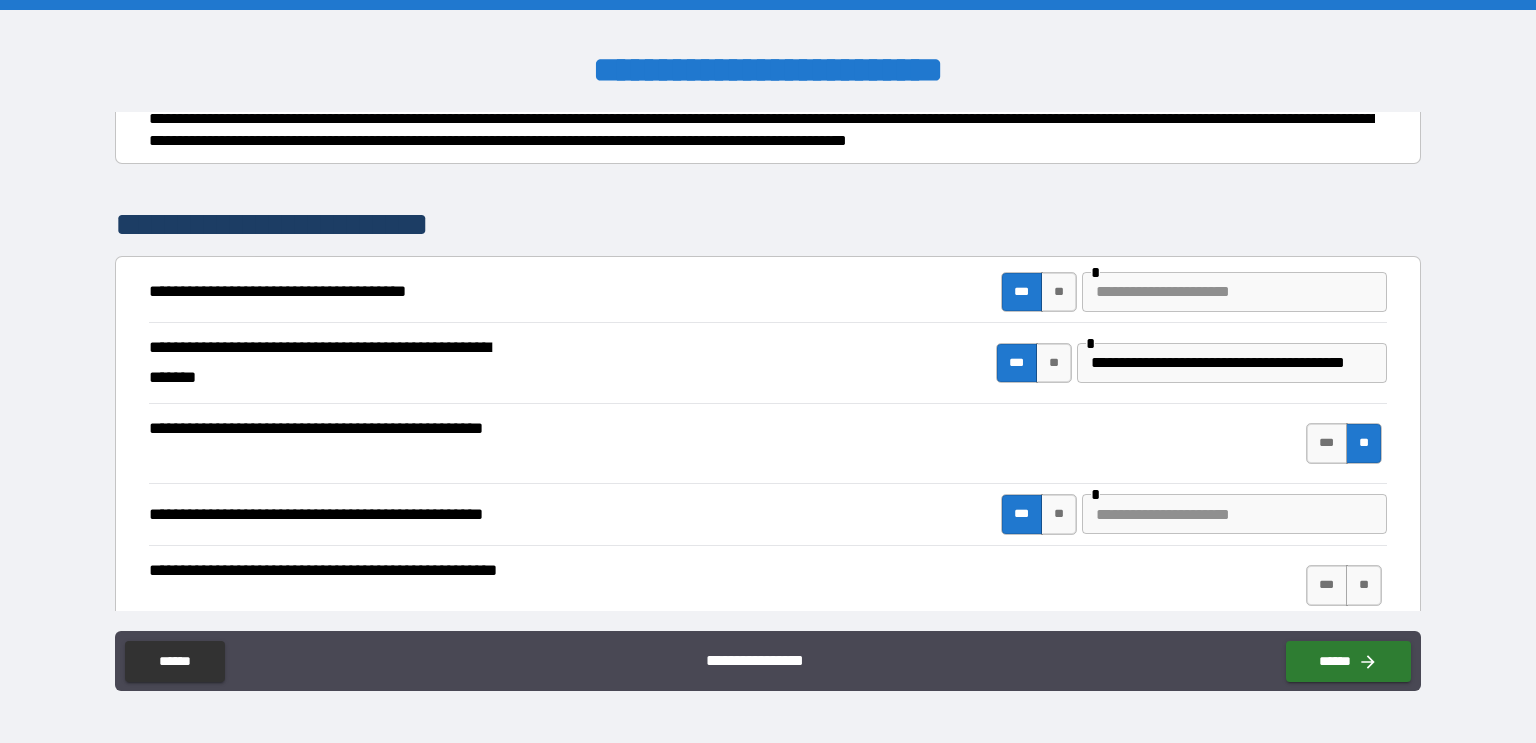 click at bounding box center [1234, 514] 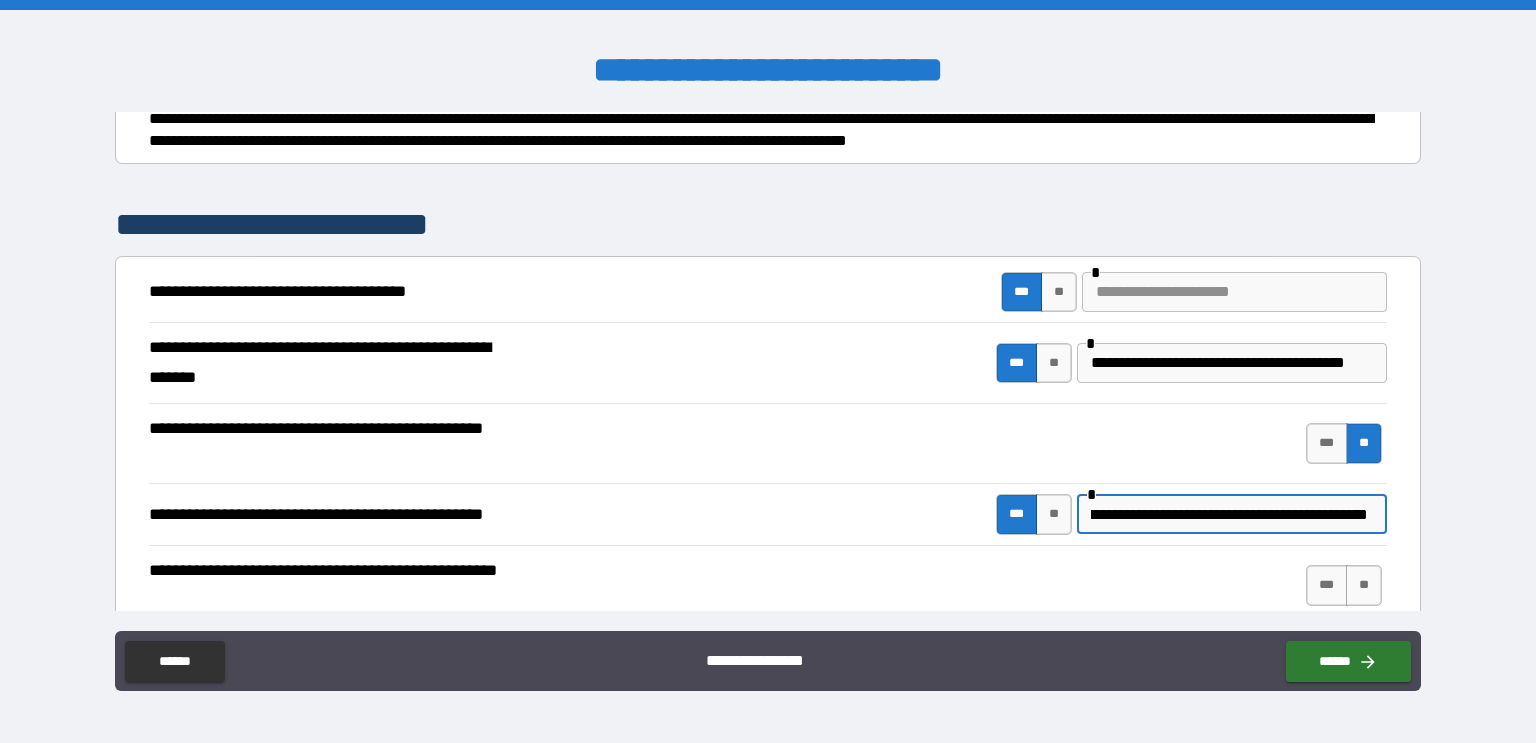 scroll, scrollTop: 0, scrollLeft: 276, axis: horizontal 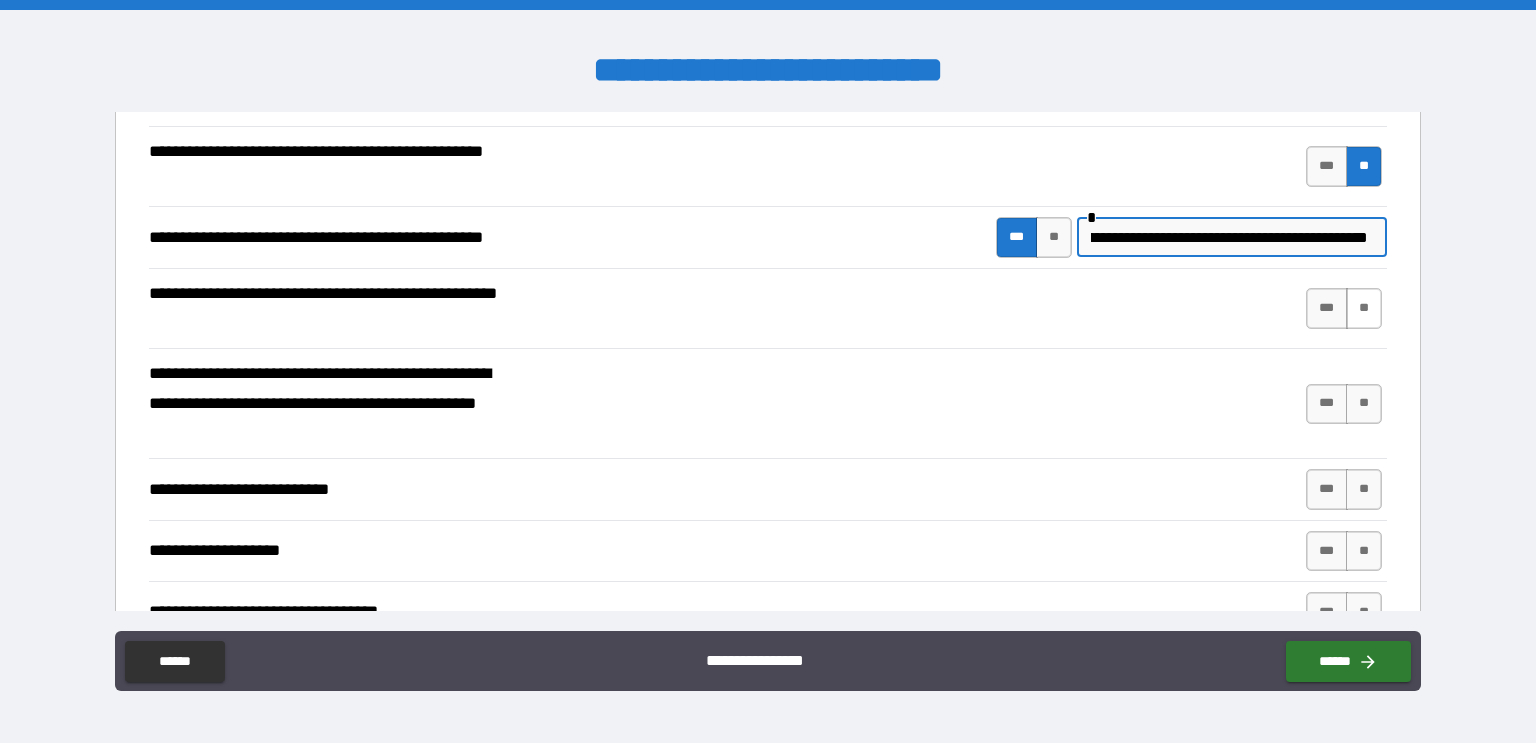 click on "**" at bounding box center (1364, 308) 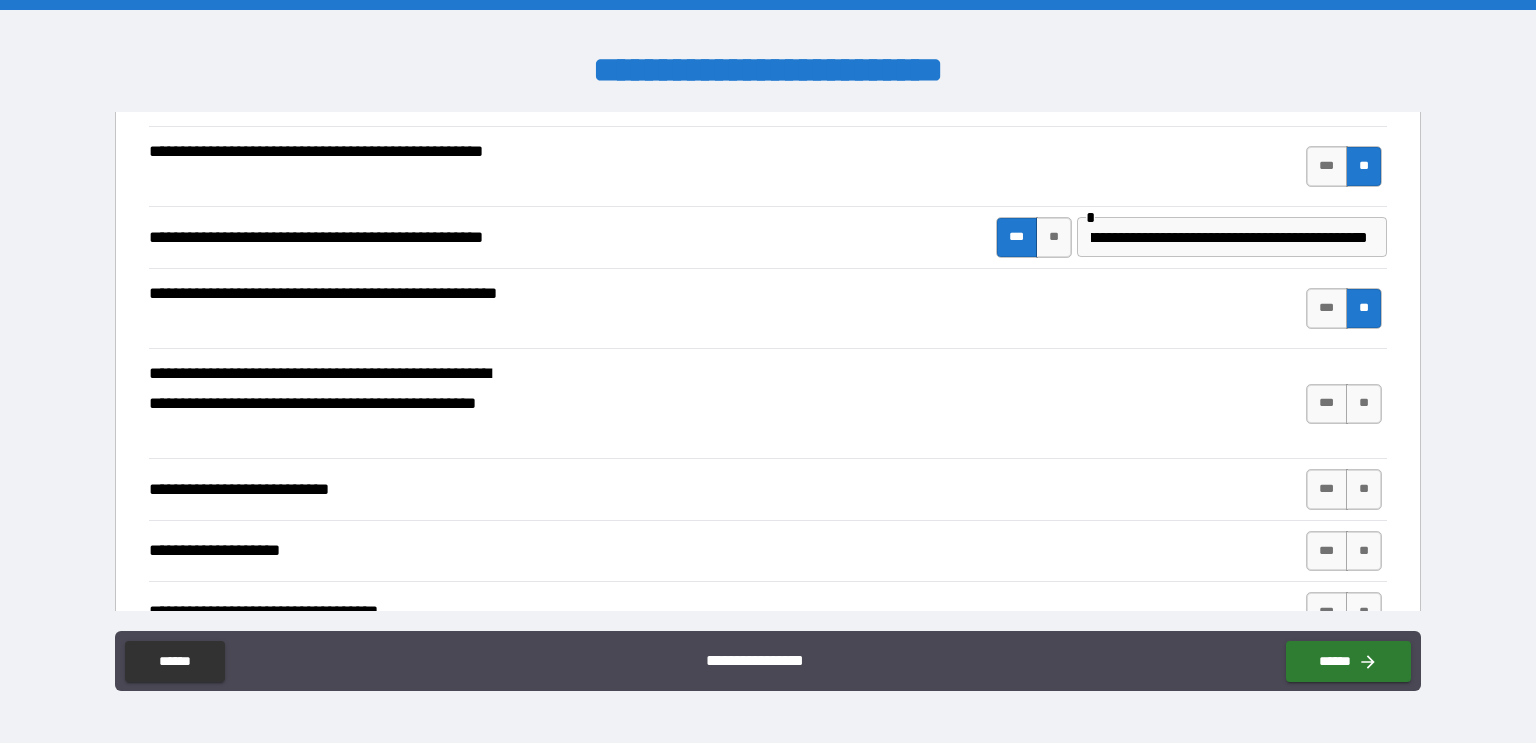 scroll, scrollTop: 0, scrollLeft: 0, axis: both 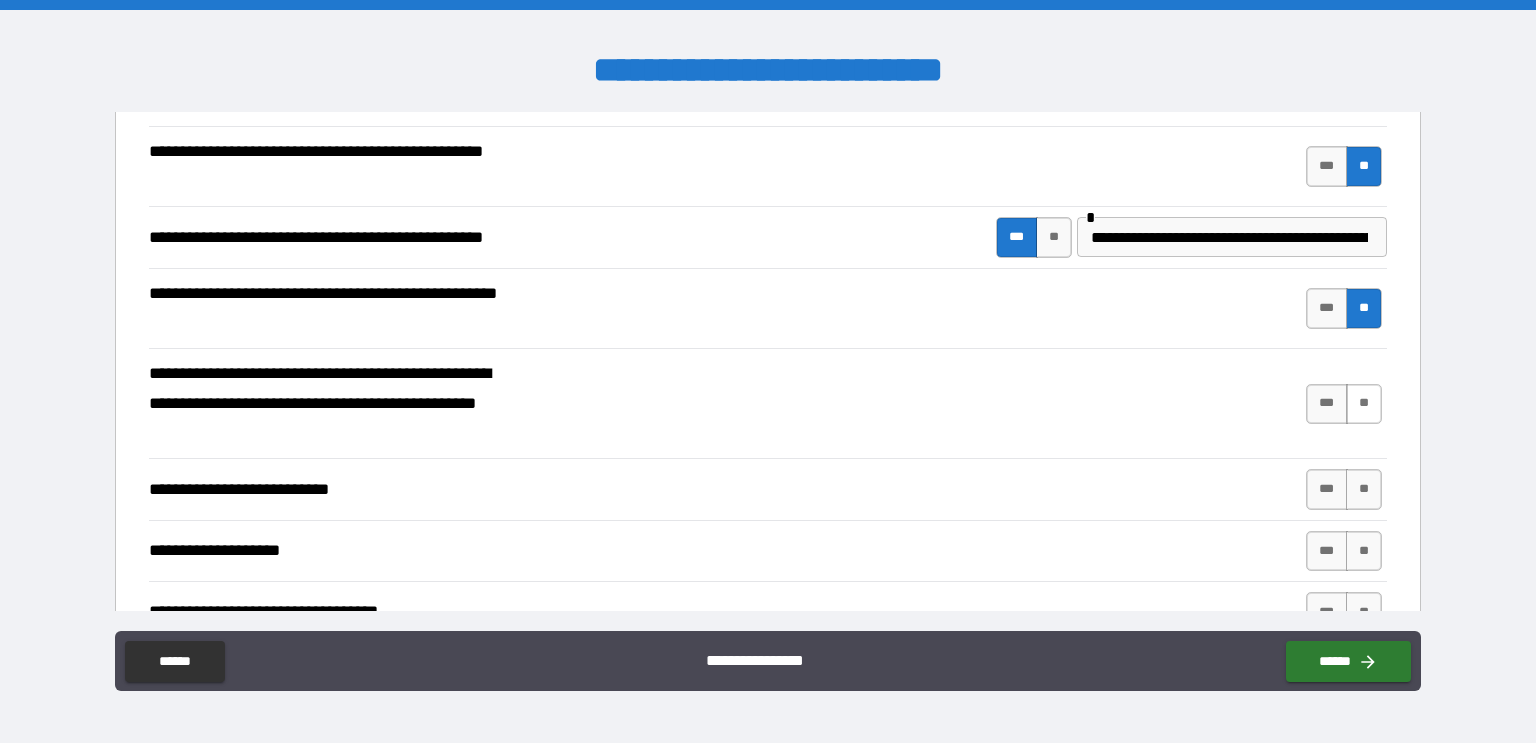 click on "**" at bounding box center [1364, 404] 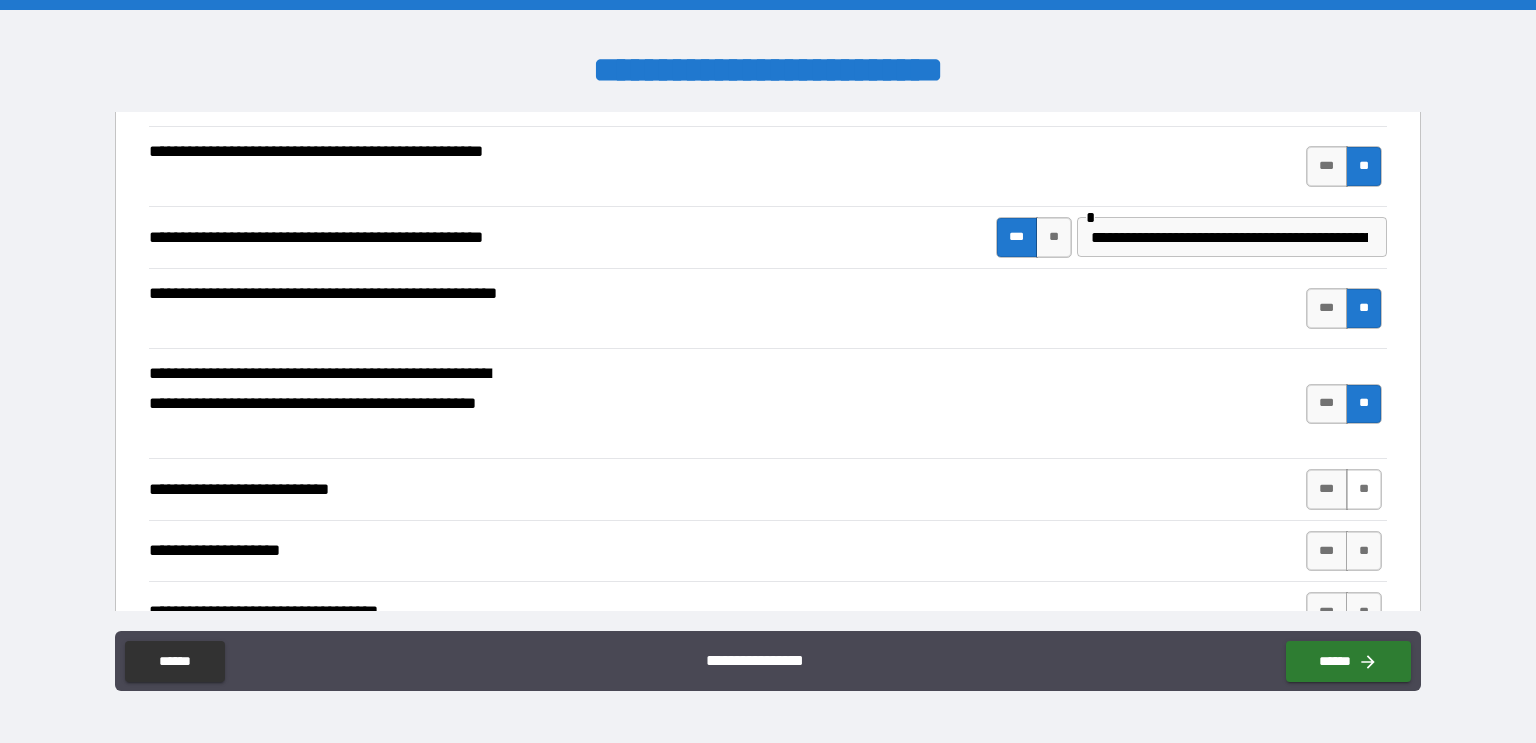 click on "**" at bounding box center [1364, 489] 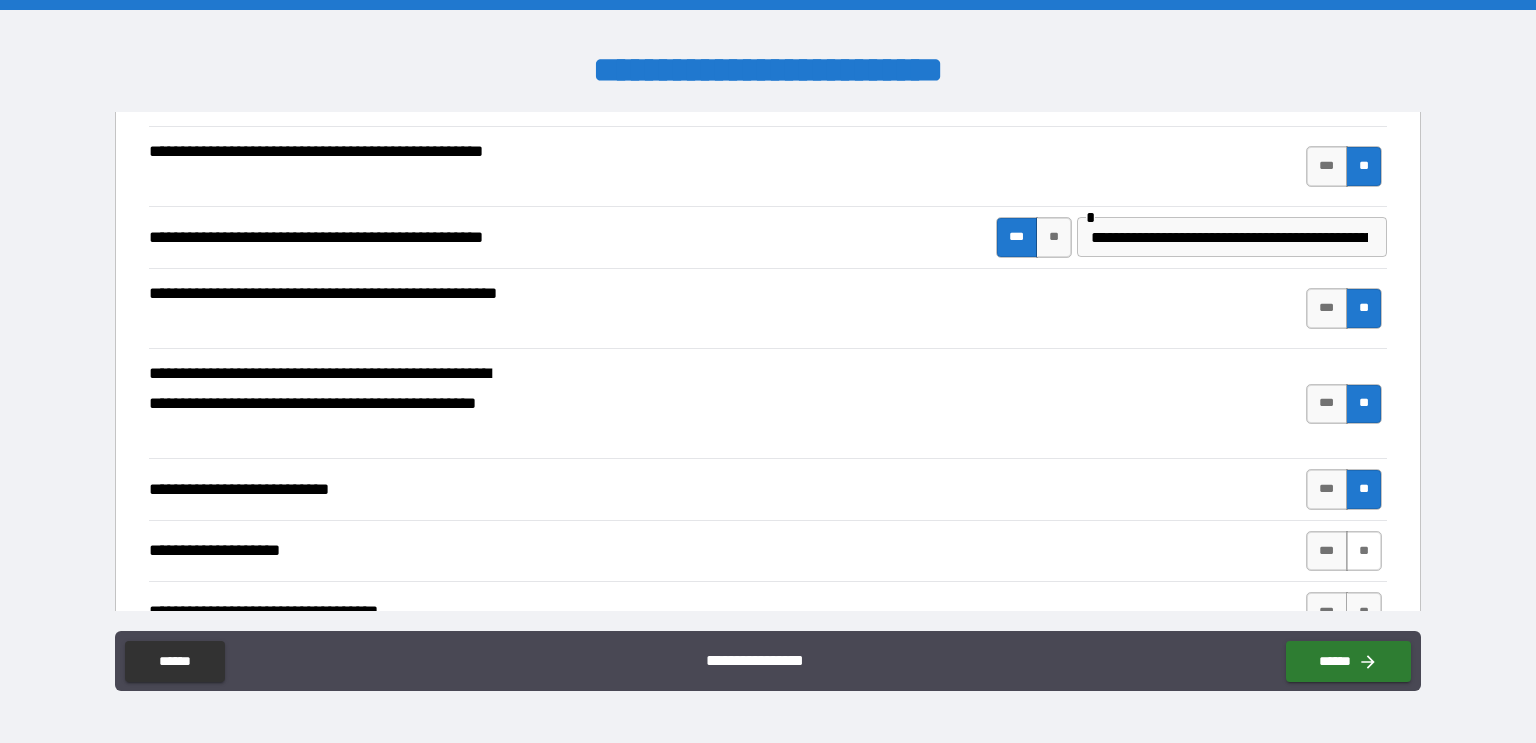 click on "**" at bounding box center (1364, 551) 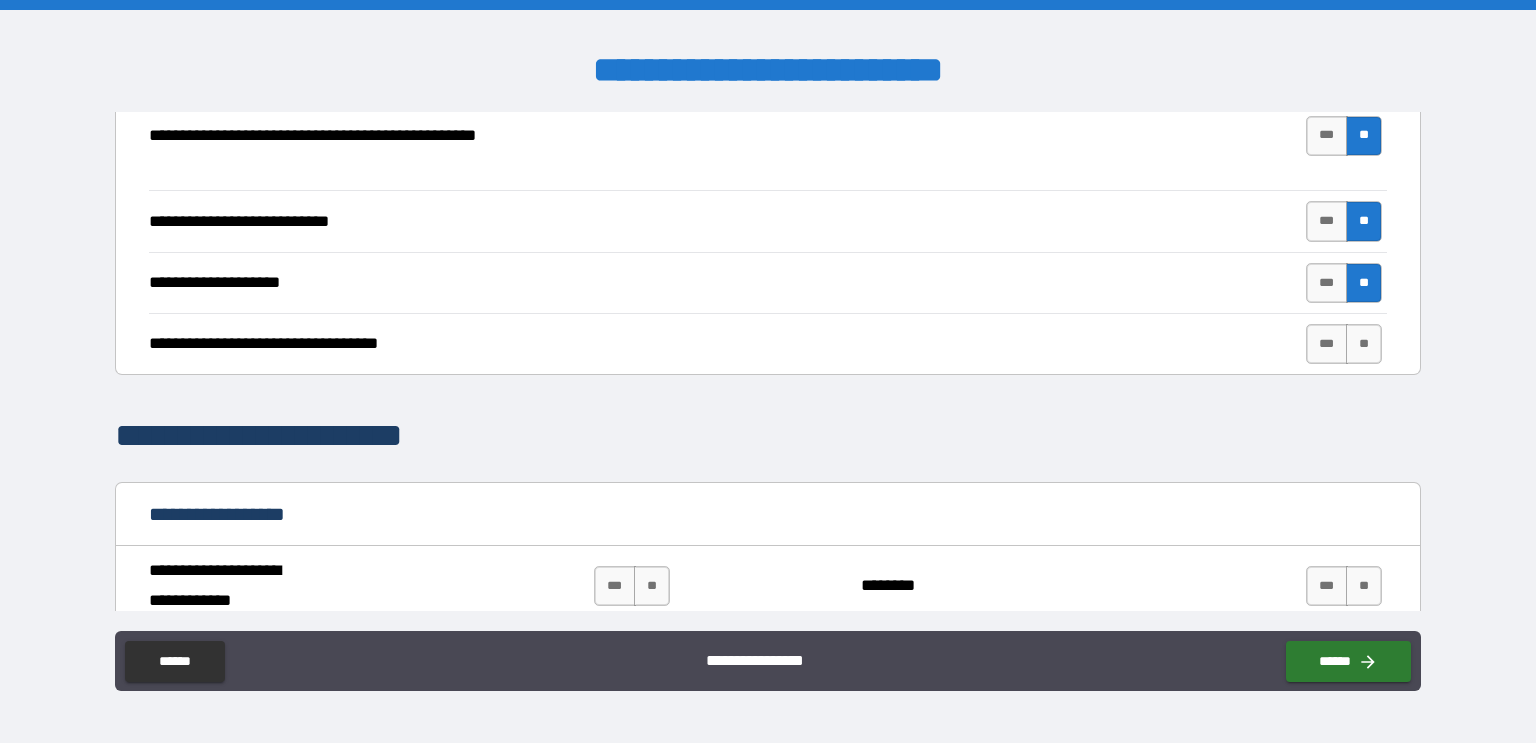 scroll, scrollTop: 793, scrollLeft: 0, axis: vertical 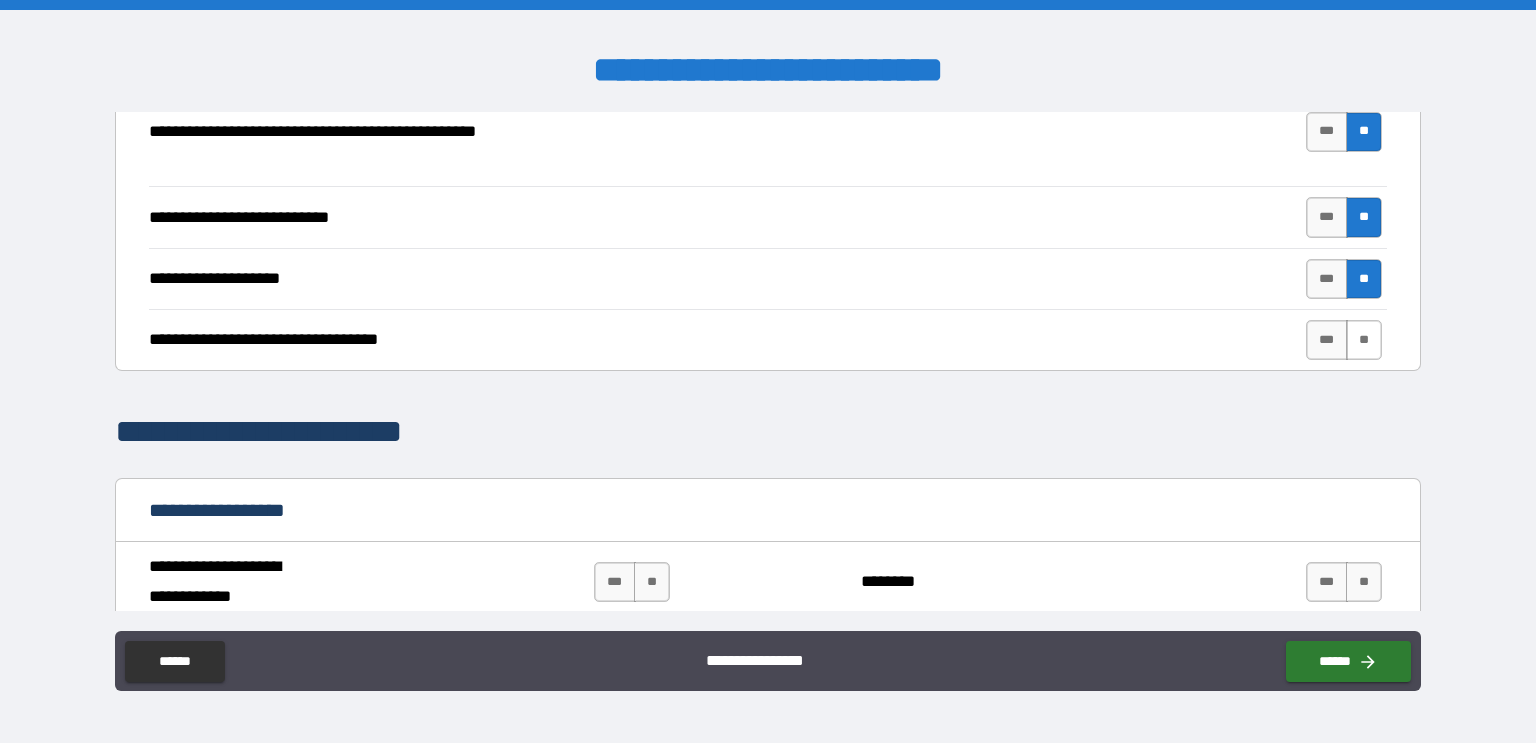 click on "**" at bounding box center [1364, 340] 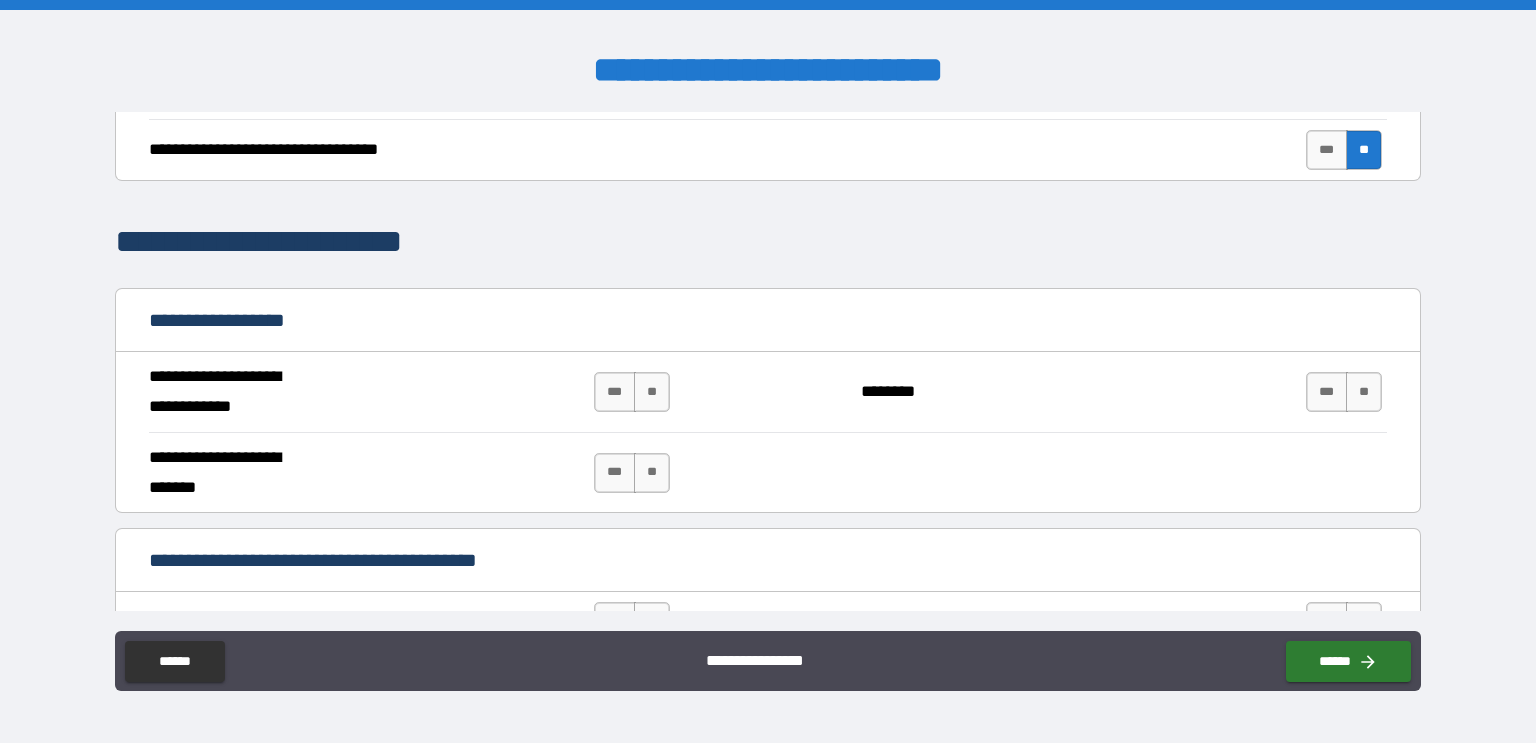 scroll, scrollTop: 984, scrollLeft: 0, axis: vertical 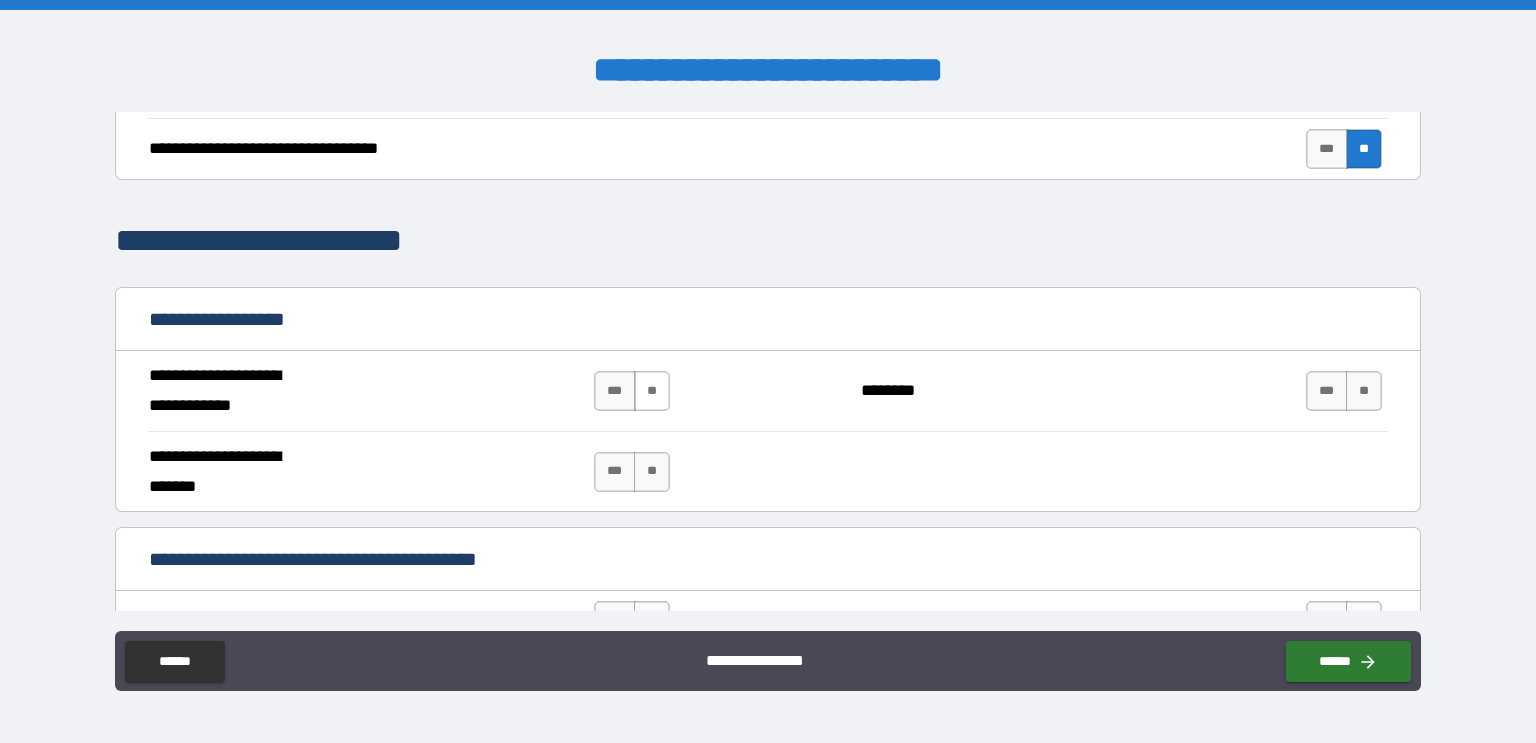 click on "**" at bounding box center [652, 391] 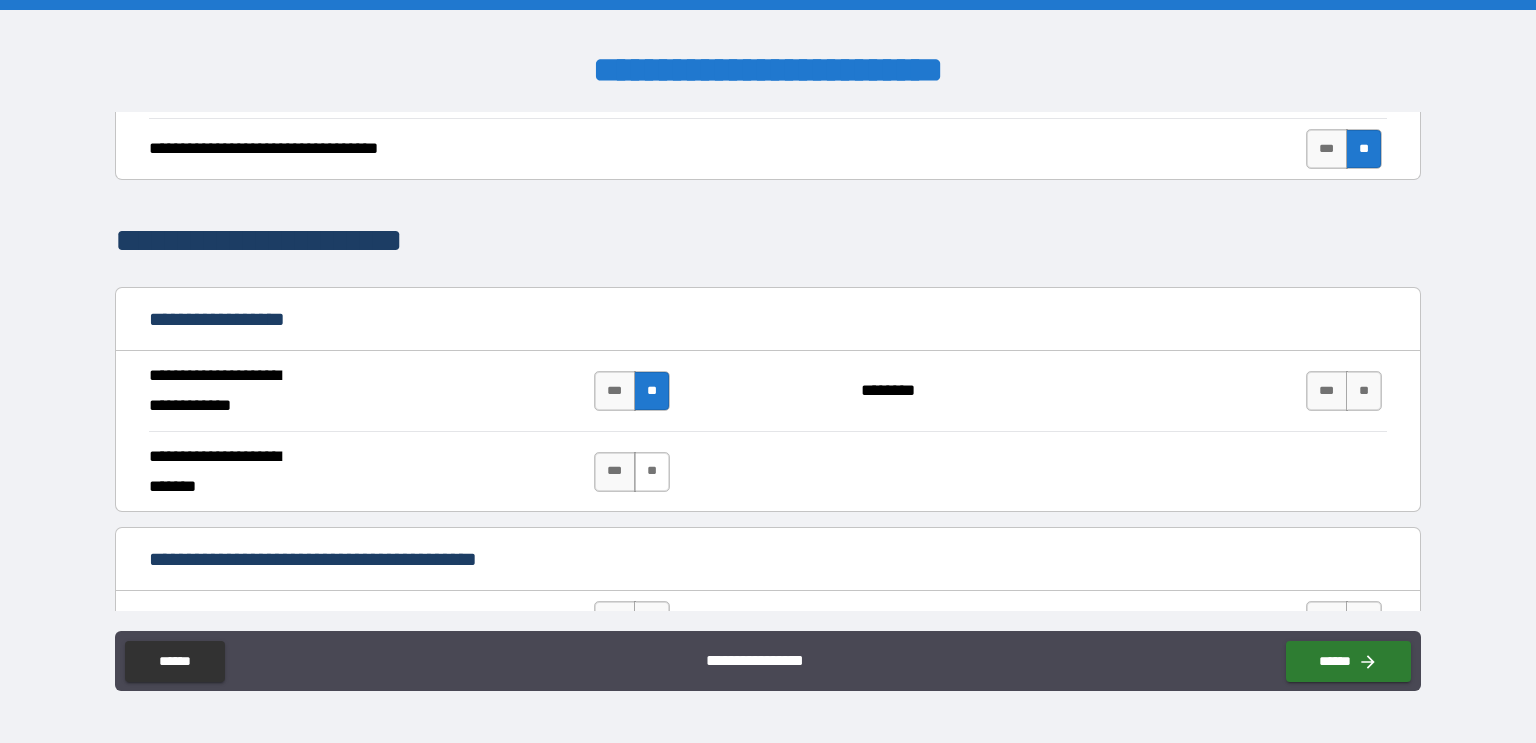 click on "**" at bounding box center [652, 472] 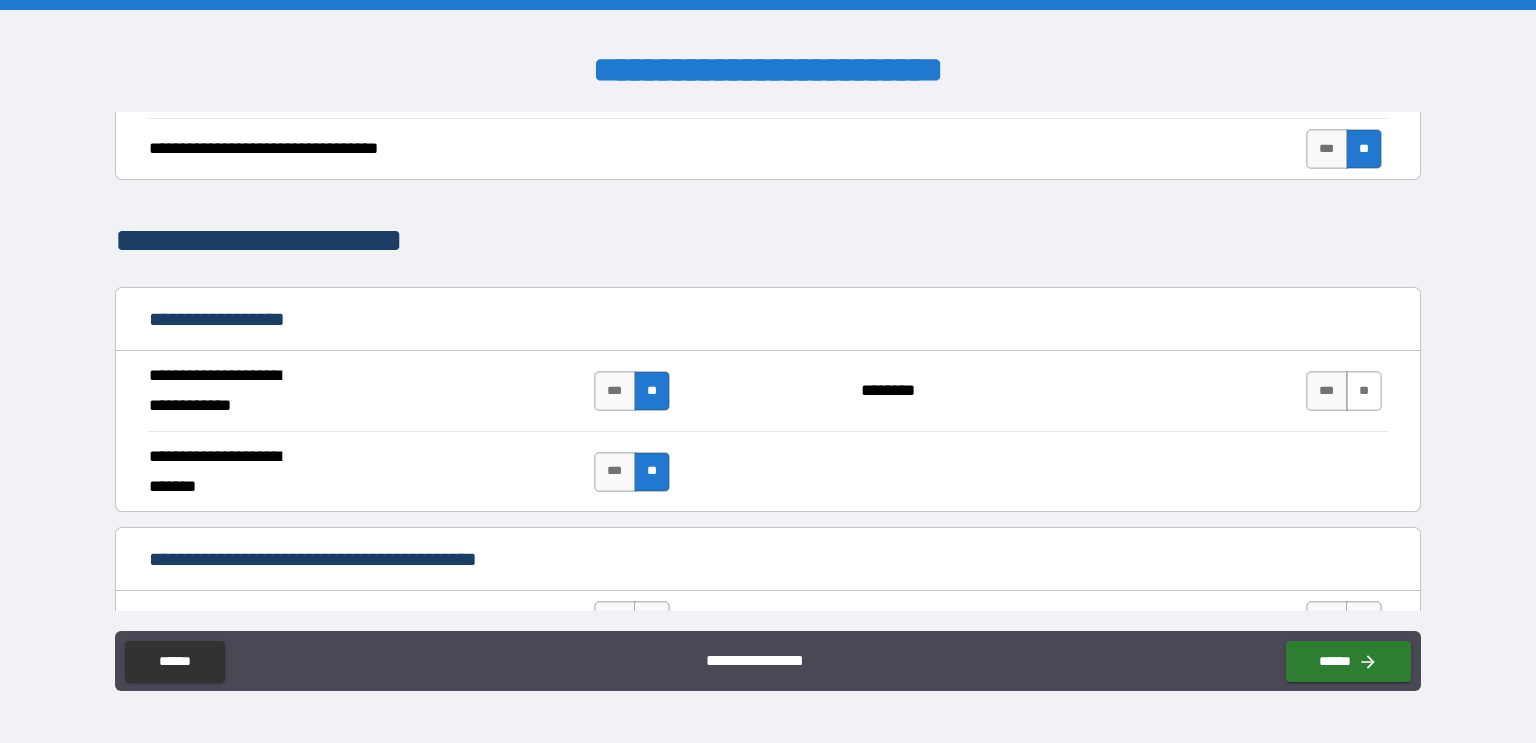 click on "**" at bounding box center (1364, 391) 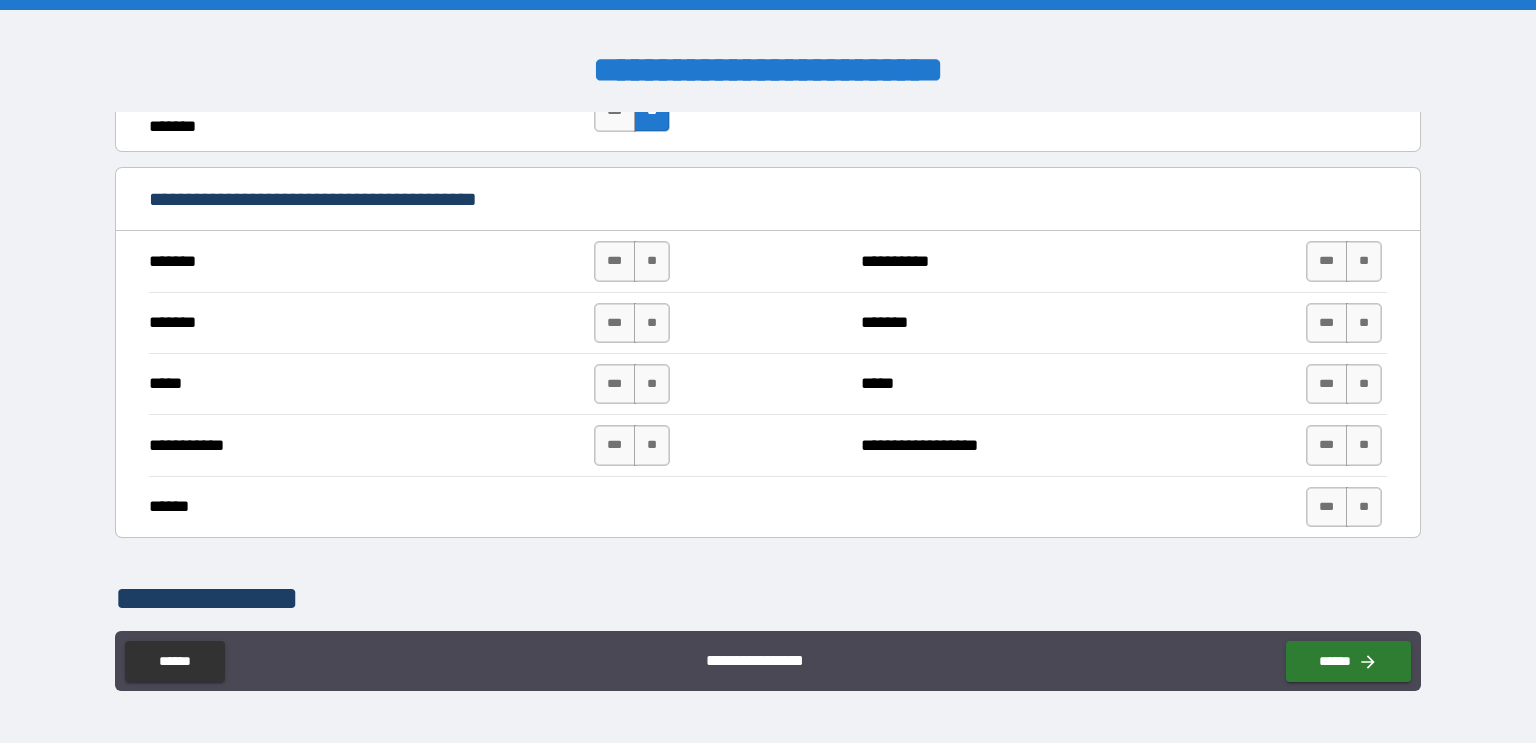 scroll, scrollTop: 1355, scrollLeft: 0, axis: vertical 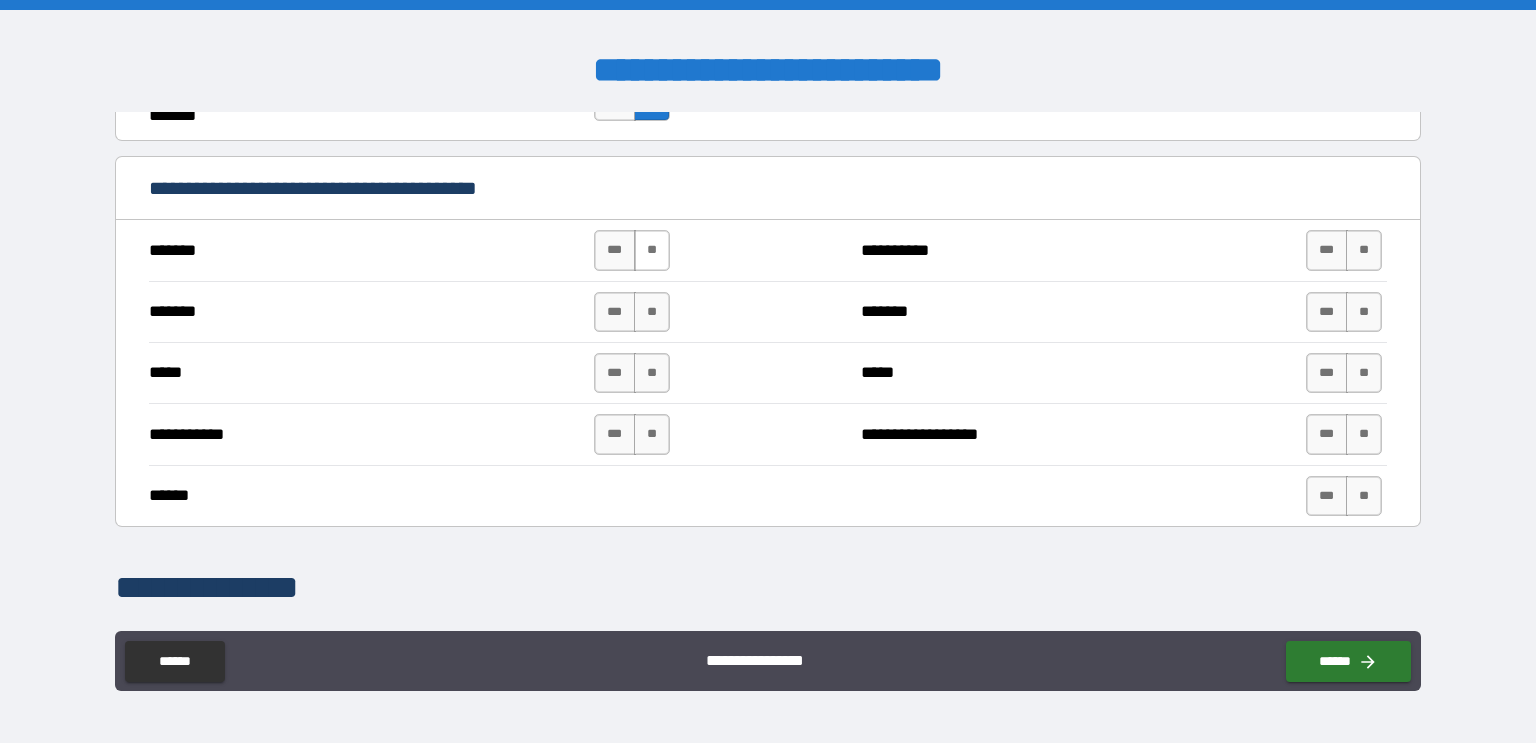 click on "**" at bounding box center [652, 250] 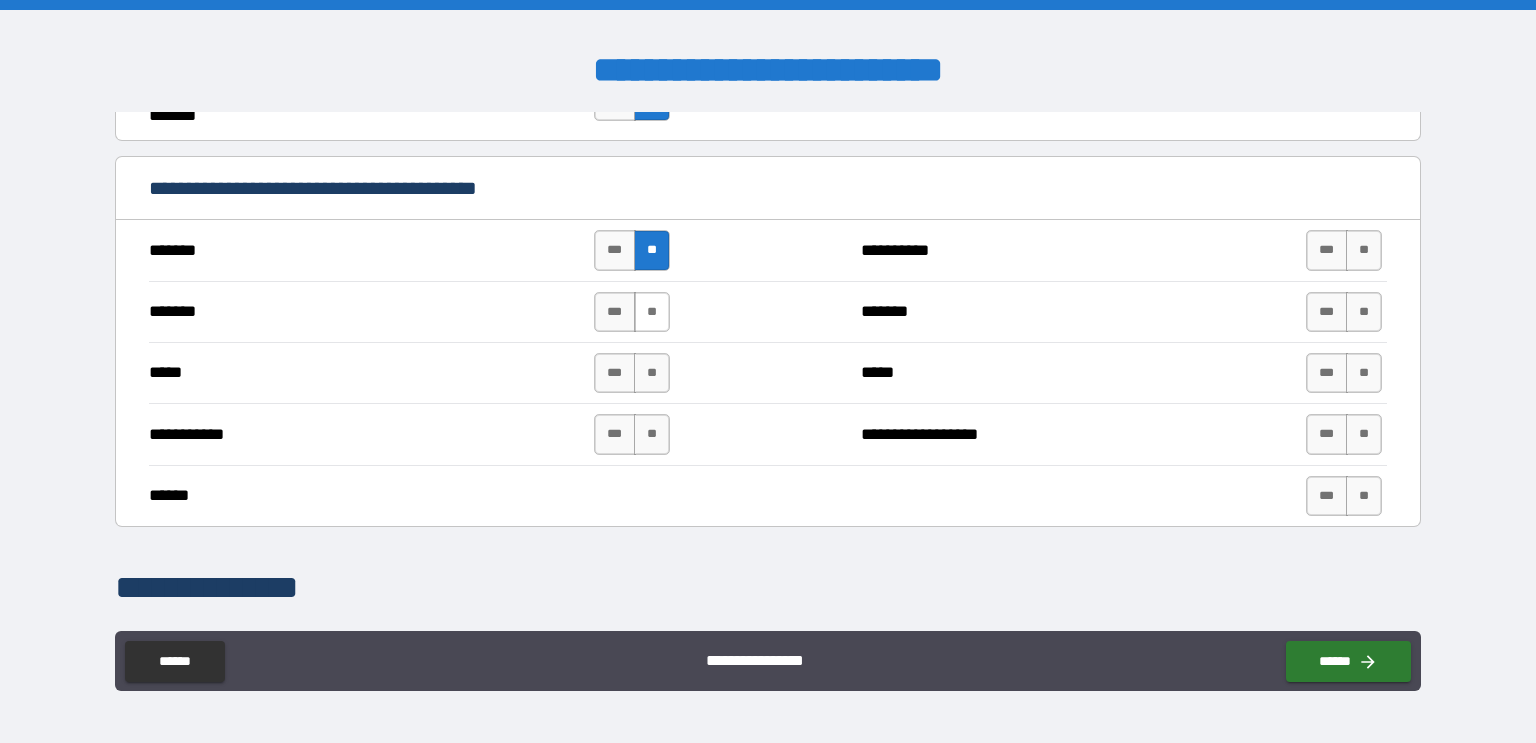 click on "**" at bounding box center [652, 312] 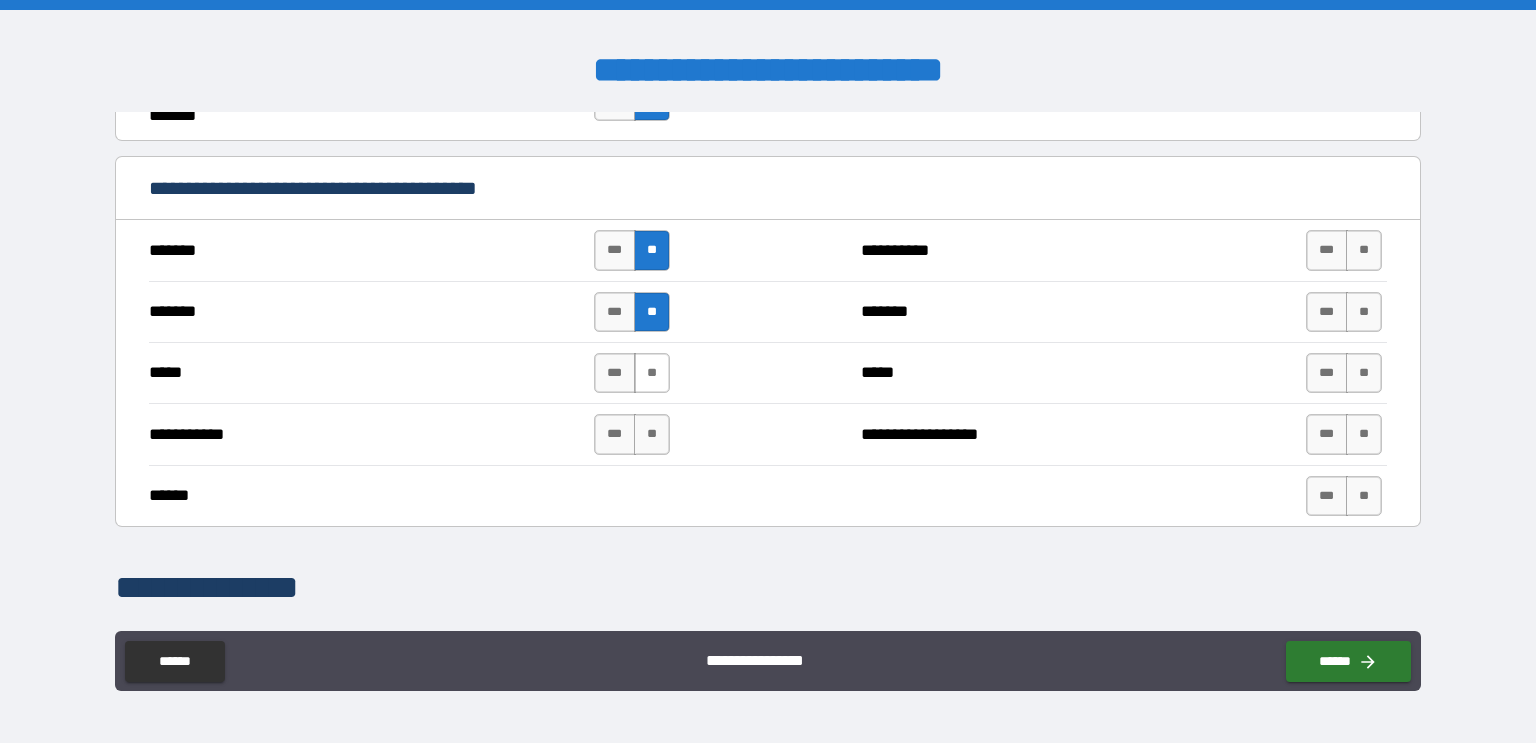 click on "**" at bounding box center [652, 373] 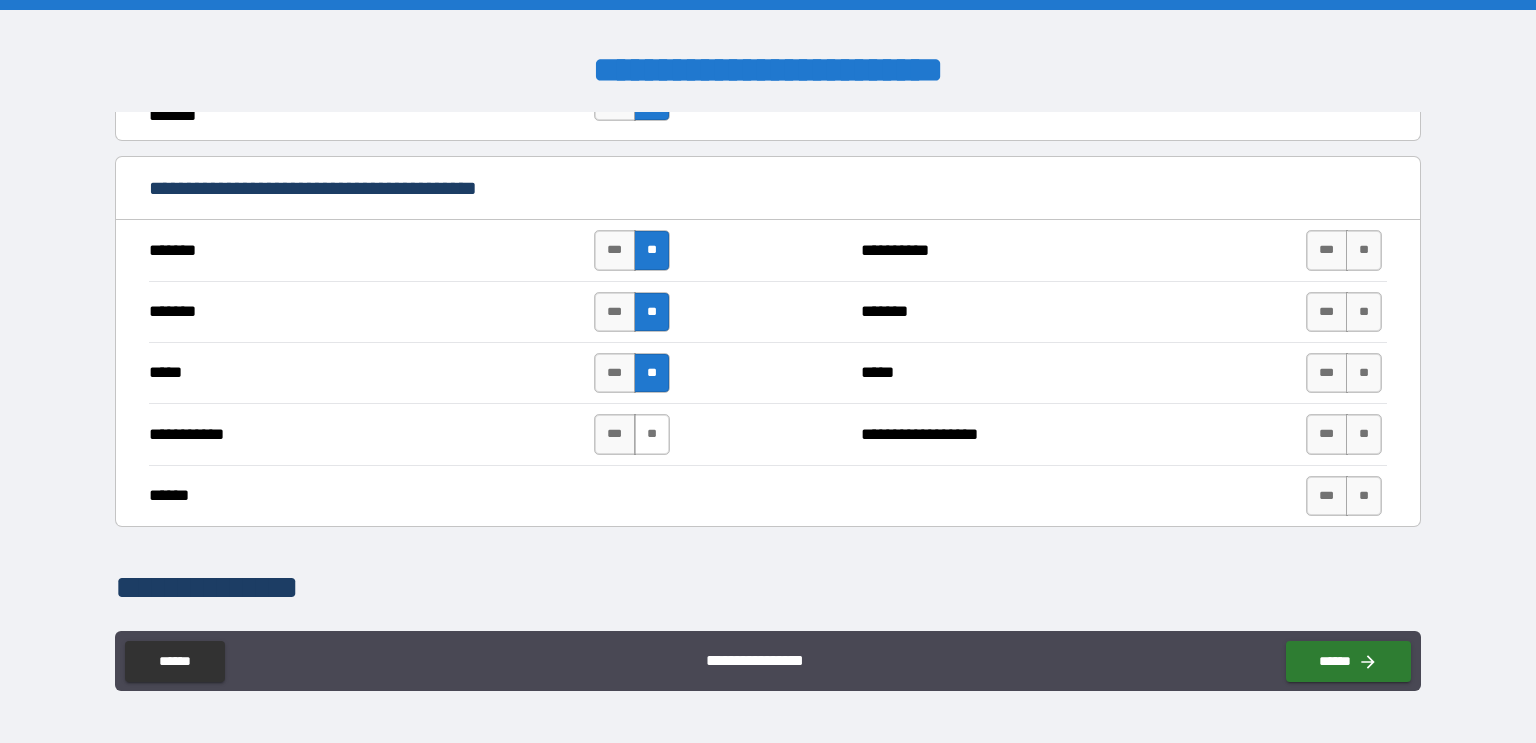click on "**" at bounding box center (652, 434) 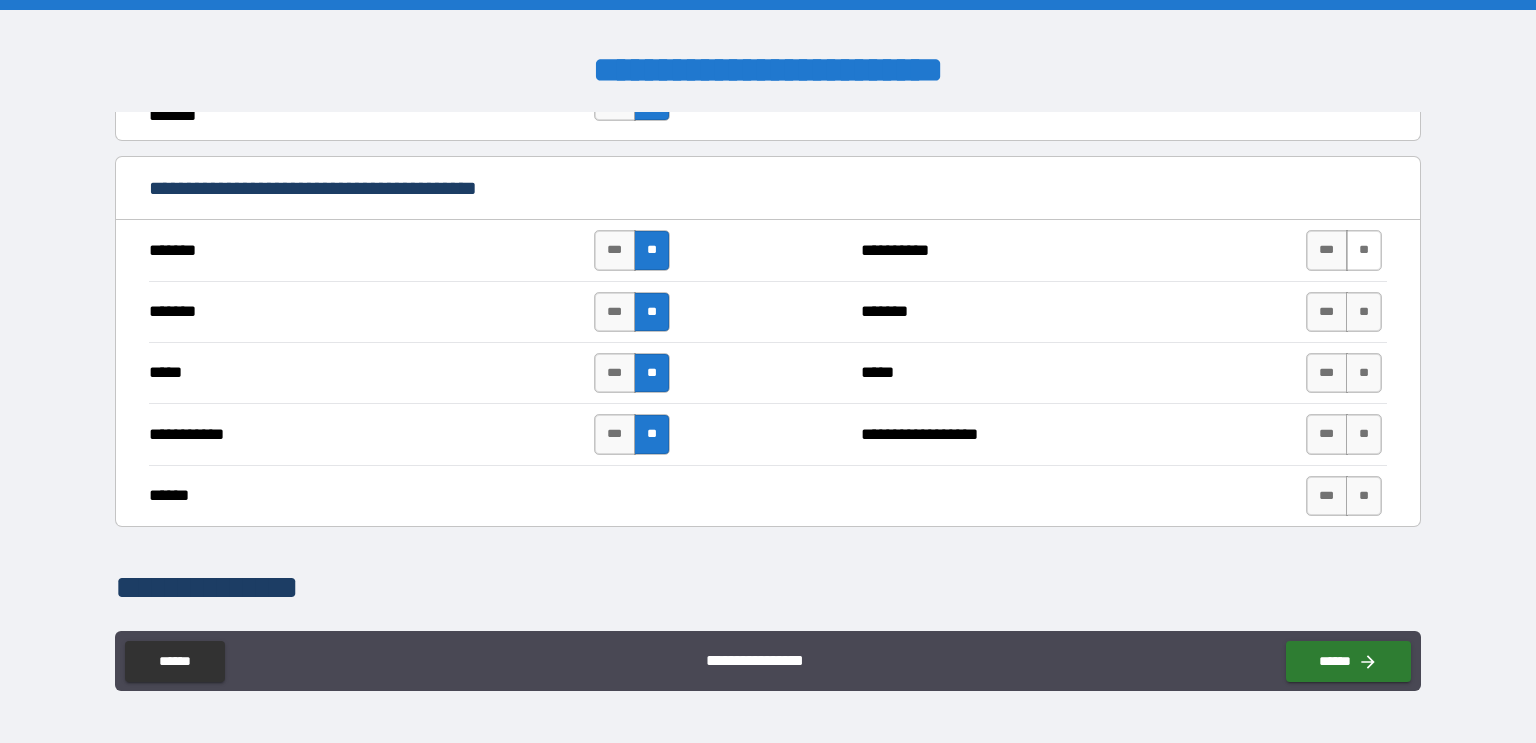 click on "**" at bounding box center (1364, 250) 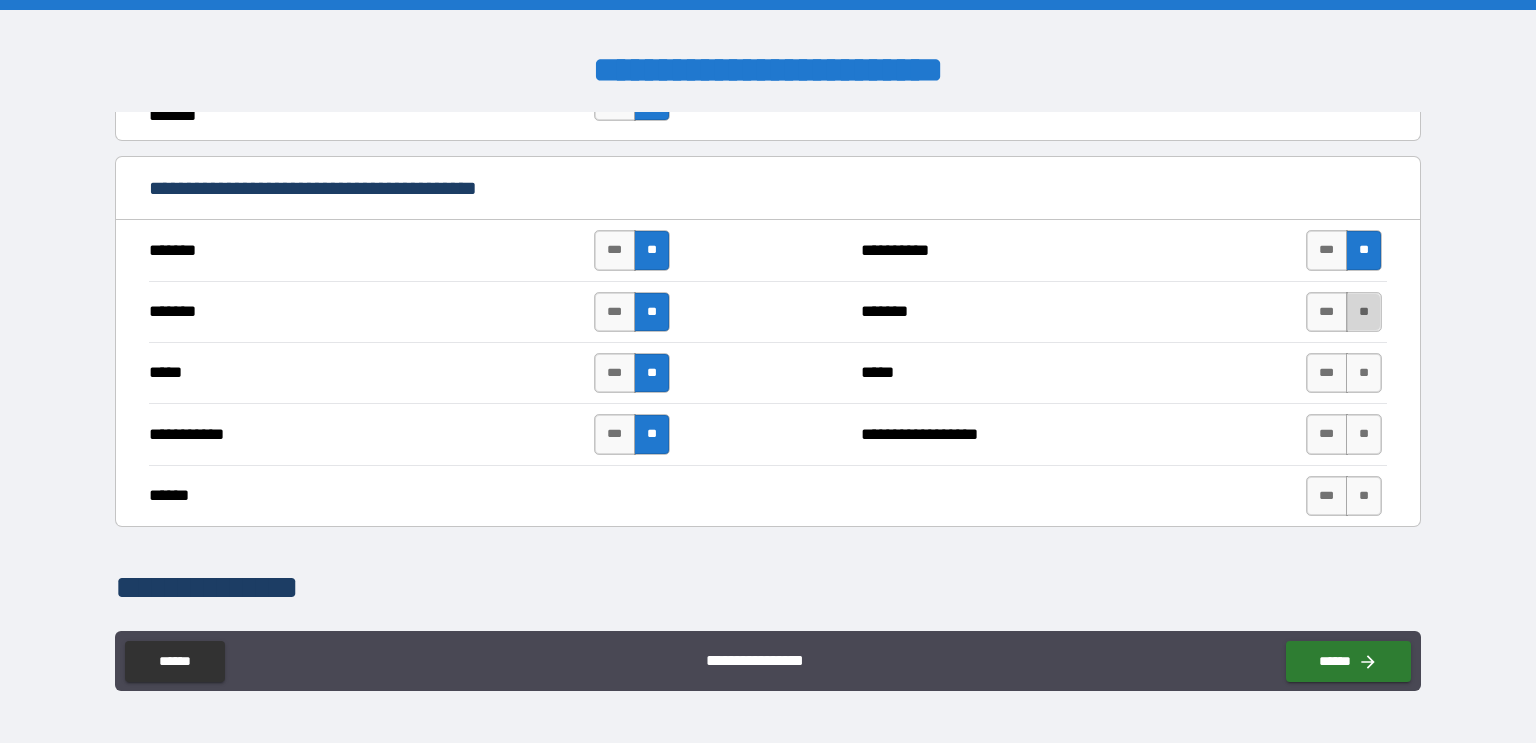 click on "**" at bounding box center [1364, 312] 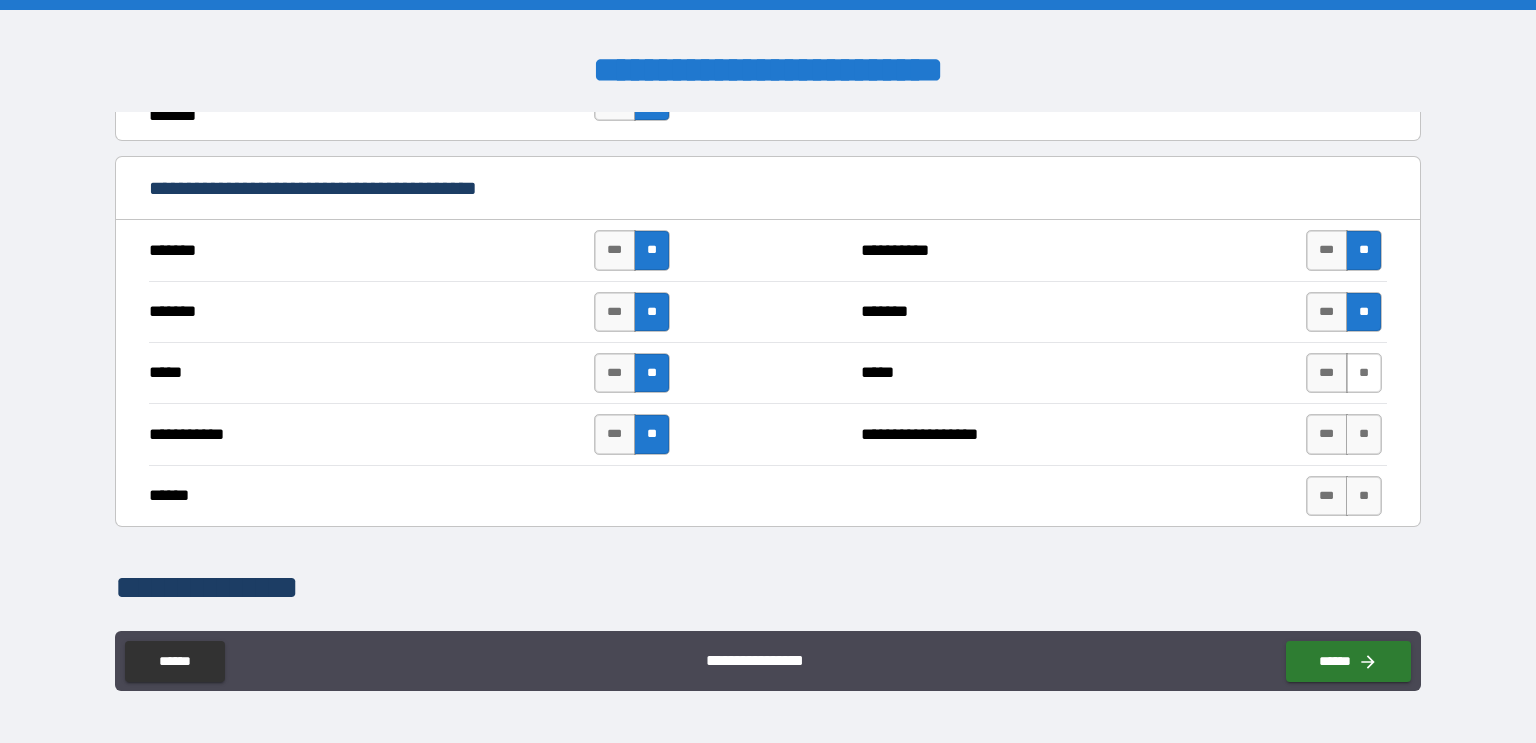 click on "**" at bounding box center [1364, 373] 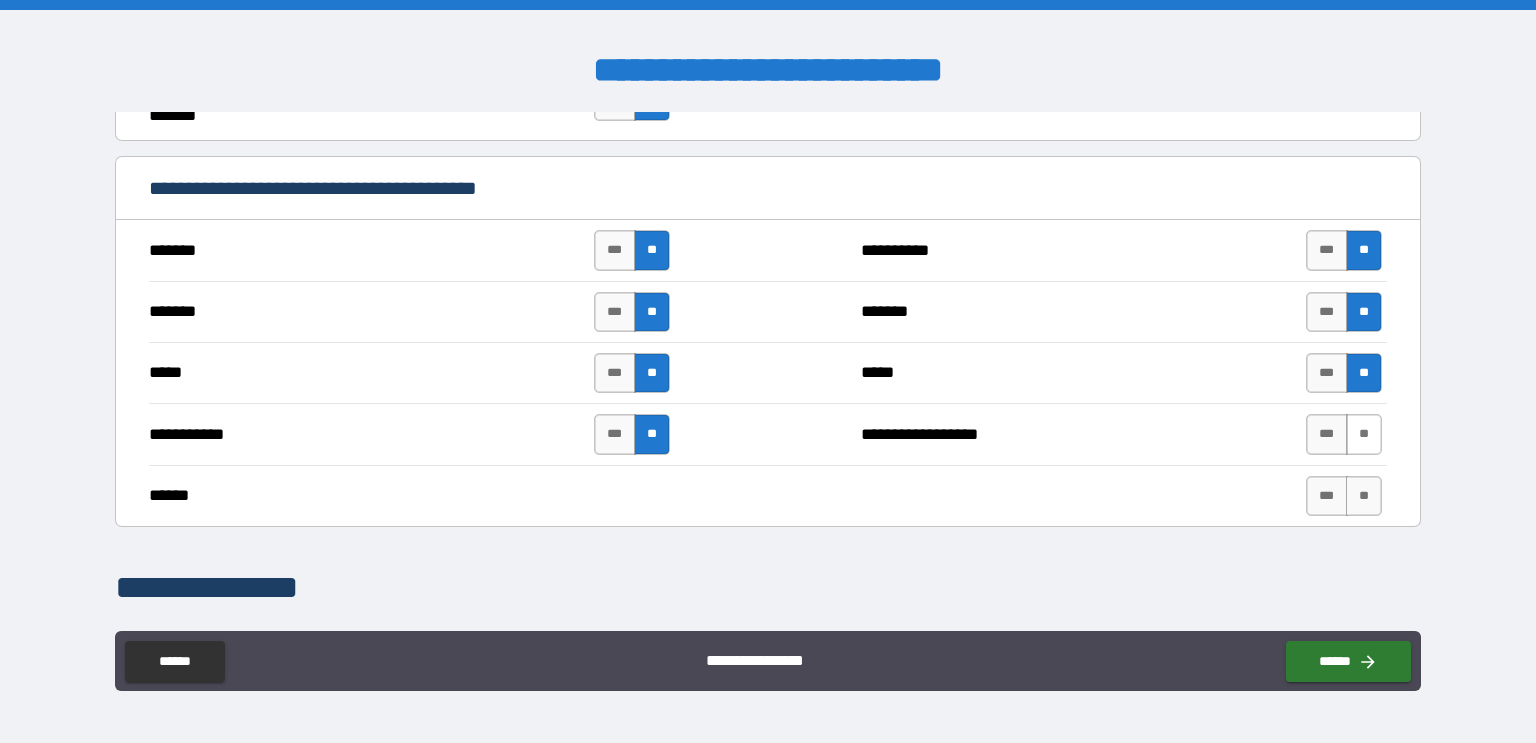click on "**" at bounding box center (1364, 434) 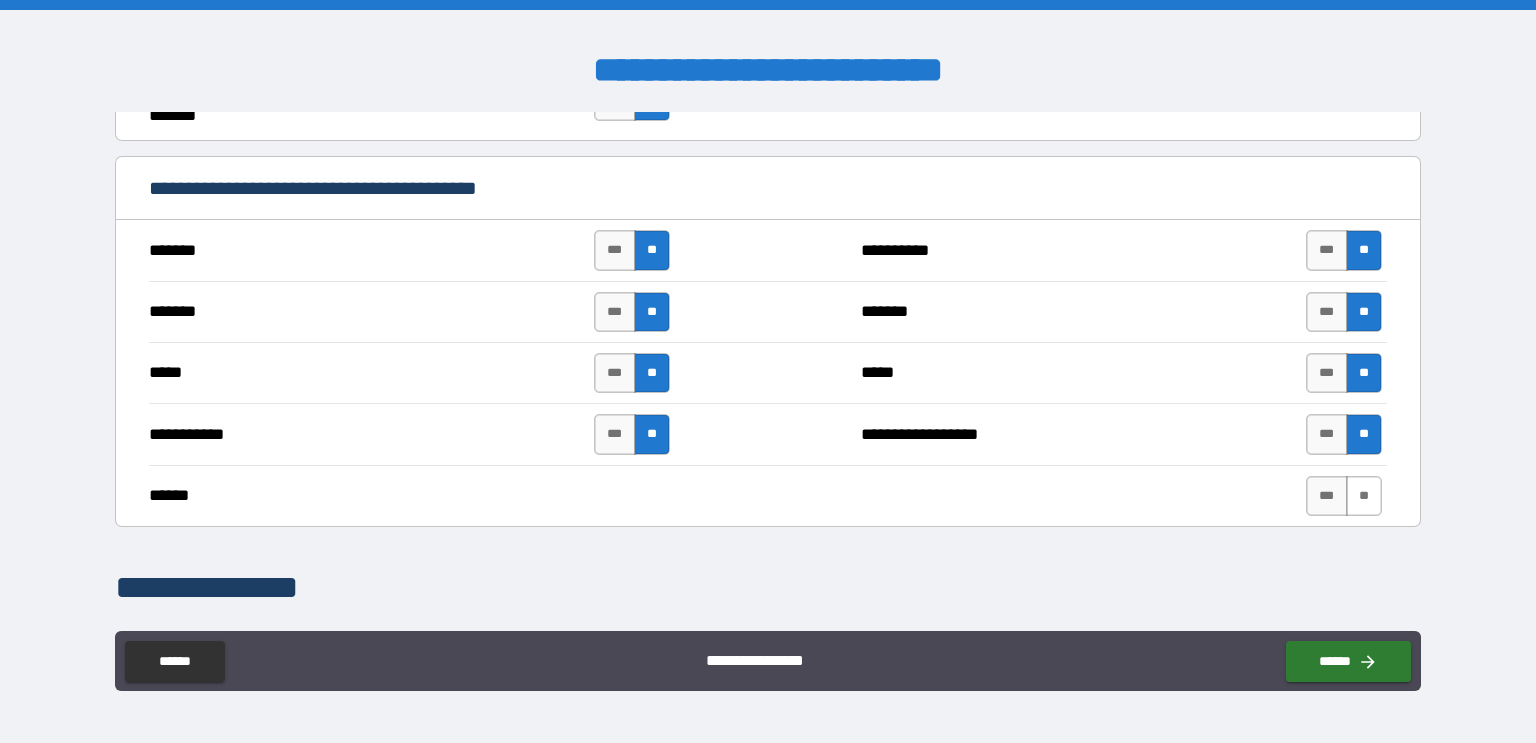 click on "**" at bounding box center [1364, 496] 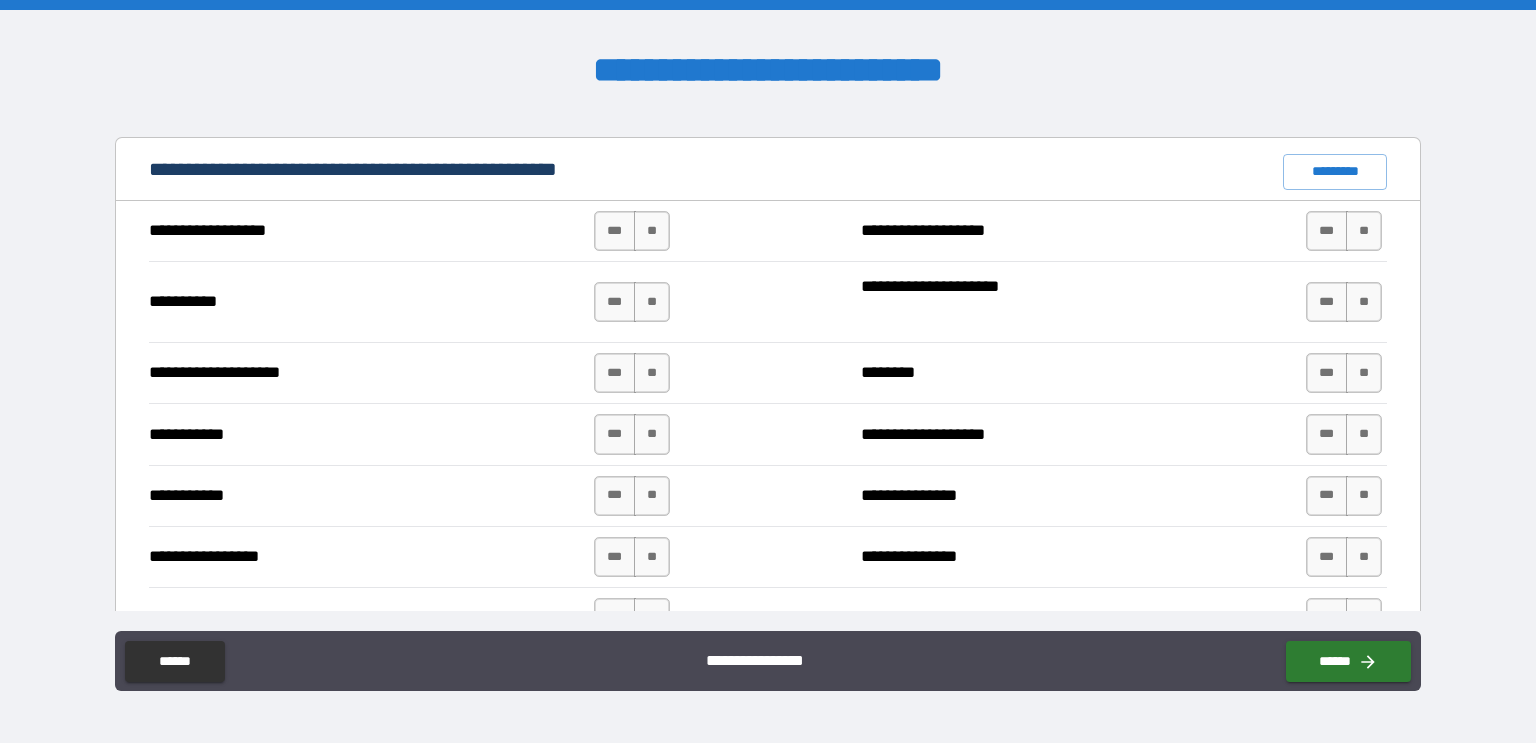 scroll, scrollTop: 1858, scrollLeft: 0, axis: vertical 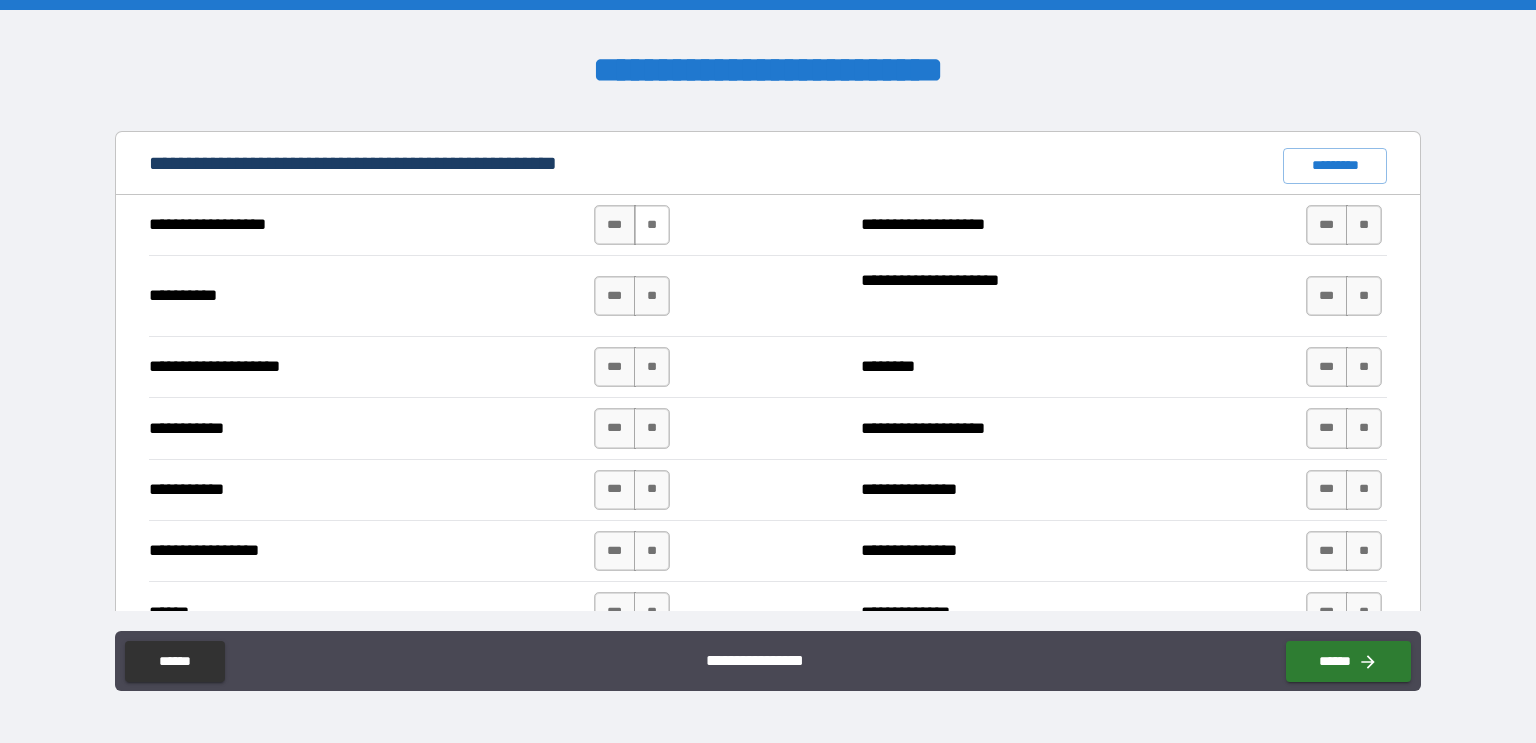 click on "**" at bounding box center [652, 225] 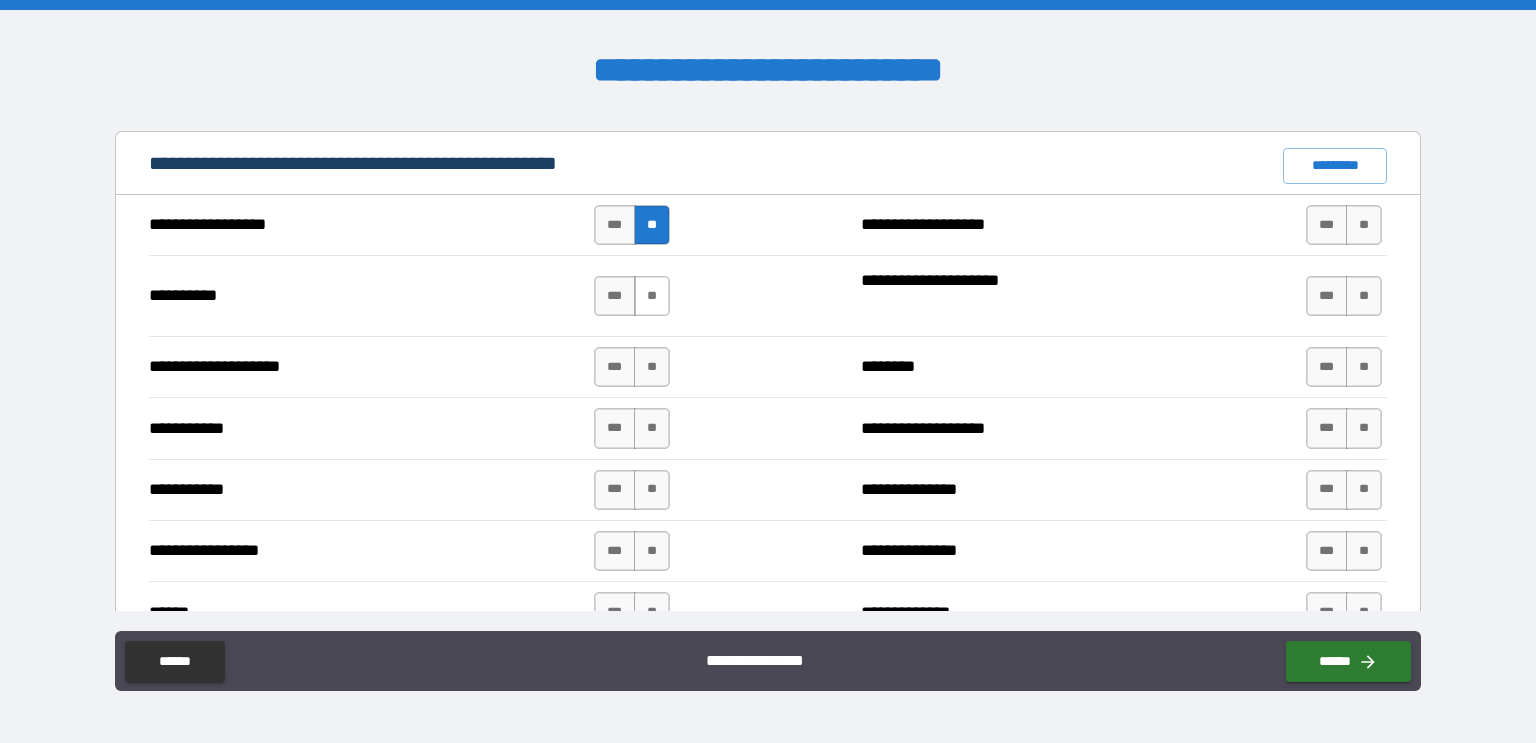 click on "**" at bounding box center [652, 296] 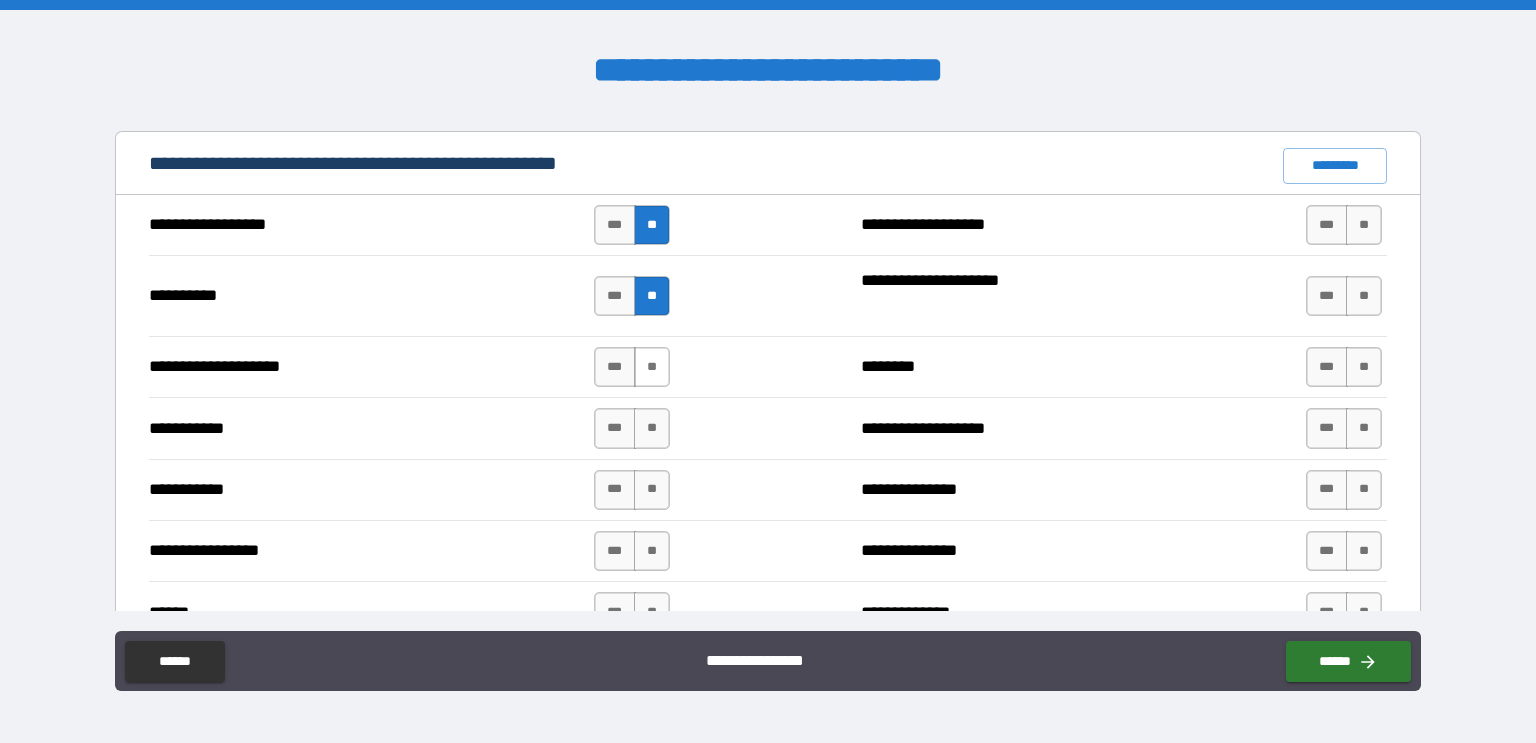 click on "**" at bounding box center (652, 367) 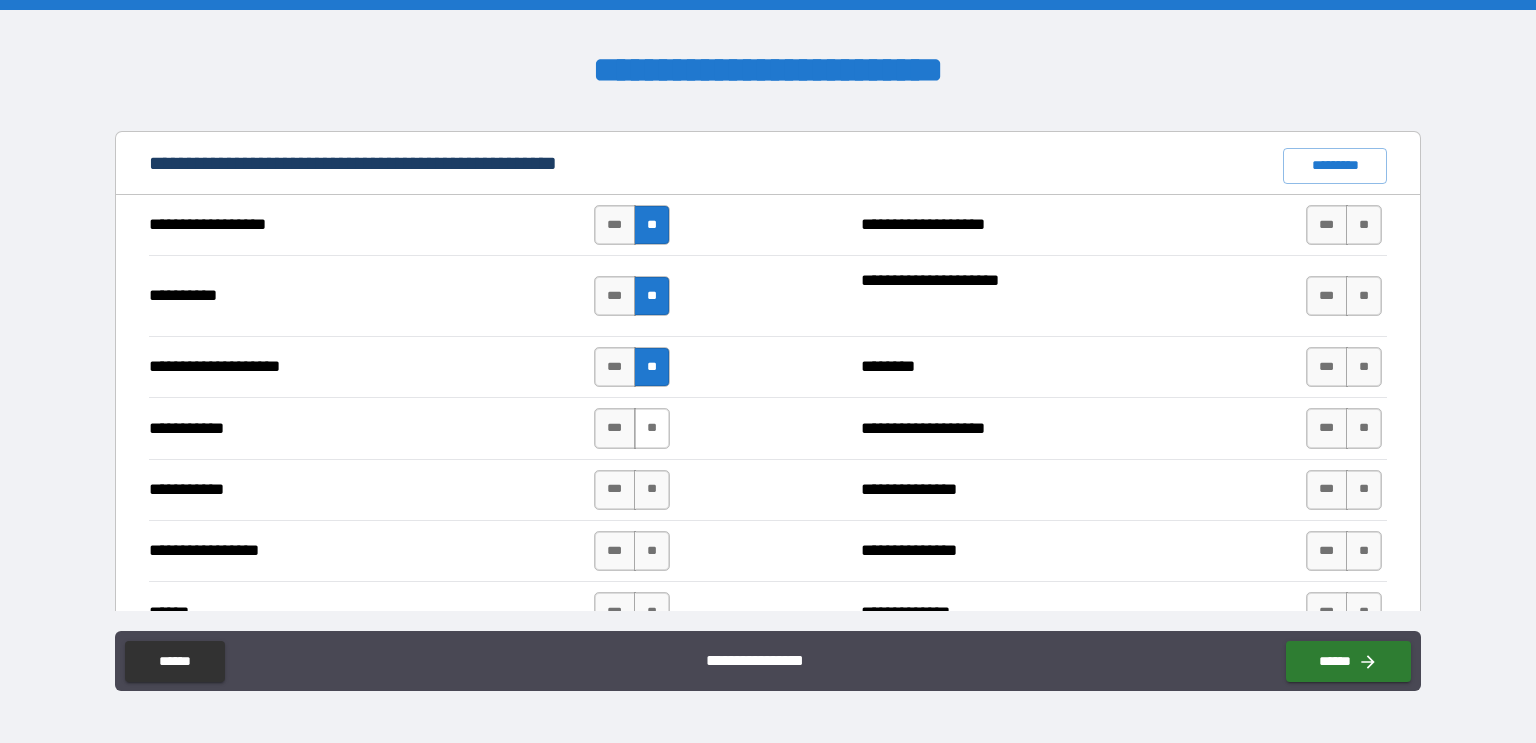 click on "**" at bounding box center [652, 428] 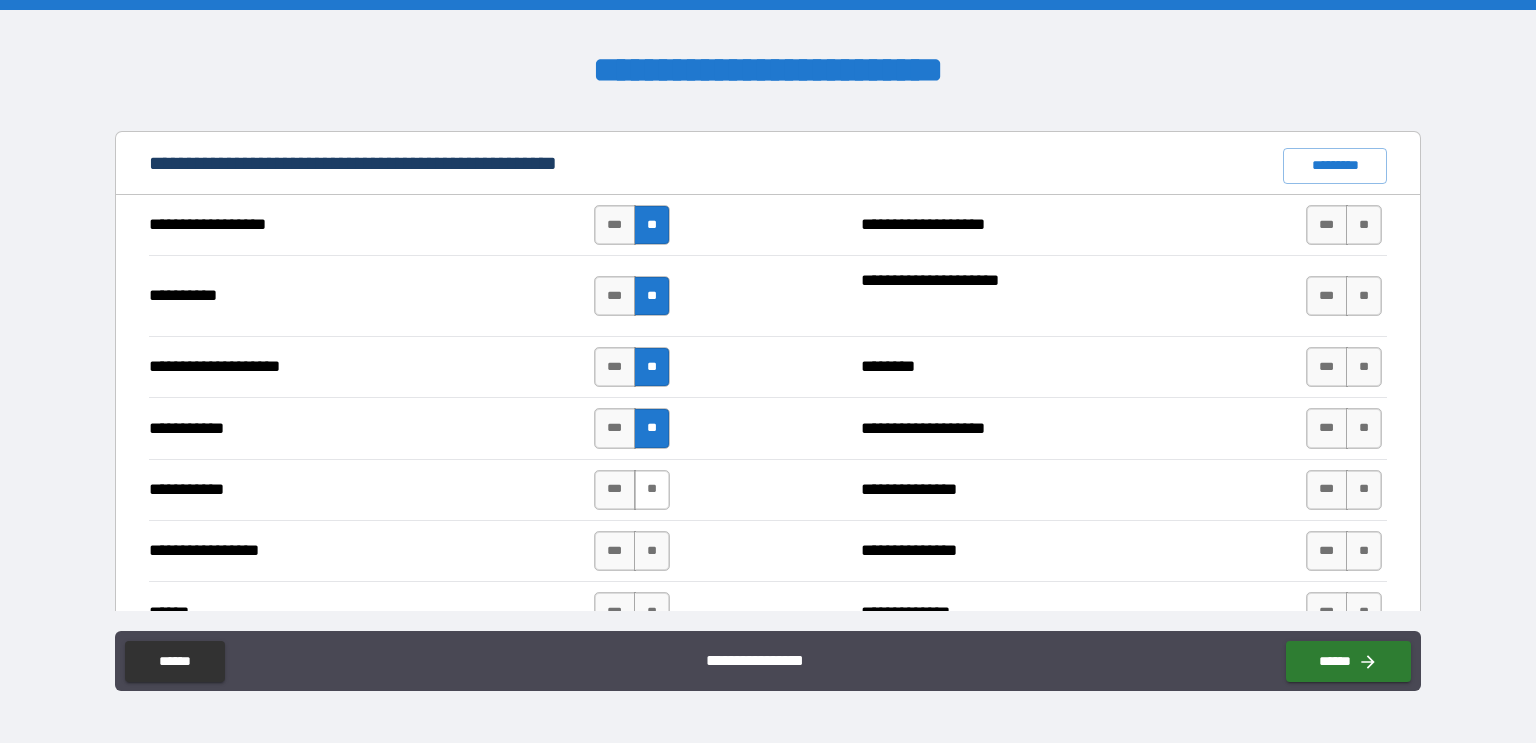 click on "**" at bounding box center (652, 490) 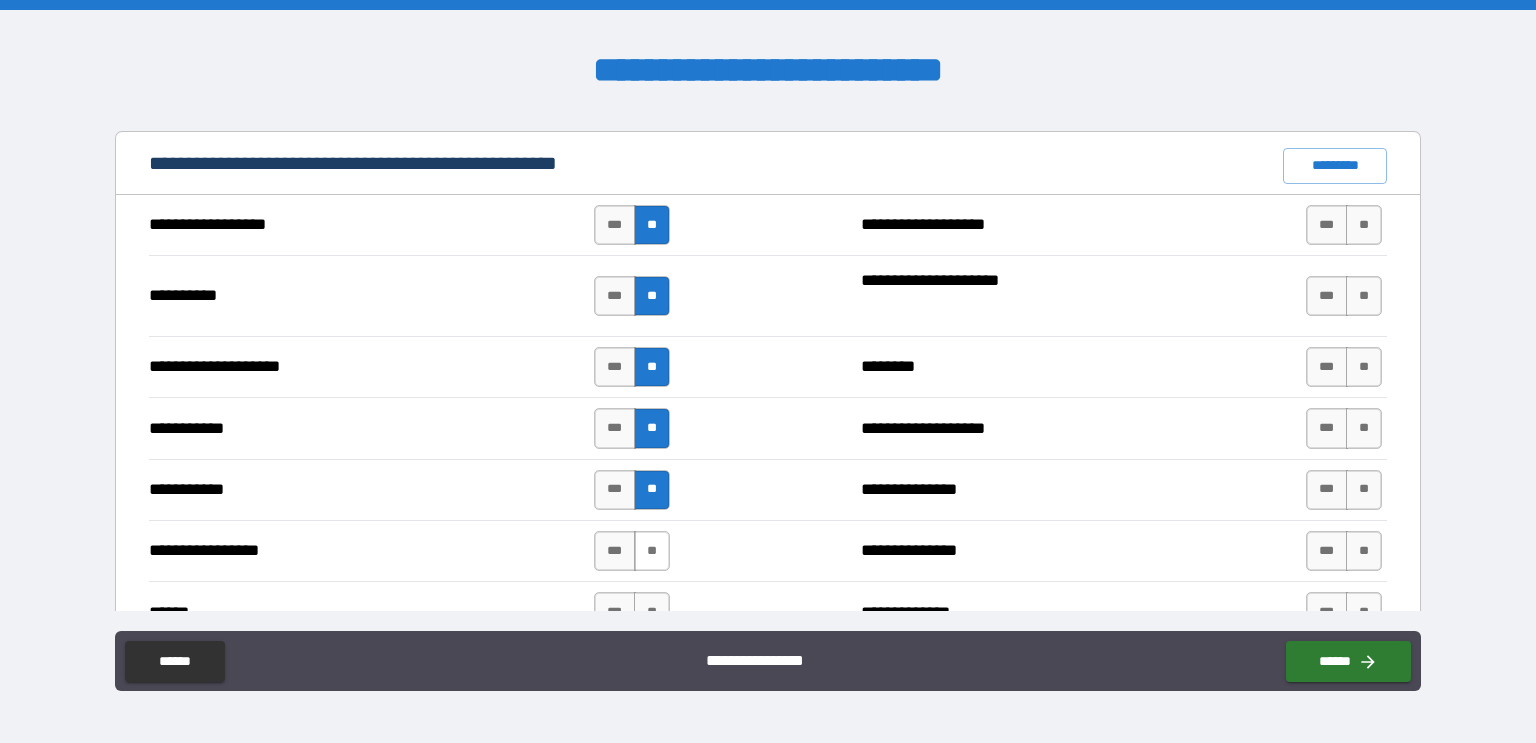 click on "**" at bounding box center [652, 551] 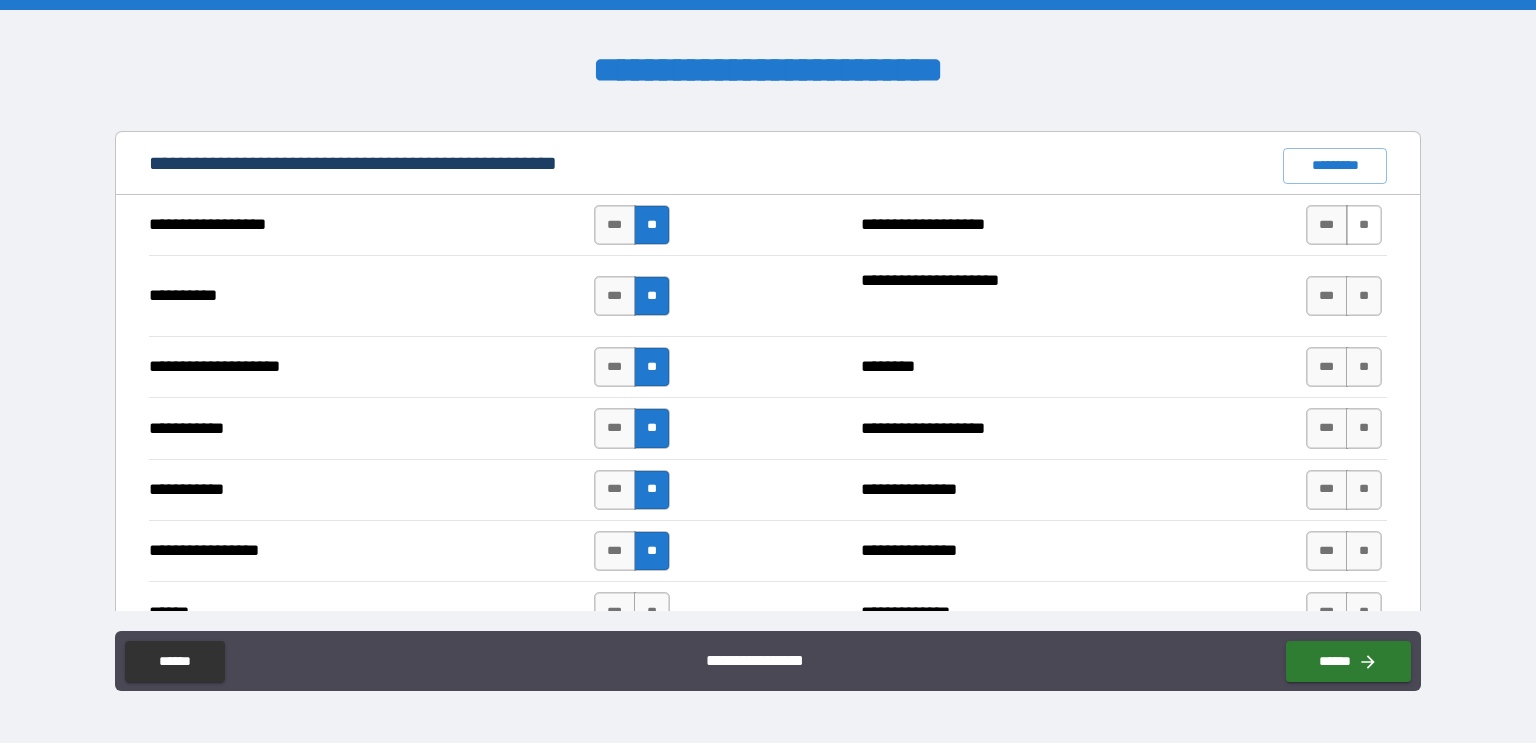click on "**" at bounding box center (1364, 225) 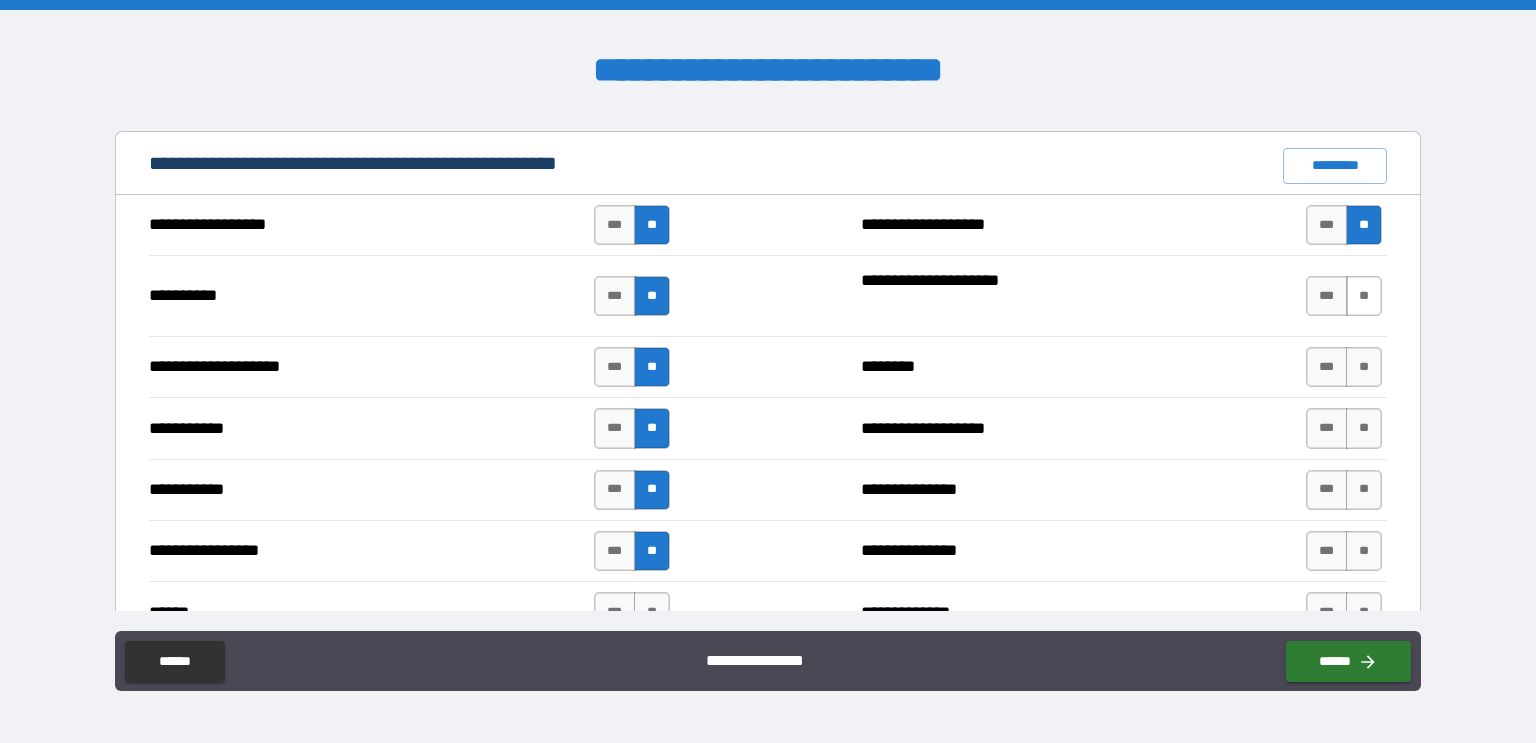 click on "**" at bounding box center (1364, 296) 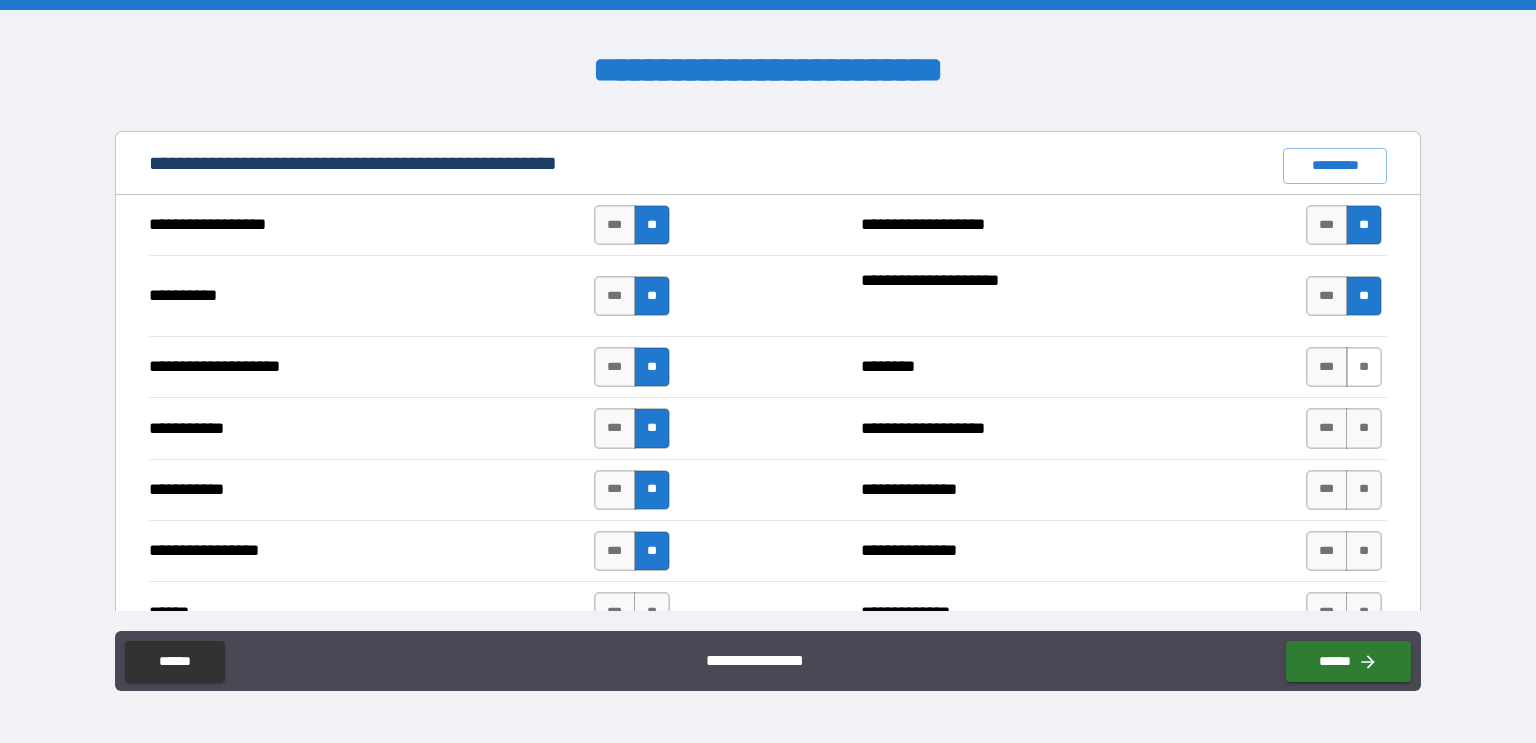 click on "**" at bounding box center (1364, 367) 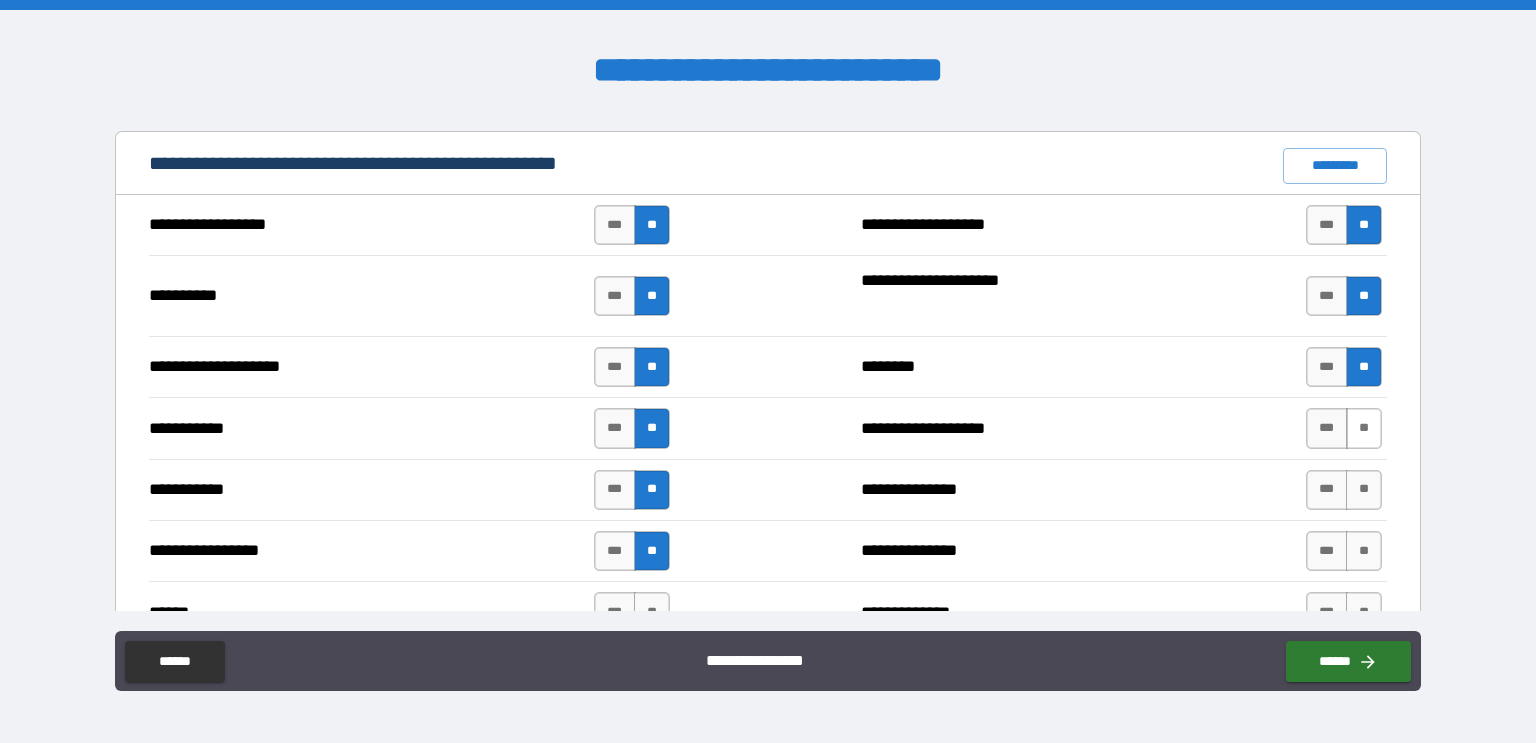 click on "**" at bounding box center (1364, 428) 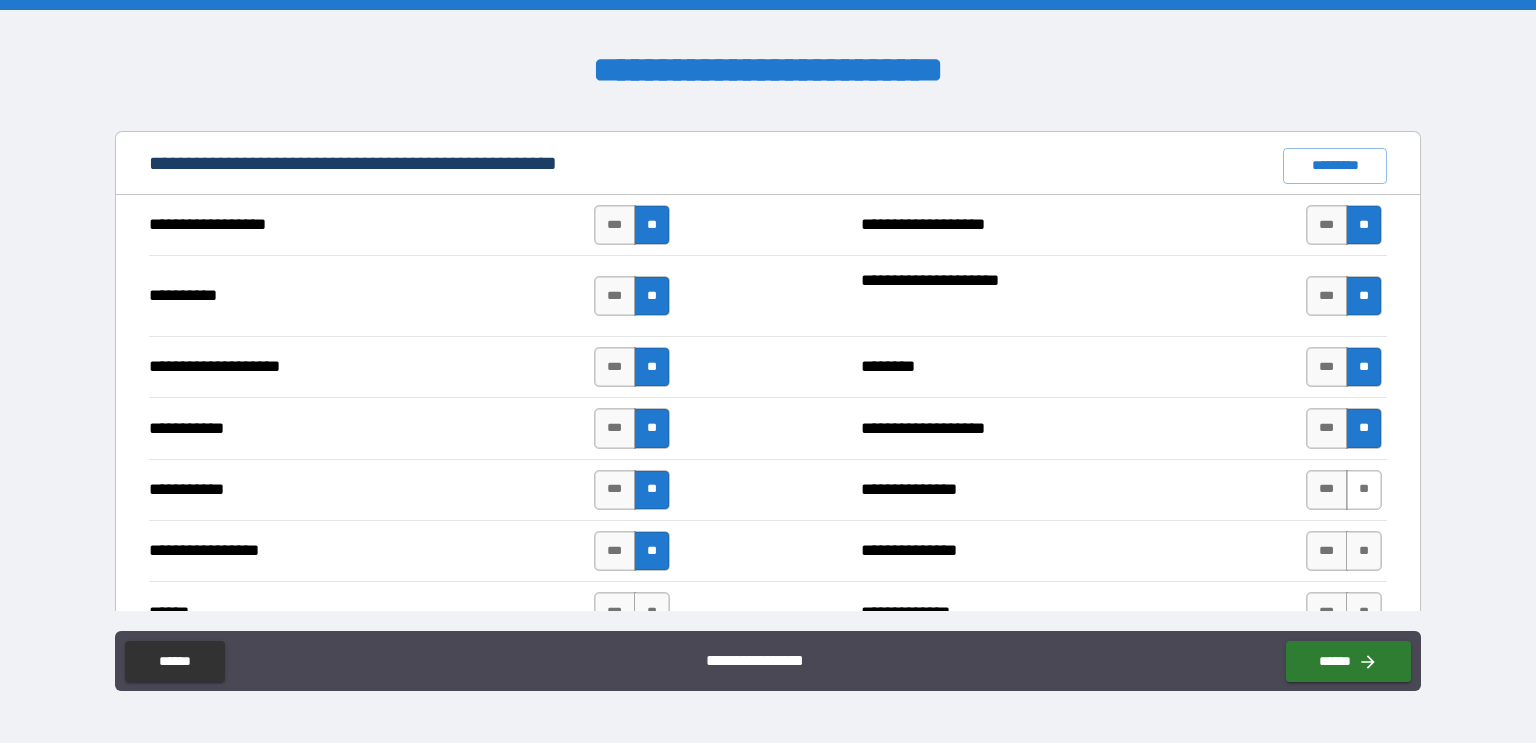 click on "**" at bounding box center [1364, 490] 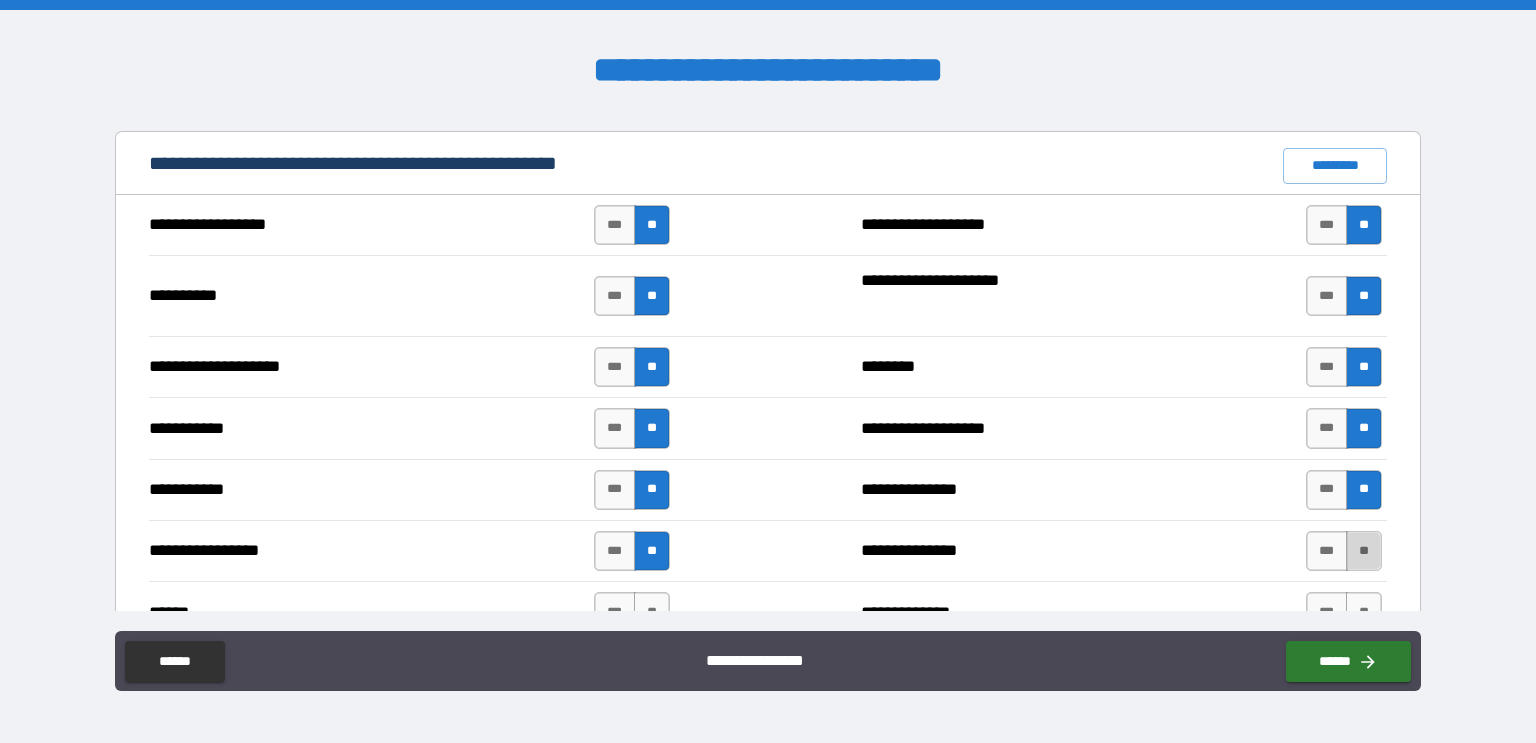 click on "**" at bounding box center [1364, 551] 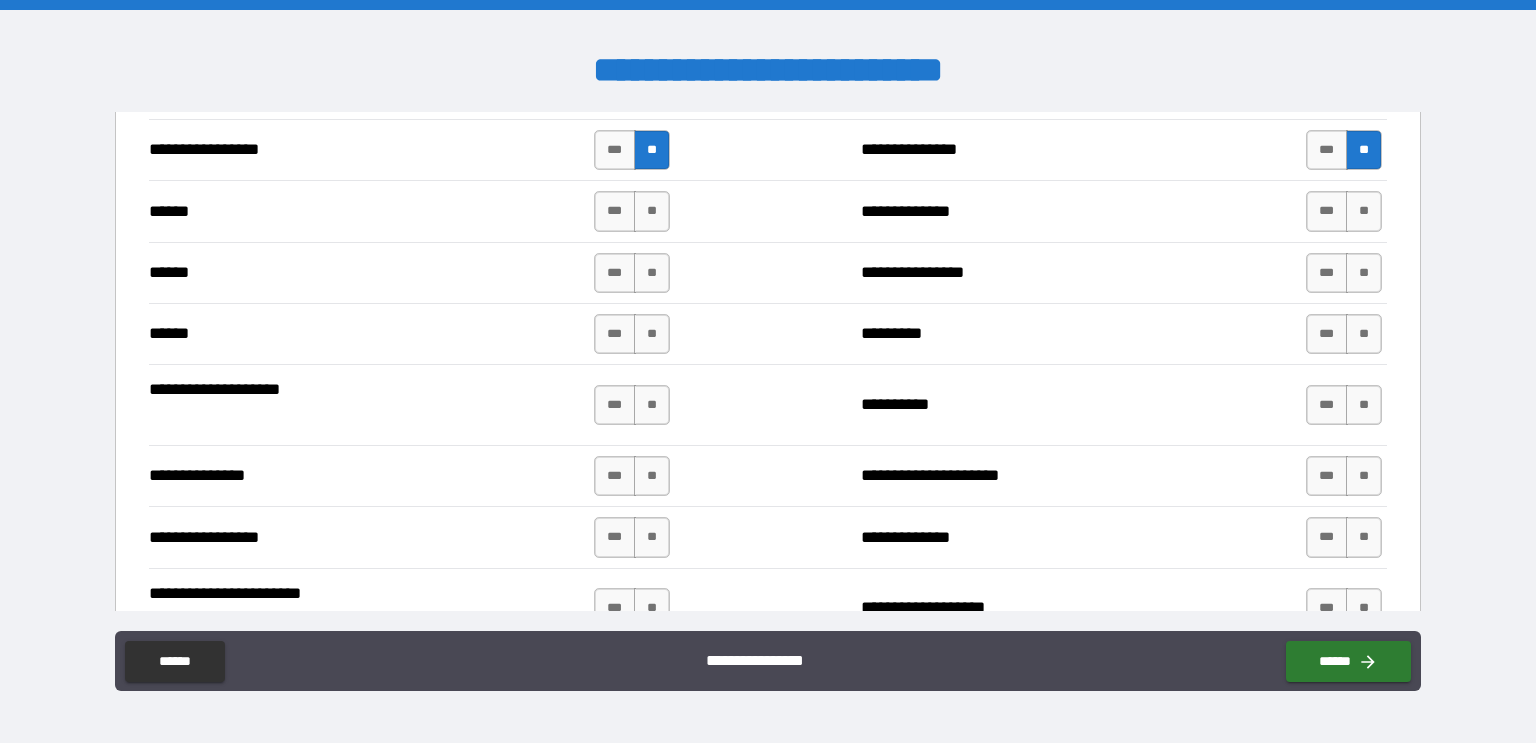 scroll, scrollTop: 2272, scrollLeft: 0, axis: vertical 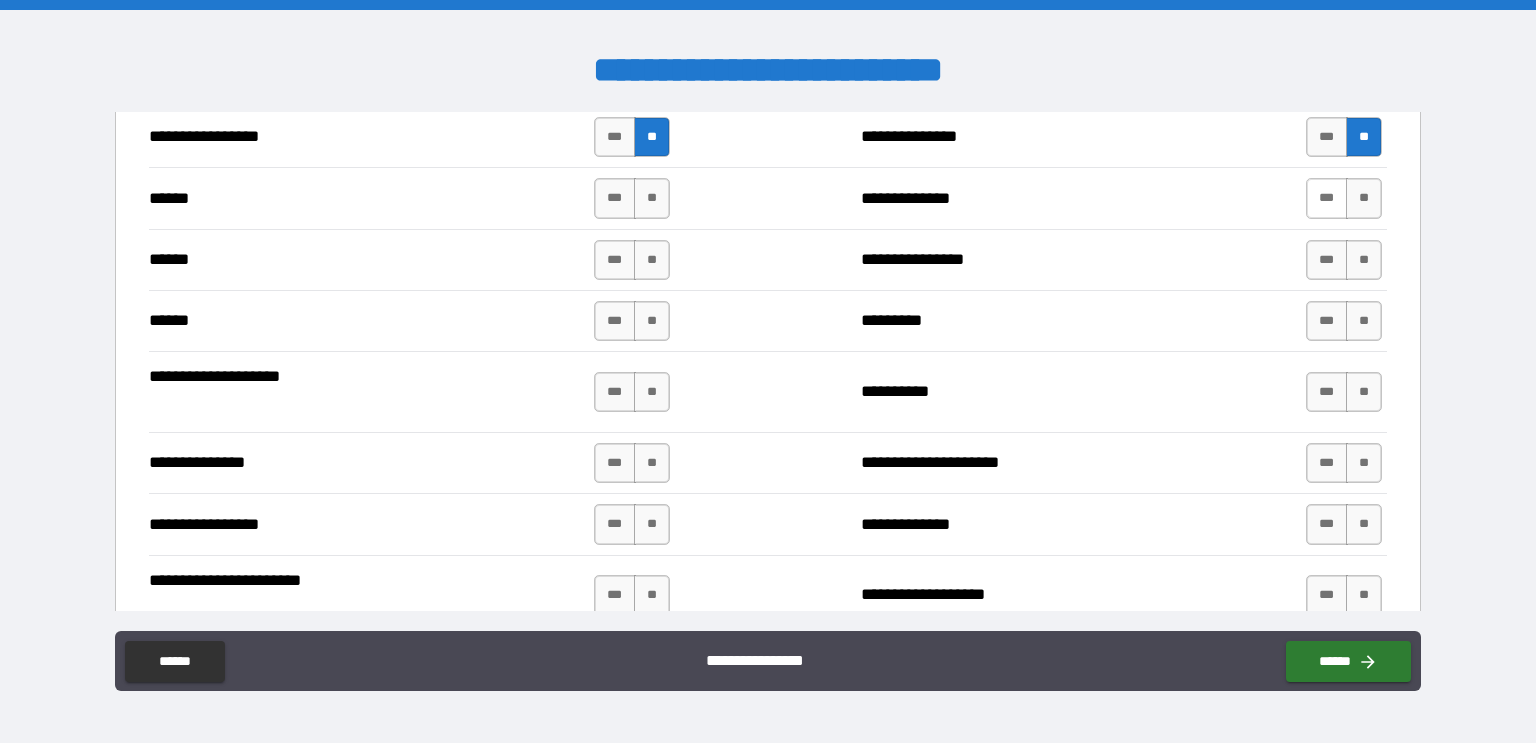 click on "***" at bounding box center (1327, 198) 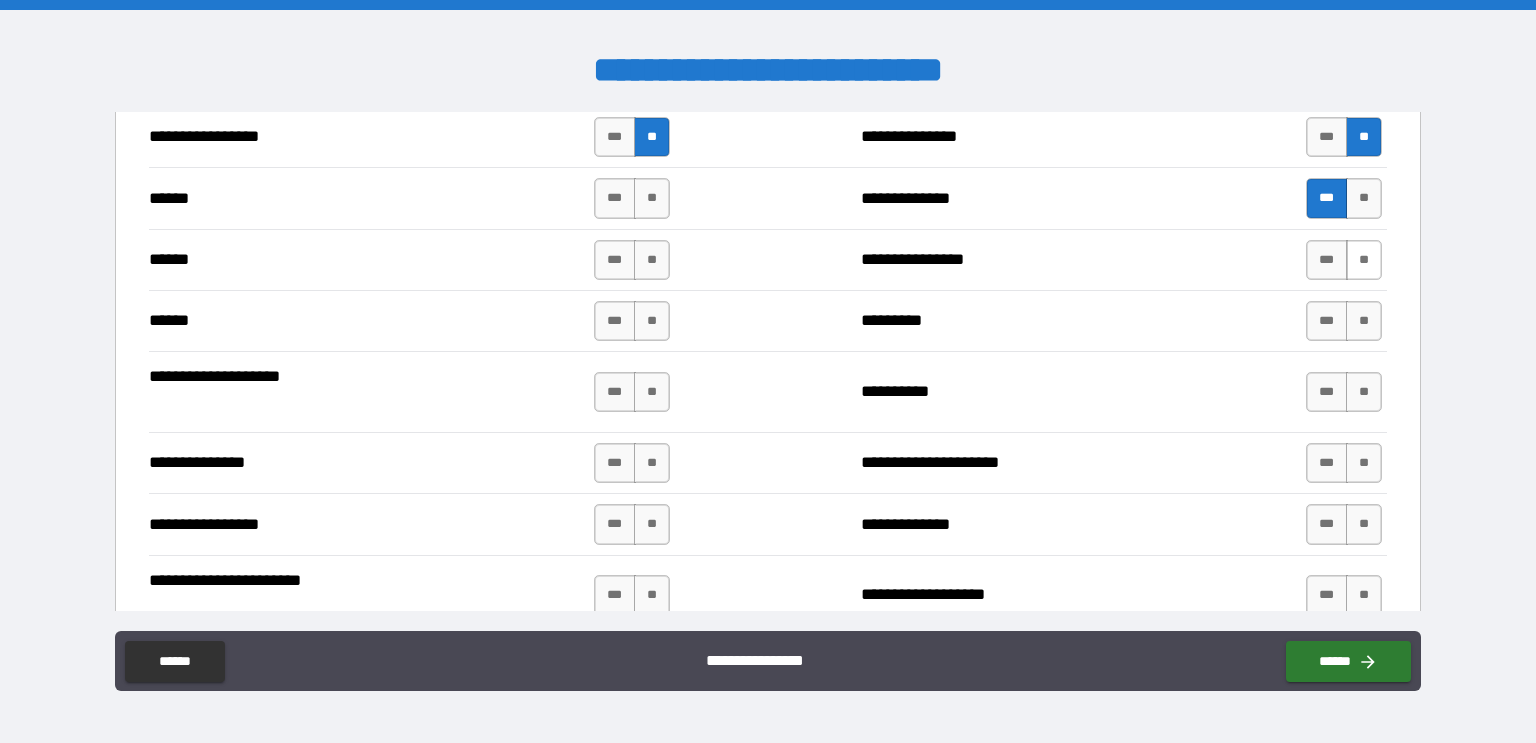 click on "**" at bounding box center (1364, 260) 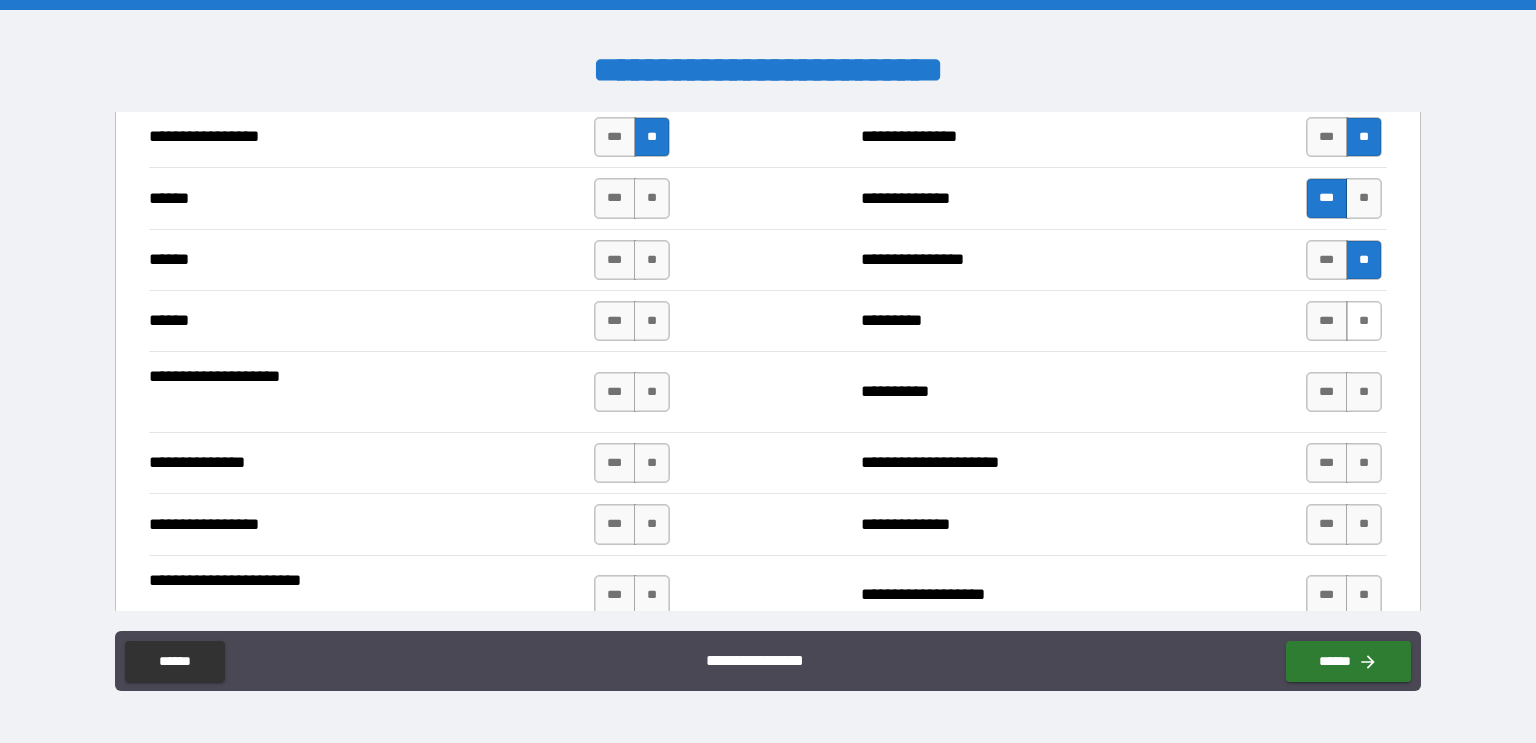 click on "**" at bounding box center [1364, 321] 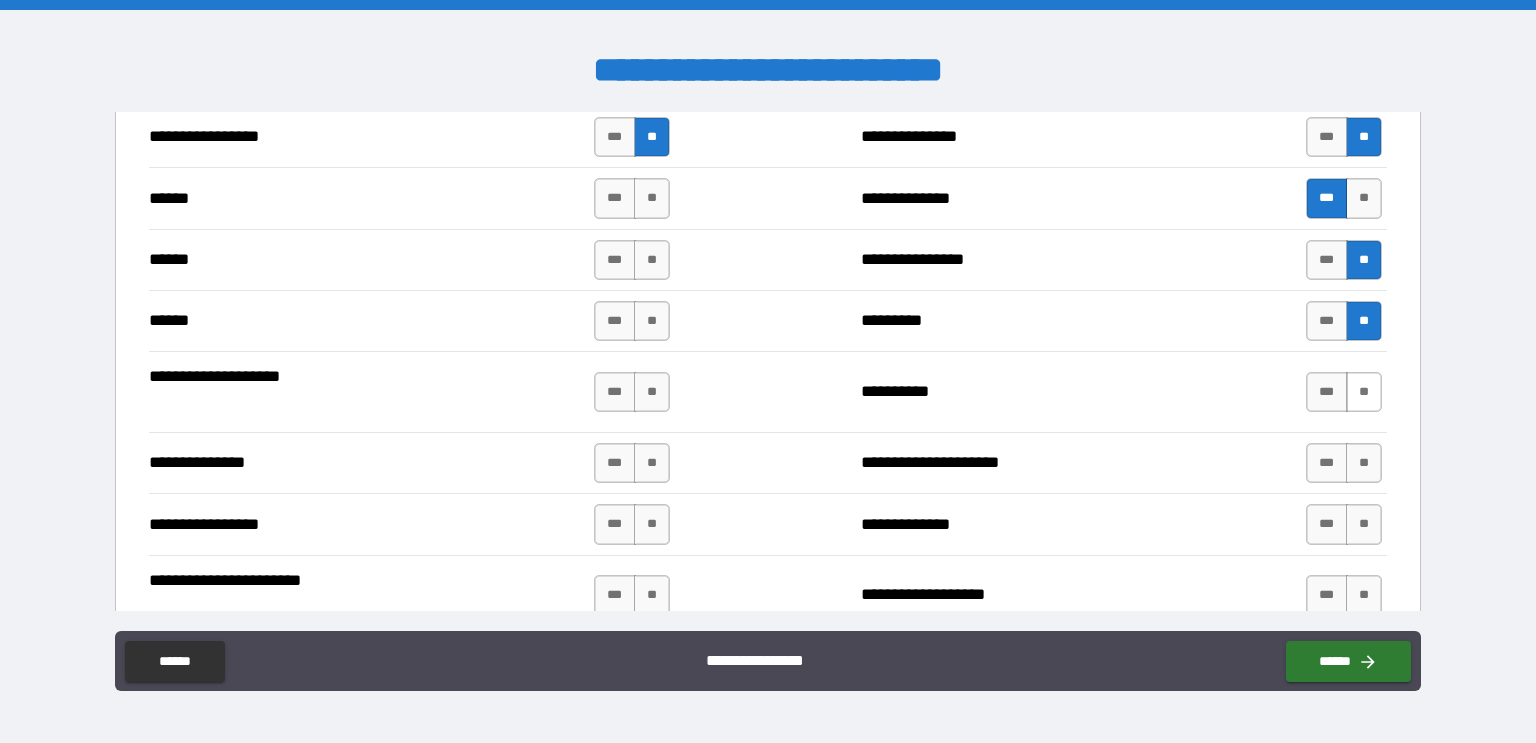 click on "**" at bounding box center [1364, 392] 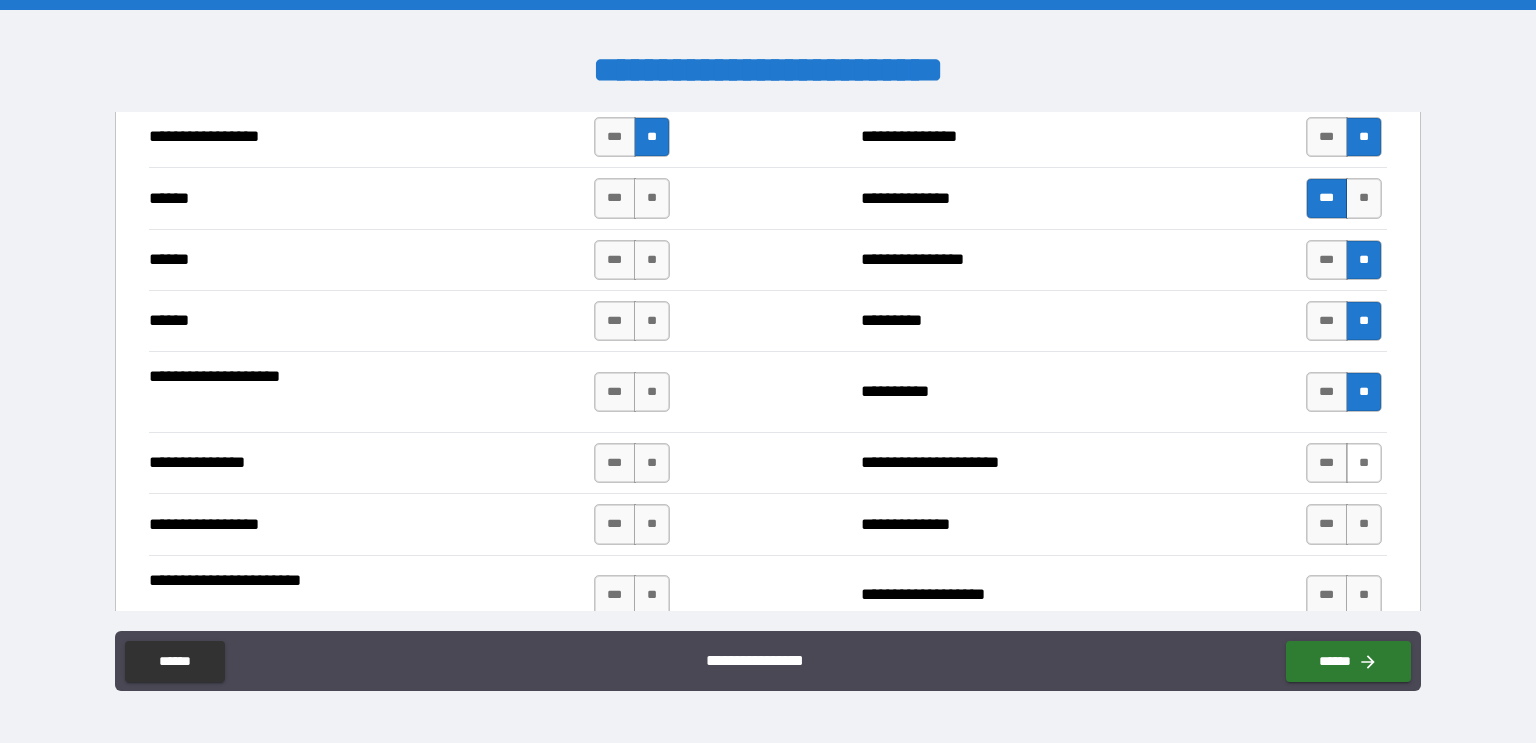 click on "**" at bounding box center [1364, 463] 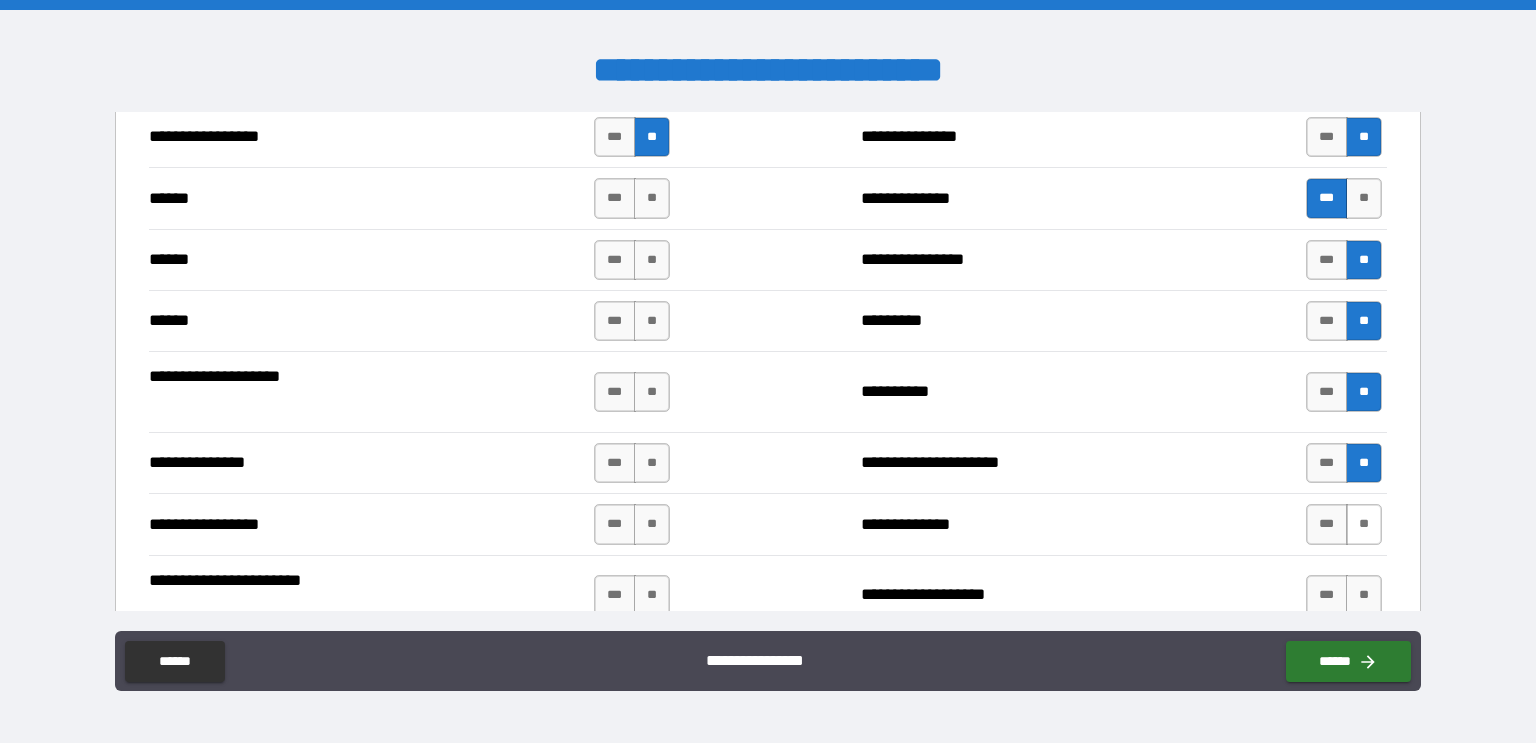 click on "**" at bounding box center (1364, 524) 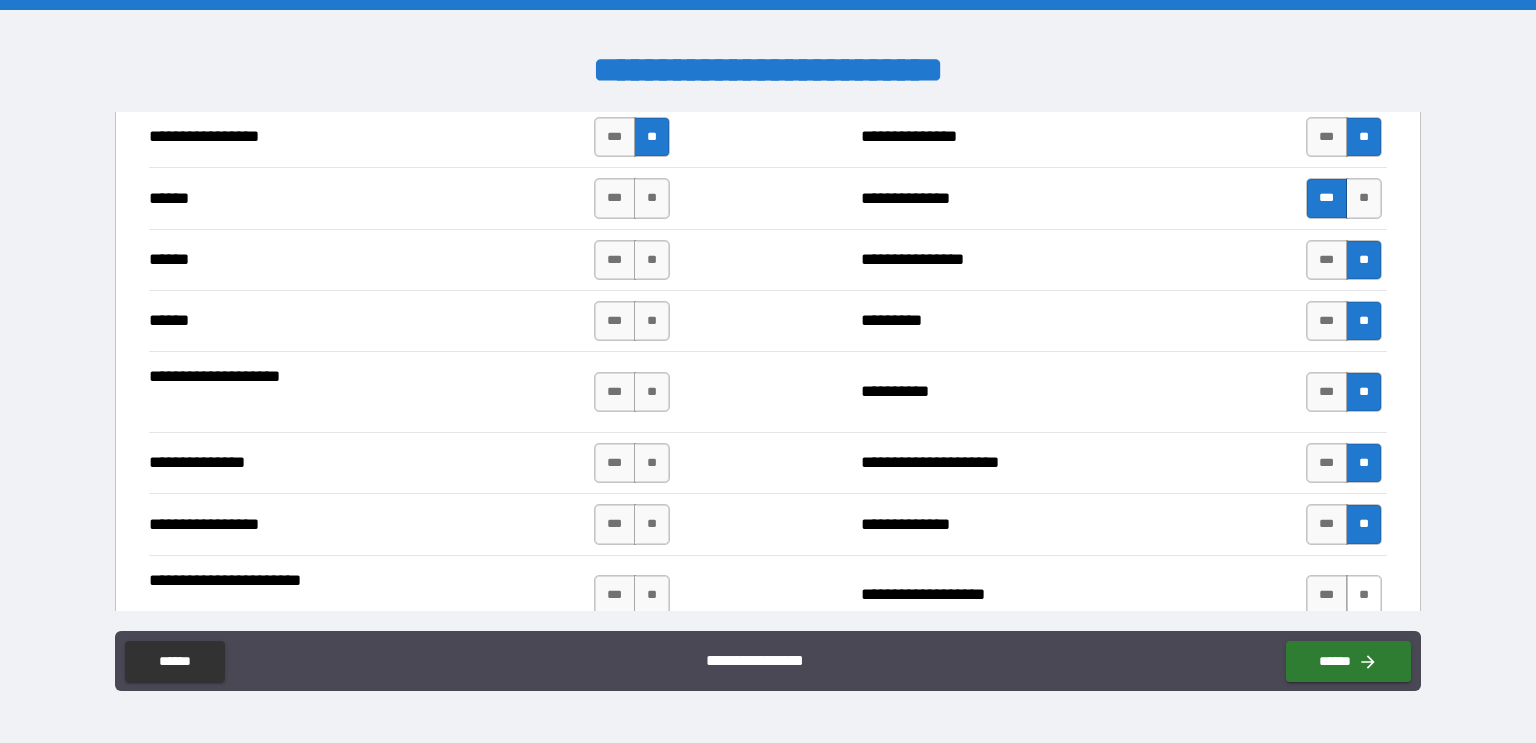 click on "**" at bounding box center [1364, 595] 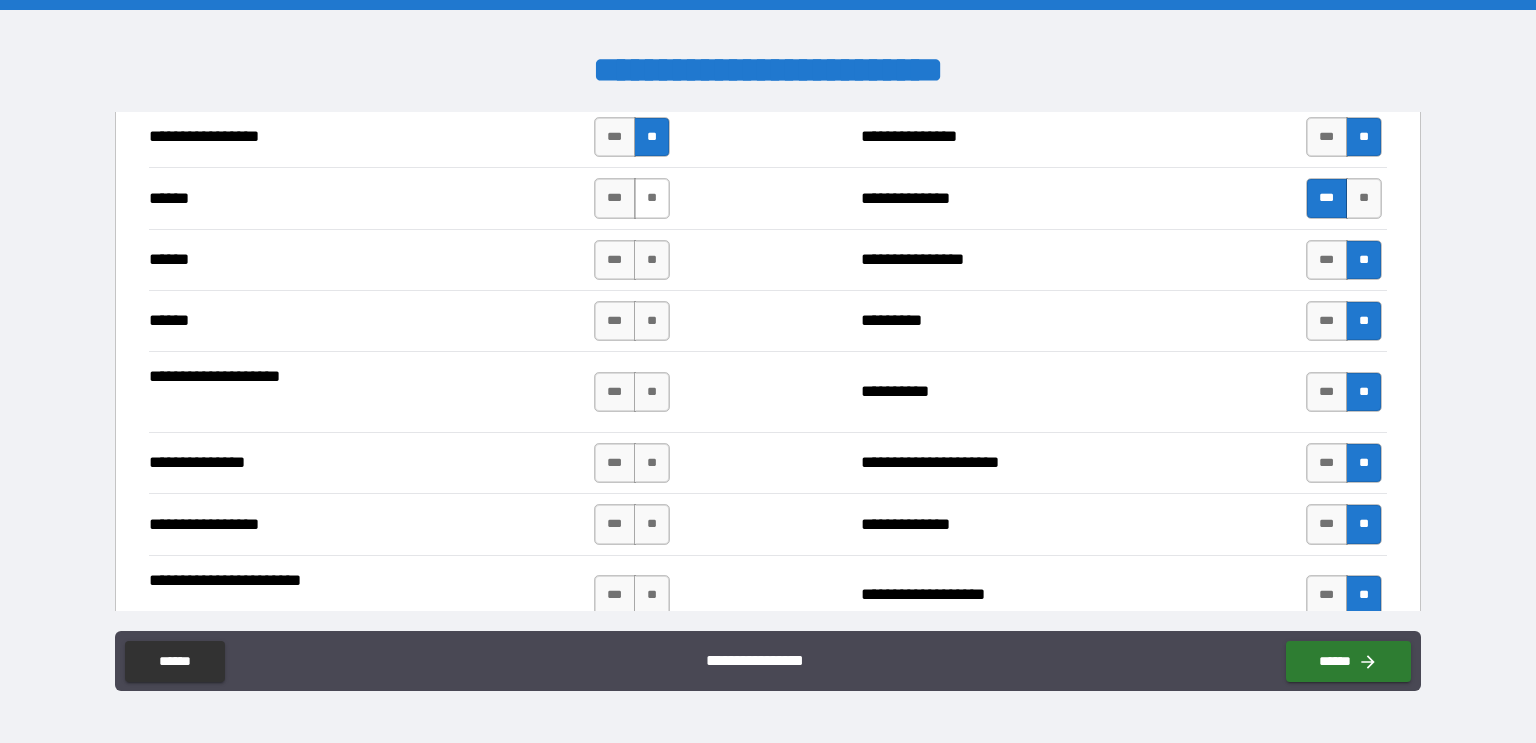 click on "**" at bounding box center [652, 198] 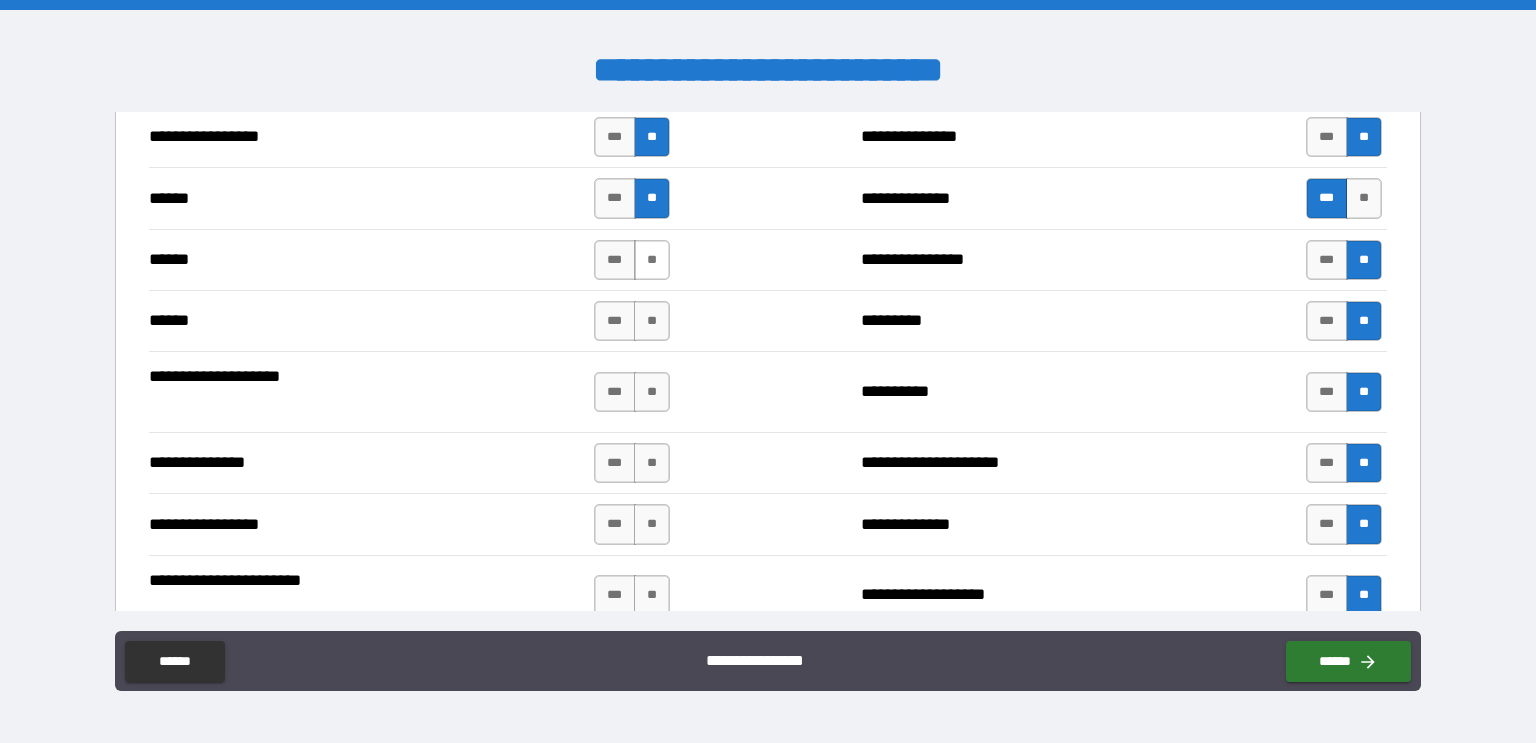 click on "**" at bounding box center [652, 260] 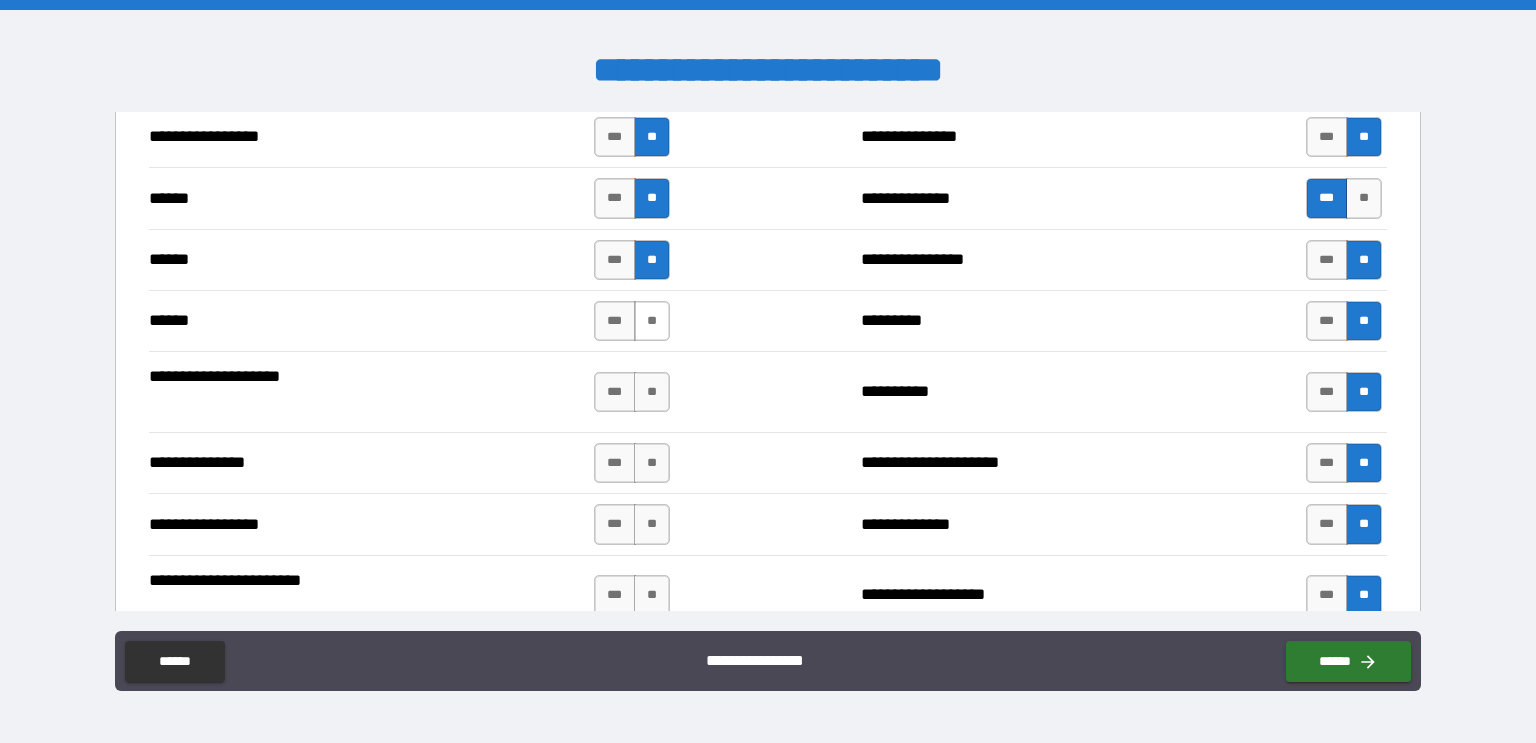 click on "**" at bounding box center [652, 321] 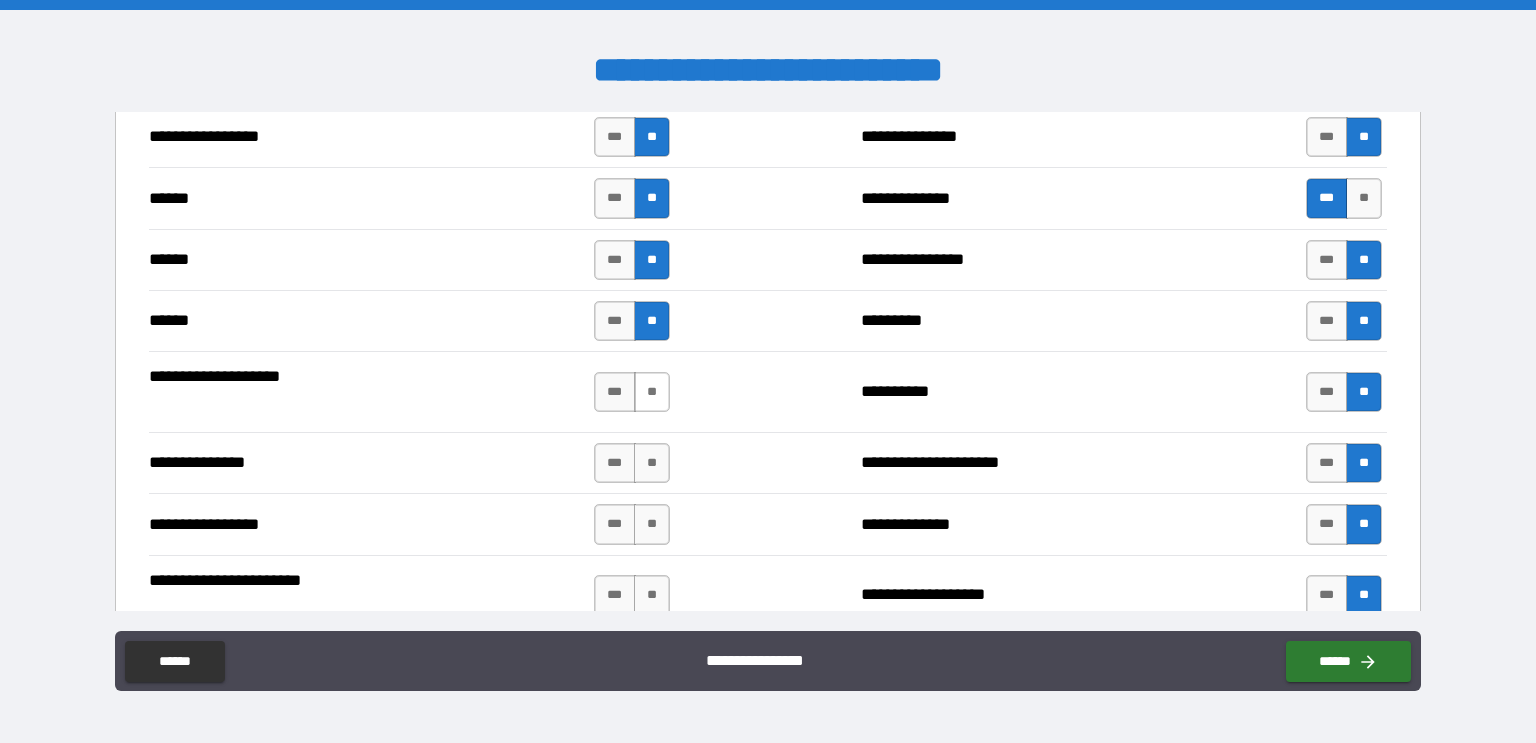 click on "**" at bounding box center (652, 392) 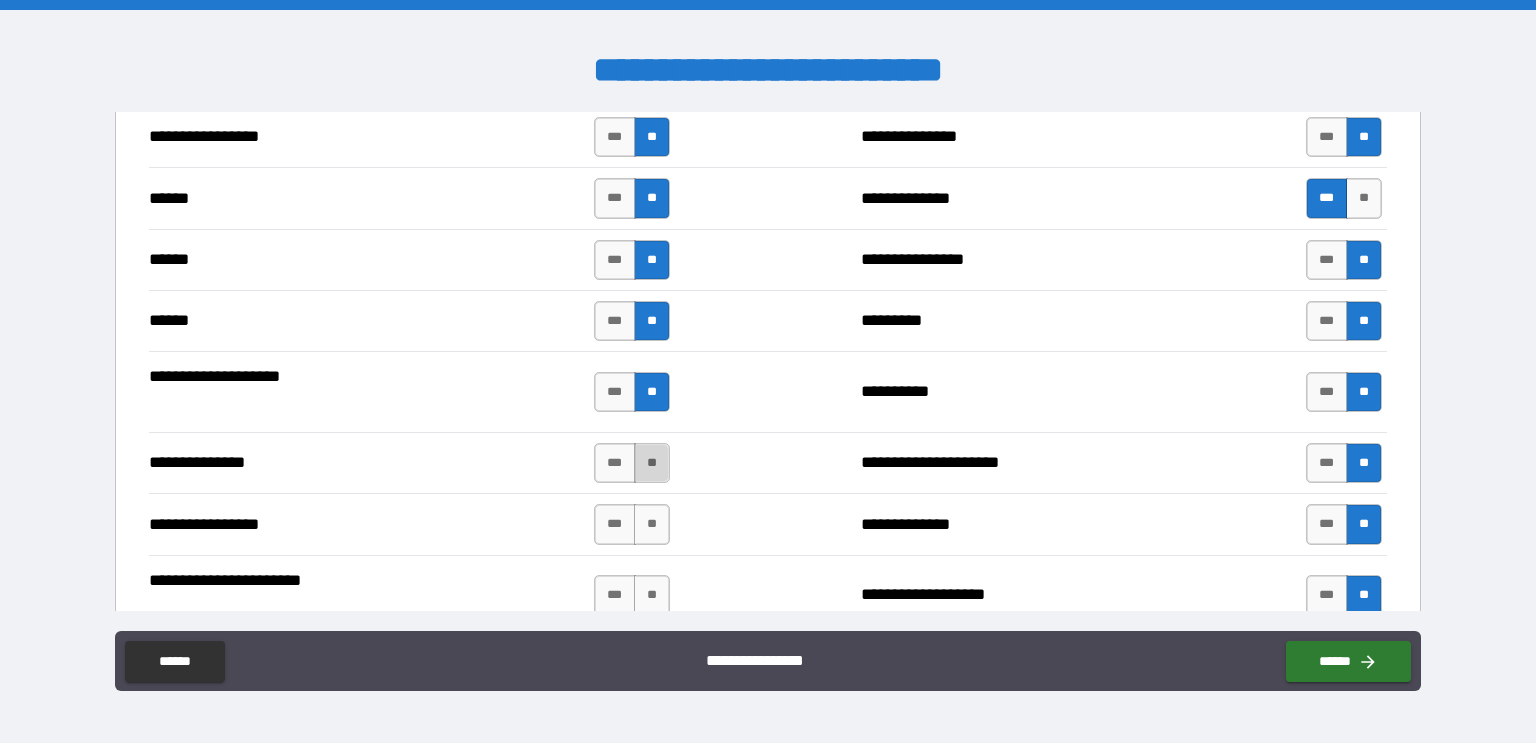 click on "**" at bounding box center (652, 463) 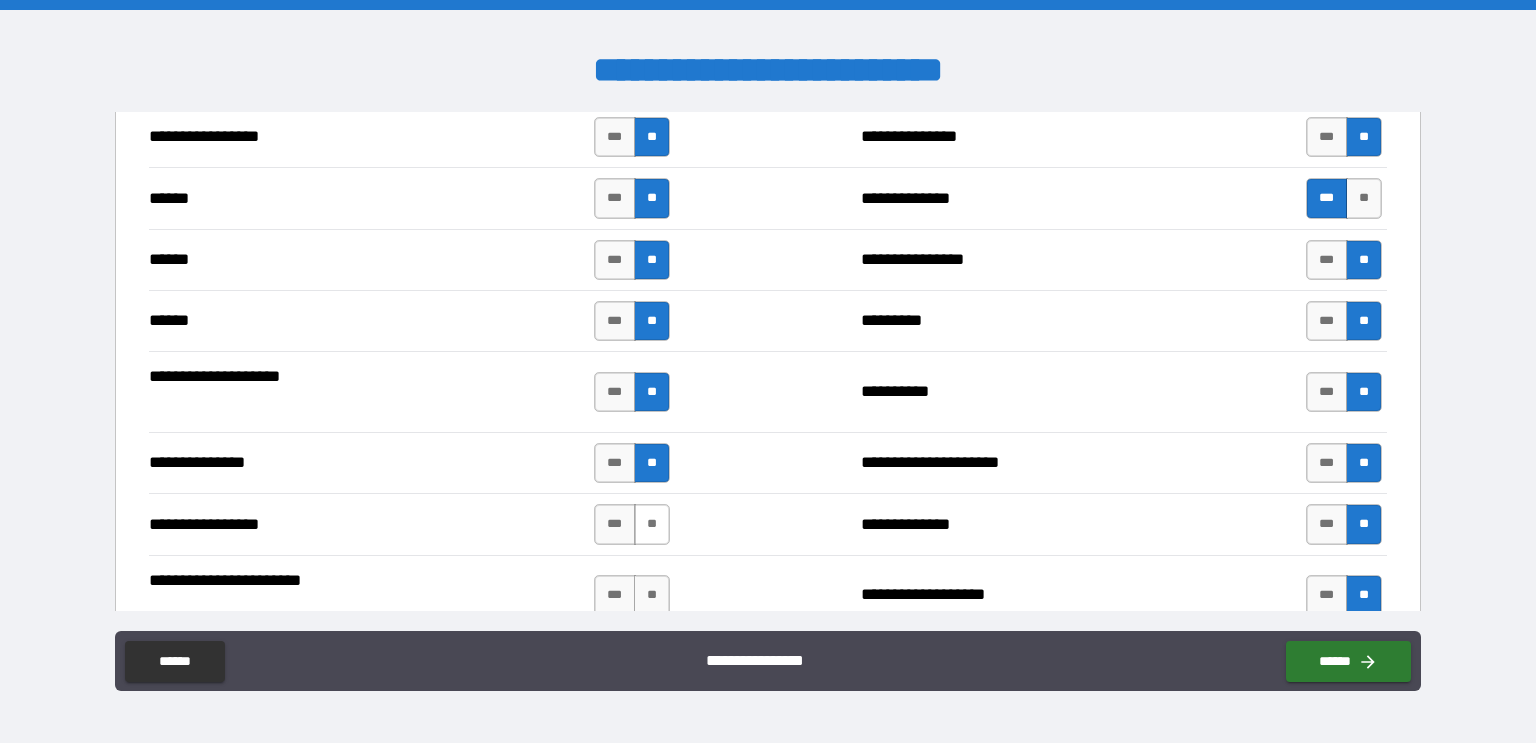 click on "**" at bounding box center (652, 524) 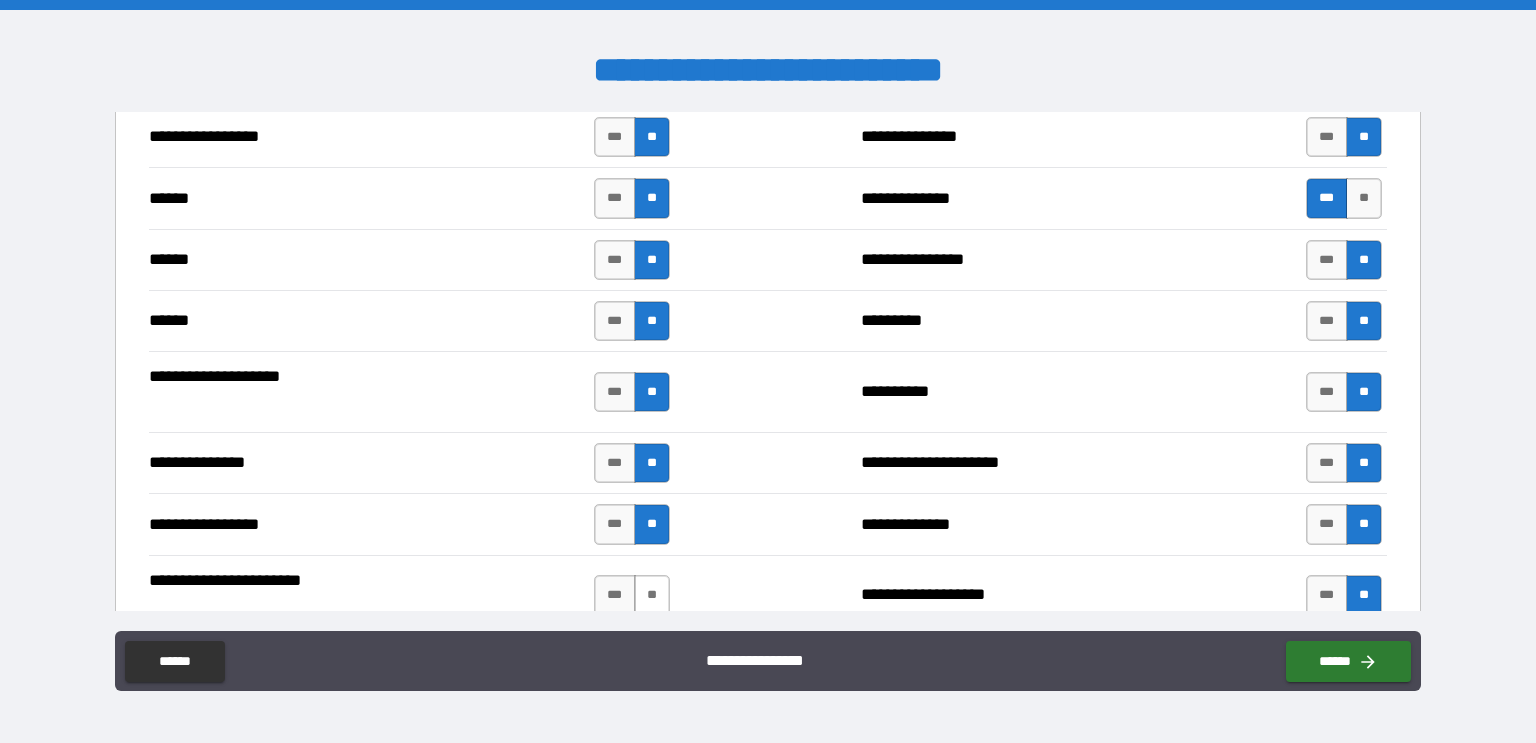 click on "**" at bounding box center (652, 595) 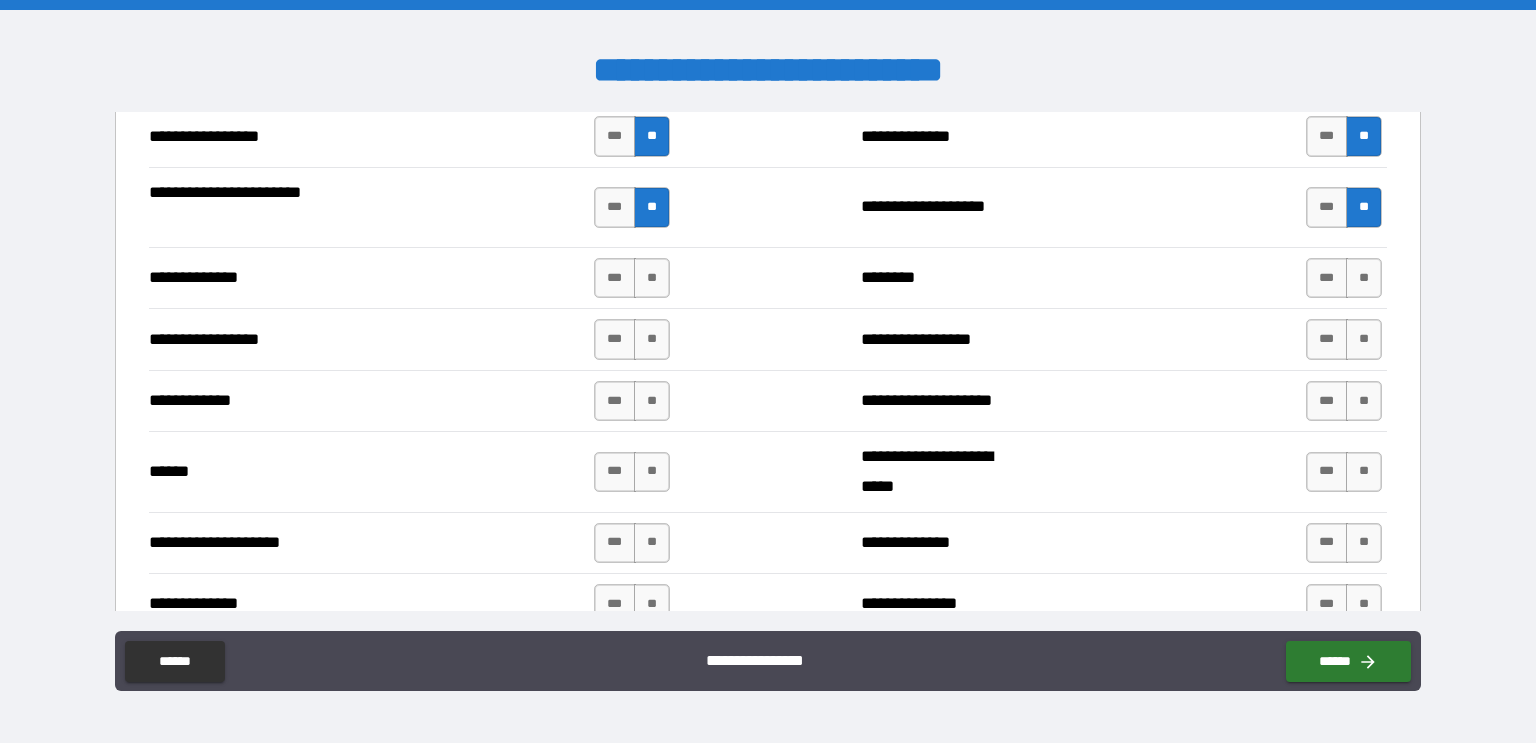 scroll, scrollTop: 2660, scrollLeft: 0, axis: vertical 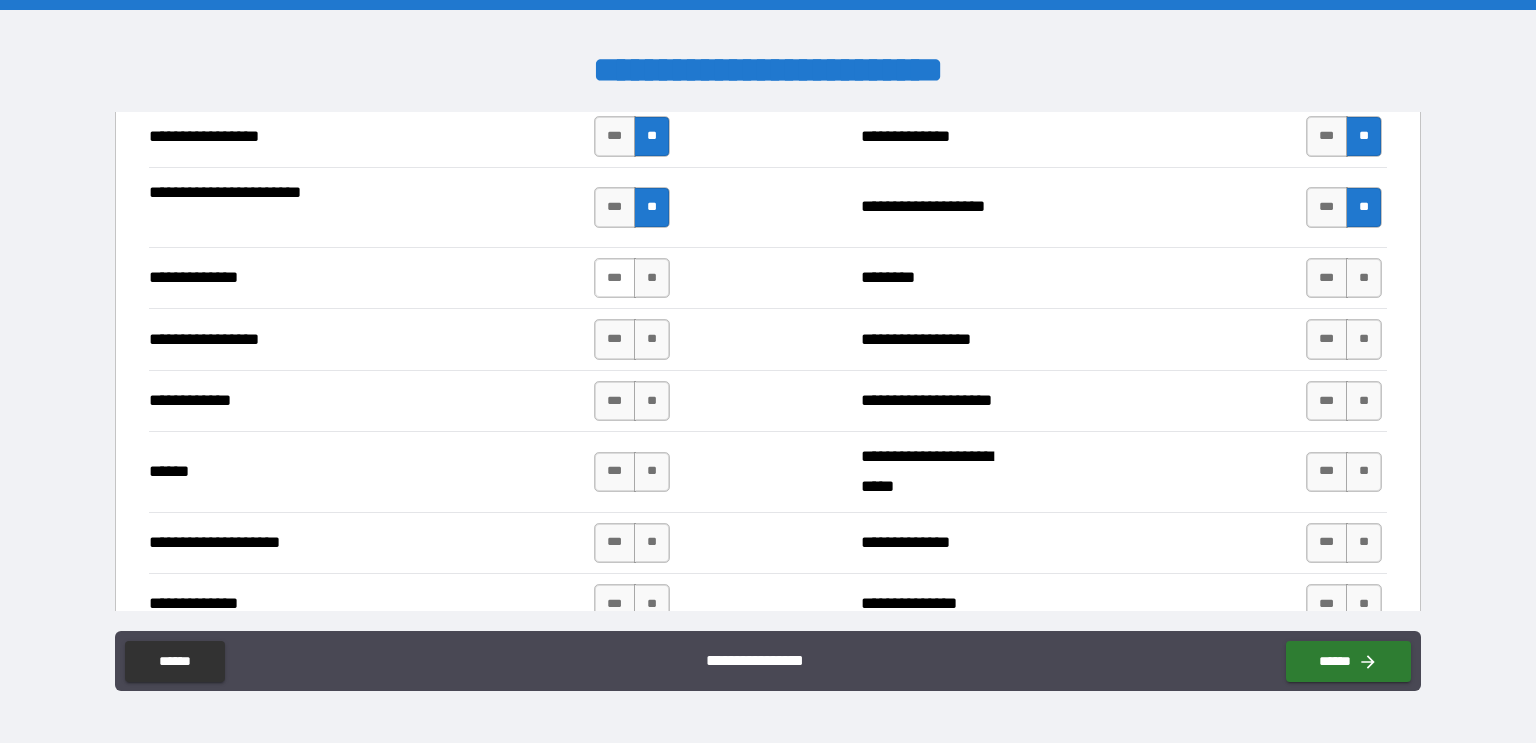 click on "***" at bounding box center [615, 278] 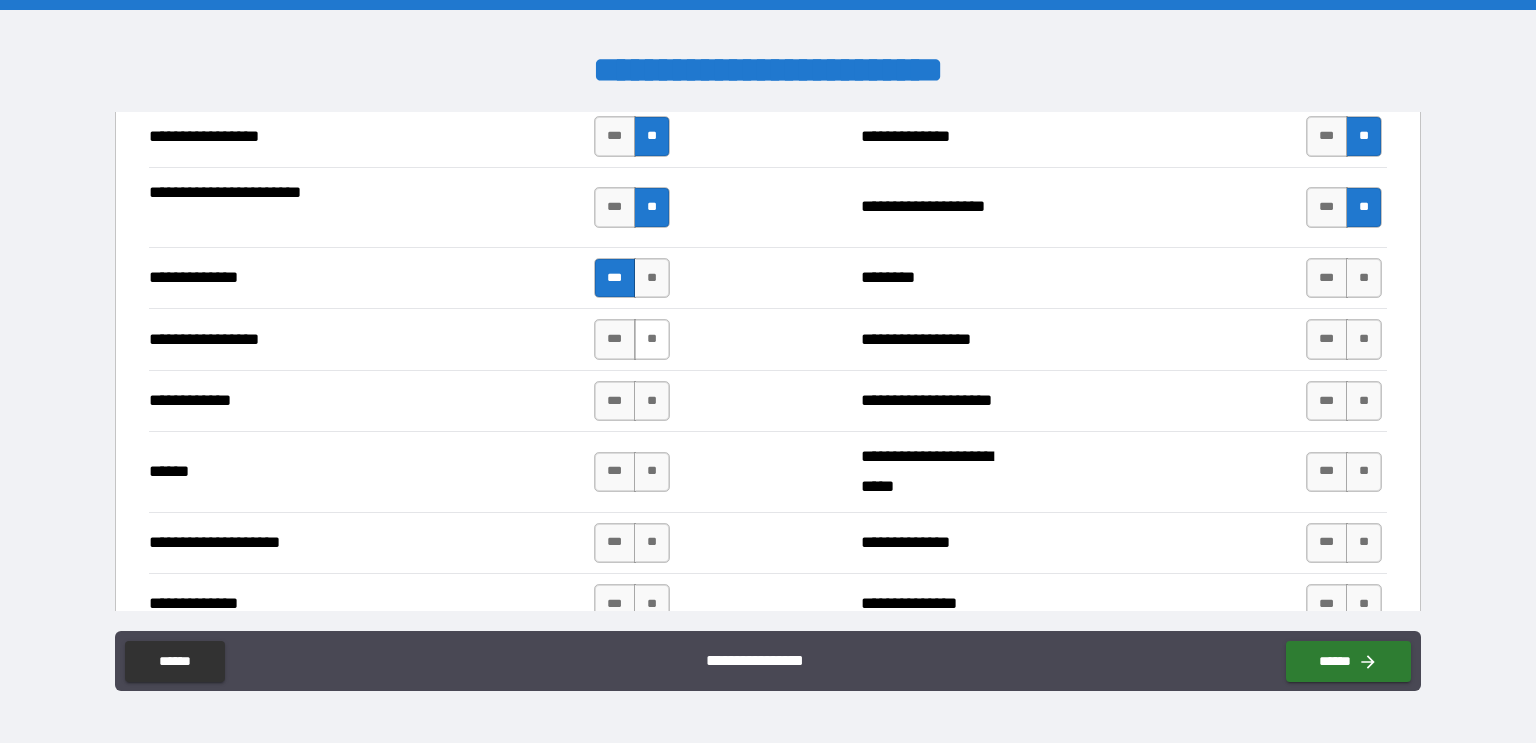 click on "**" at bounding box center [652, 339] 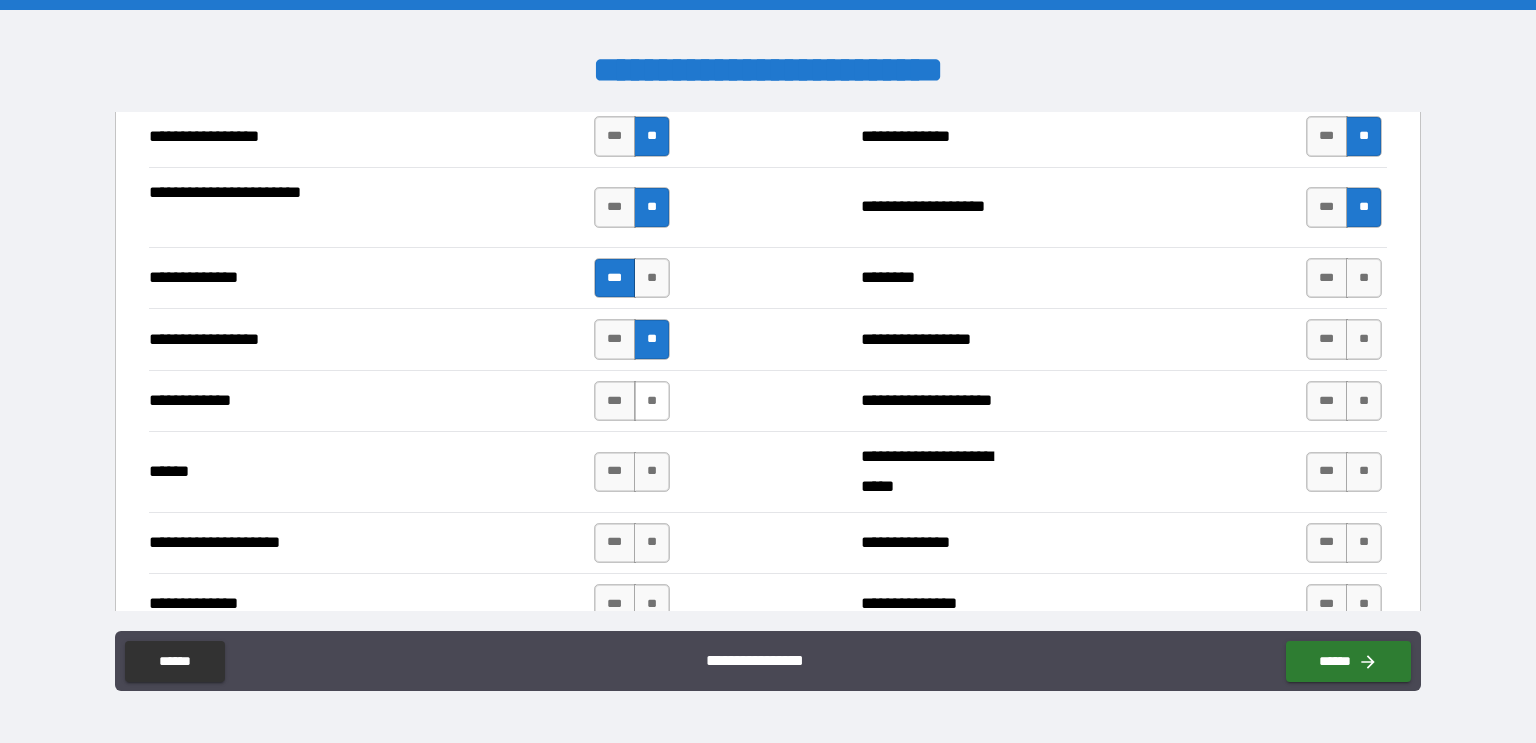 click on "**" at bounding box center [652, 401] 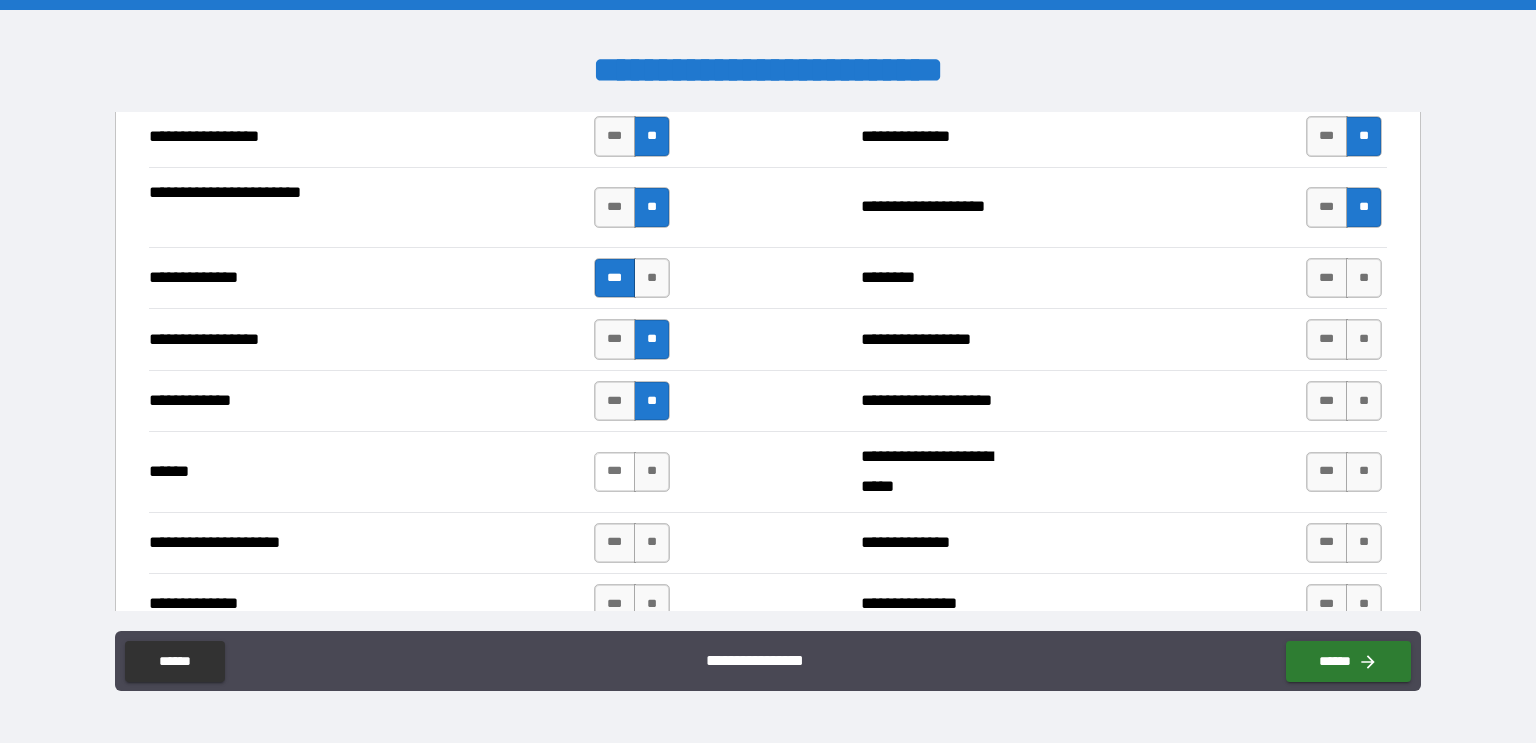 click on "***" at bounding box center [615, 472] 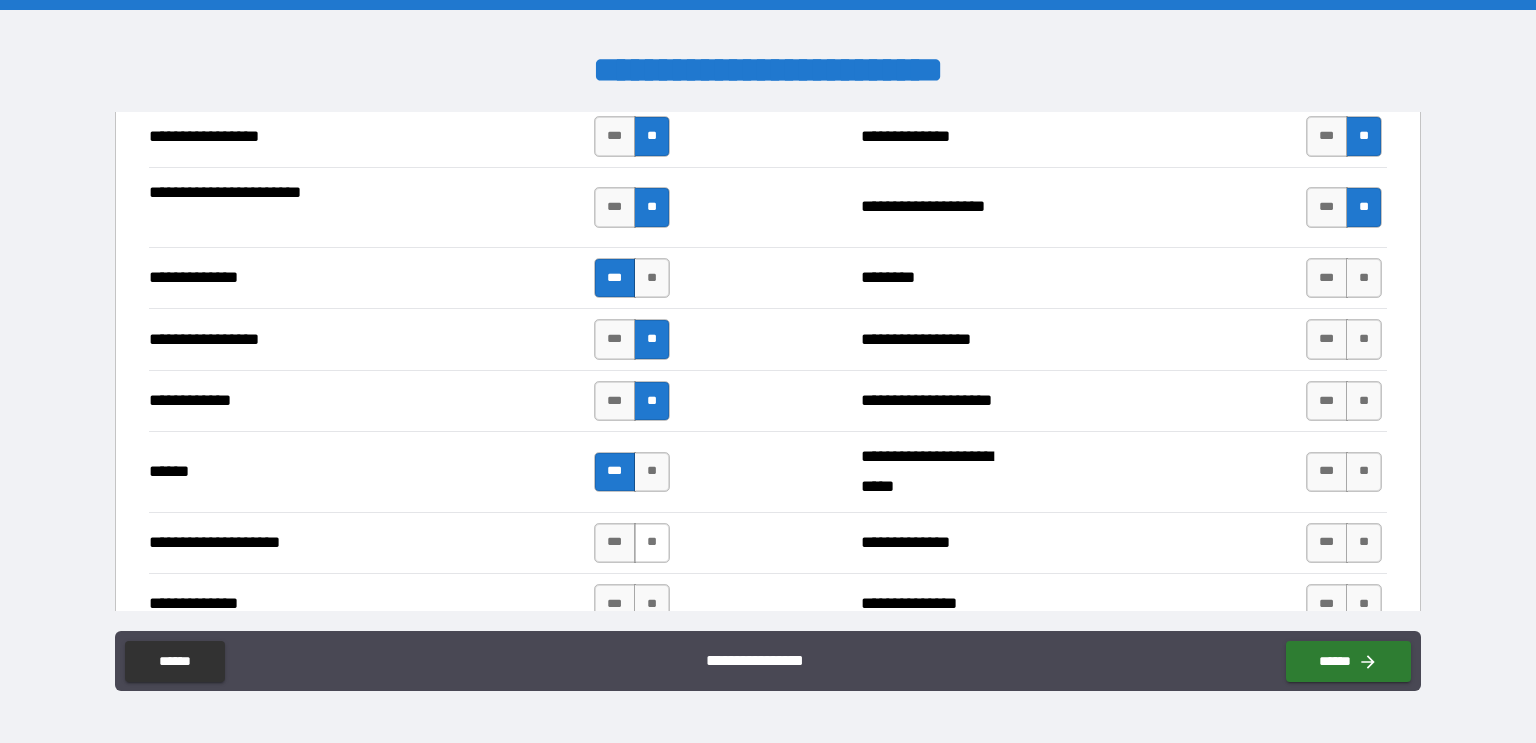 click on "**" at bounding box center [652, 543] 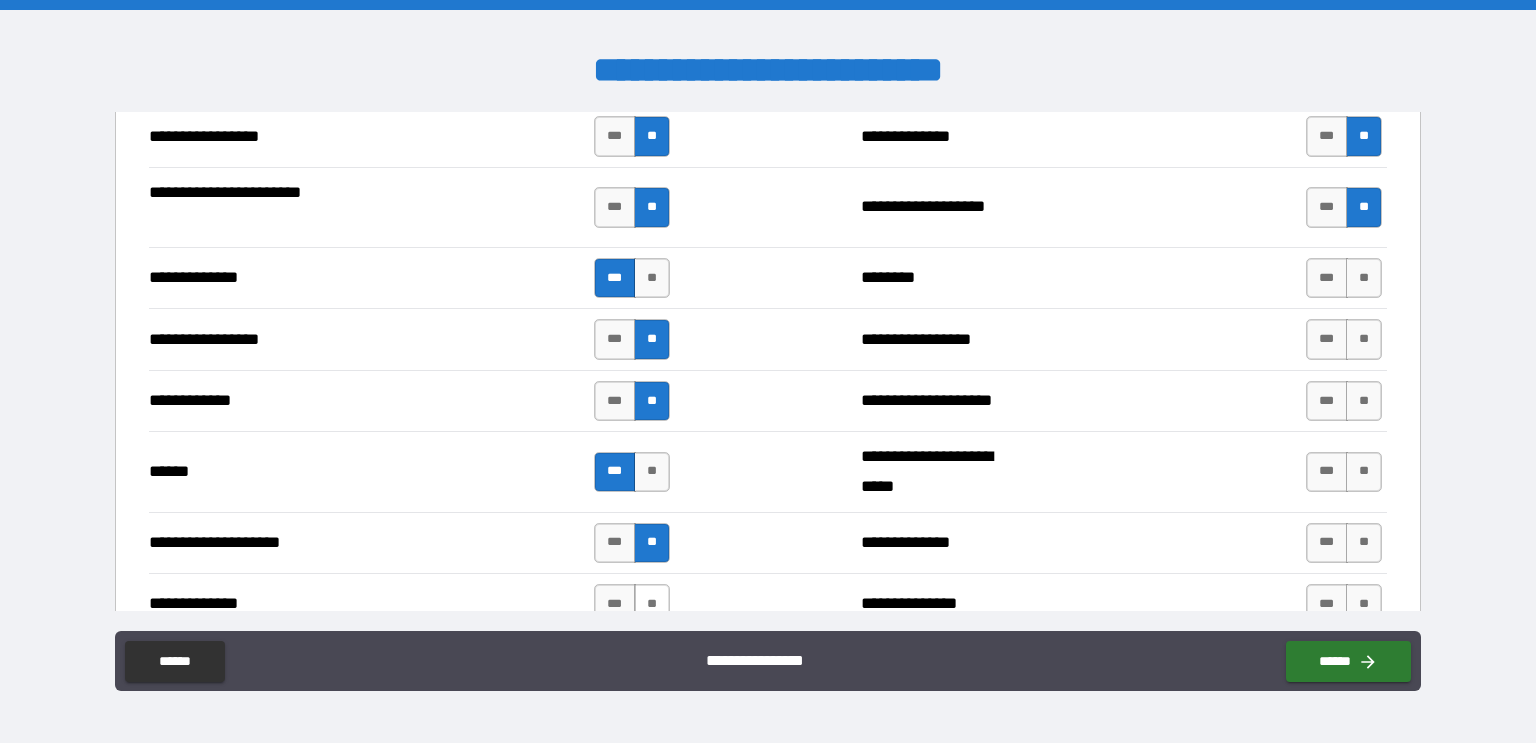 click on "**" at bounding box center (652, 604) 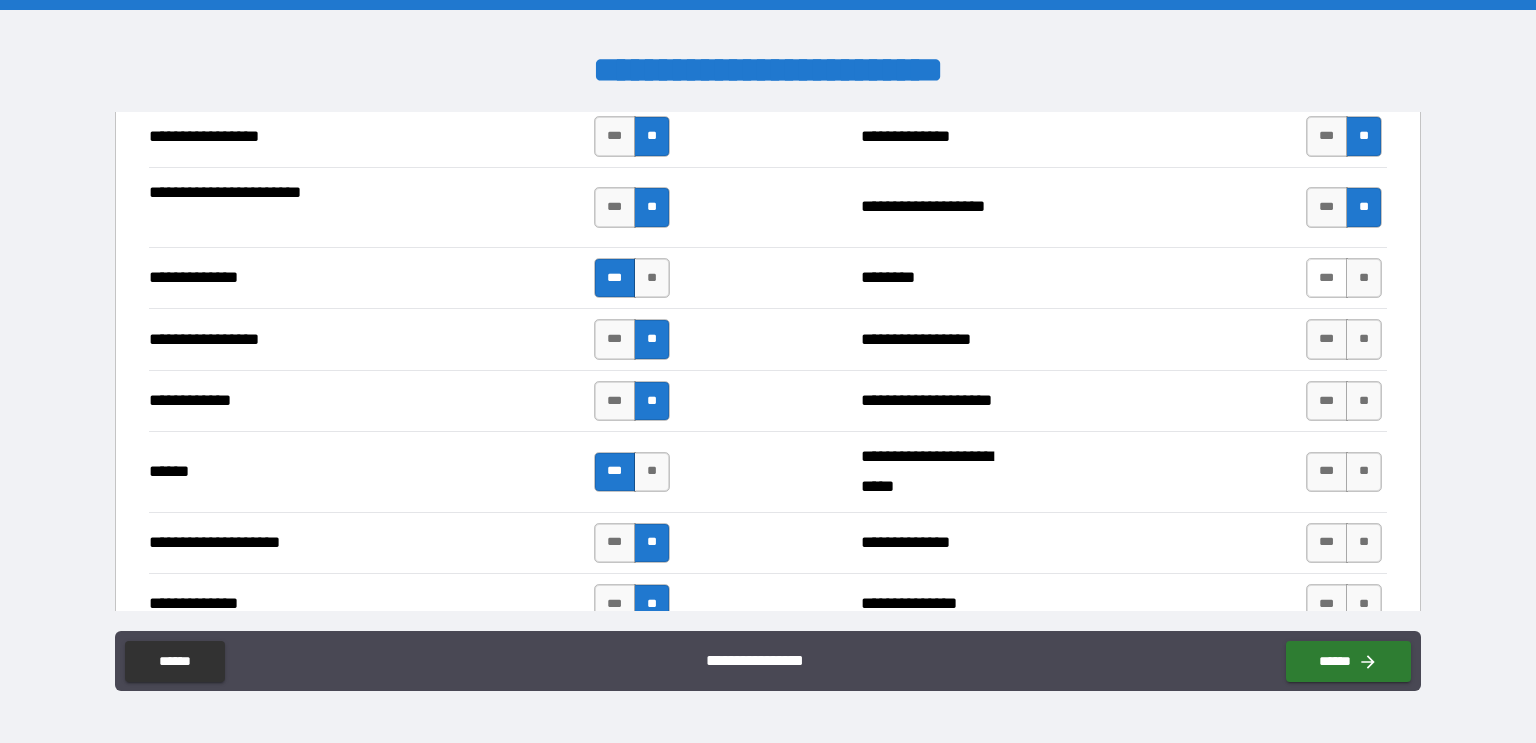 click on "***" at bounding box center (1327, 278) 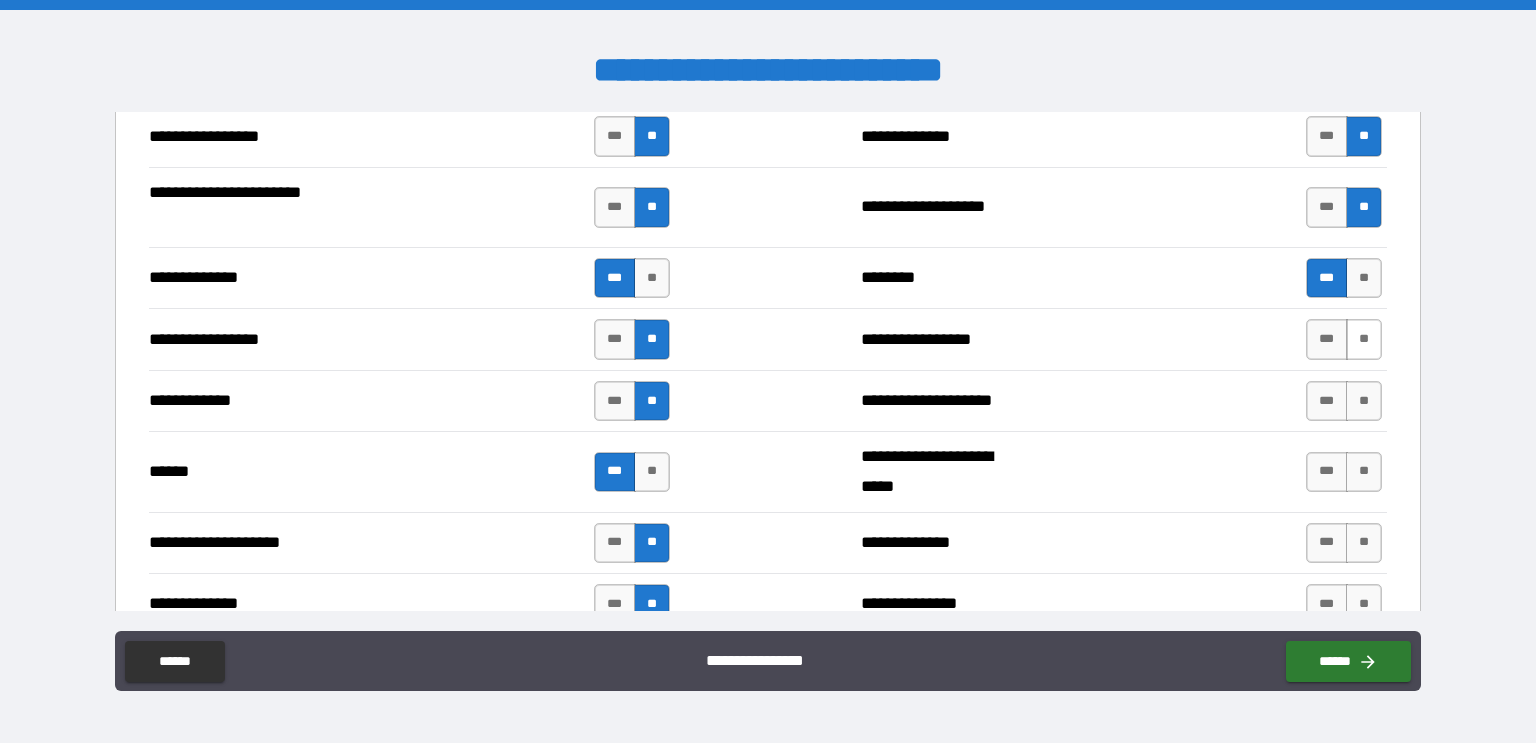 click on "**" at bounding box center (1364, 339) 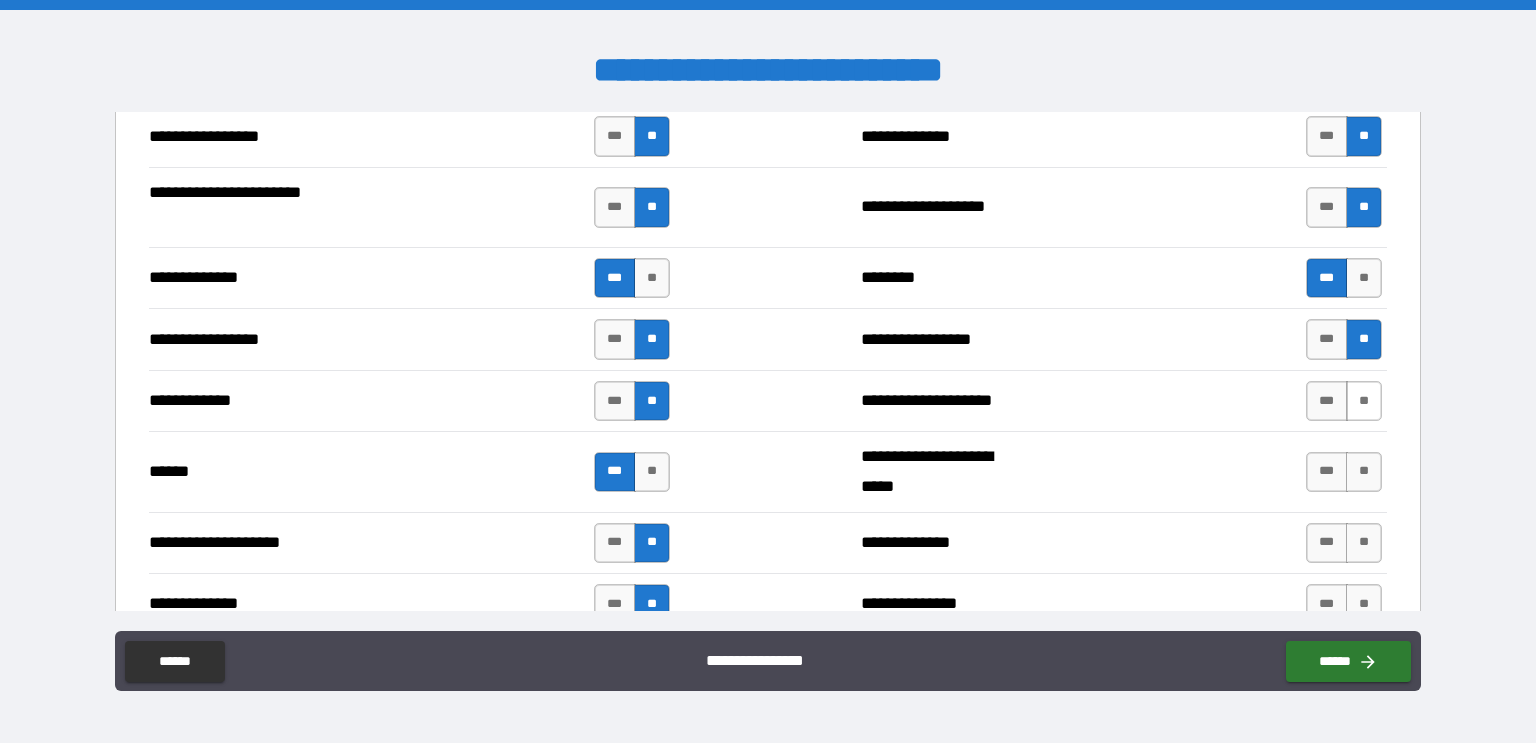 click on "**" at bounding box center [1364, 401] 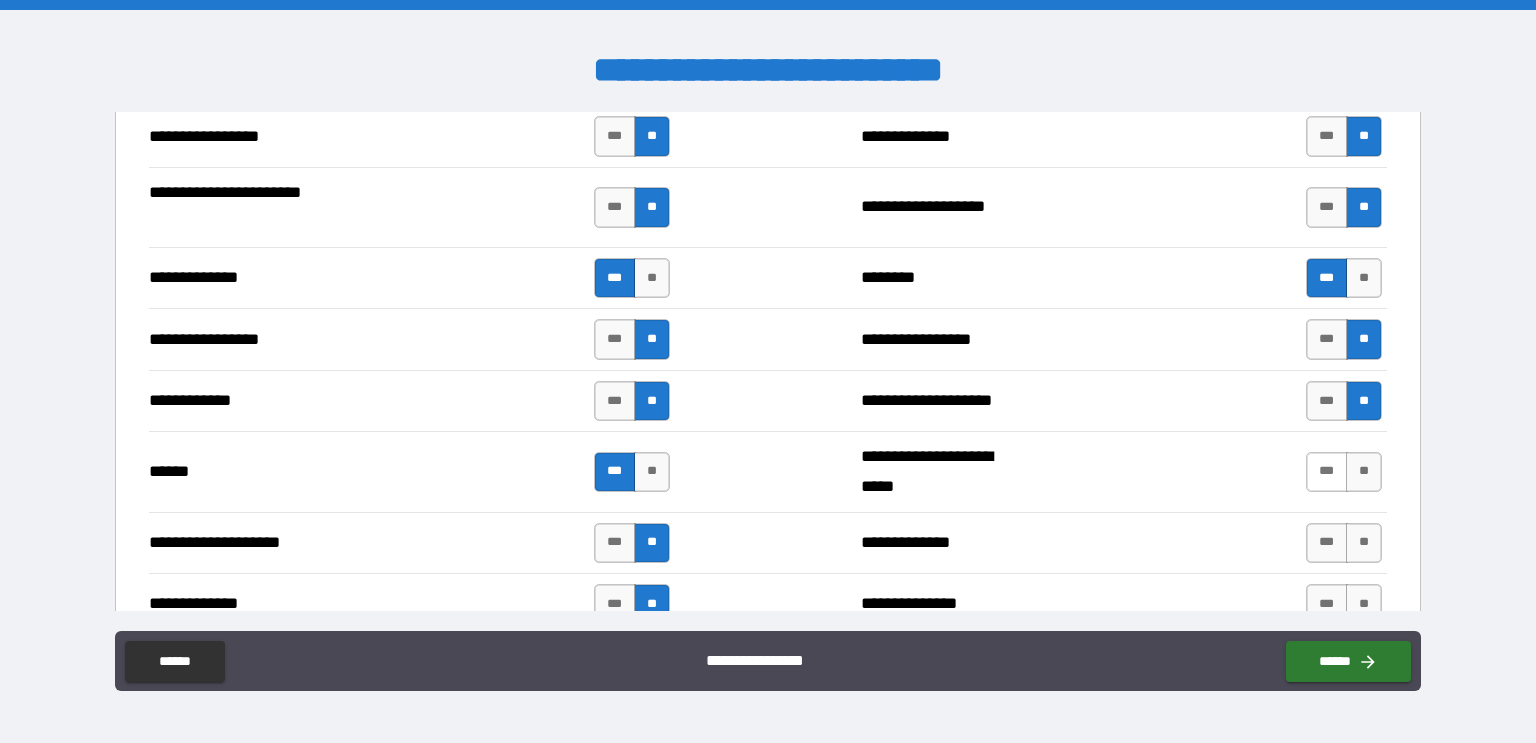 click on "***" at bounding box center (1327, 472) 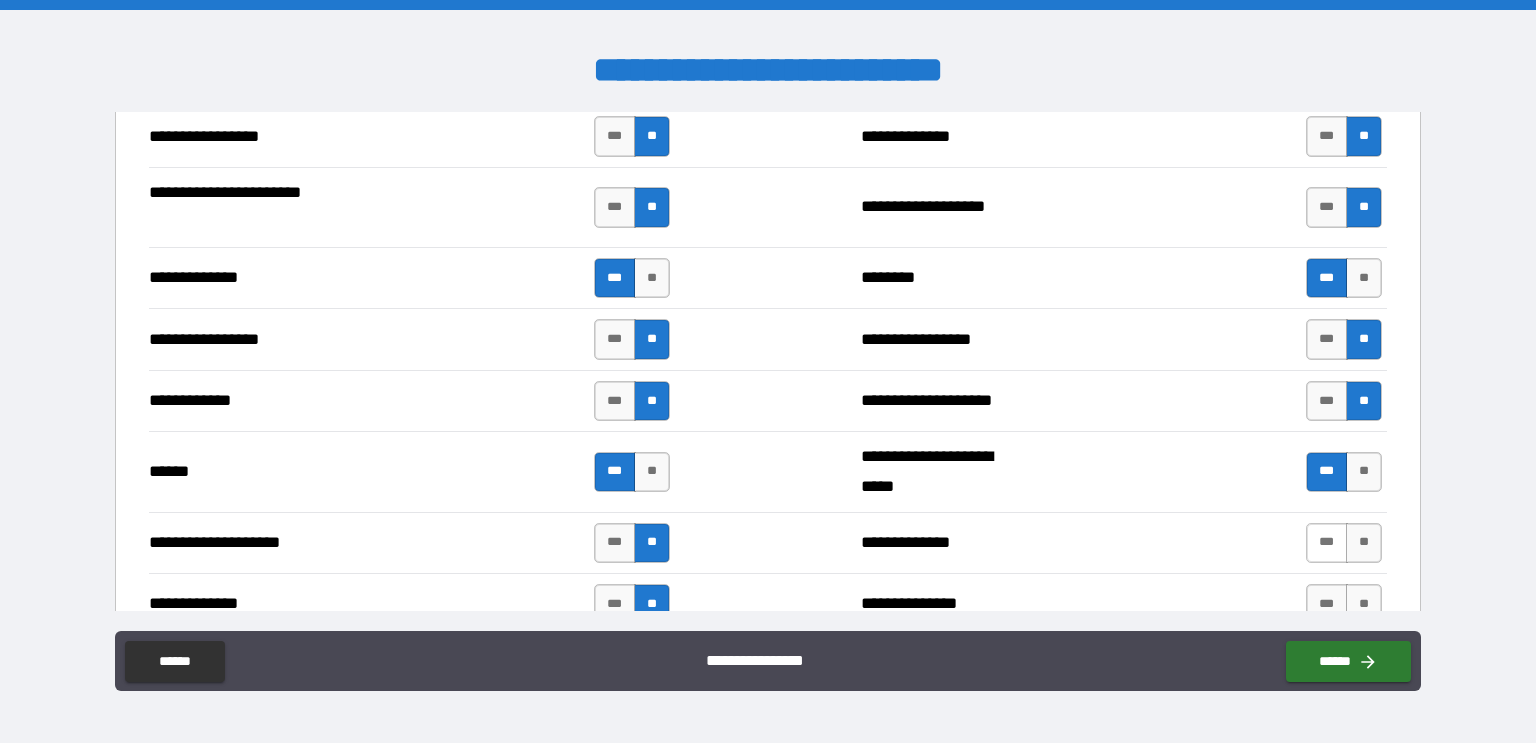 click on "***" at bounding box center [1327, 543] 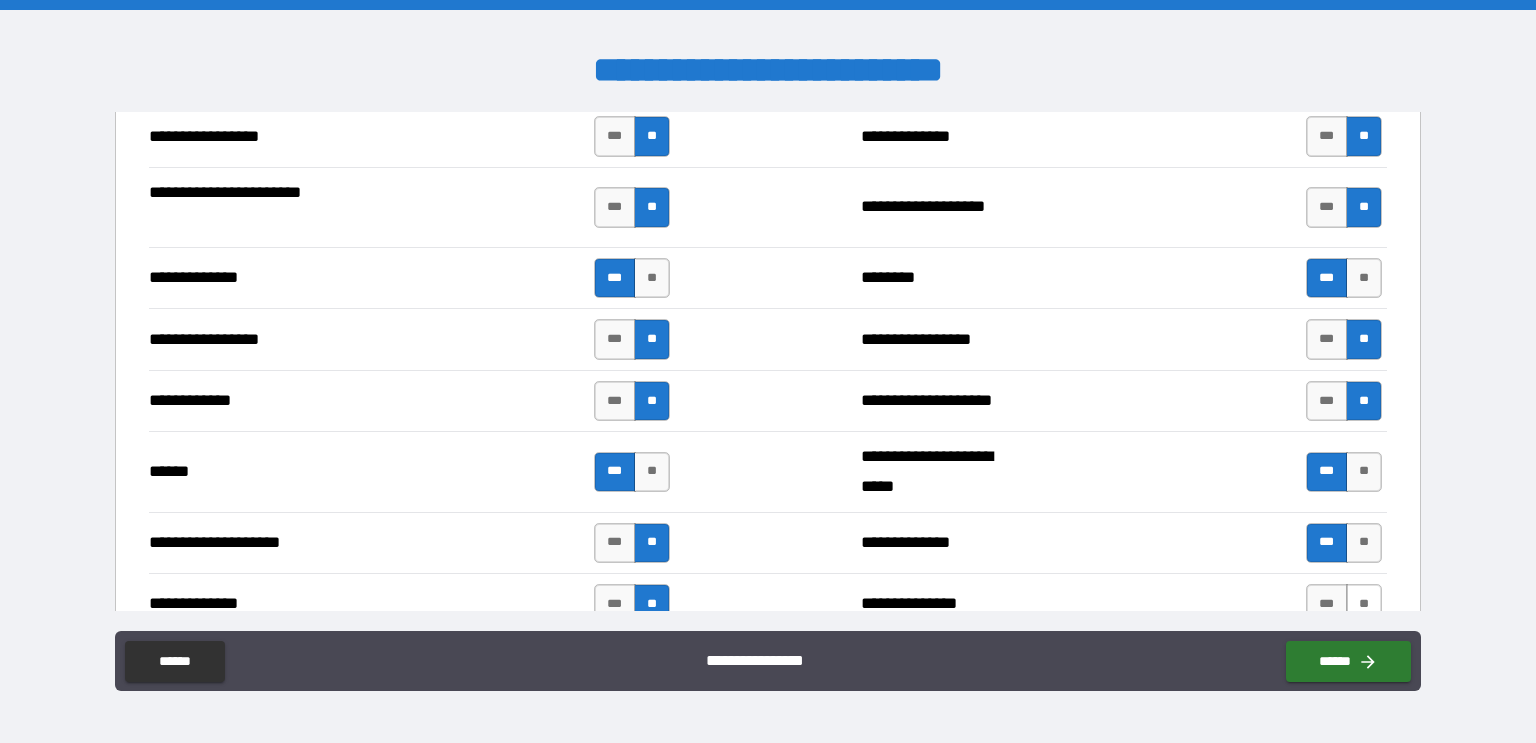 click on "**" at bounding box center [1364, 604] 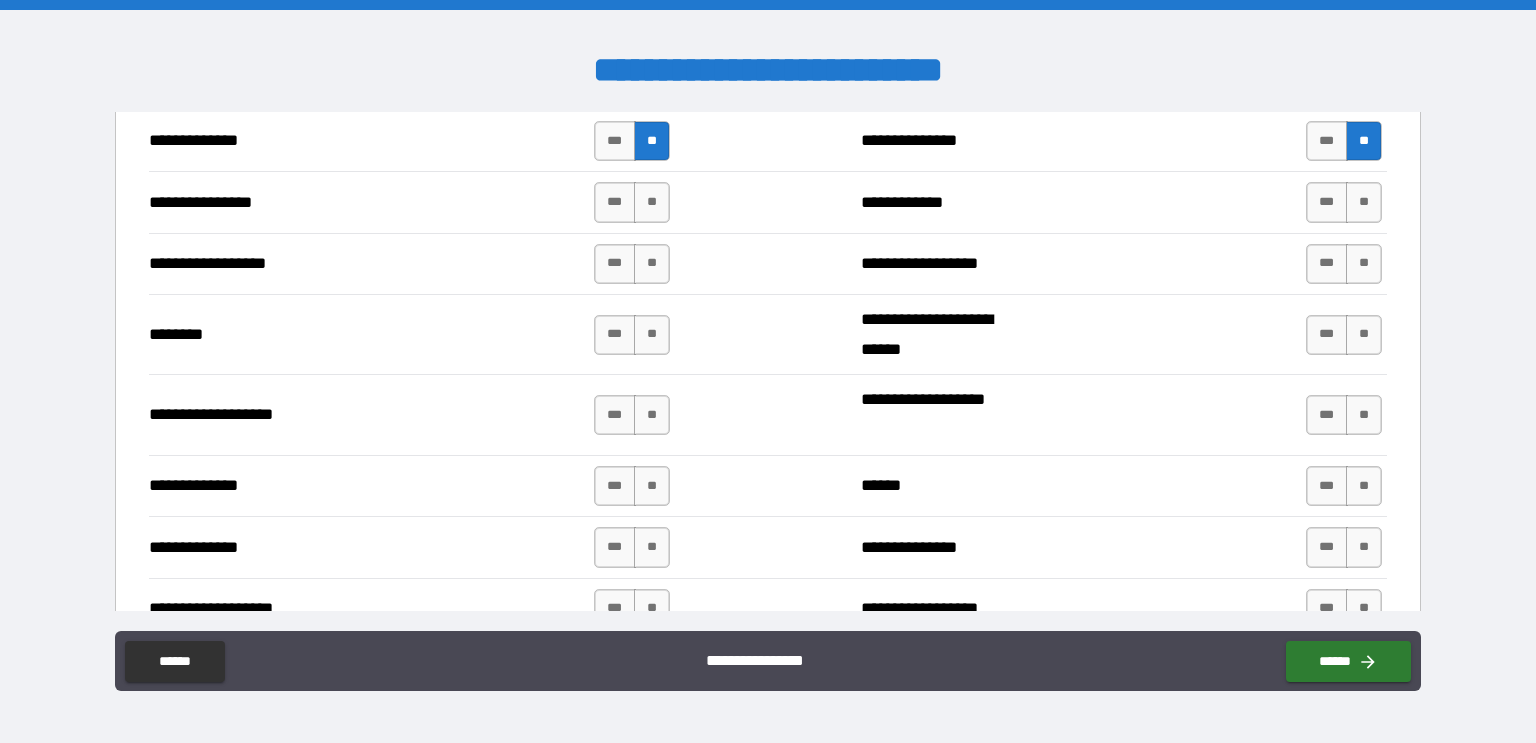 scroll, scrollTop: 3113, scrollLeft: 0, axis: vertical 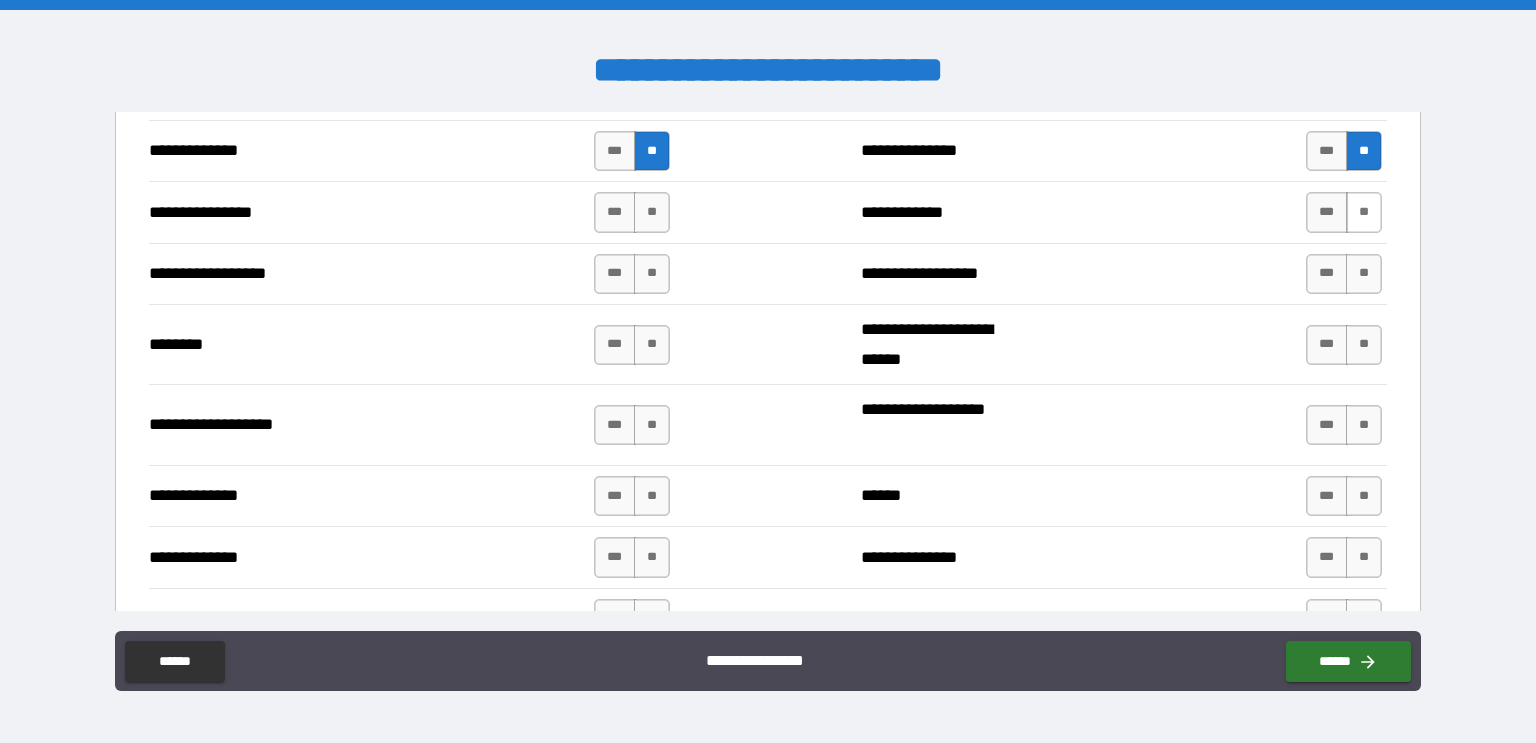 click on "**" at bounding box center [1364, 212] 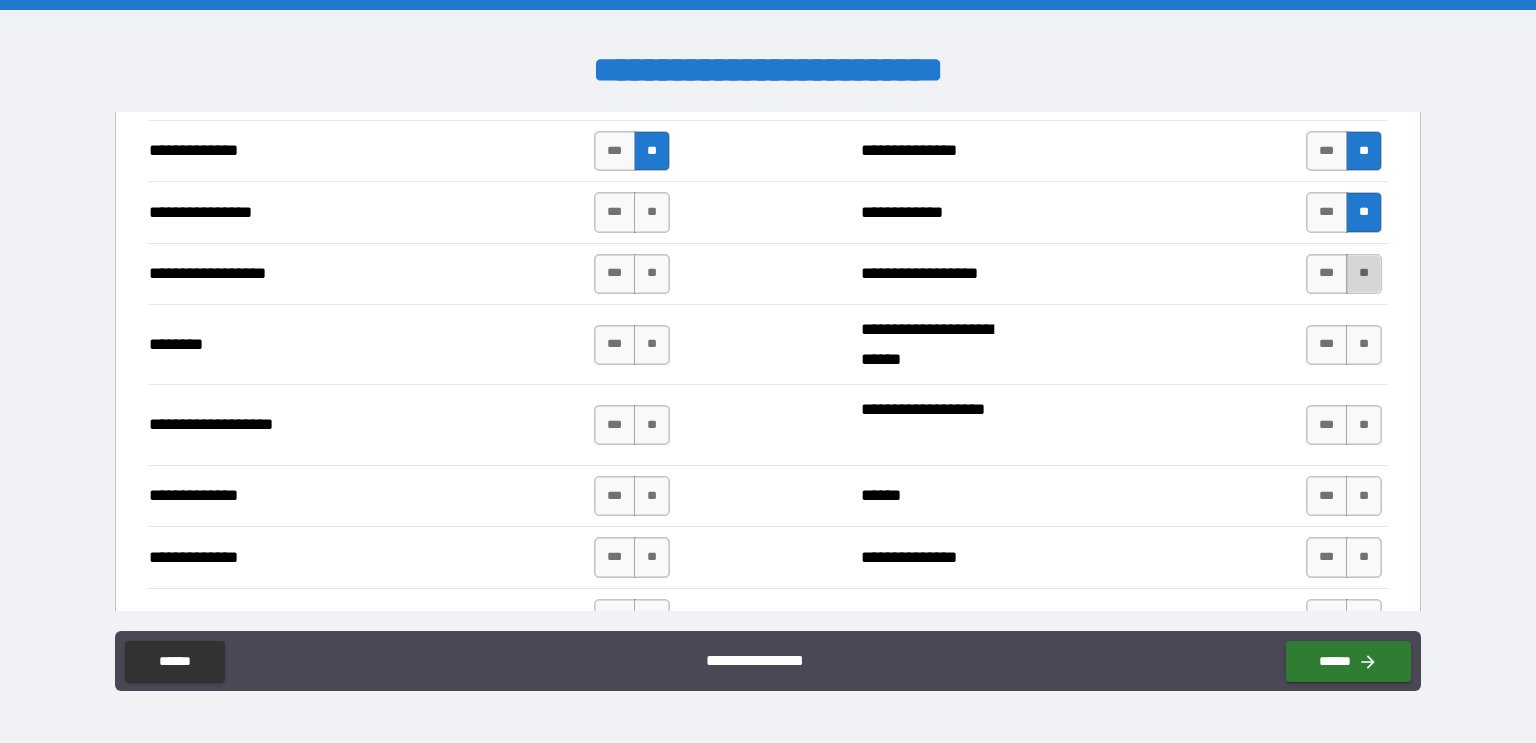 click on "**" at bounding box center (1364, 274) 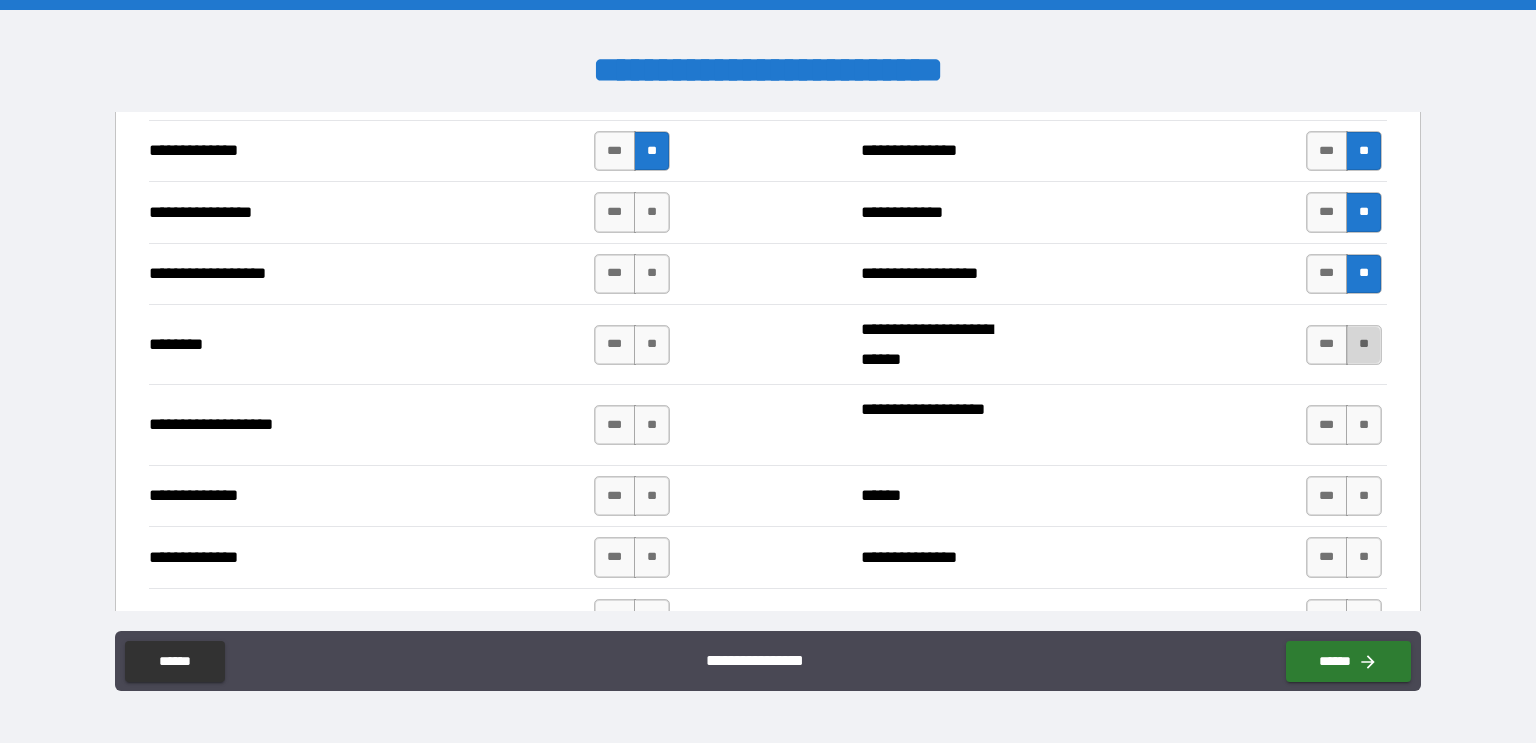 click on "**" at bounding box center [1364, 345] 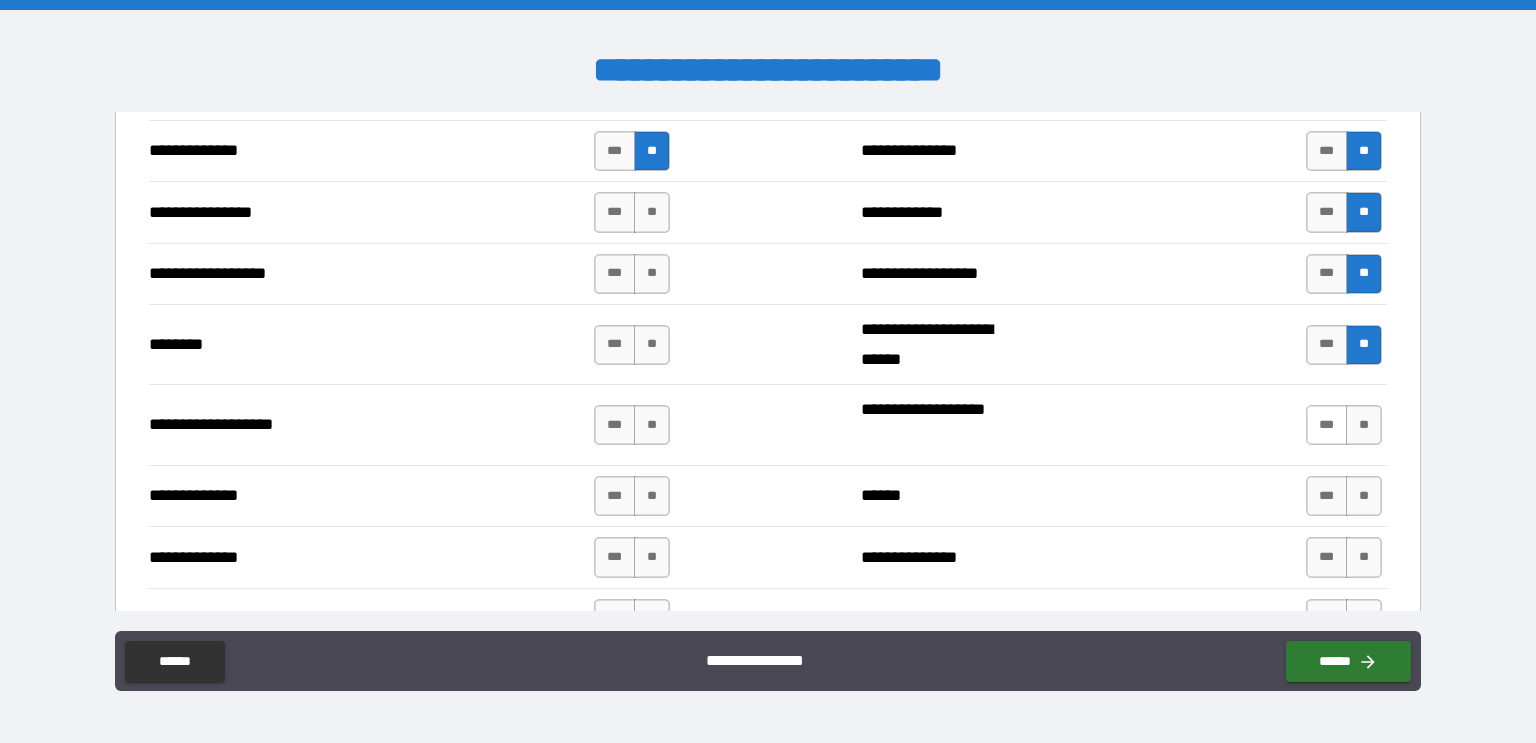 click on "***" at bounding box center [1327, 425] 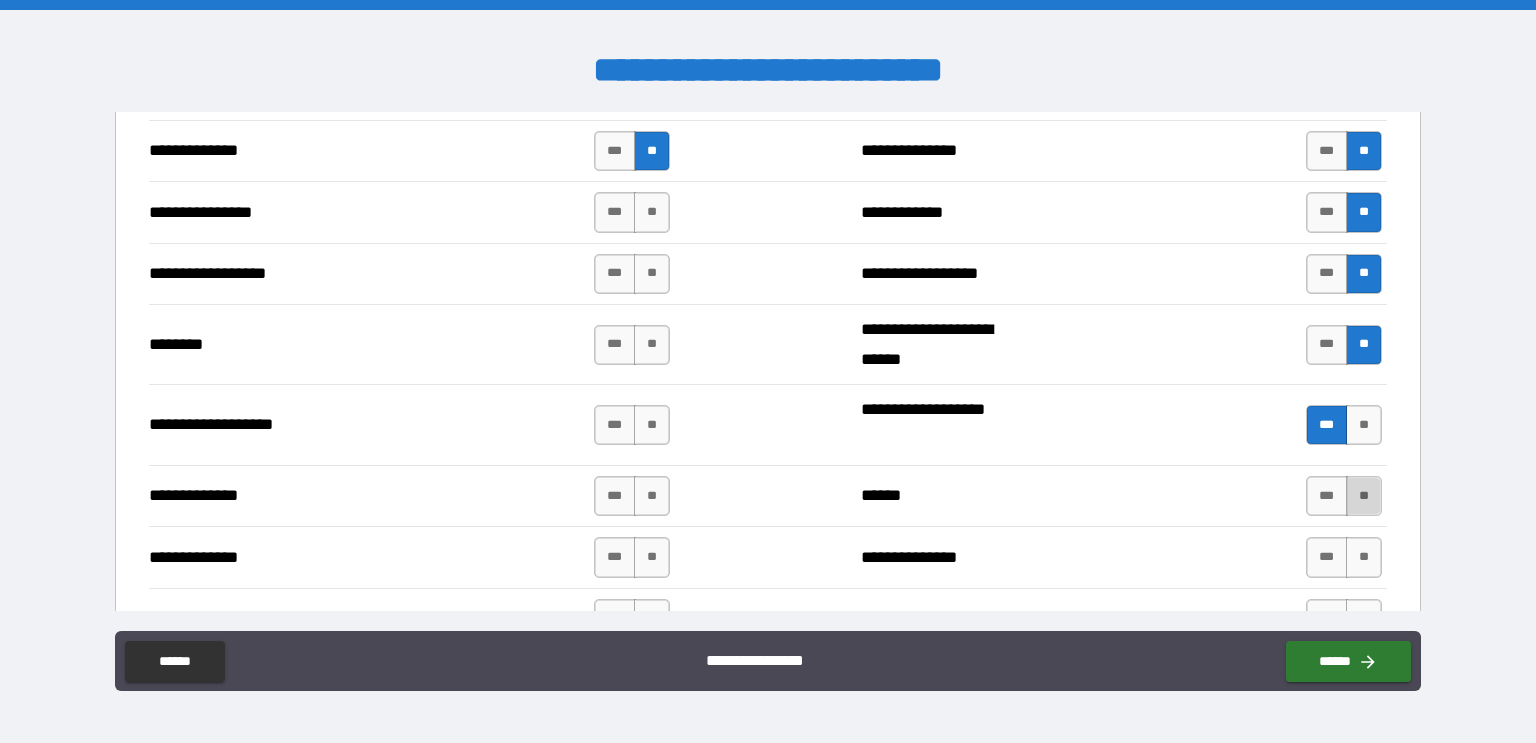 click on "**" at bounding box center (1364, 496) 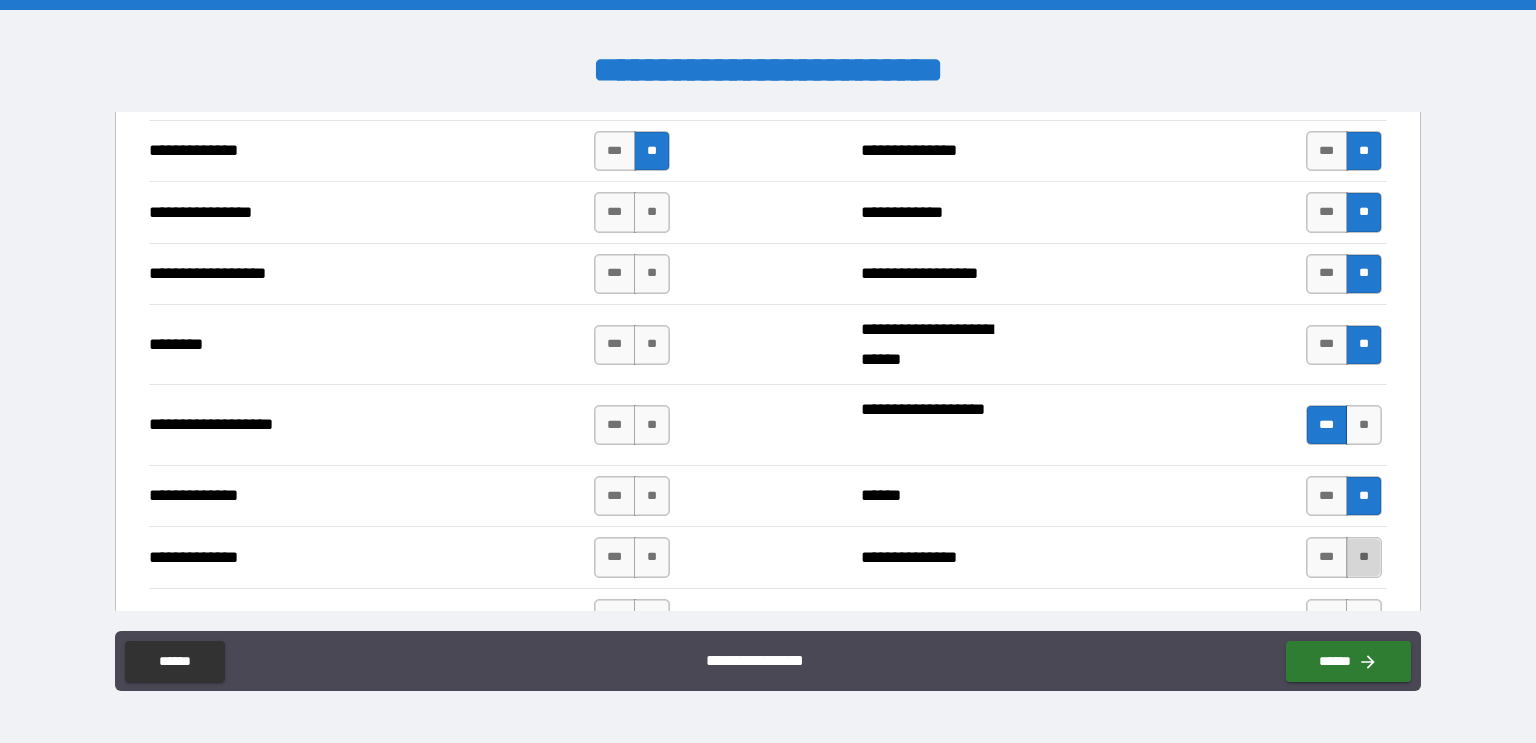 click on "**" at bounding box center [1364, 557] 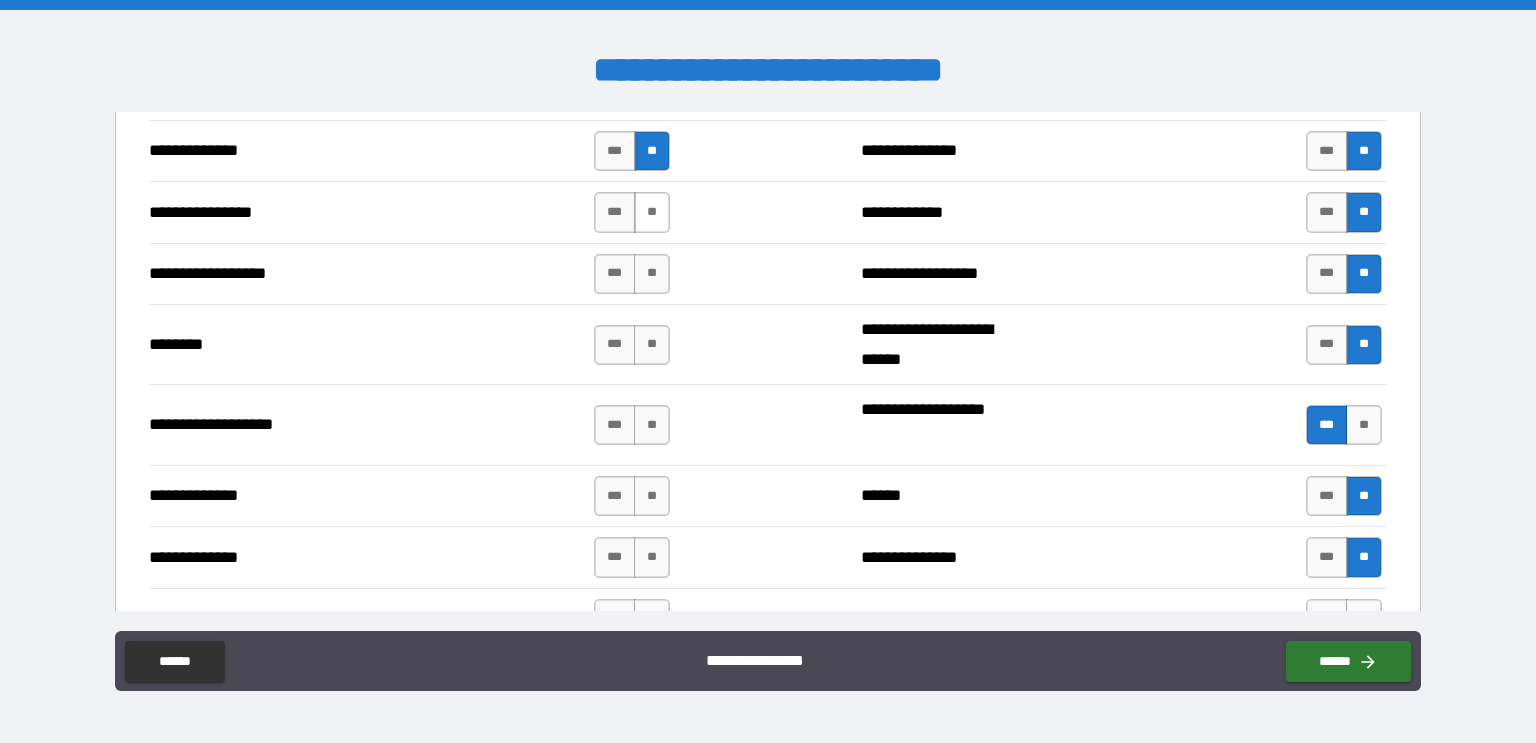 click on "**" at bounding box center (652, 212) 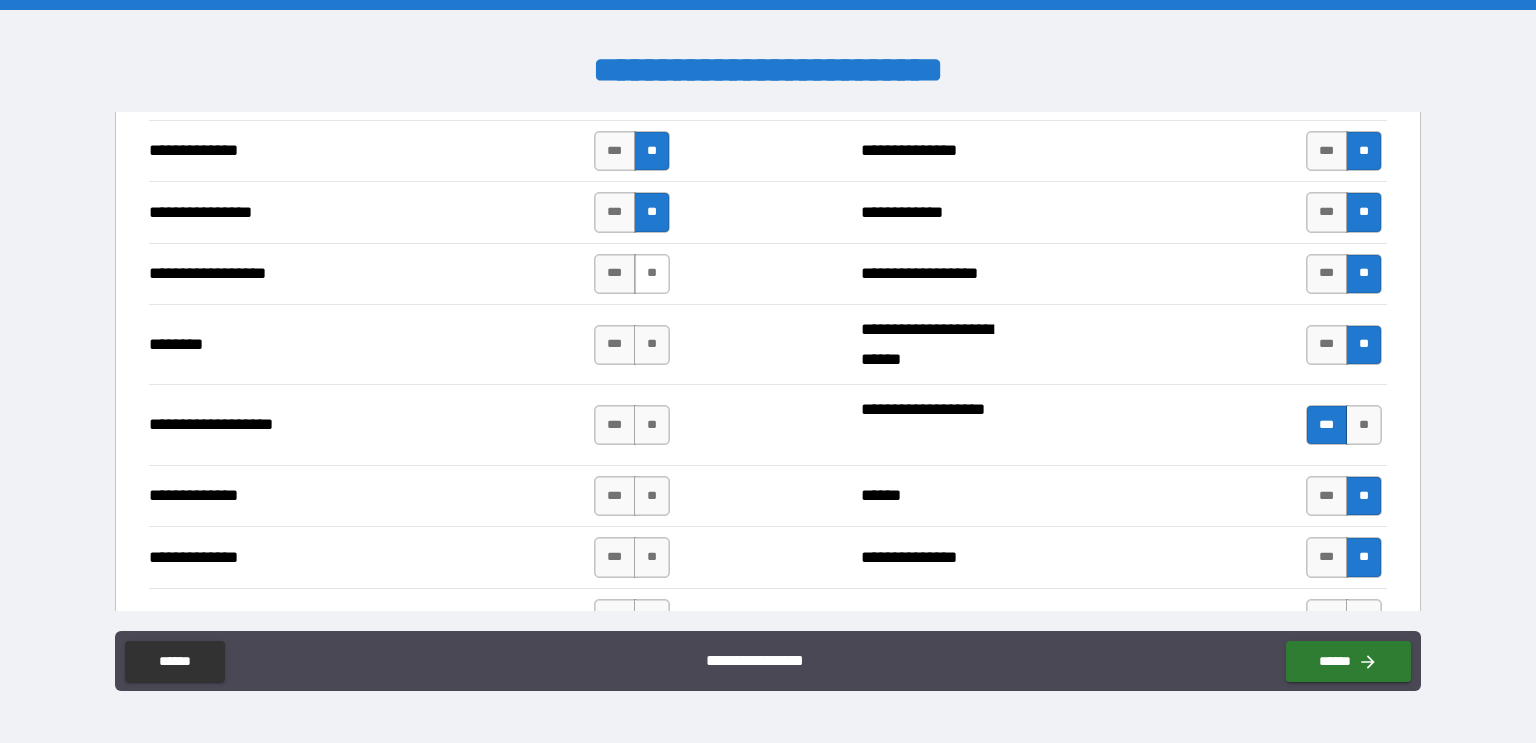 click on "**" at bounding box center [652, 274] 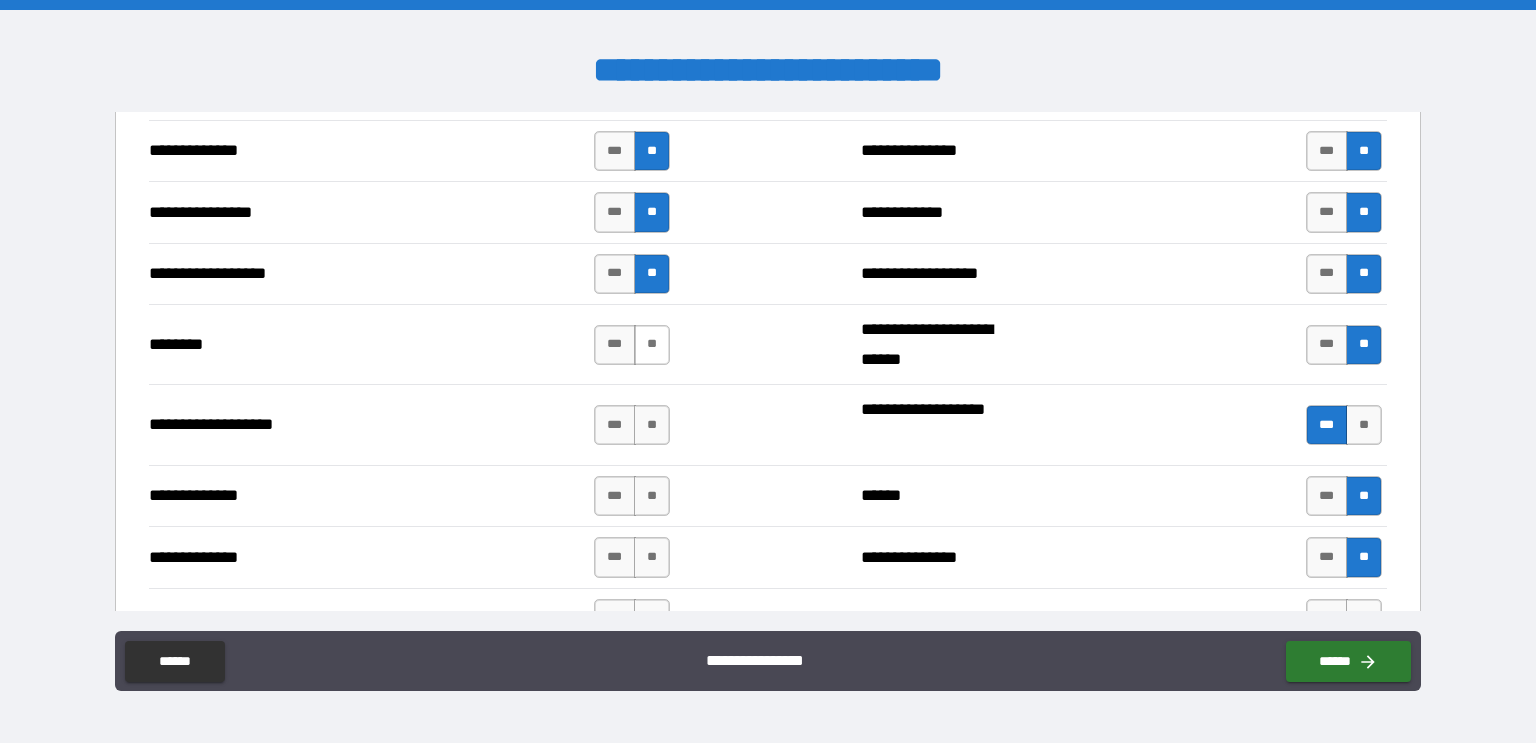 click on "**" at bounding box center [652, 345] 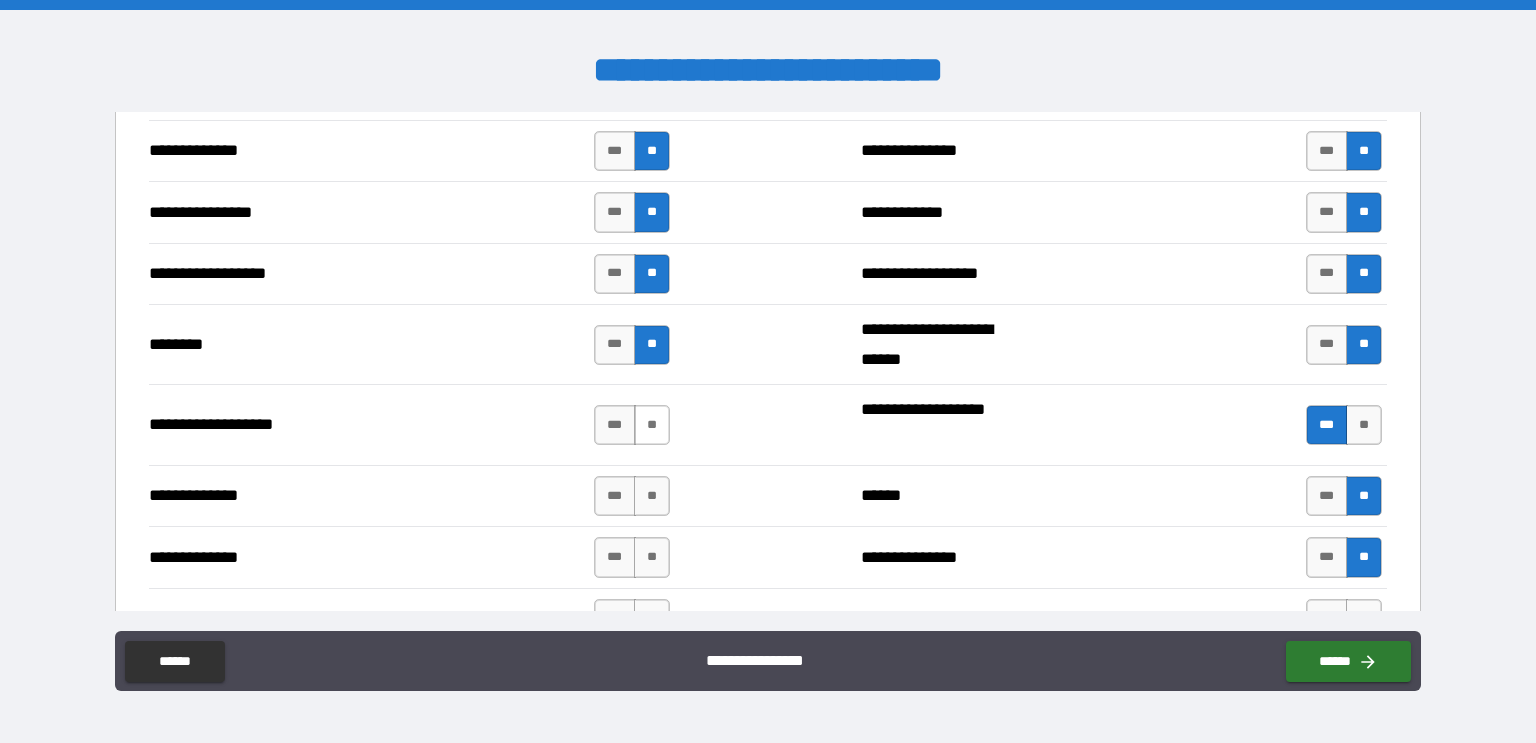 click on "**" at bounding box center (652, 425) 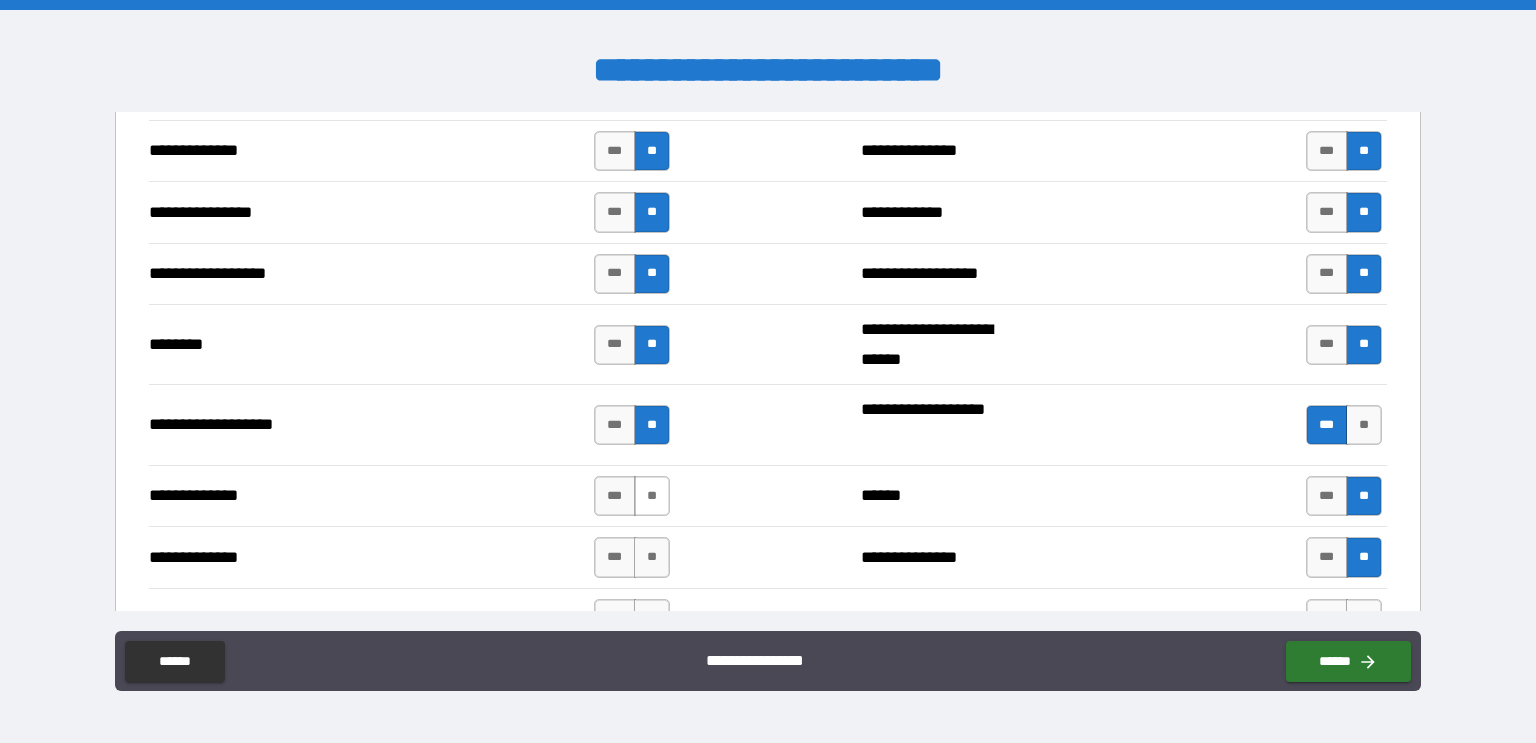 click on "**" at bounding box center [652, 496] 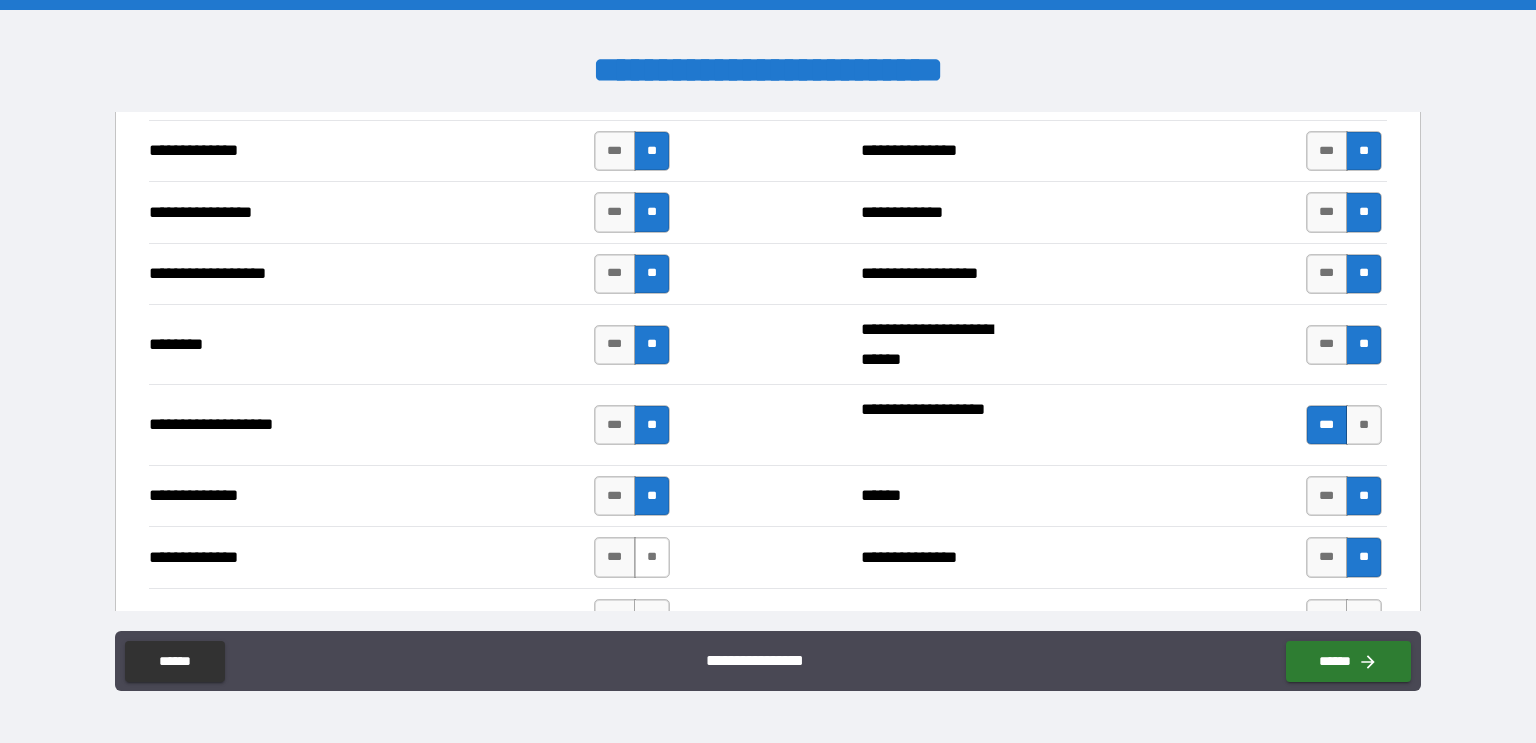 click on "**" at bounding box center (652, 557) 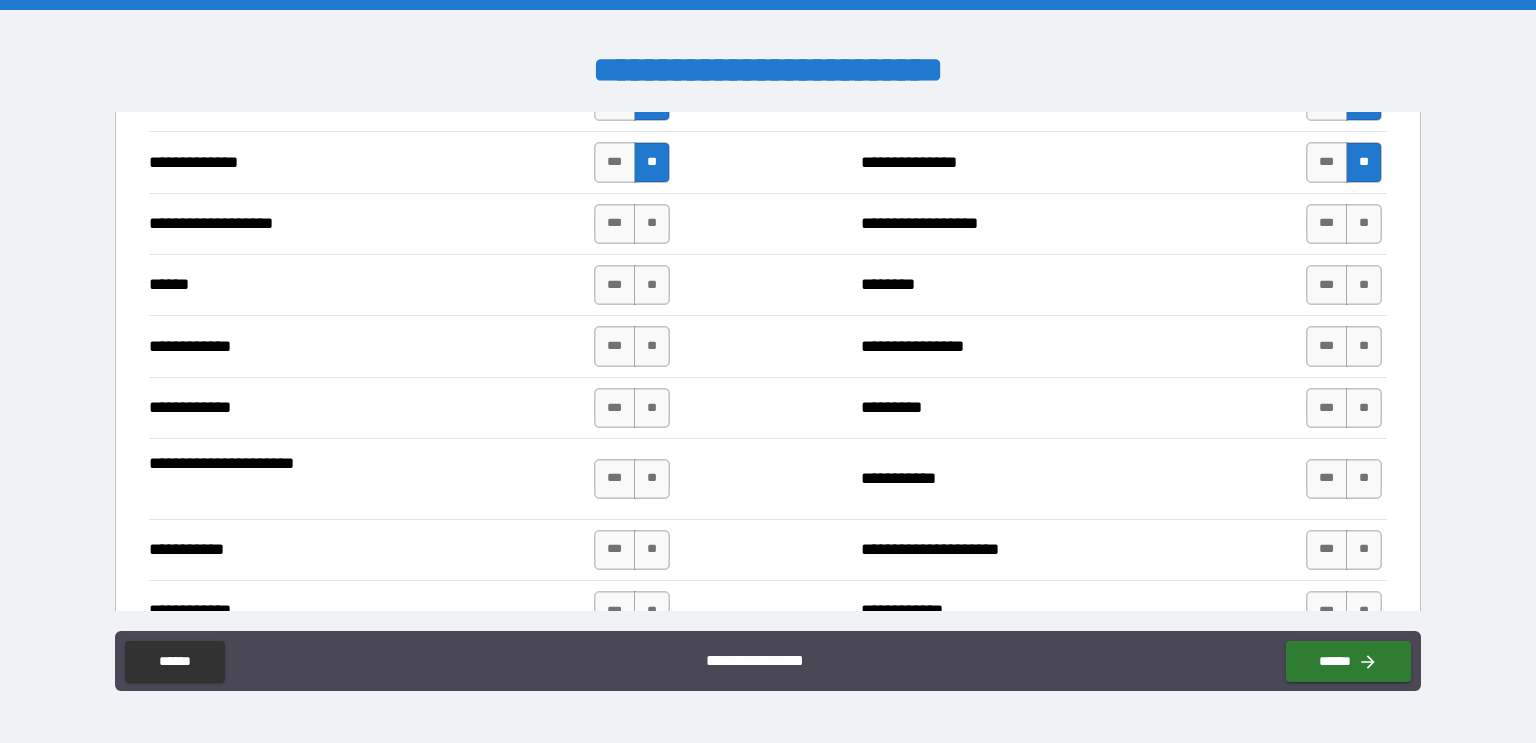 scroll, scrollTop: 3506, scrollLeft: 0, axis: vertical 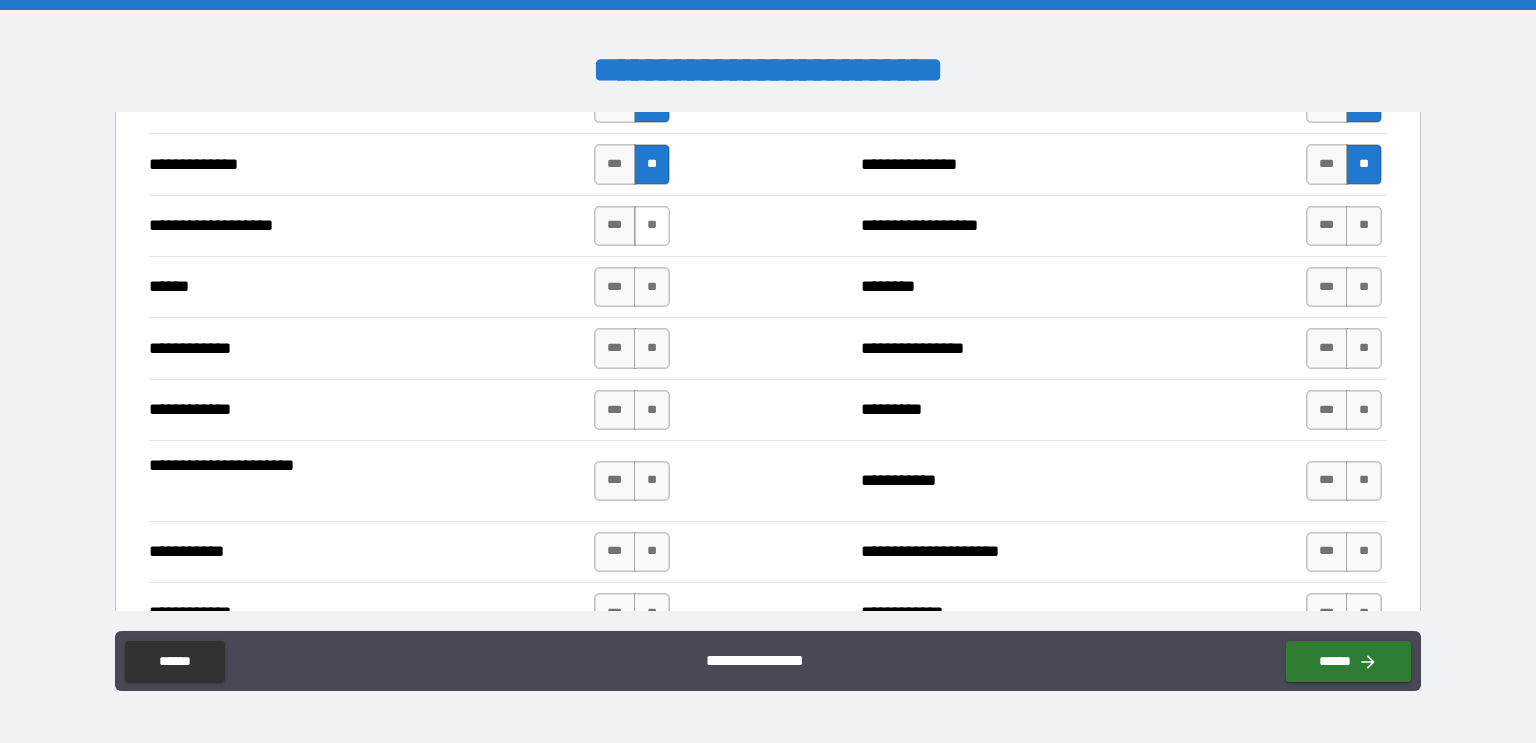 click on "**" at bounding box center [652, 226] 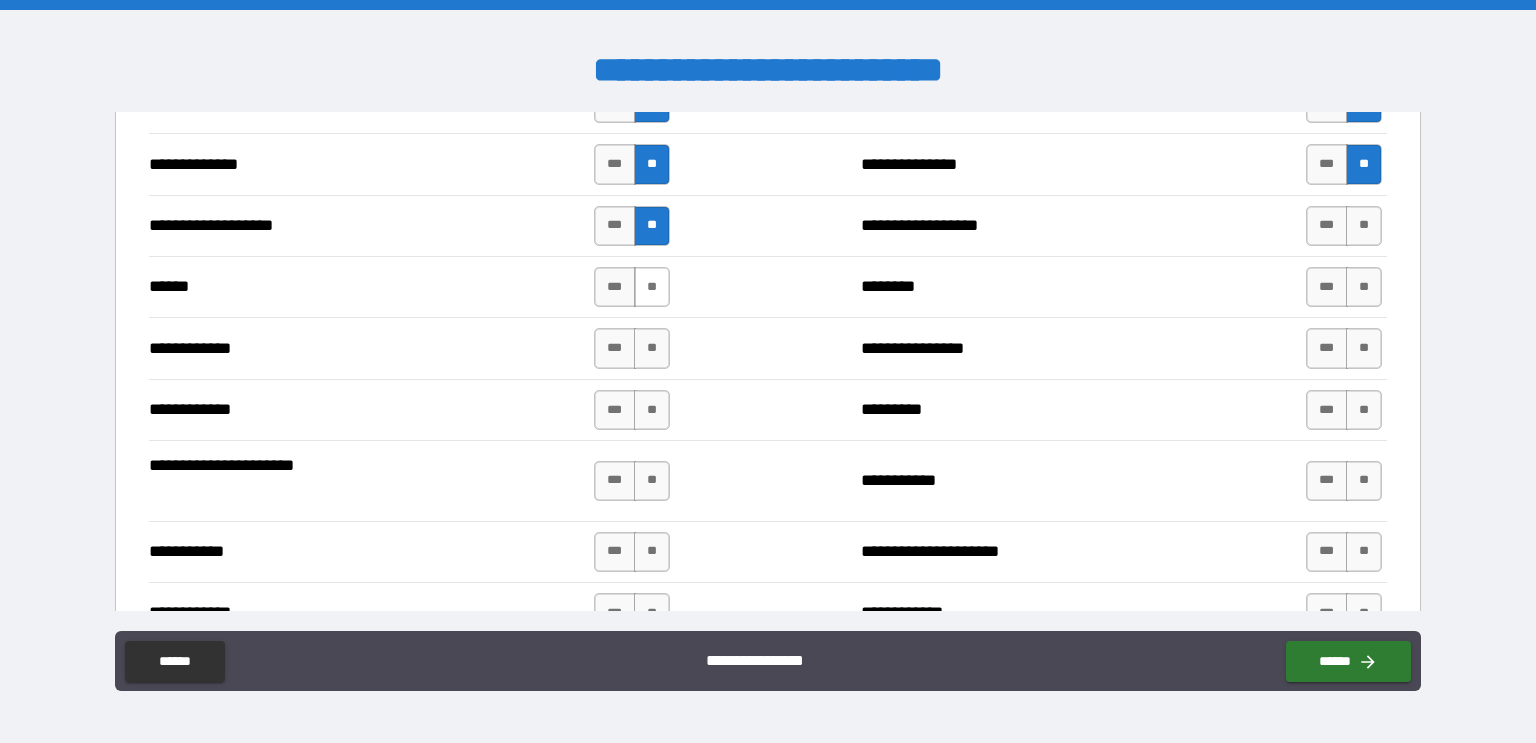 click on "**" at bounding box center (652, 287) 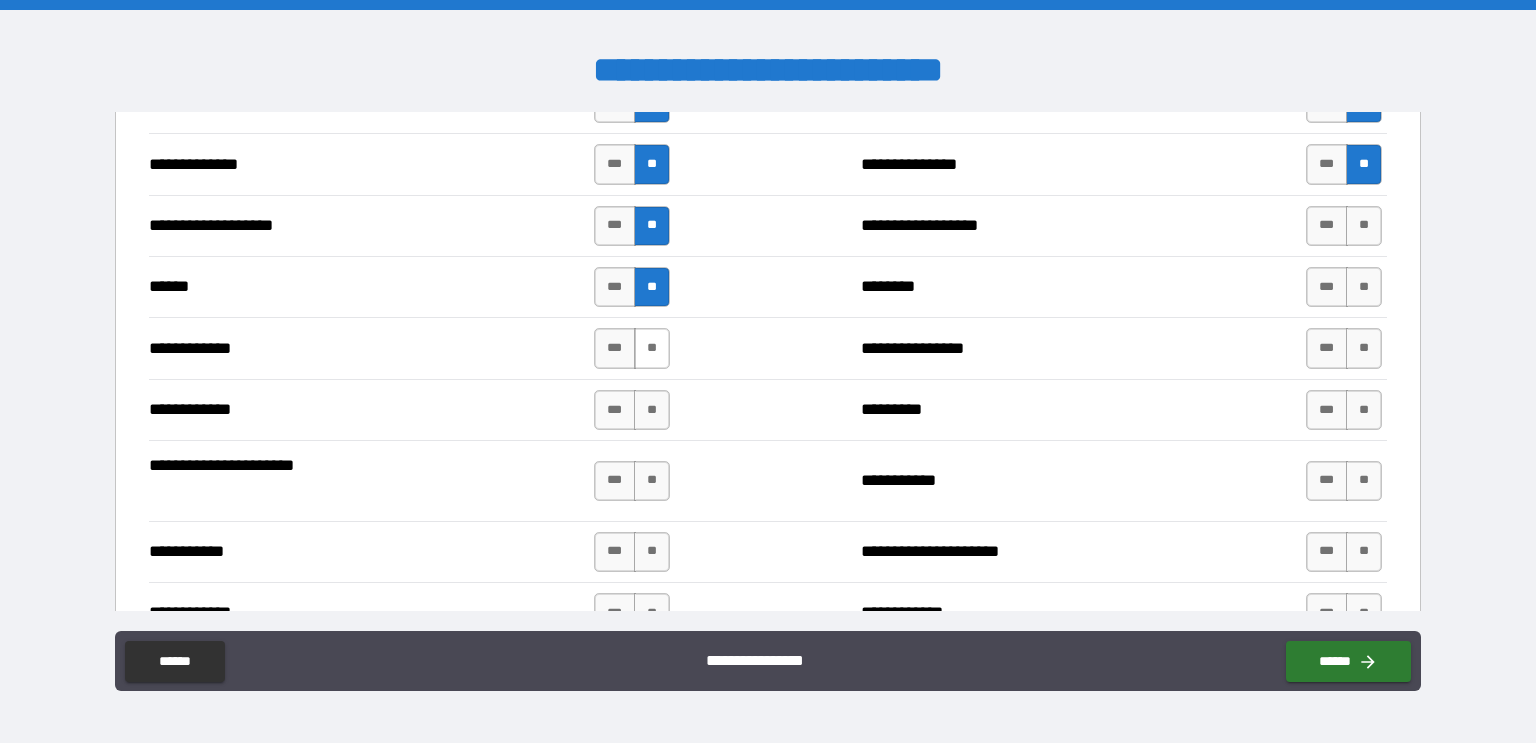 click on "**" at bounding box center [652, 348] 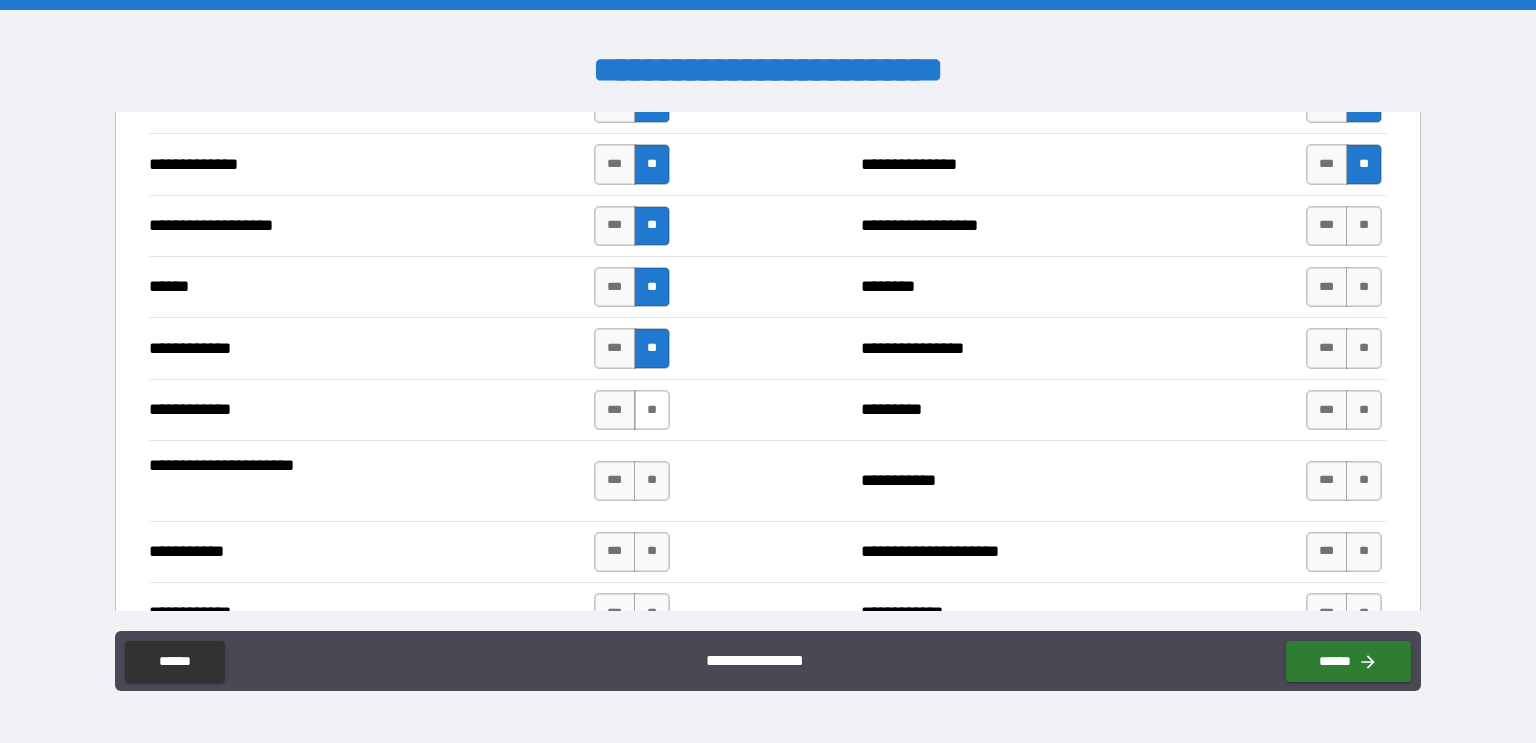 click on "**" at bounding box center [652, 410] 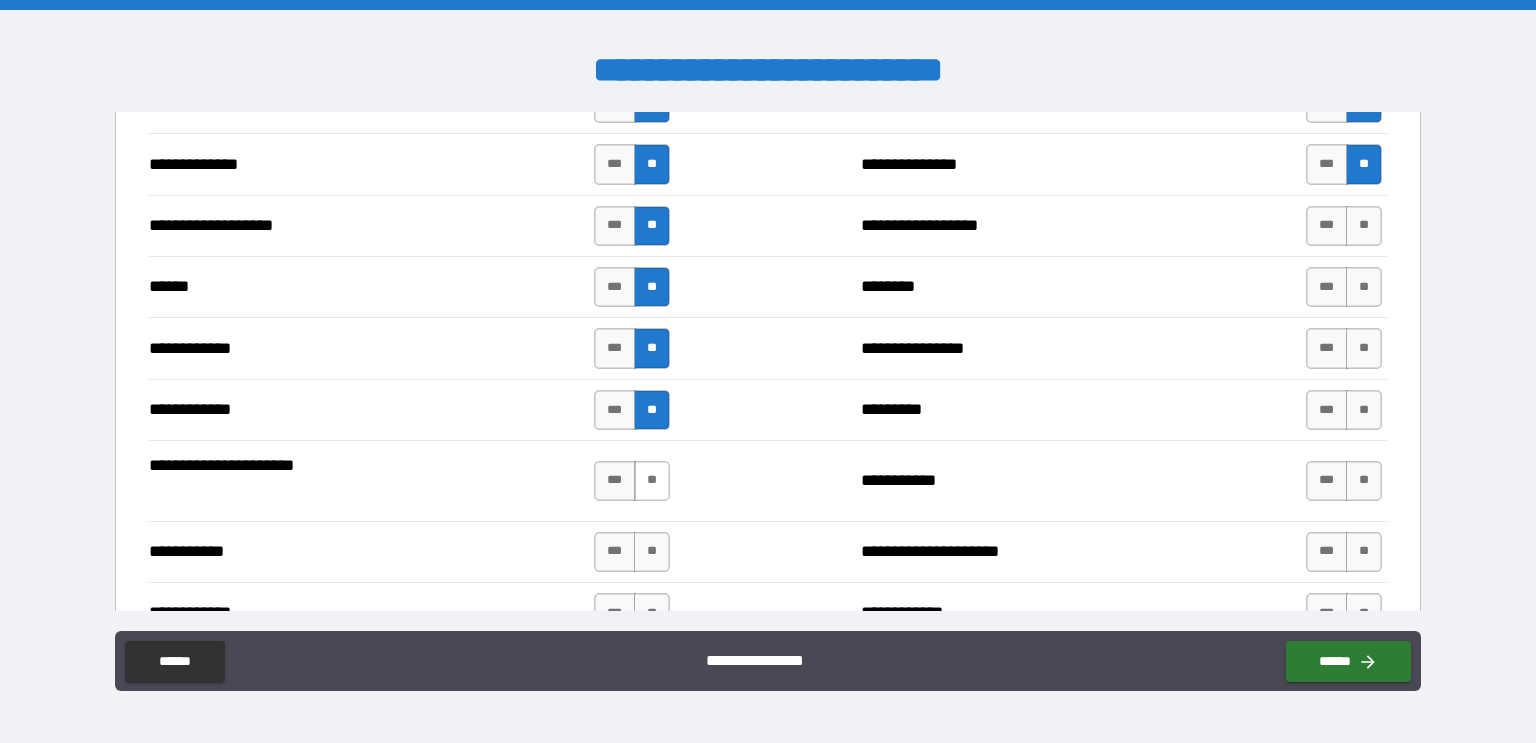click on "**" at bounding box center [652, 481] 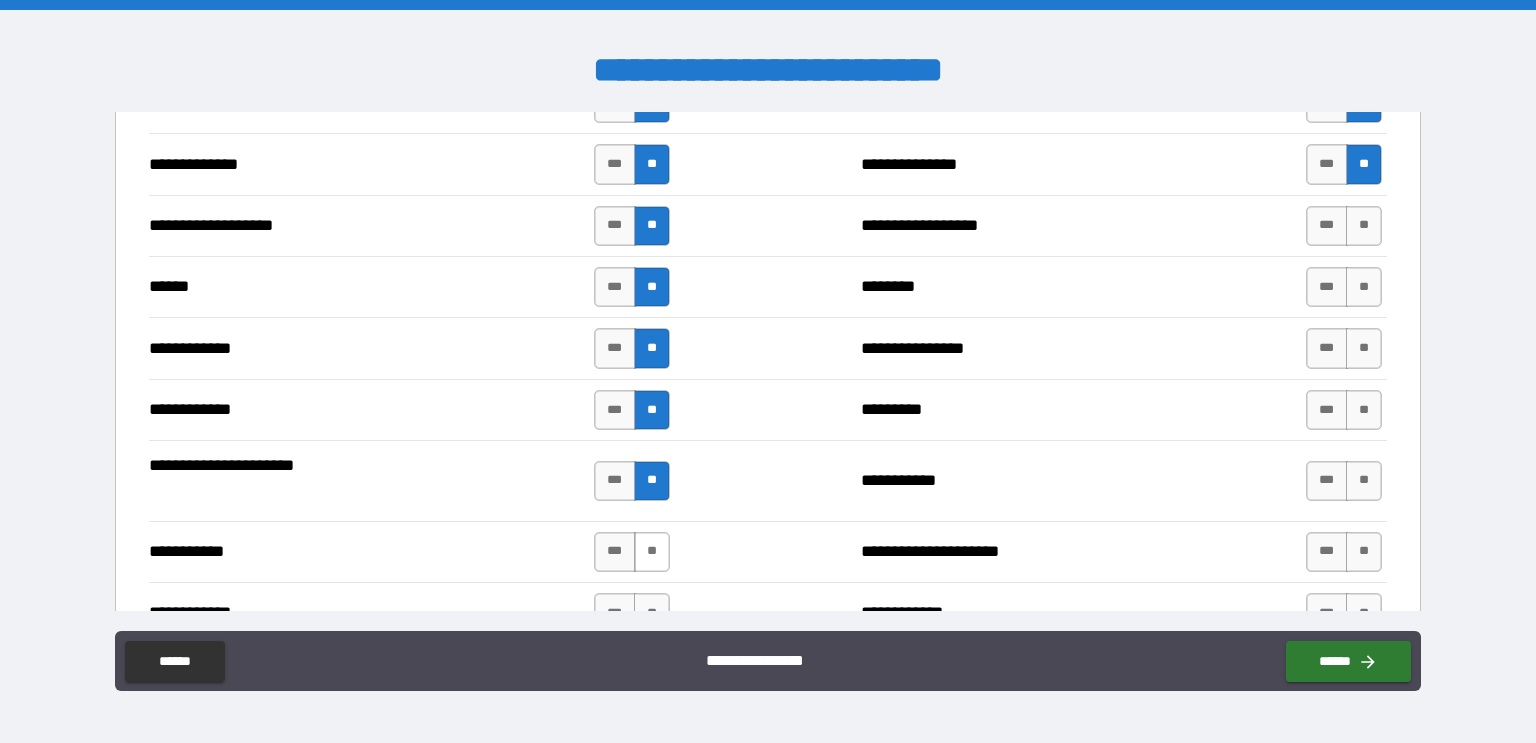 click on "**" at bounding box center (652, 552) 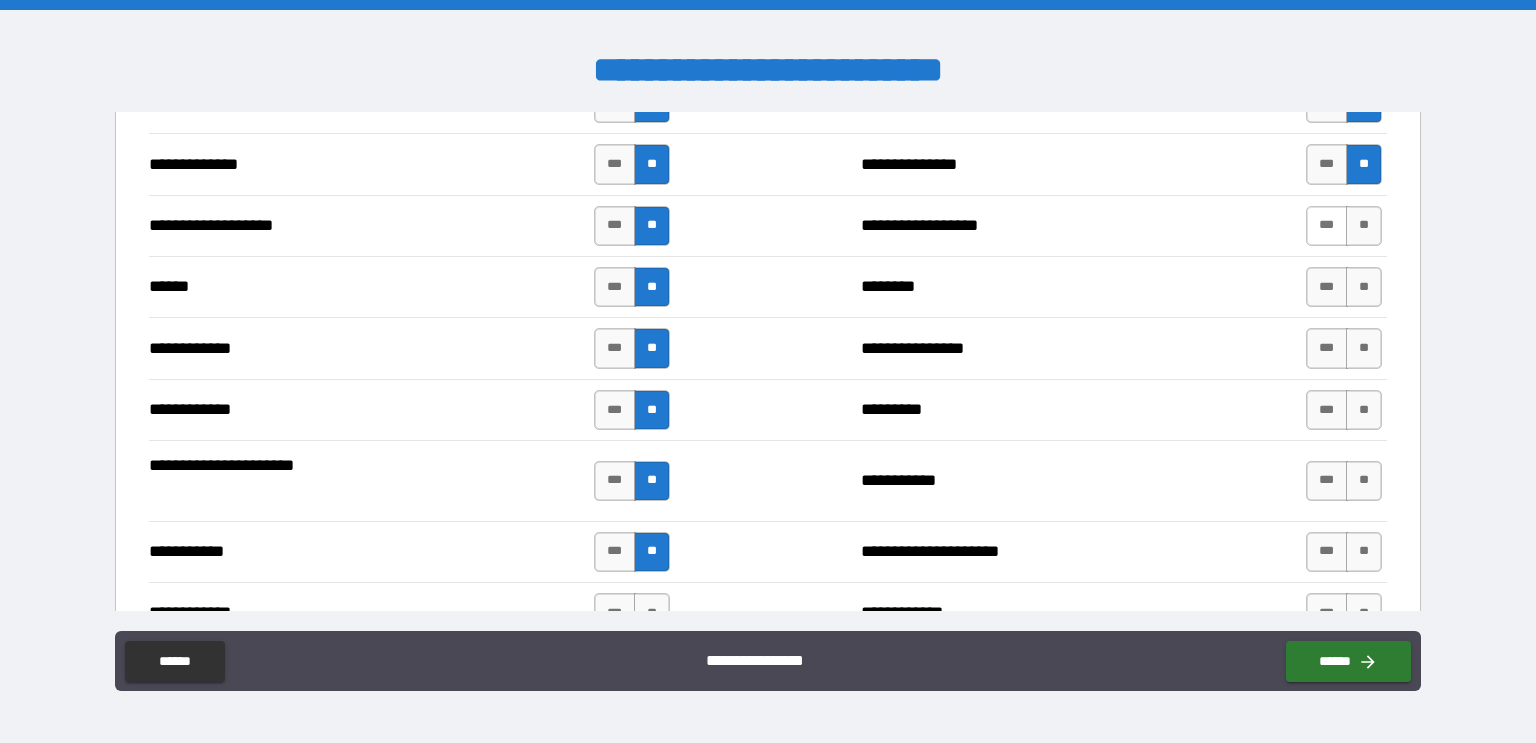 click on "***" at bounding box center [1327, 226] 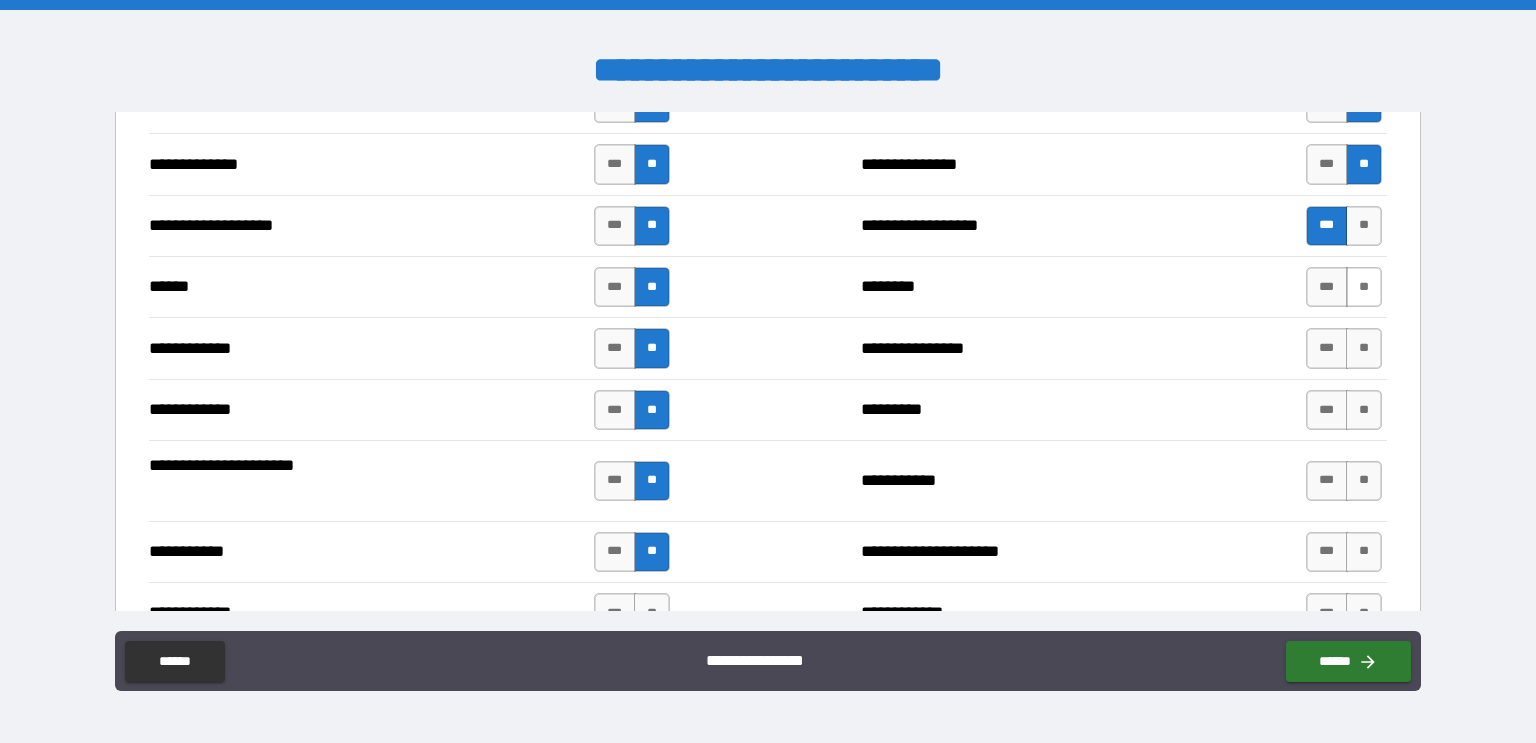 click on "**" at bounding box center (1364, 287) 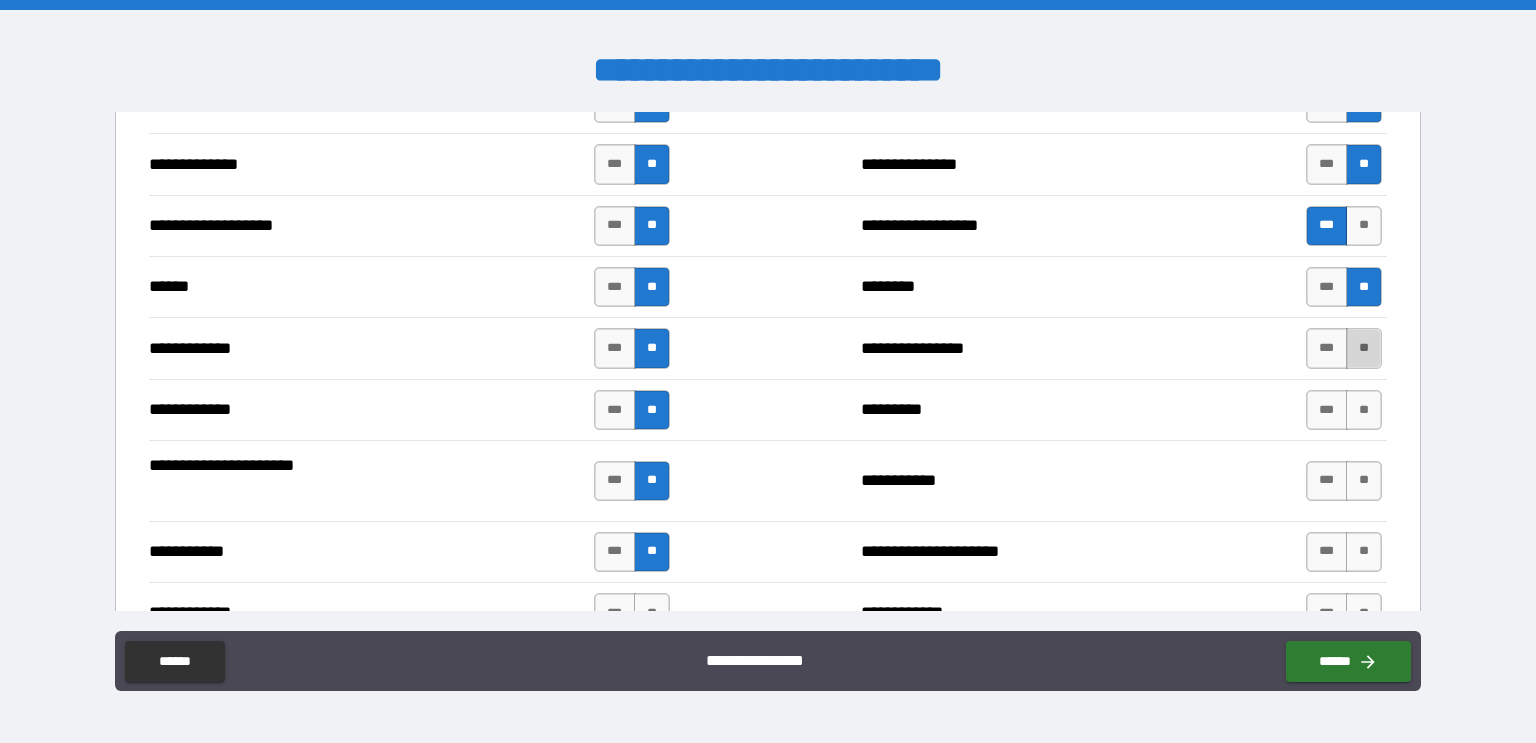 click on "**" at bounding box center (1364, 348) 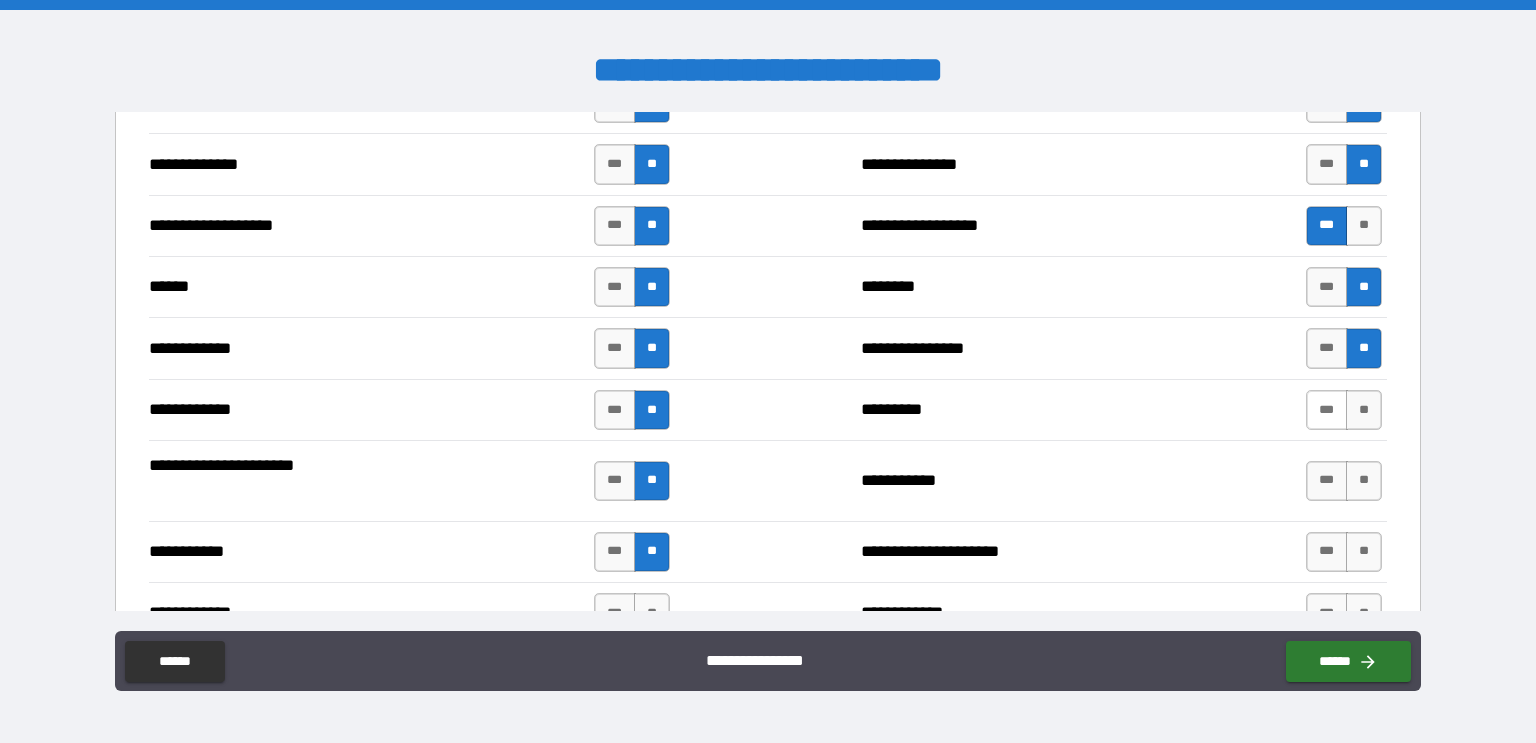 click on "***" at bounding box center (1327, 410) 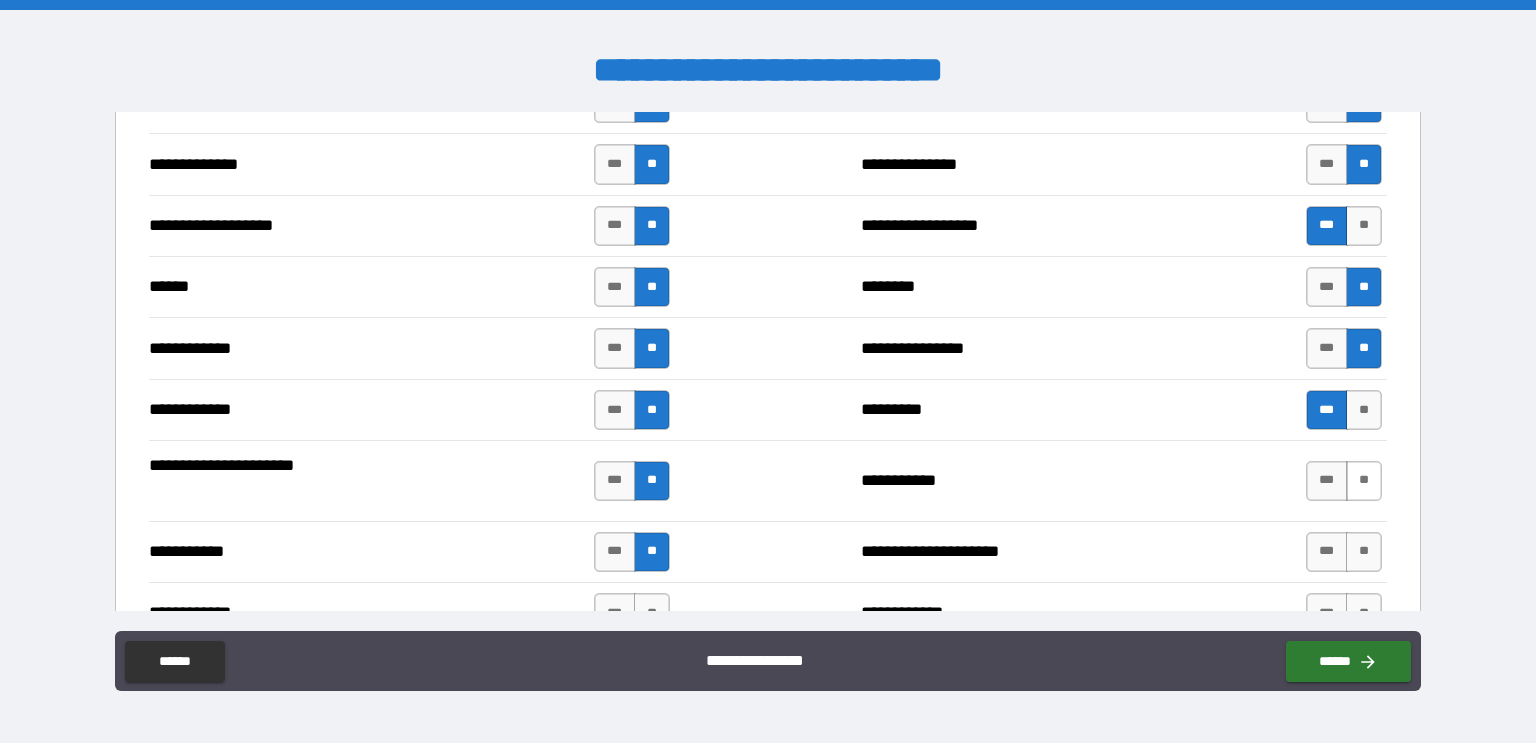 click on "**" at bounding box center [1364, 481] 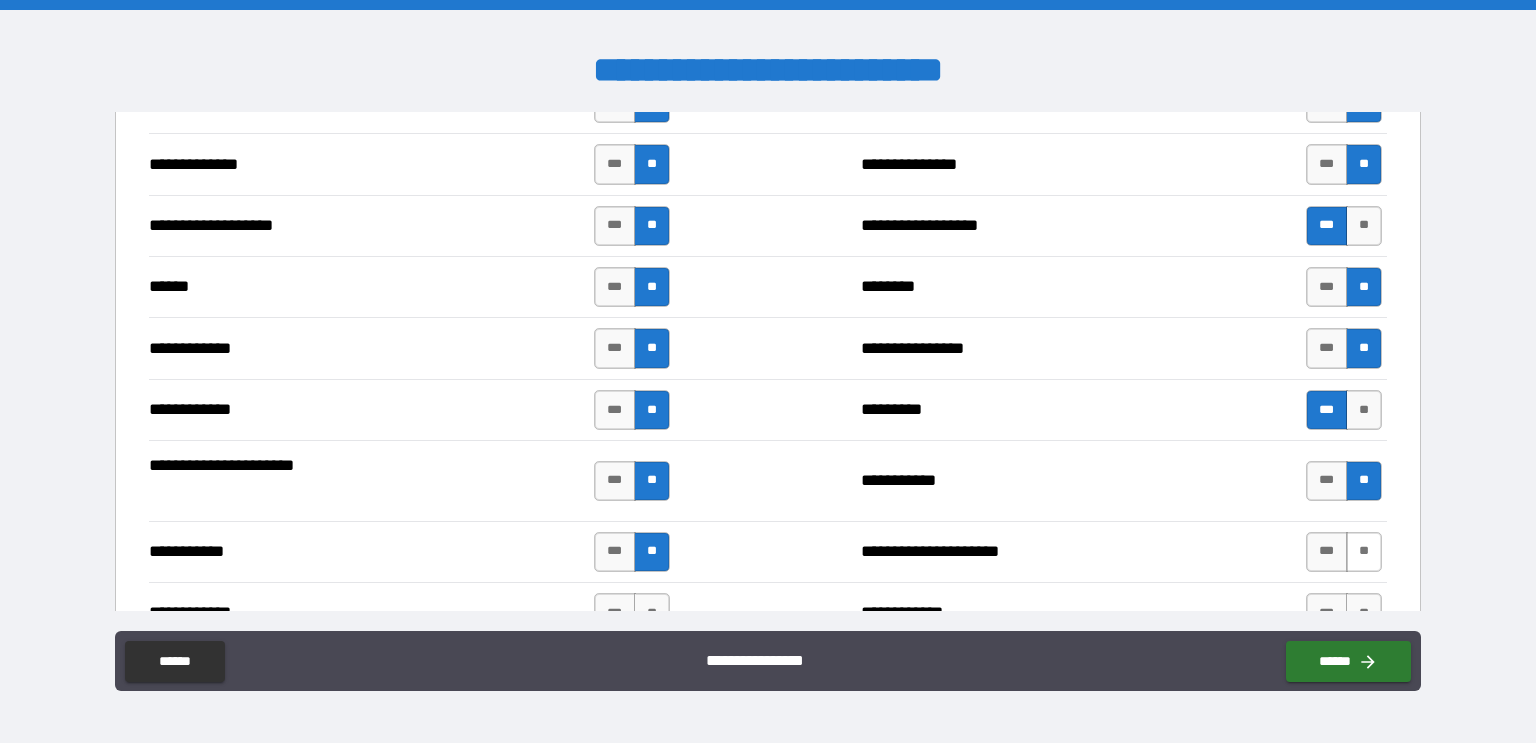 click on "**" at bounding box center (1364, 552) 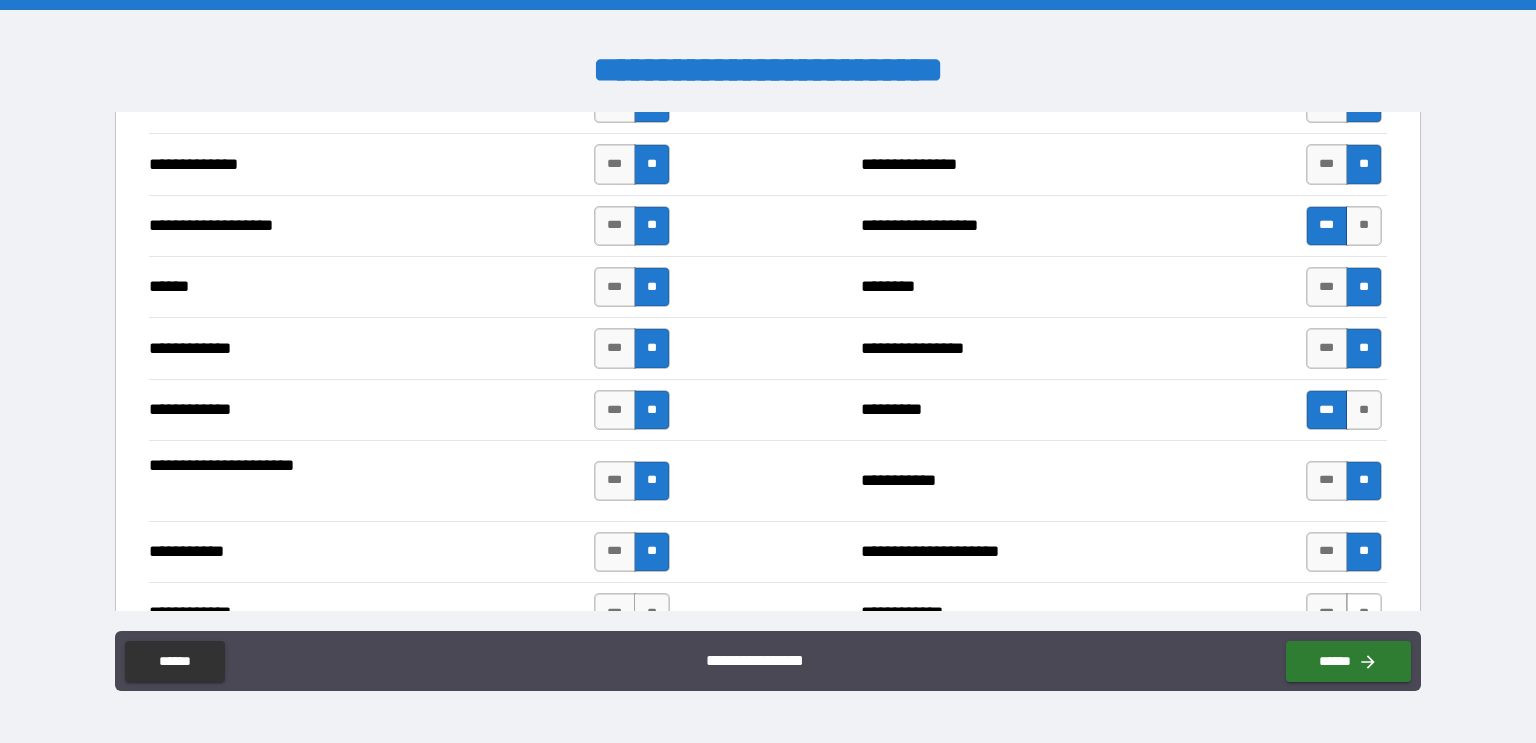 click on "**" at bounding box center [1364, 613] 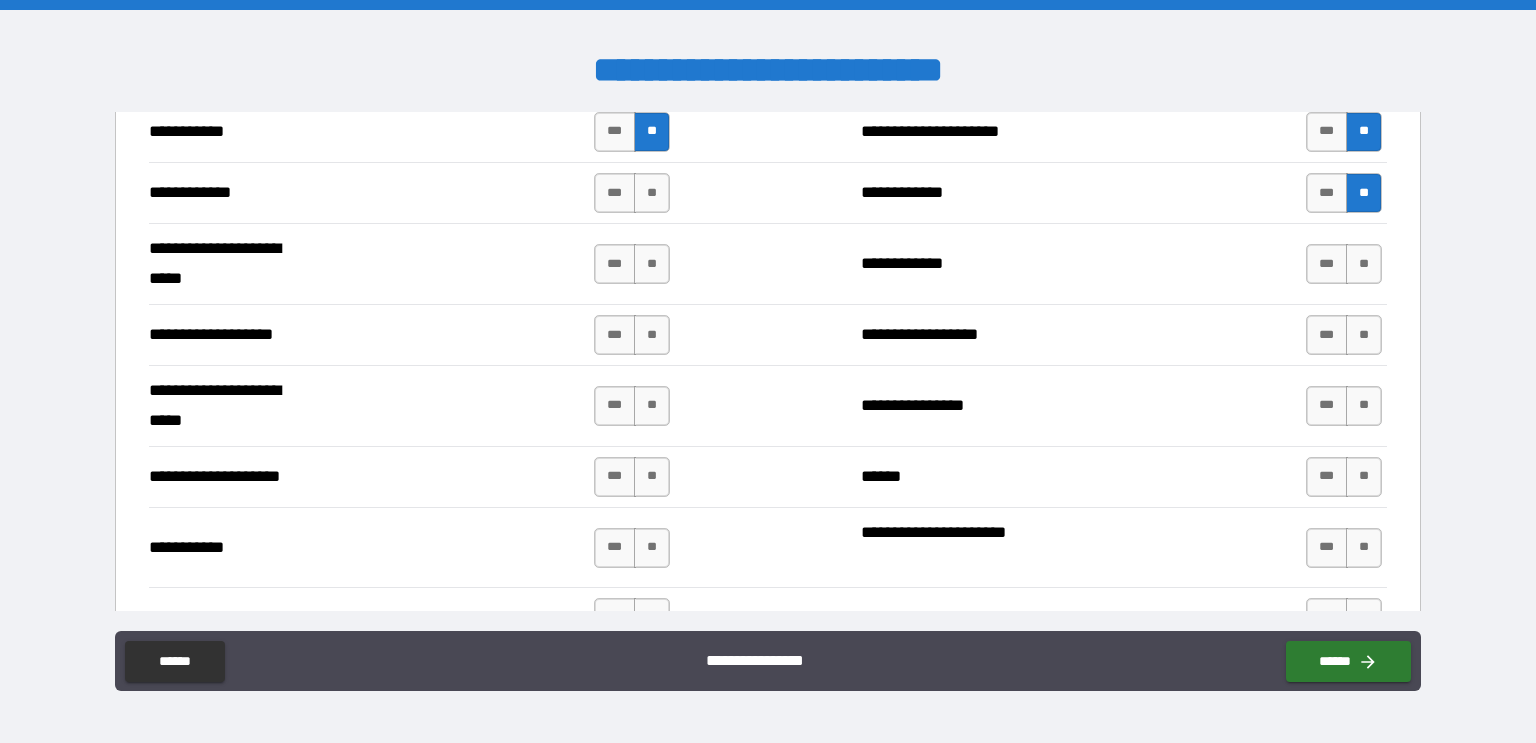 scroll, scrollTop: 3931, scrollLeft: 0, axis: vertical 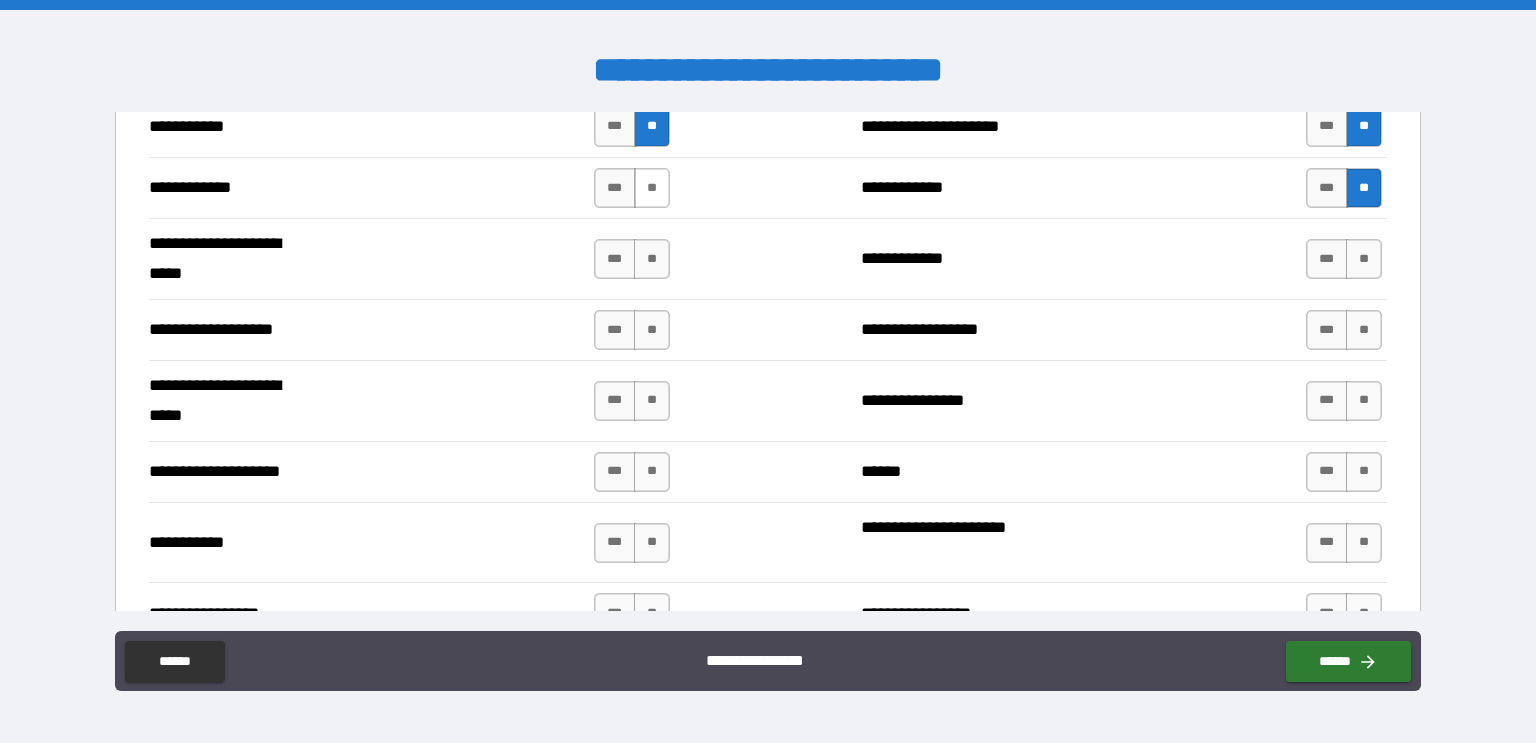 click on "**" at bounding box center (652, 188) 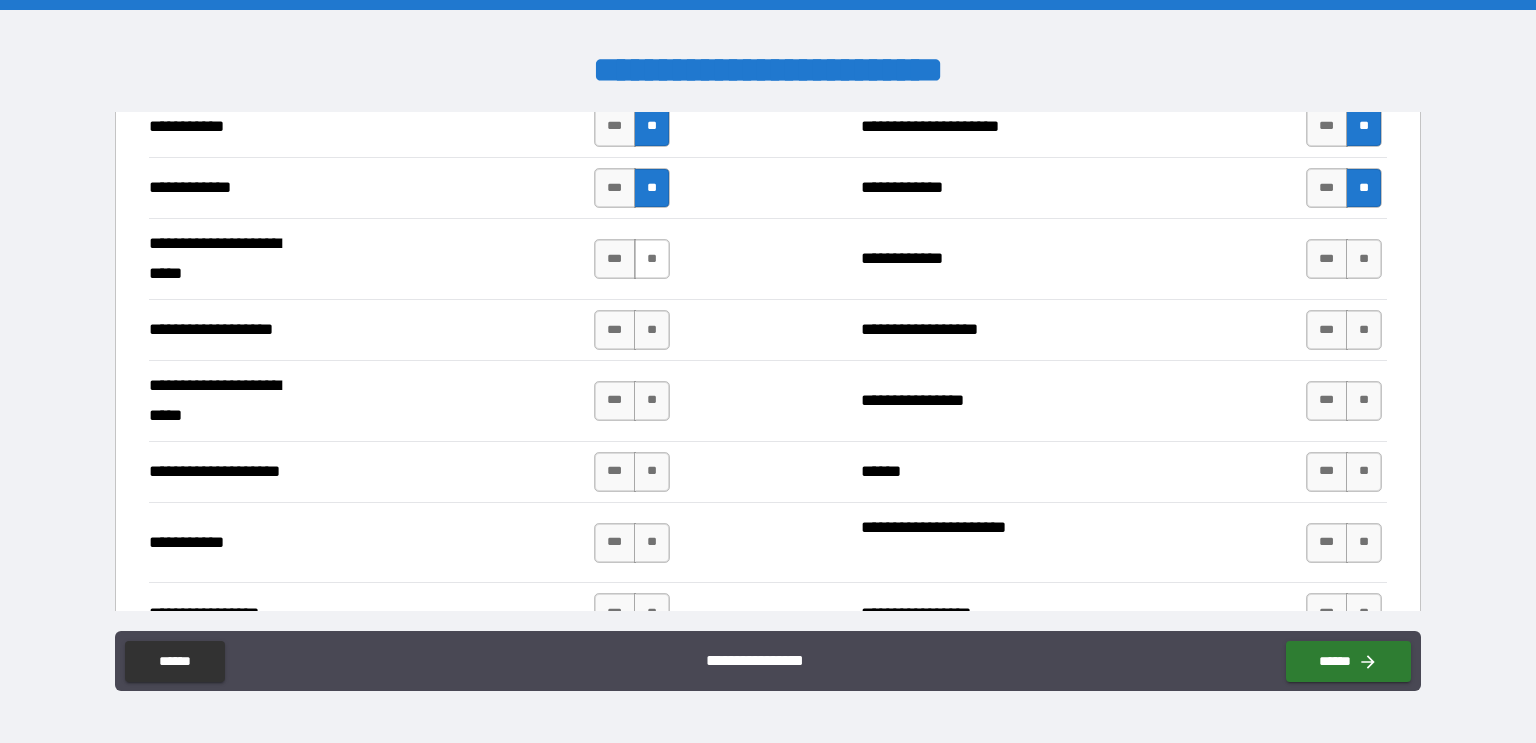 click on "**" at bounding box center [652, 259] 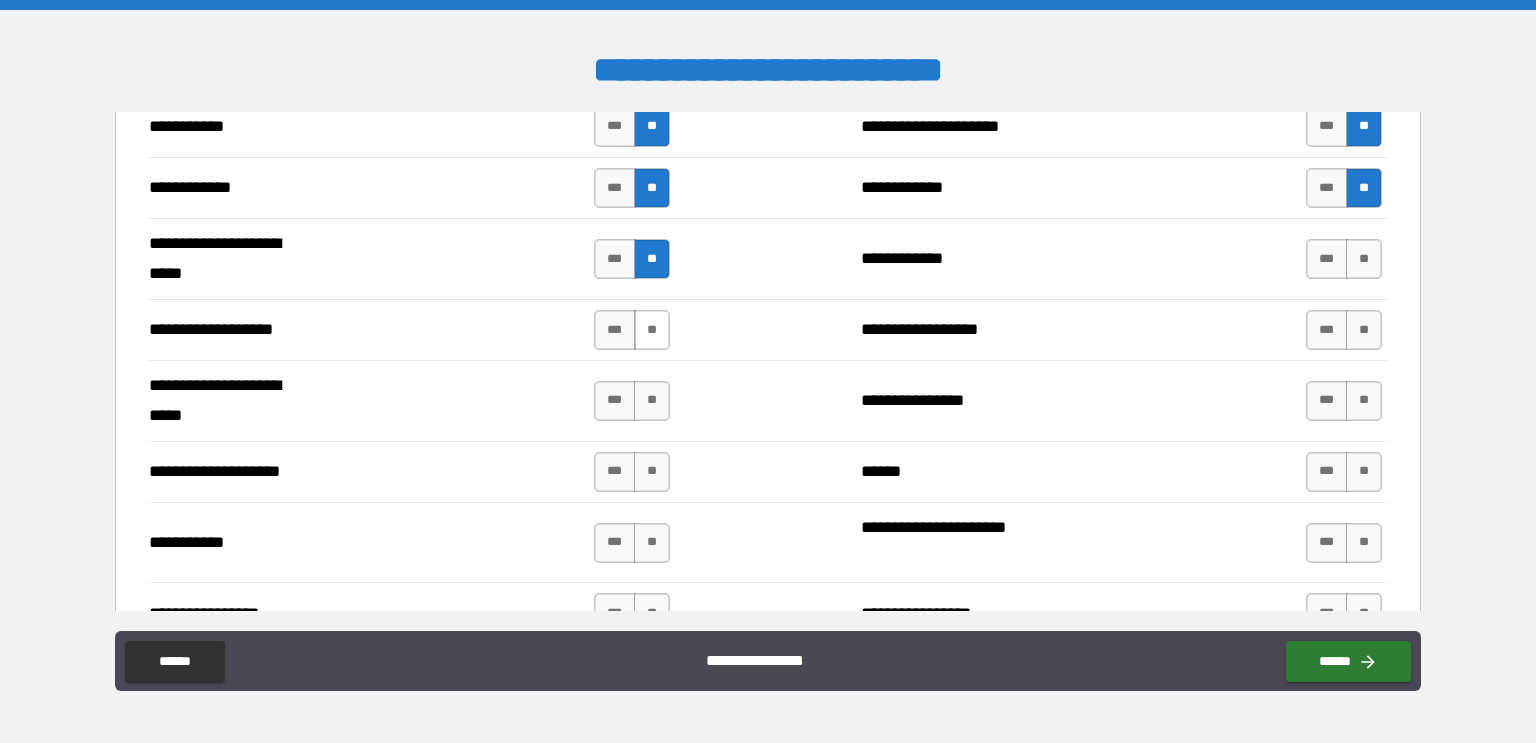 click on "**" at bounding box center [652, 330] 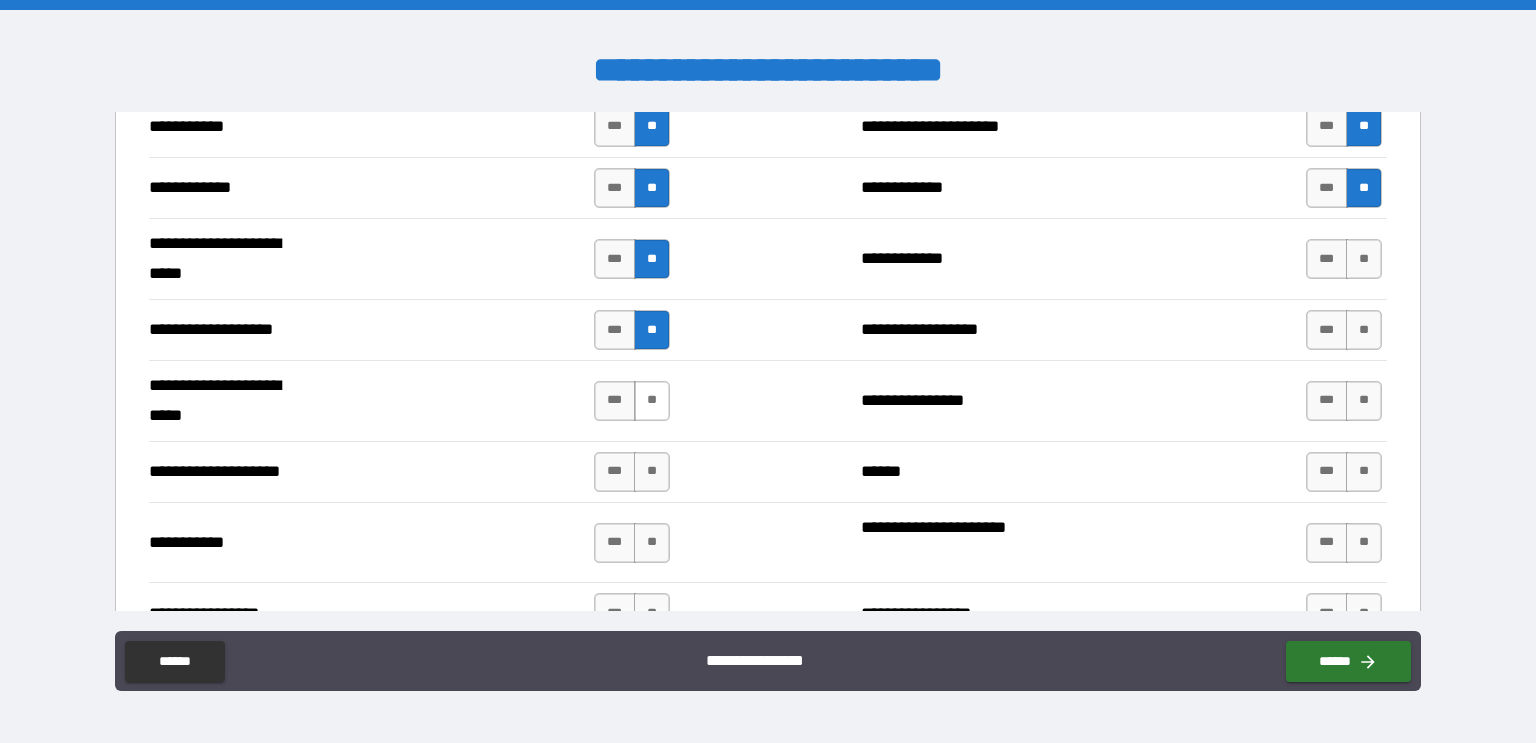 click on "**" at bounding box center (652, 401) 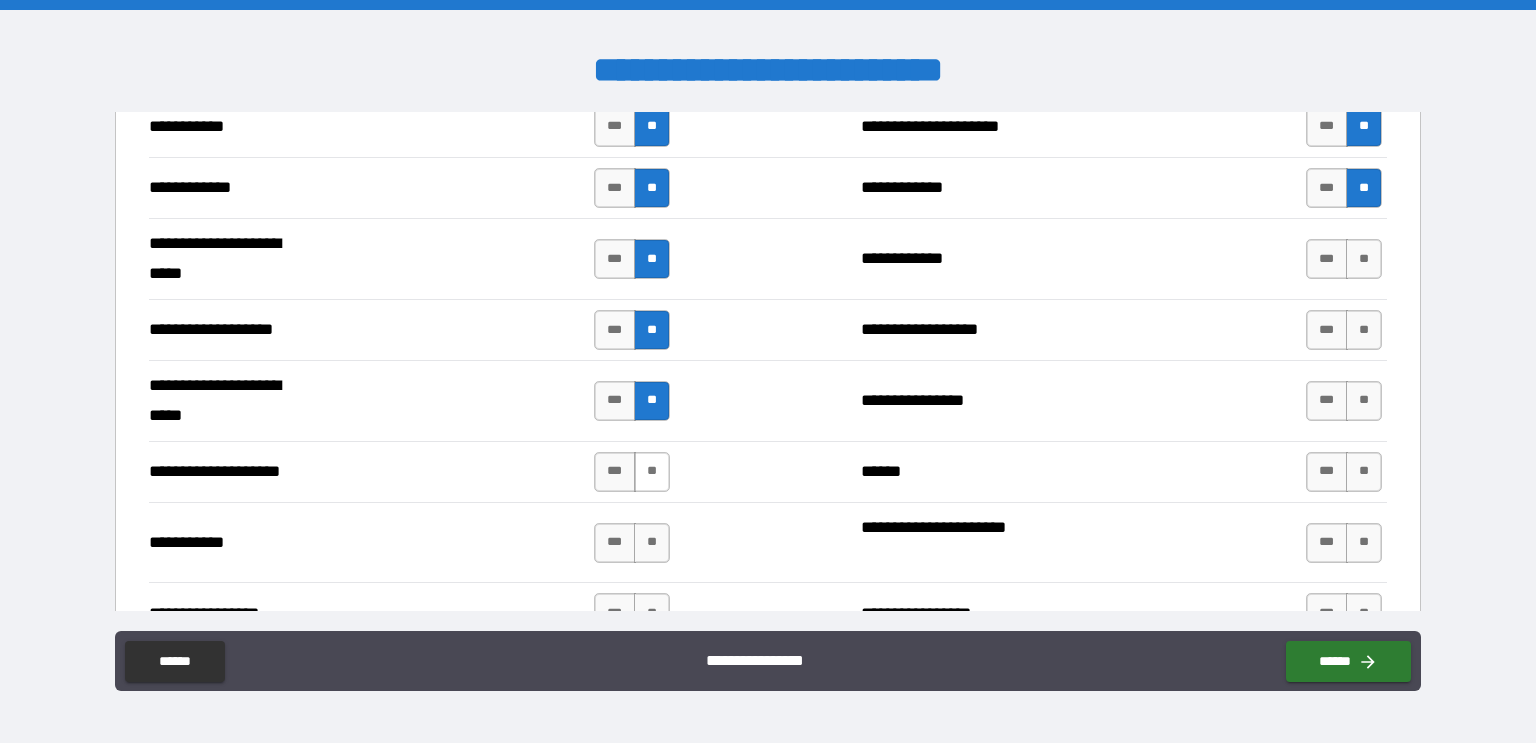 click on "**" at bounding box center (652, 472) 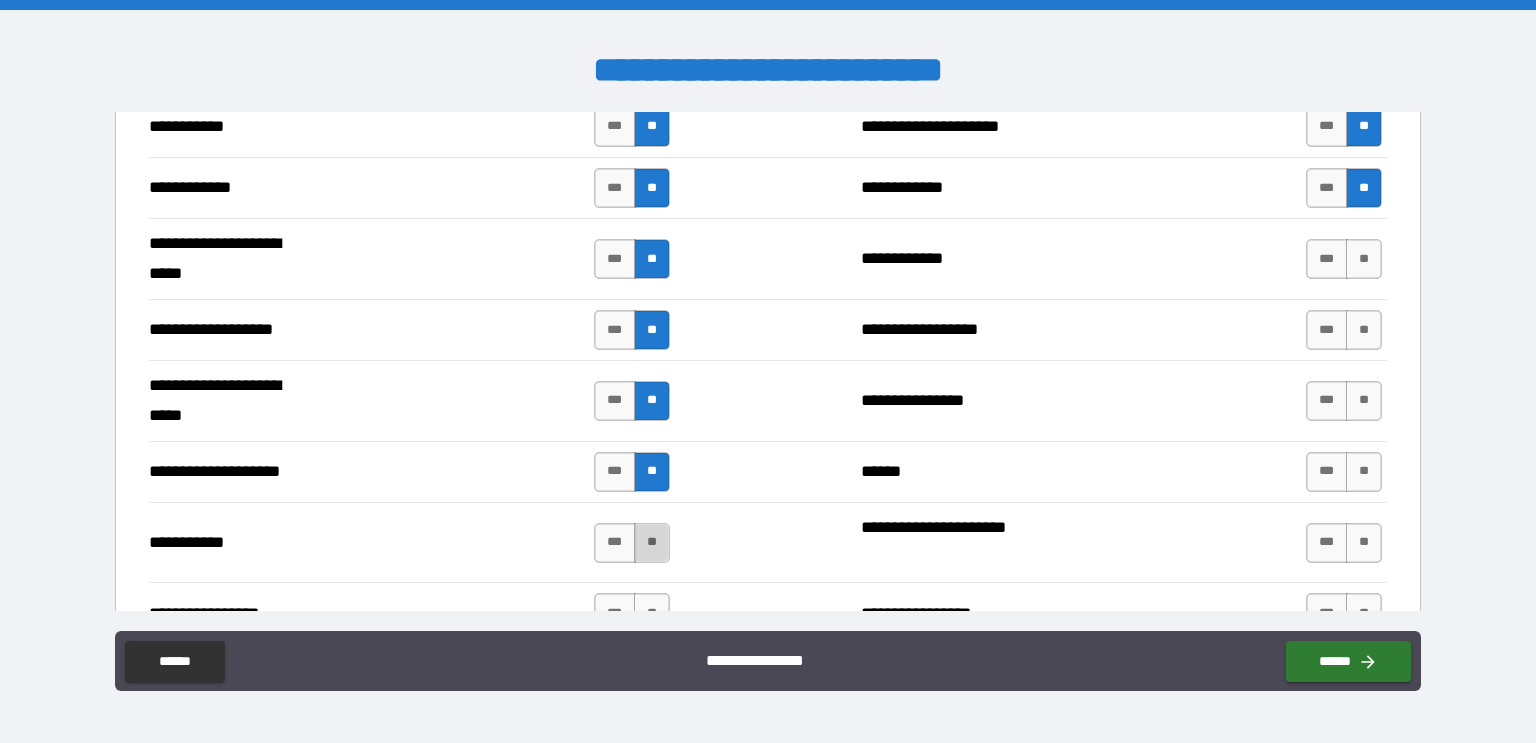 click on "**" at bounding box center [652, 543] 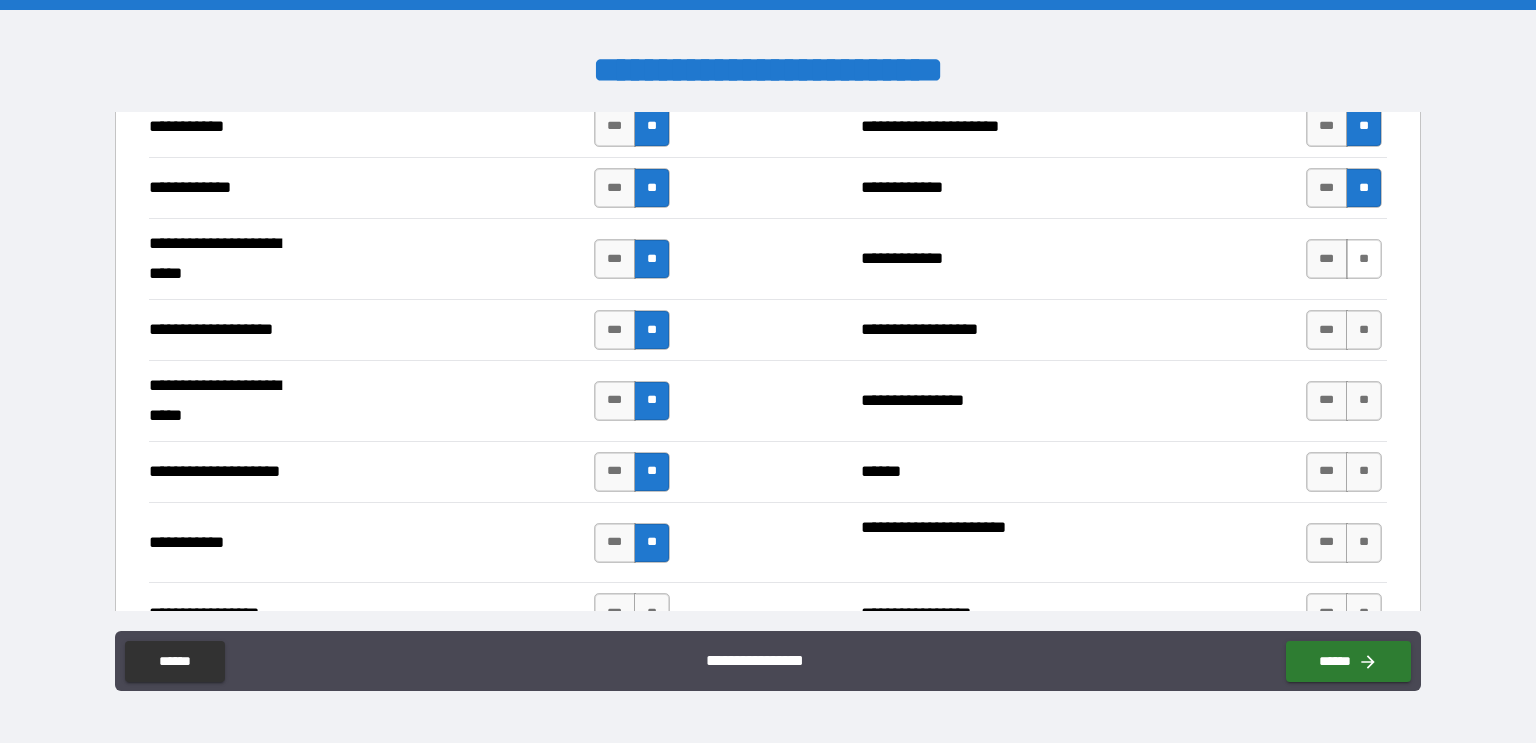 click on "**" at bounding box center [1364, 259] 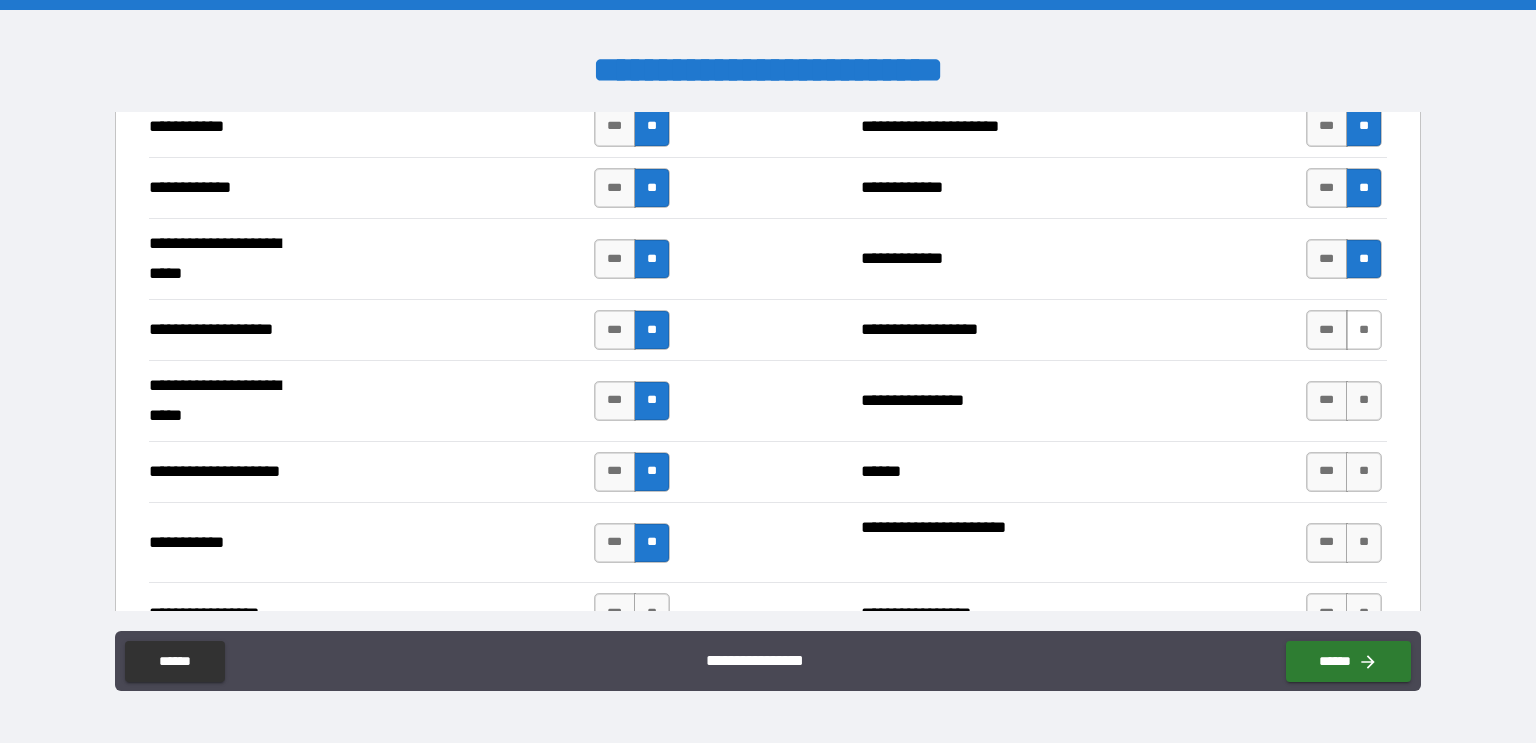 click on "**" at bounding box center [1364, 330] 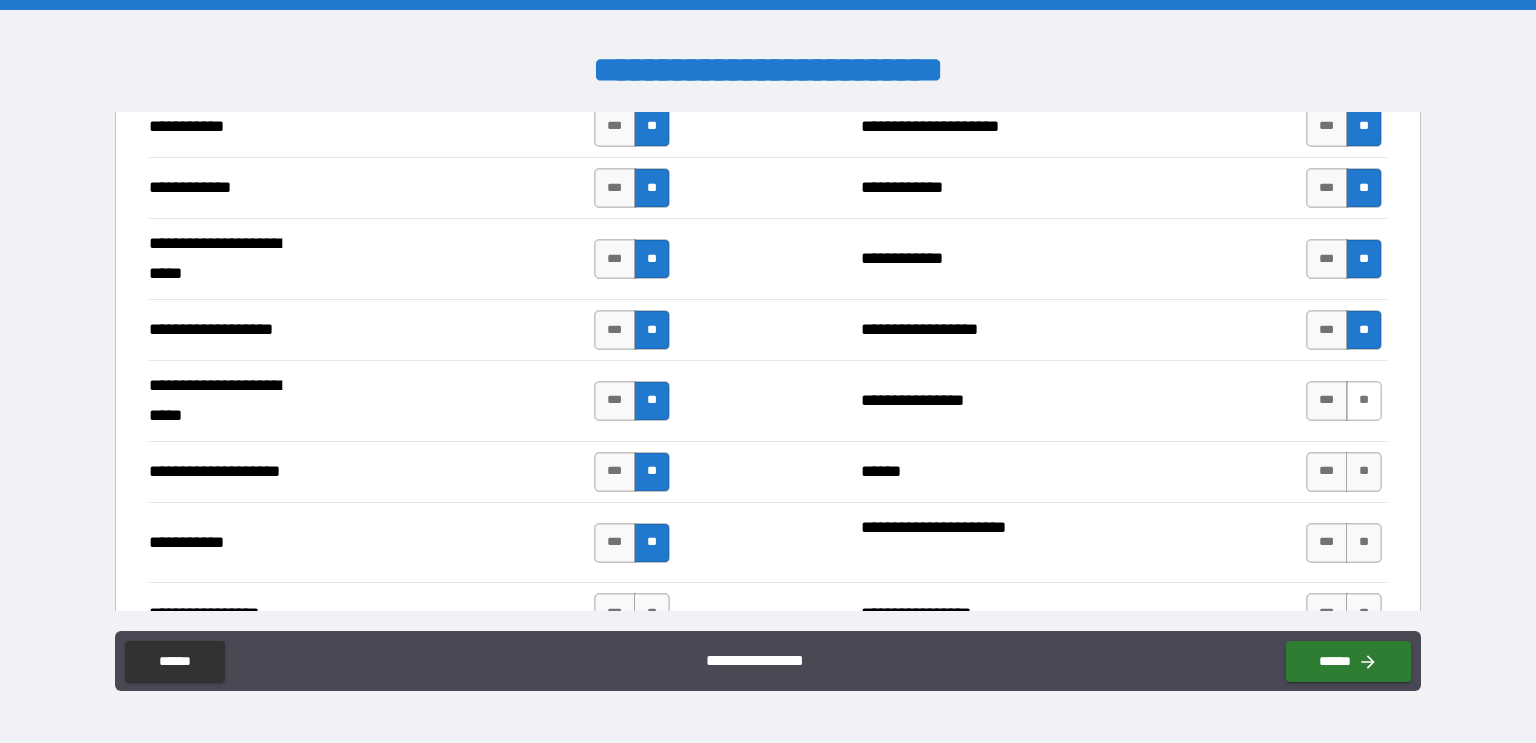 click on "**" at bounding box center (1364, 401) 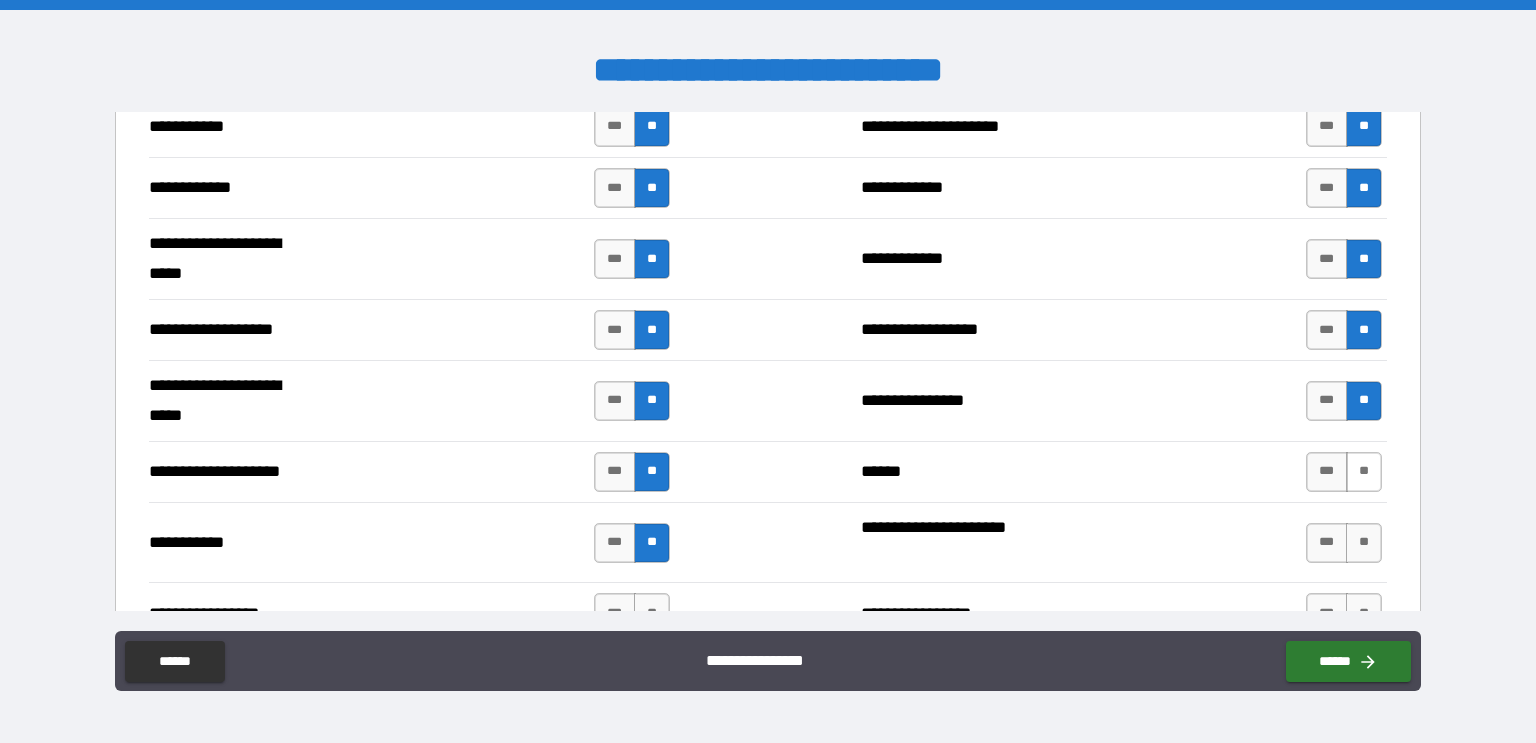 click on "**" at bounding box center (1364, 472) 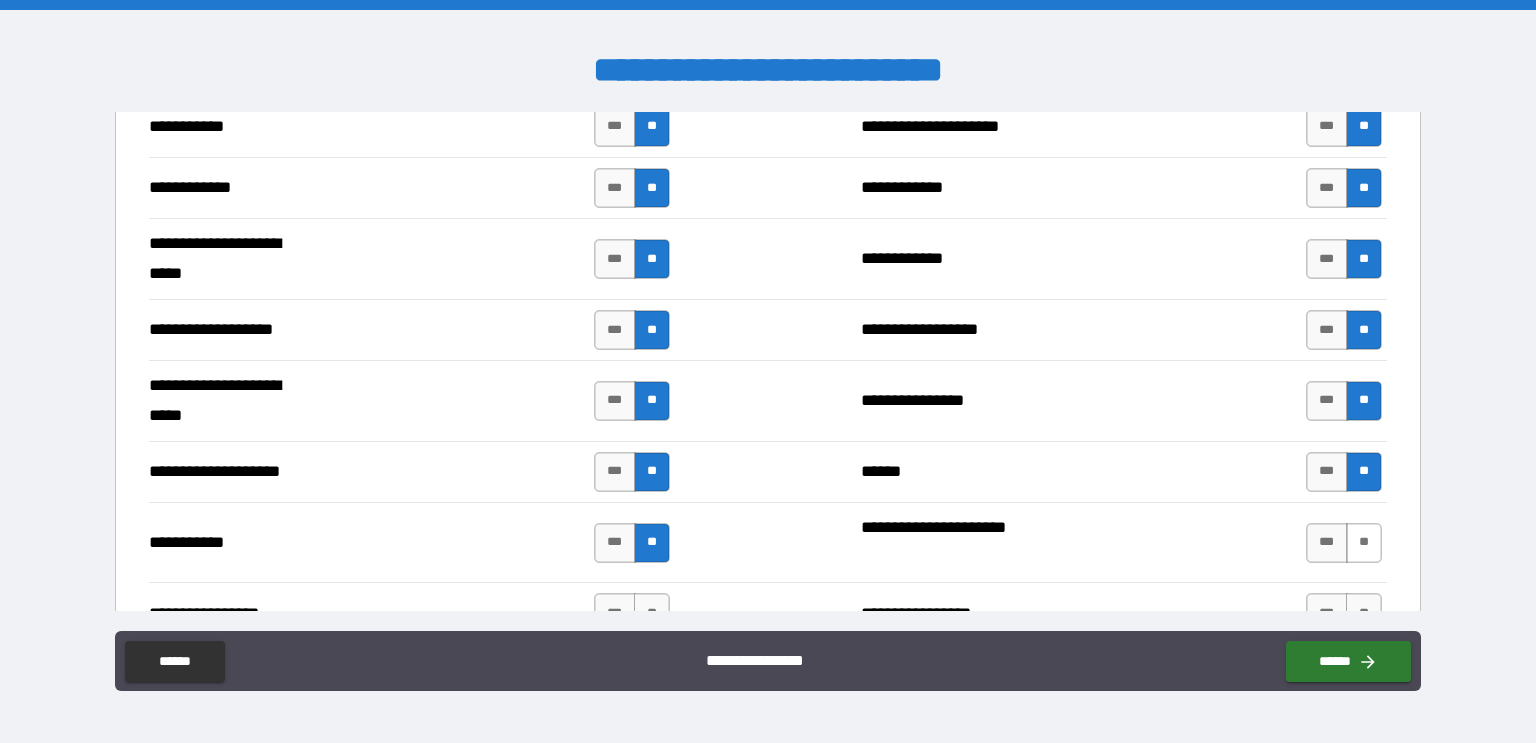 click on "**" at bounding box center (1364, 543) 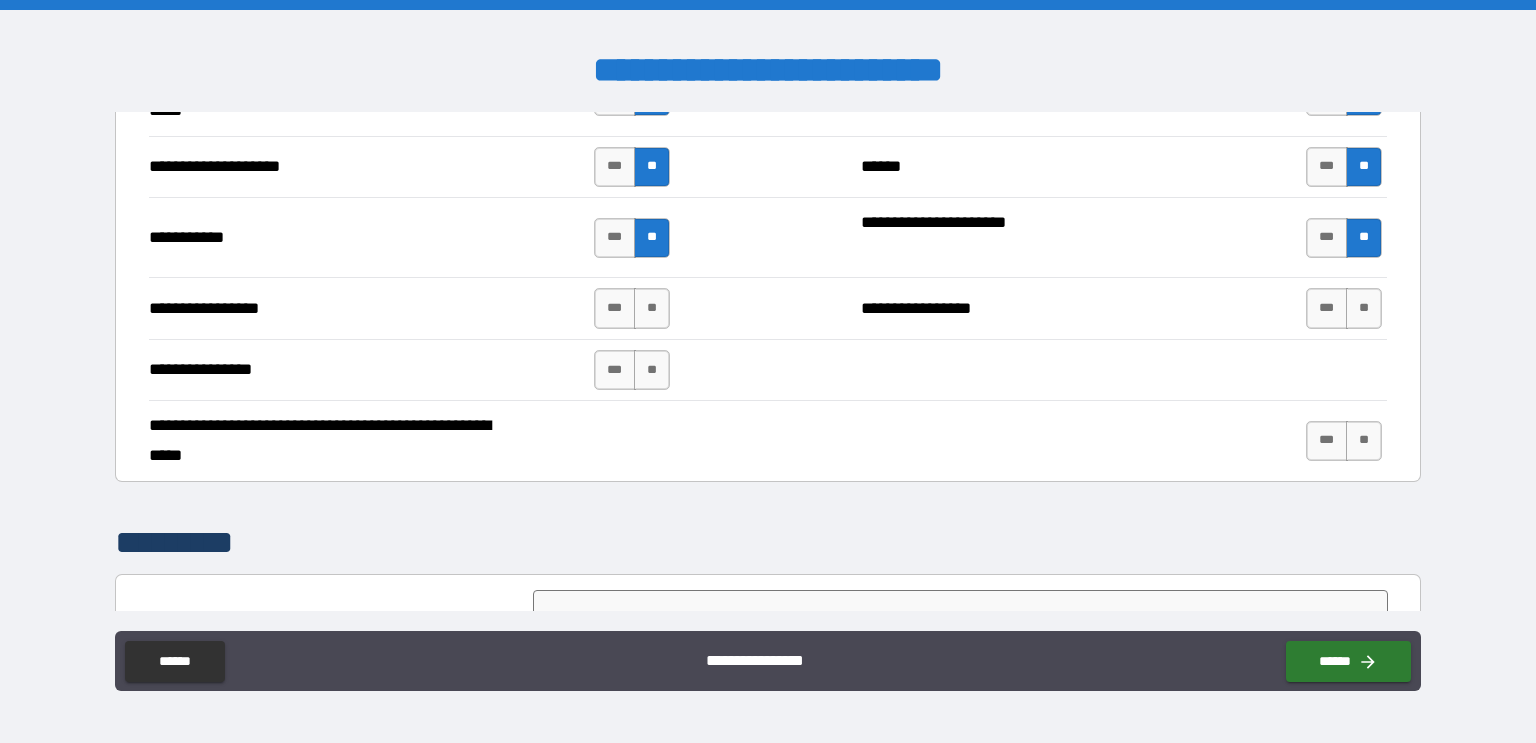 scroll, scrollTop: 4244, scrollLeft: 0, axis: vertical 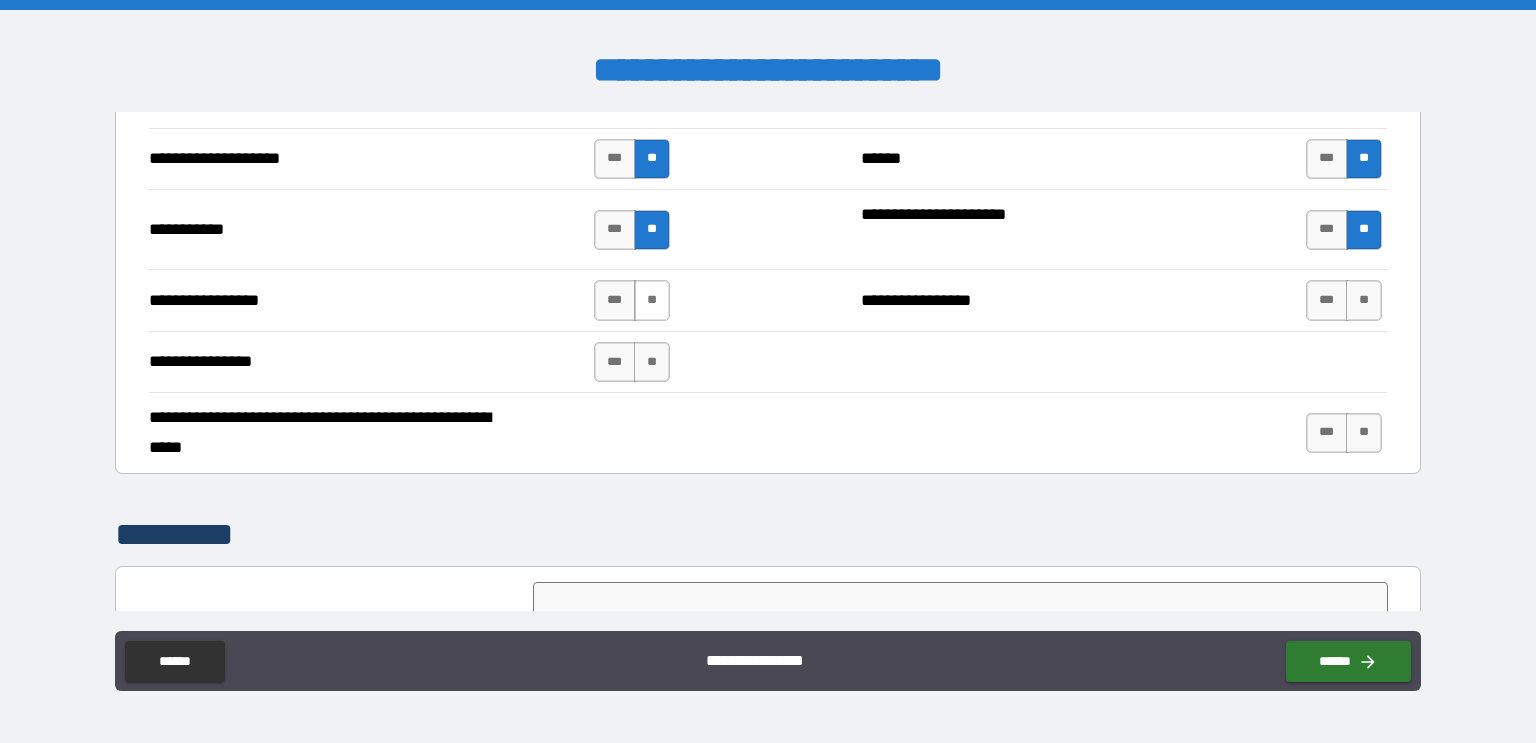 click on "**" at bounding box center [652, 300] 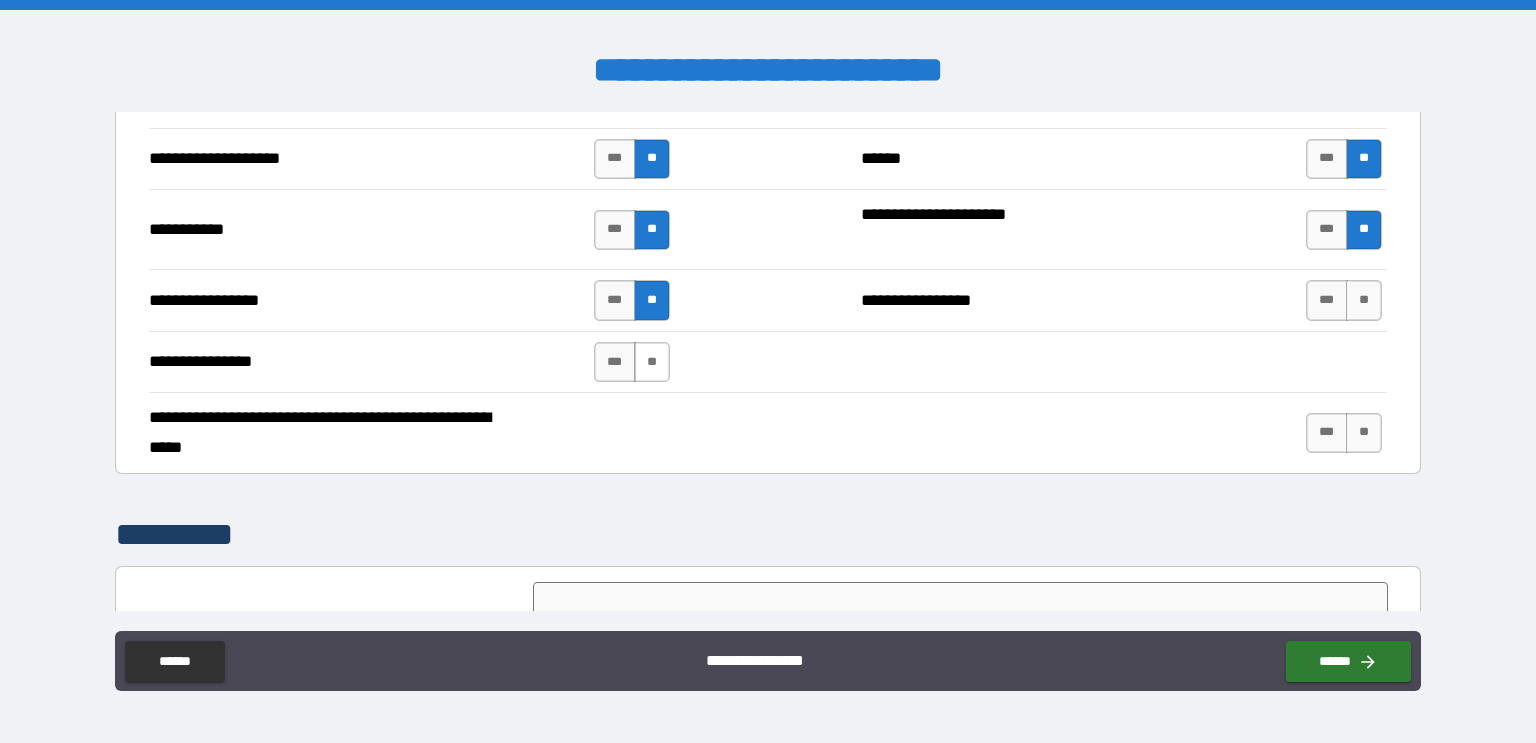 click on "**" at bounding box center [652, 362] 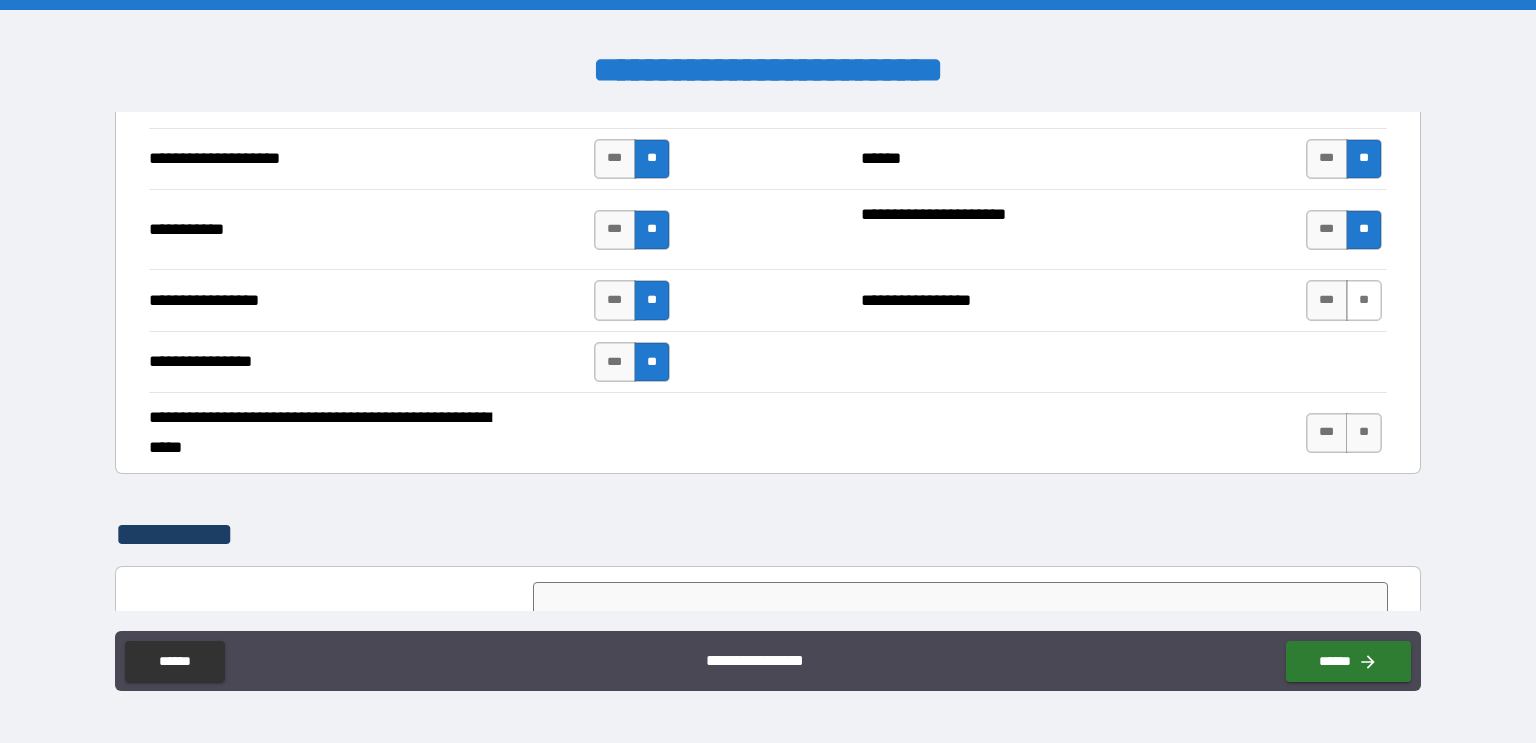 click on "**" at bounding box center [1364, 300] 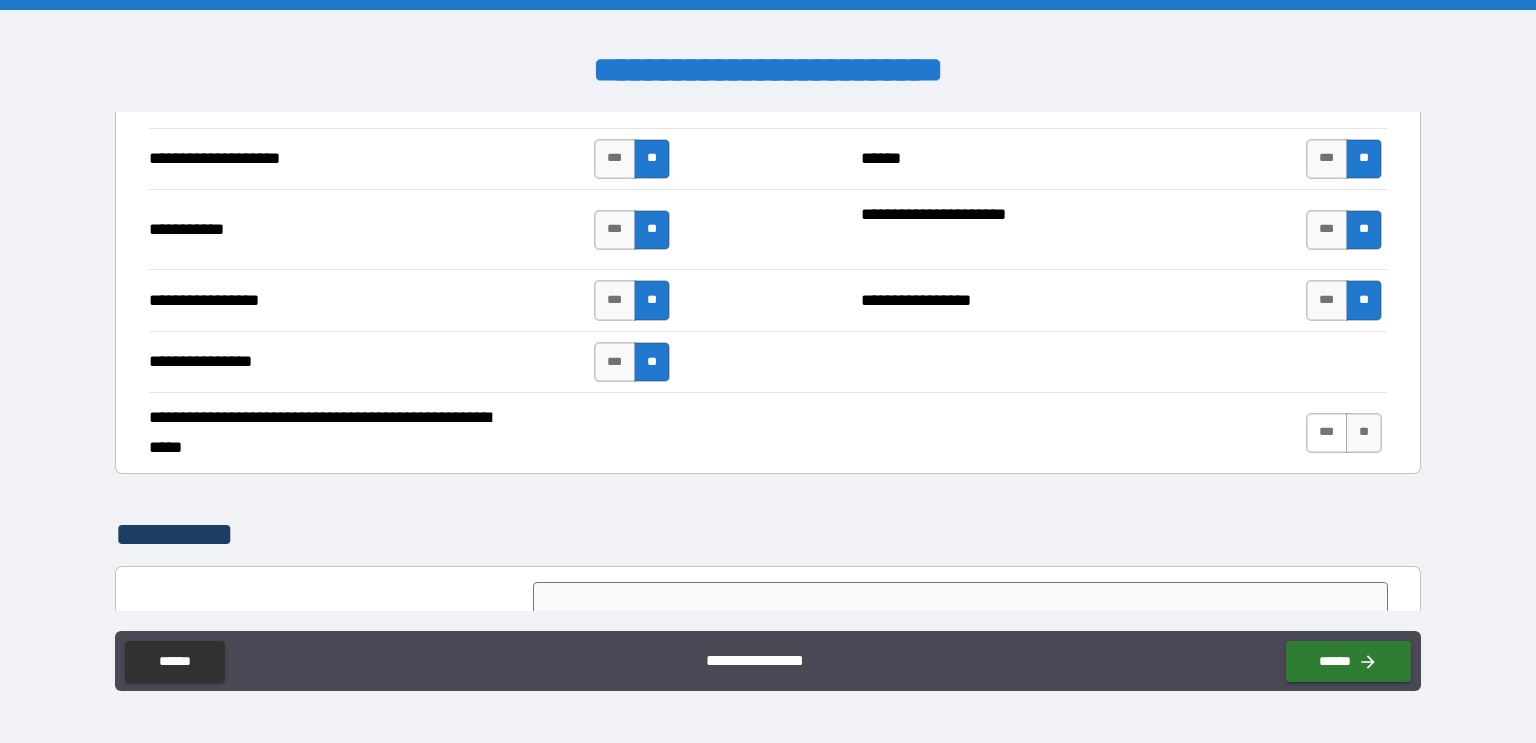 click on "***" at bounding box center [1327, 433] 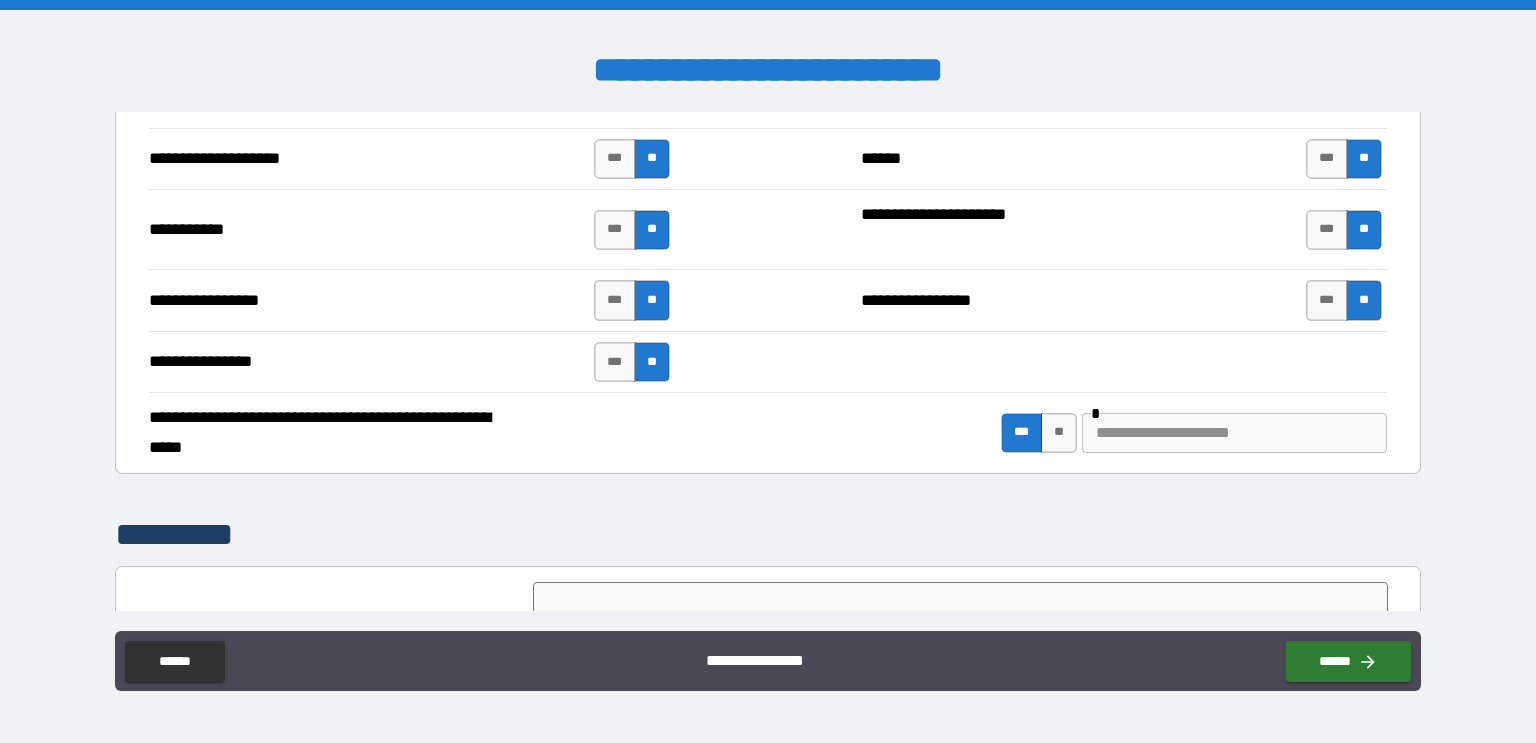 click at bounding box center [1234, 433] 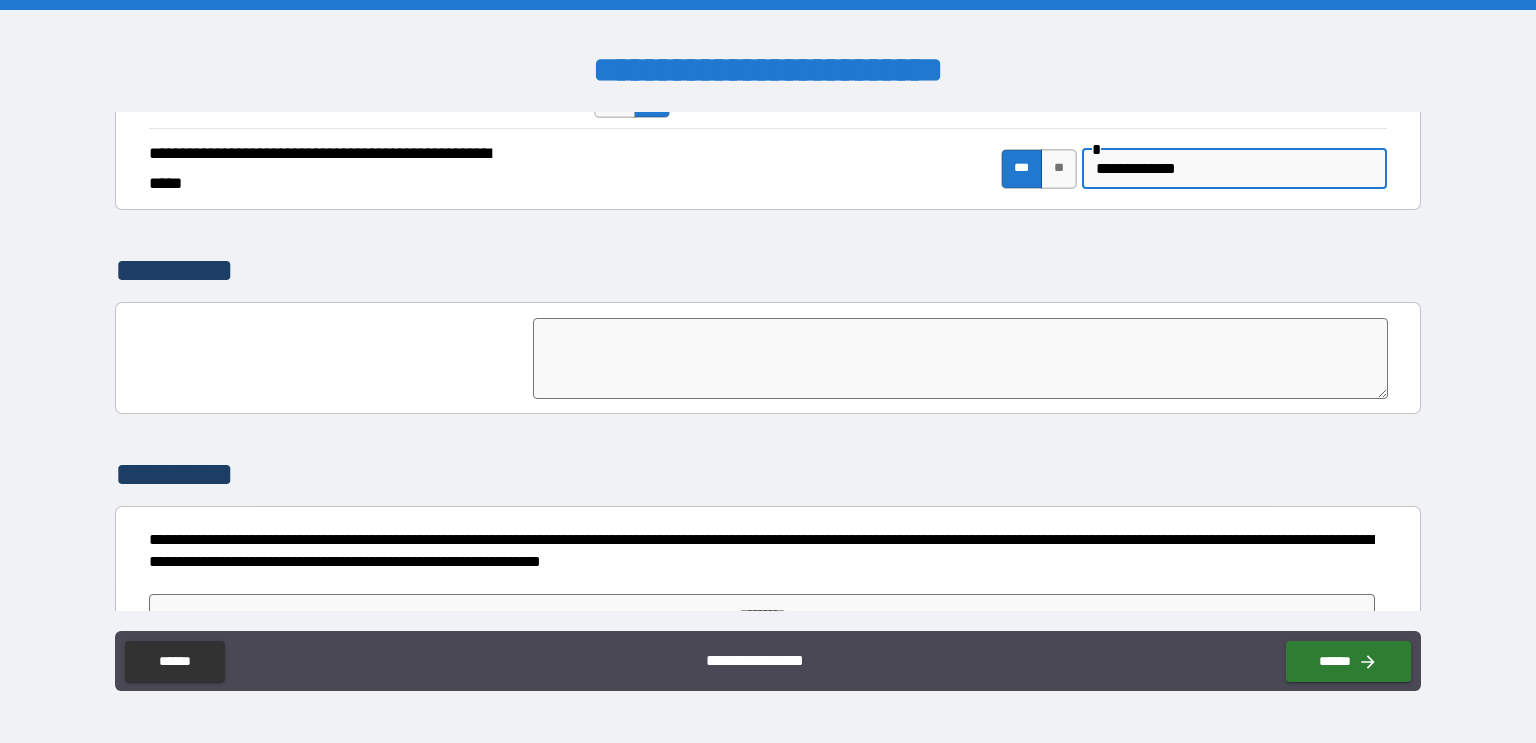 scroll, scrollTop: 4547, scrollLeft: 0, axis: vertical 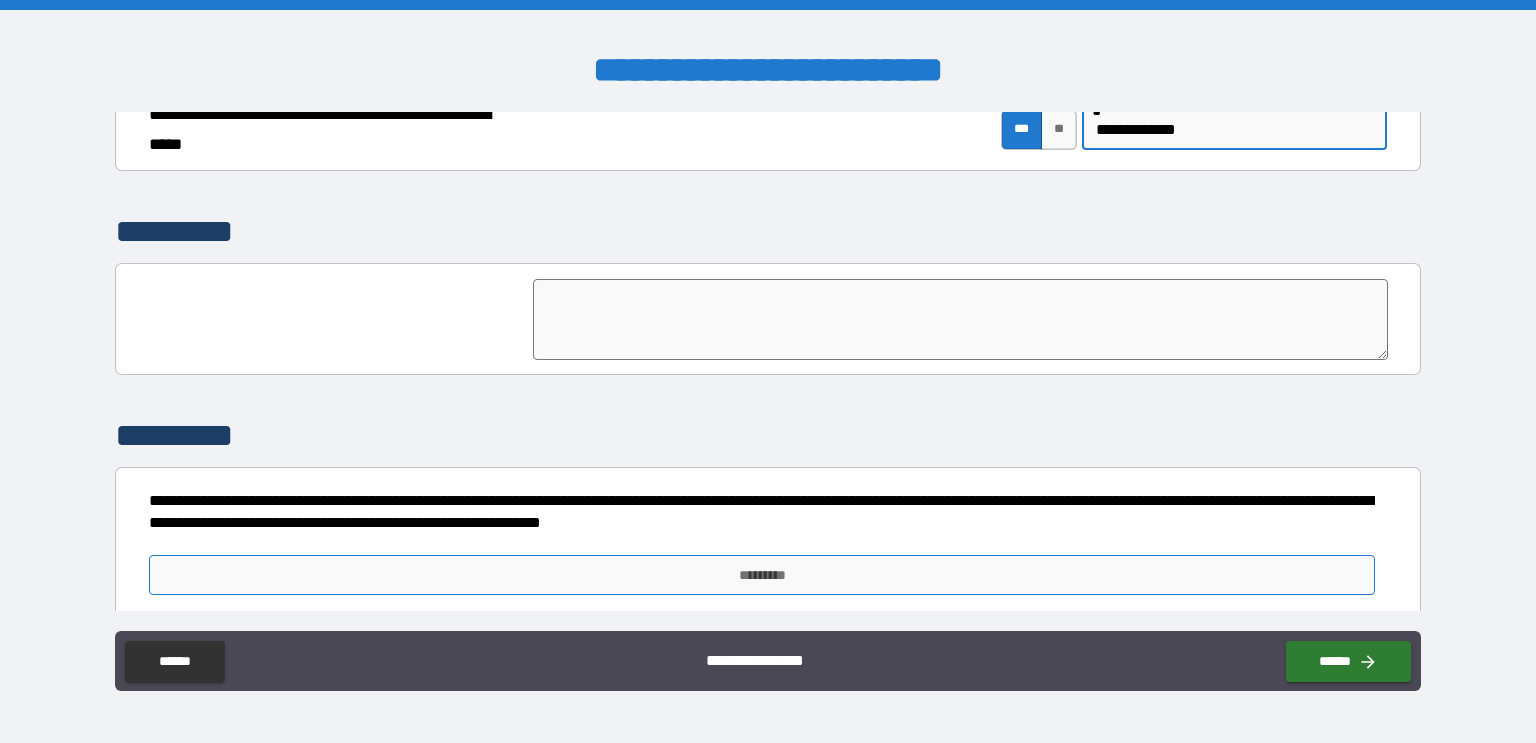 click on "*********" at bounding box center [762, 575] 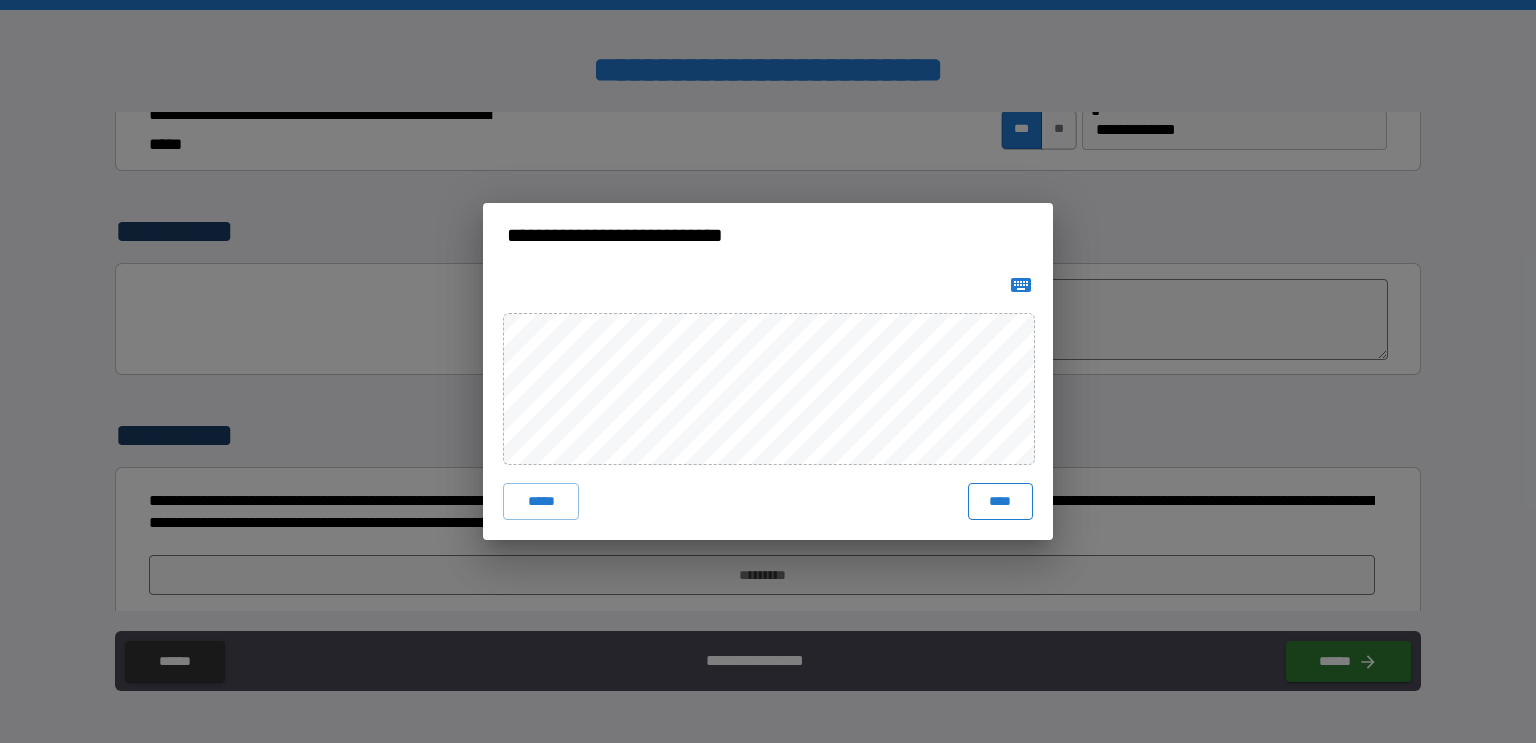click on "****" at bounding box center (1000, 501) 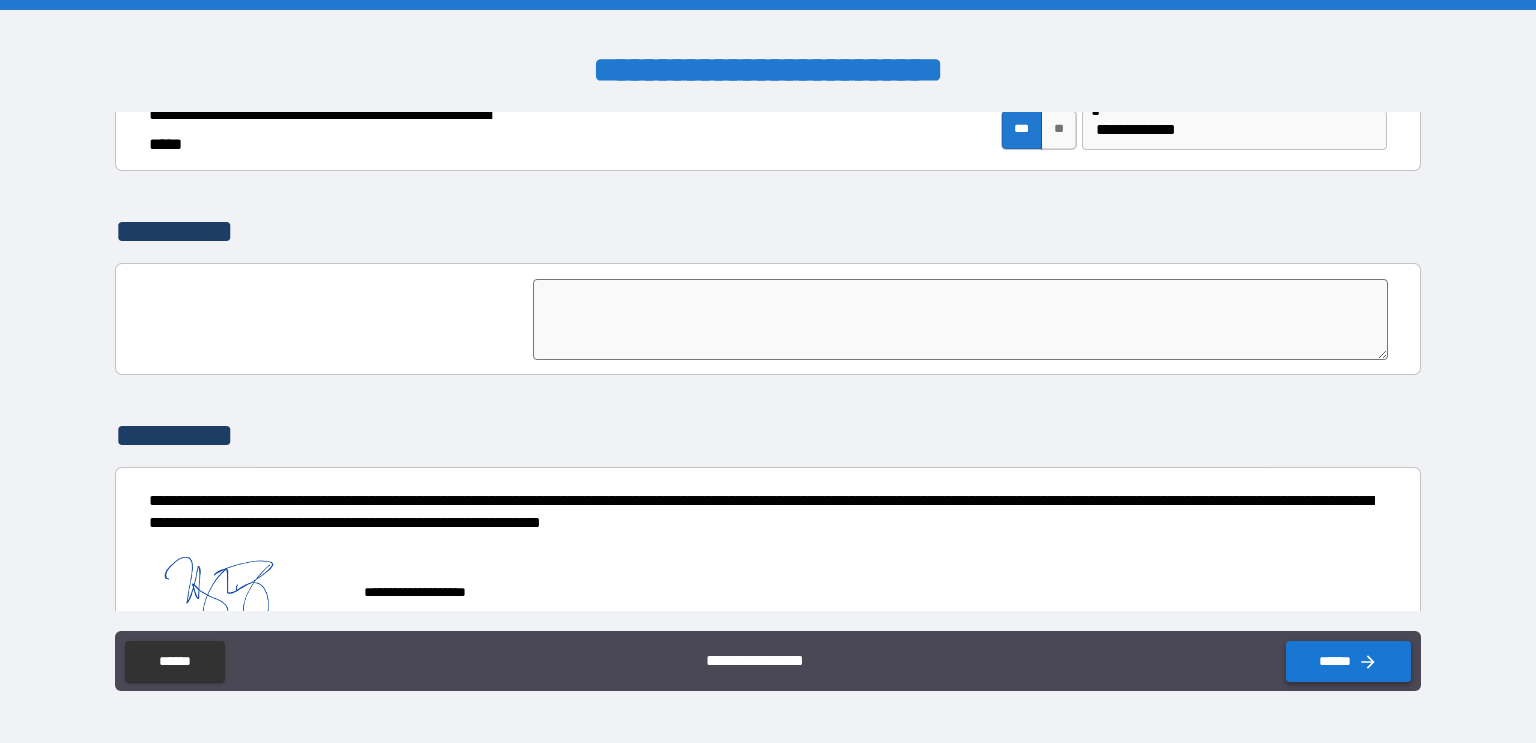 click on "******" at bounding box center [1348, 661] 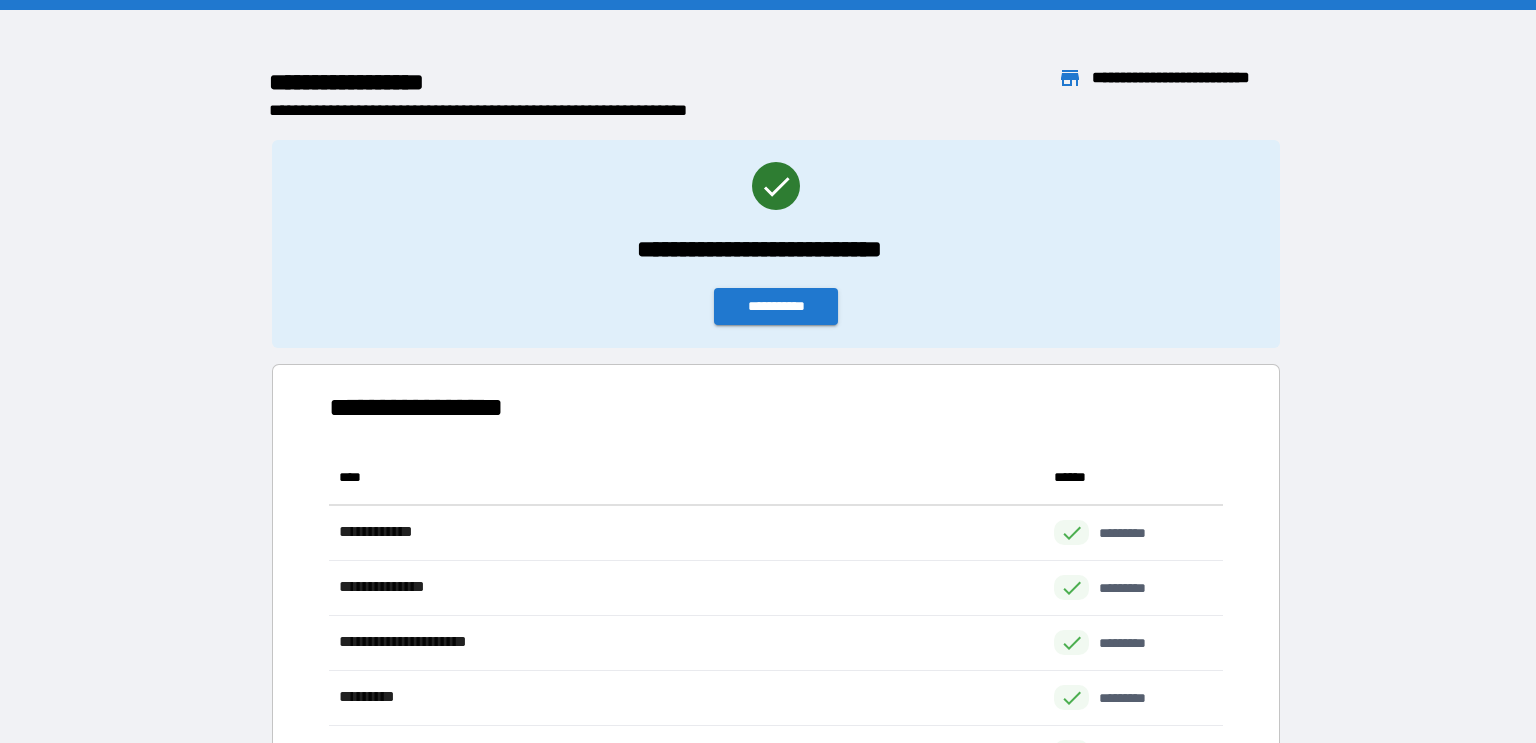 scroll, scrollTop: 0, scrollLeft: 0, axis: both 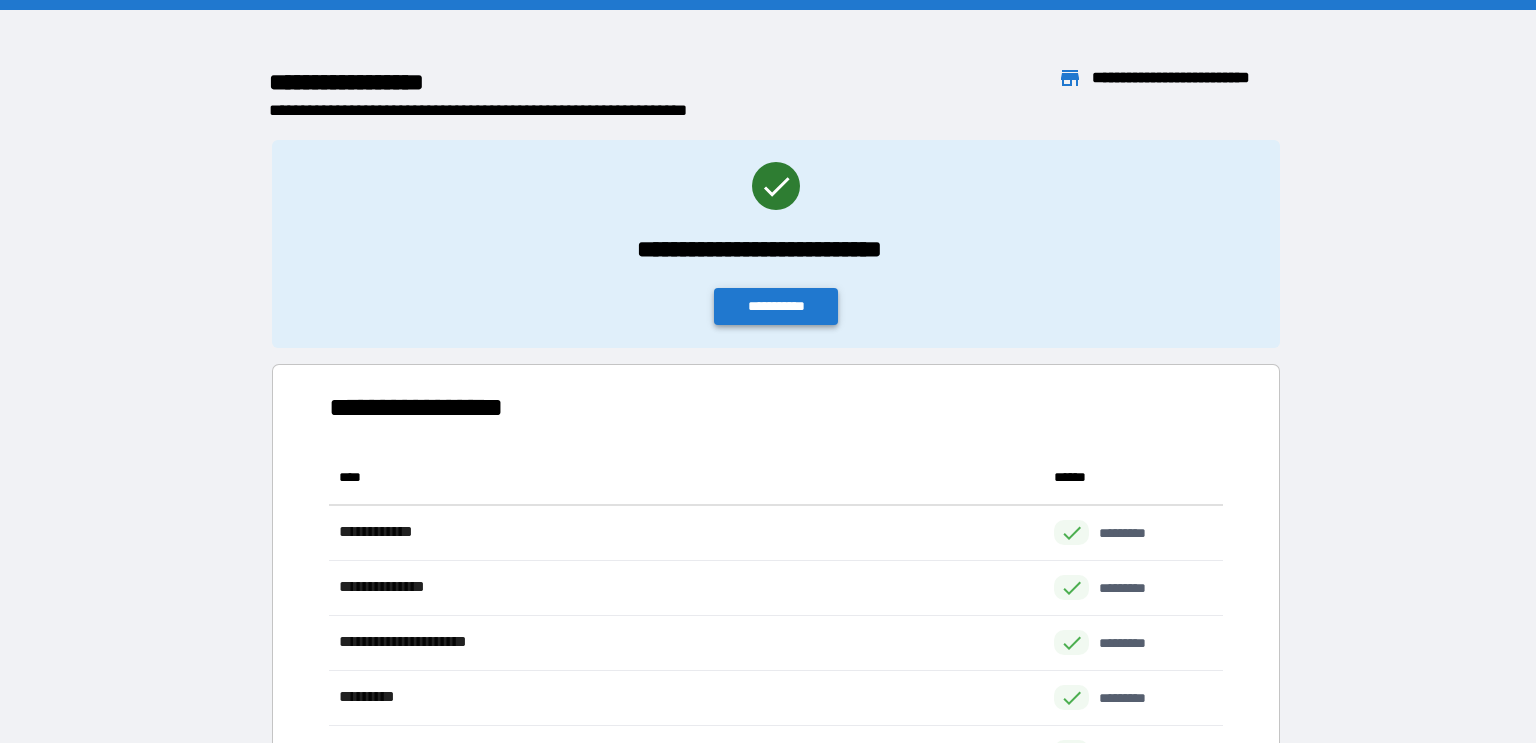 click on "**********" at bounding box center [776, 306] 